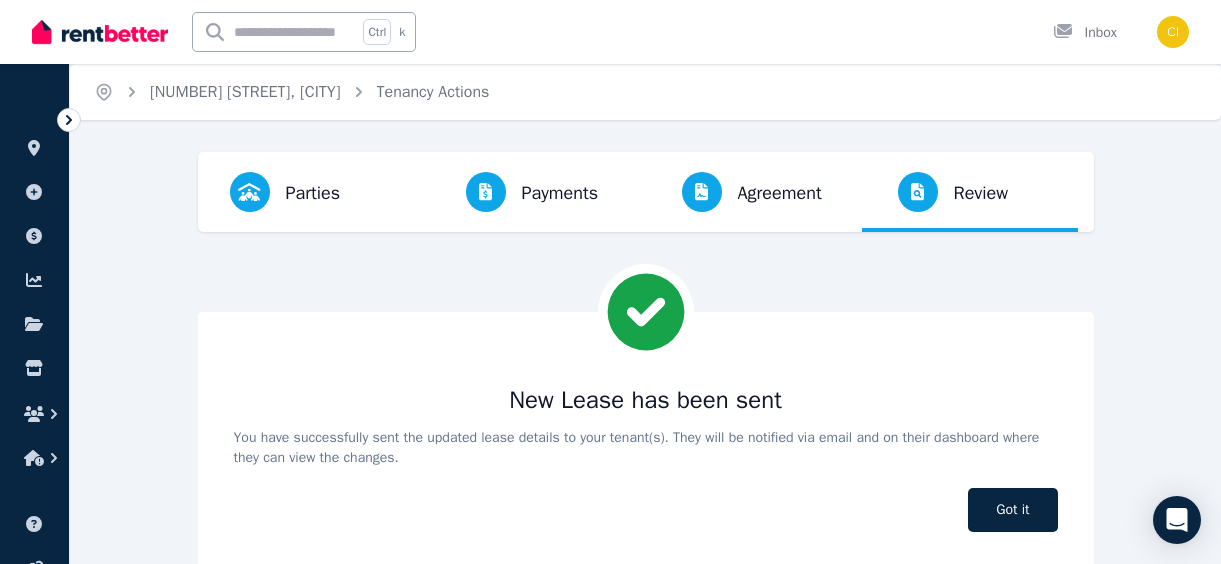 scroll, scrollTop: 40, scrollLeft: 0, axis: vertical 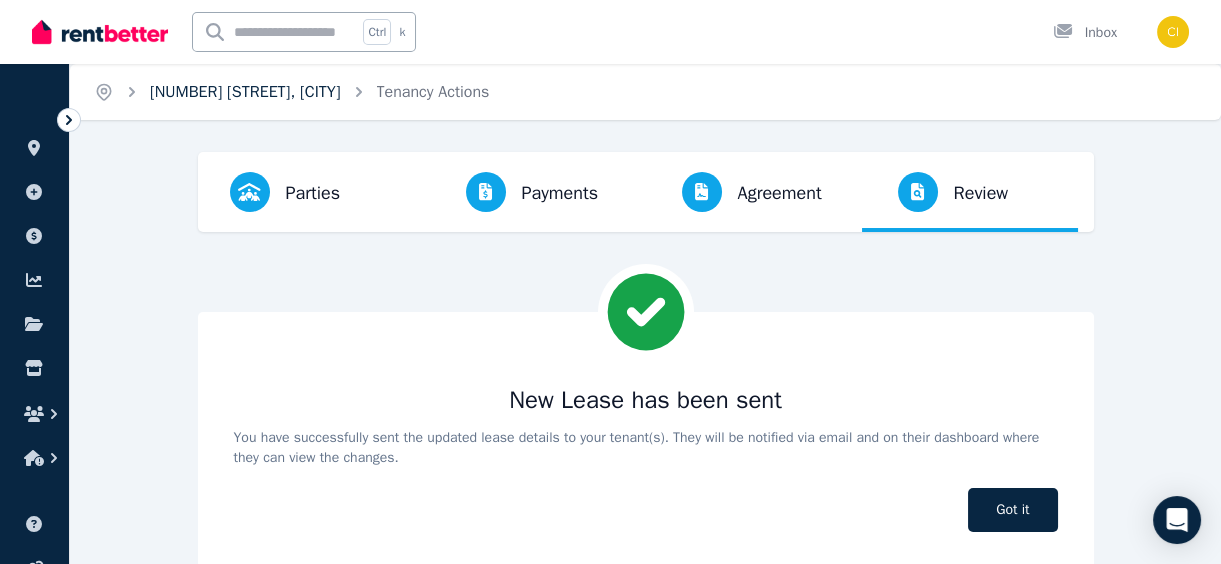 click on "[NUMBER] [STREET], [CITY]" at bounding box center (245, 92) 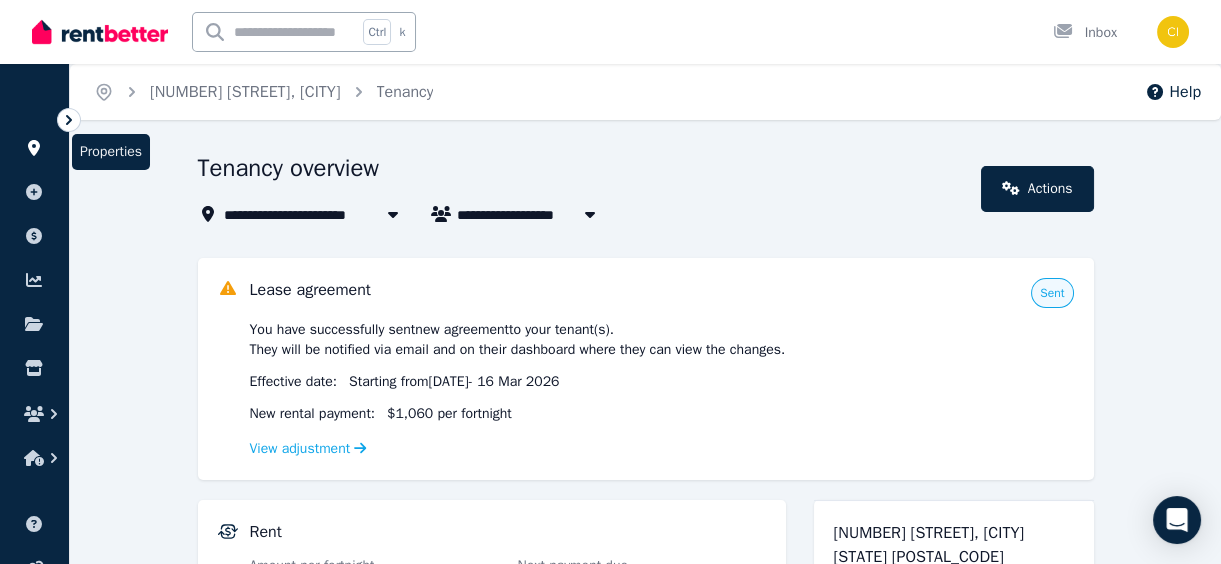 click 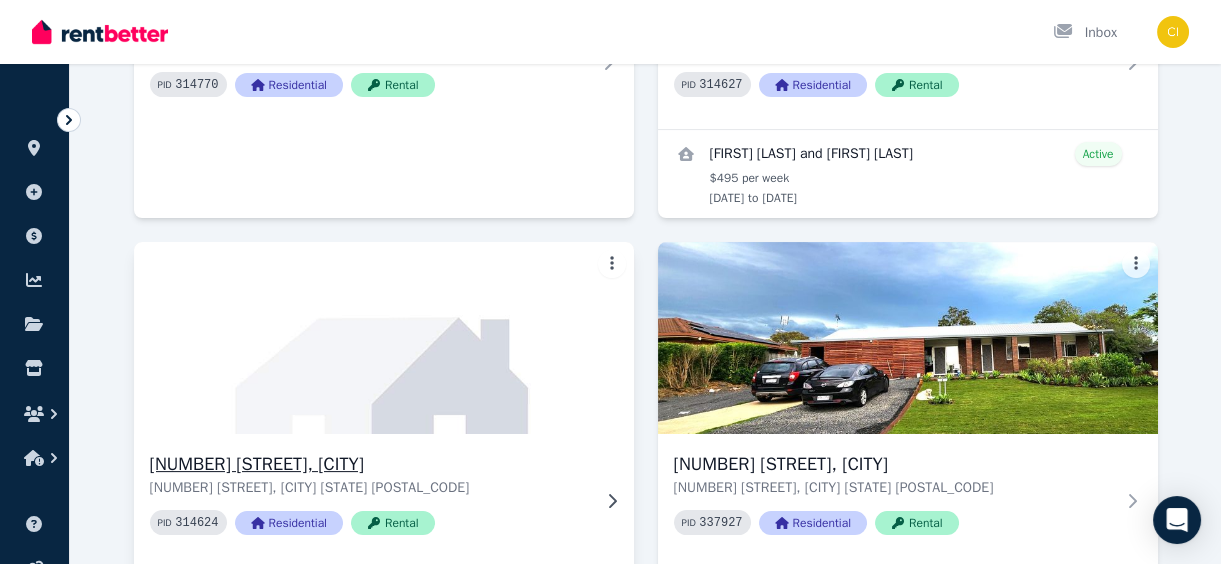 scroll, scrollTop: 1272, scrollLeft: 0, axis: vertical 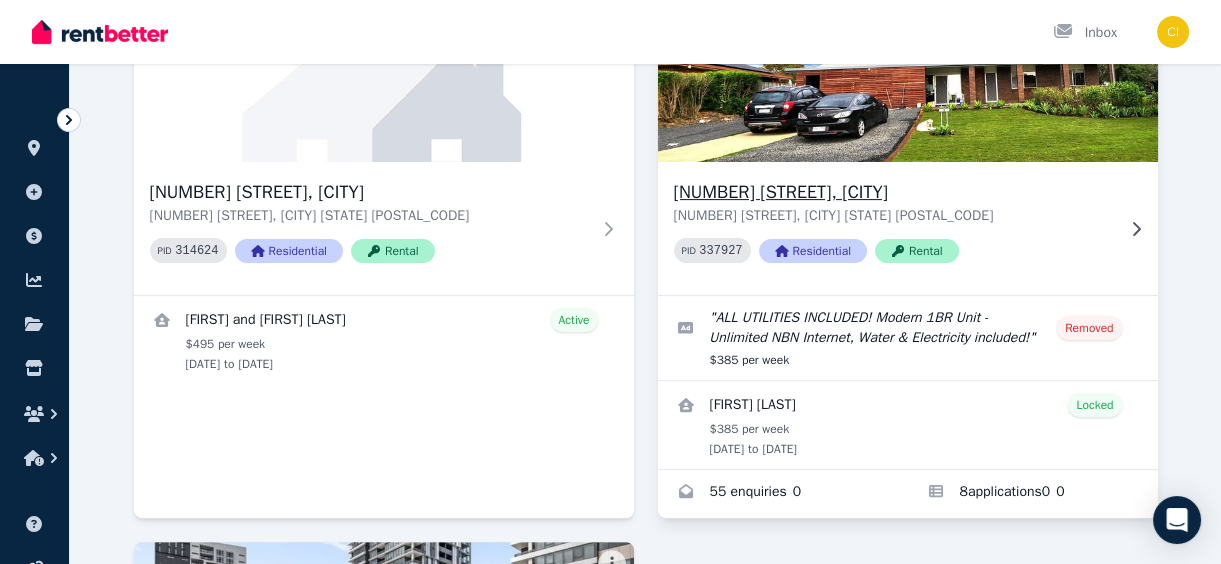 click on "[NUMBER] [STREET], [CITY]" at bounding box center (894, 192) 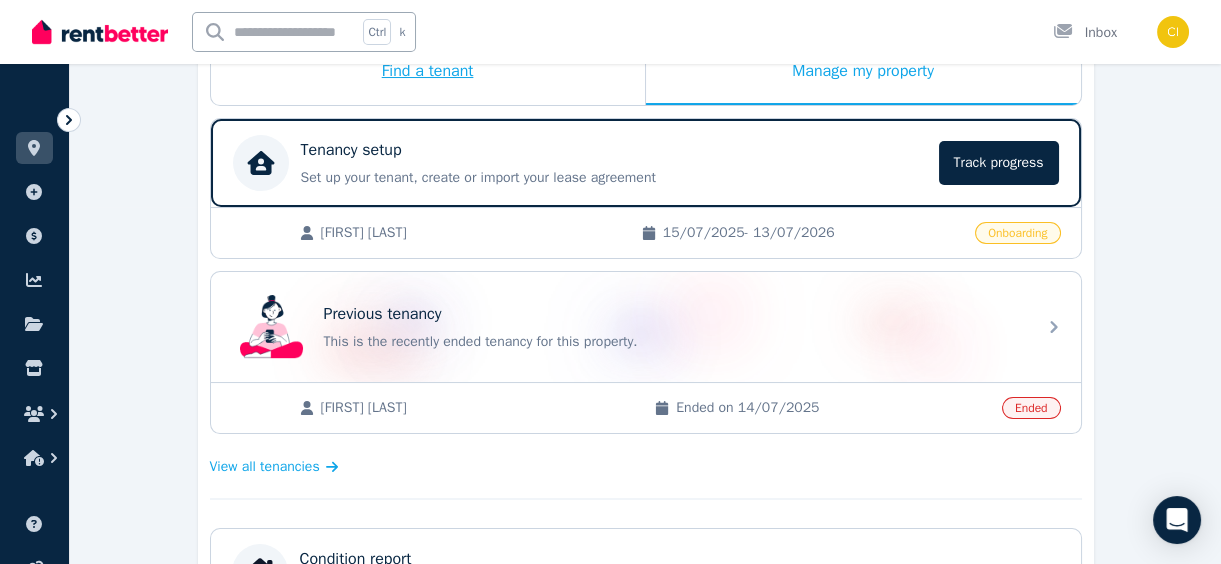 scroll, scrollTop: 363, scrollLeft: 0, axis: vertical 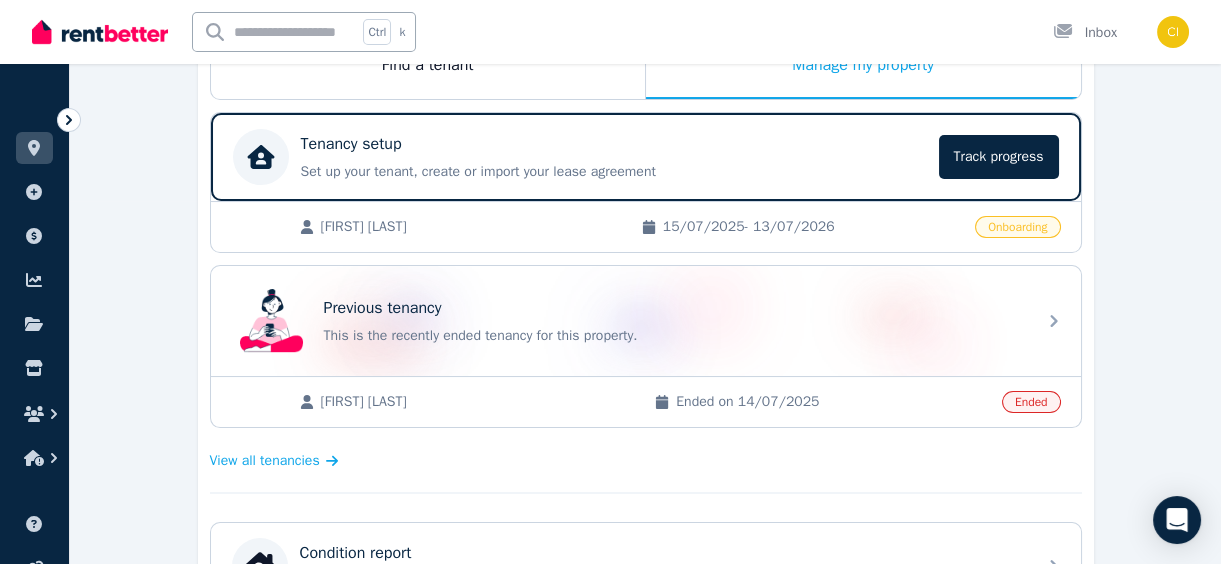 click on "Onboarding" at bounding box center (1017, 227) 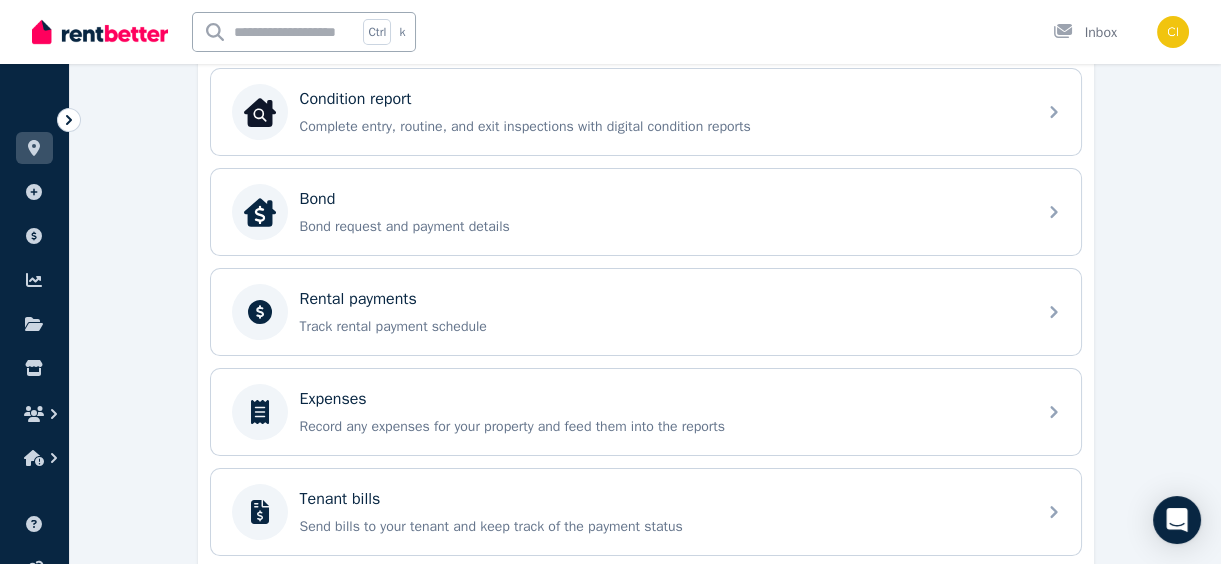 scroll, scrollTop: 818, scrollLeft: 0, axis: vertical 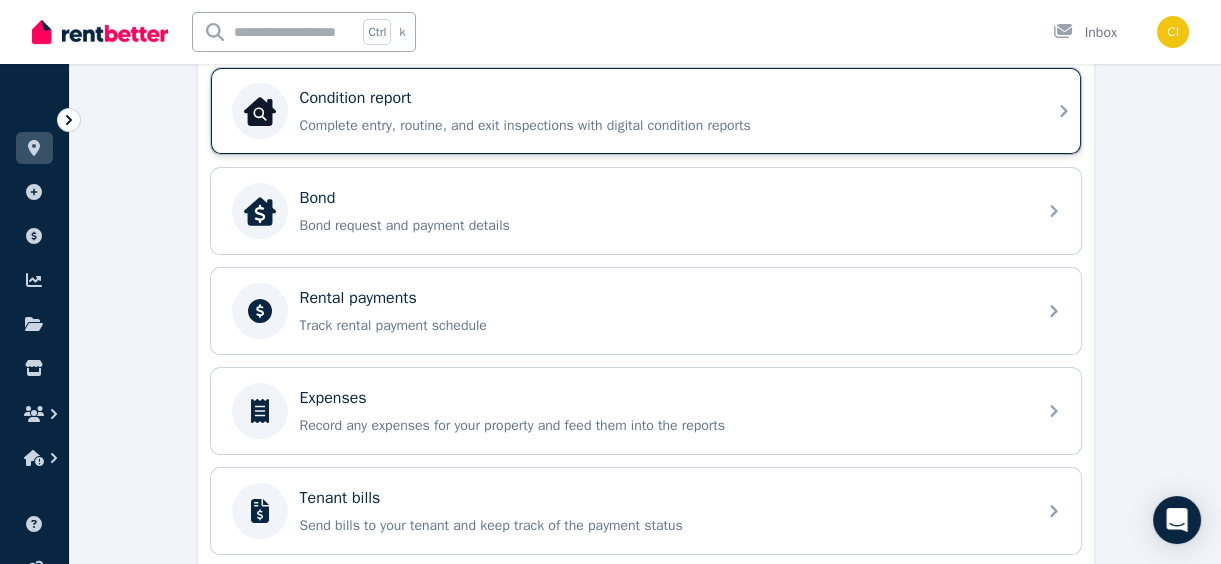 click on "Complete entry, routine, and exit inspections with digital condition reports" at bounding box center (662, 126) 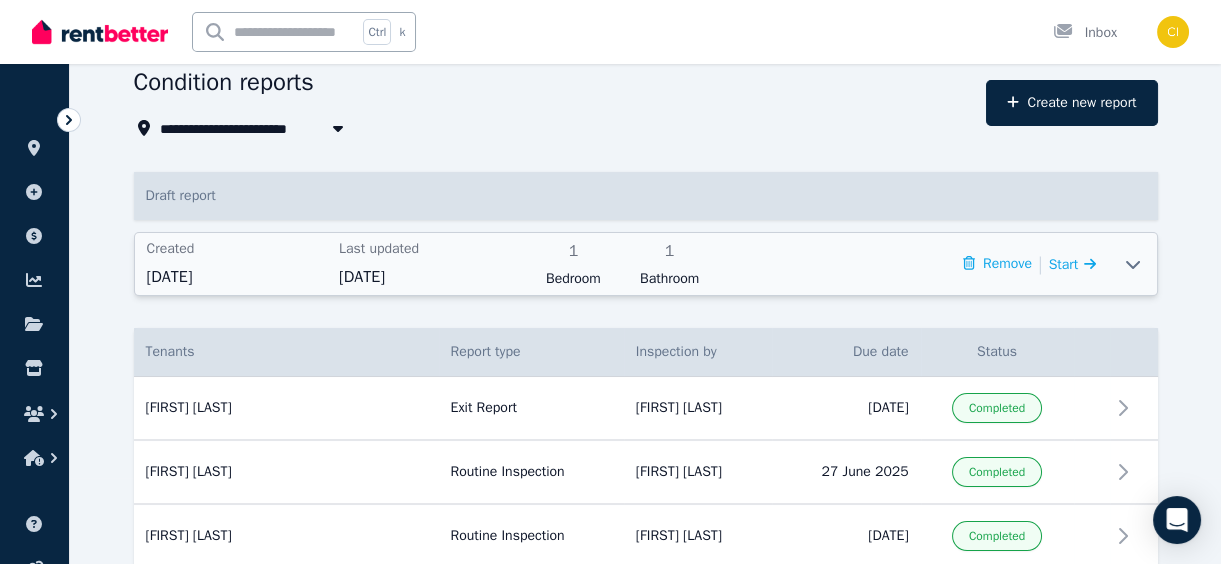 scroll, scrollTop: 0, scrollLeft: 0, axis: both 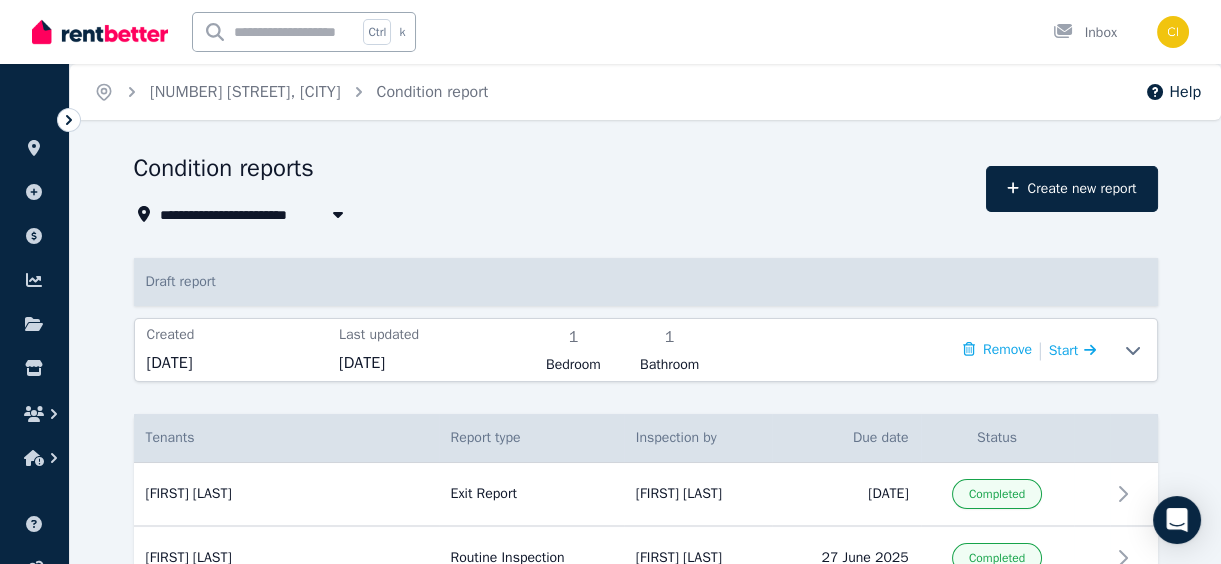 click at bounding box center (338, 214) 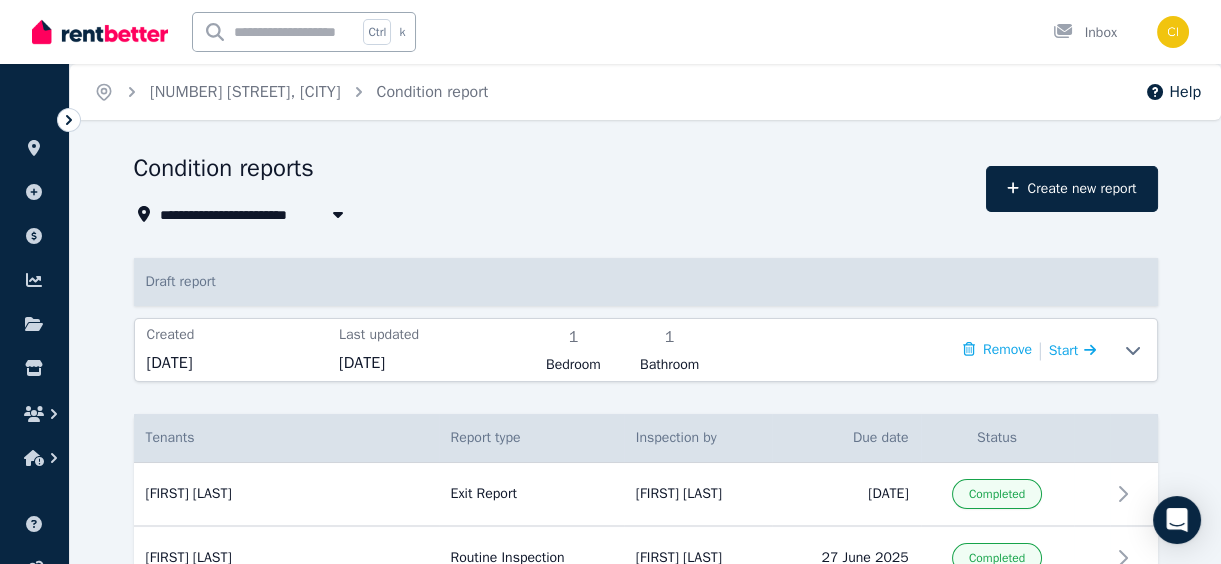 drag, startPoint x: 590, startPoint y: 211, endPoint x: 582, endPoint y: 218, distance: 10.630146 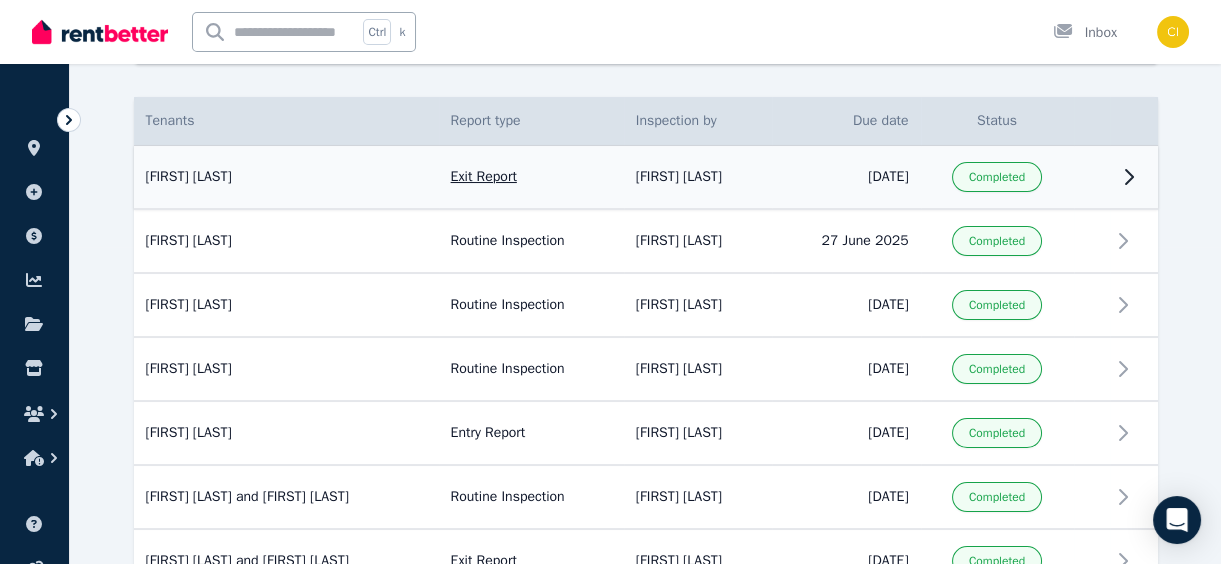 scroll, scrollTop: 86, scrollLeft: 0, axis: vertical 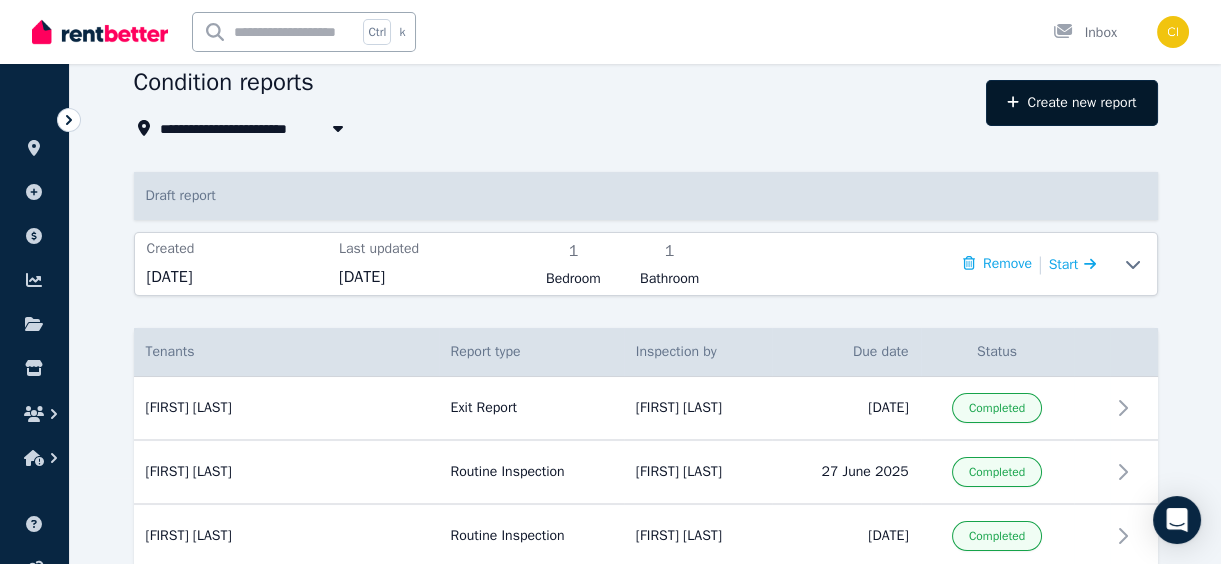 click on "Create new report" at bounding box center (1071, 103) 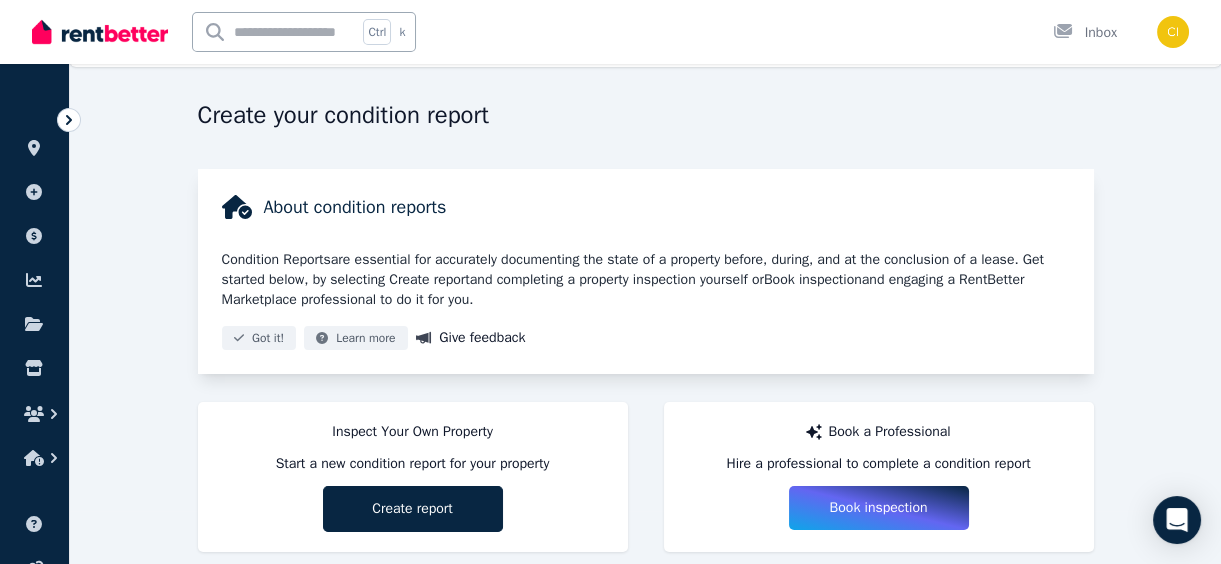 scroll, scrollTop: 97, scrollLeft: 0, axis: vertical 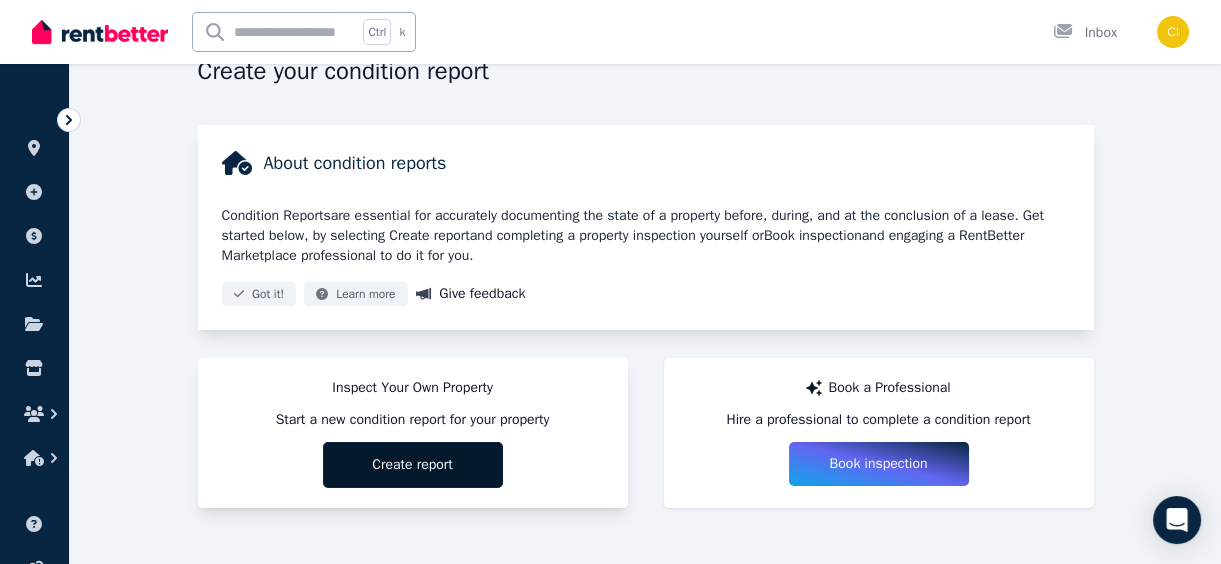 click on "Create report" at bounding box center (413, 465) 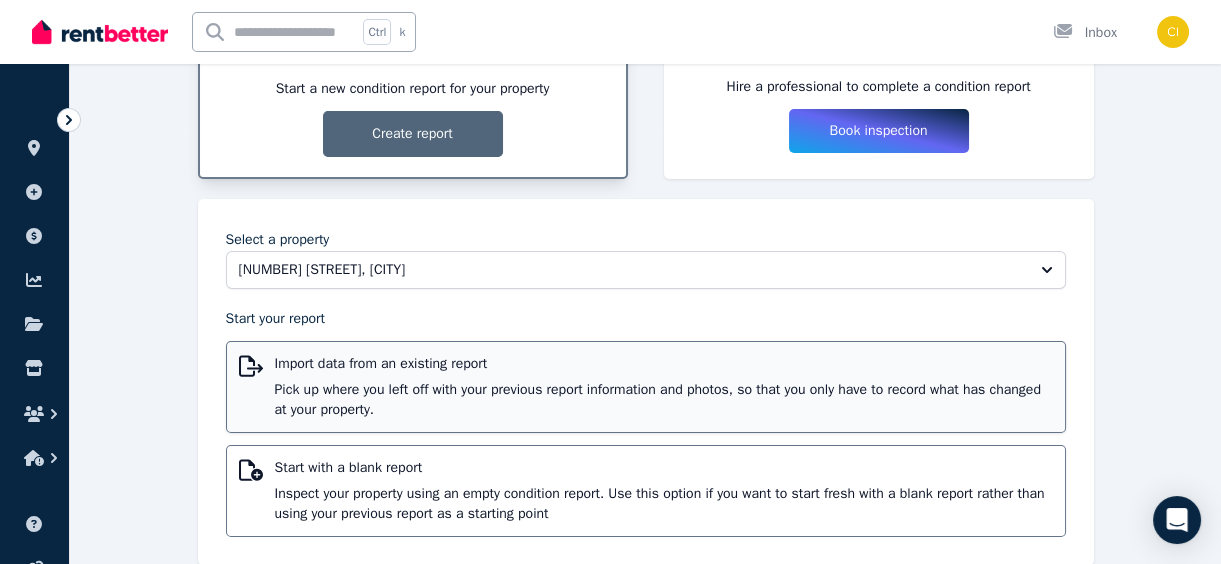 scroll, scrollTop: 466, scrollLeft: 0, axis: vertical 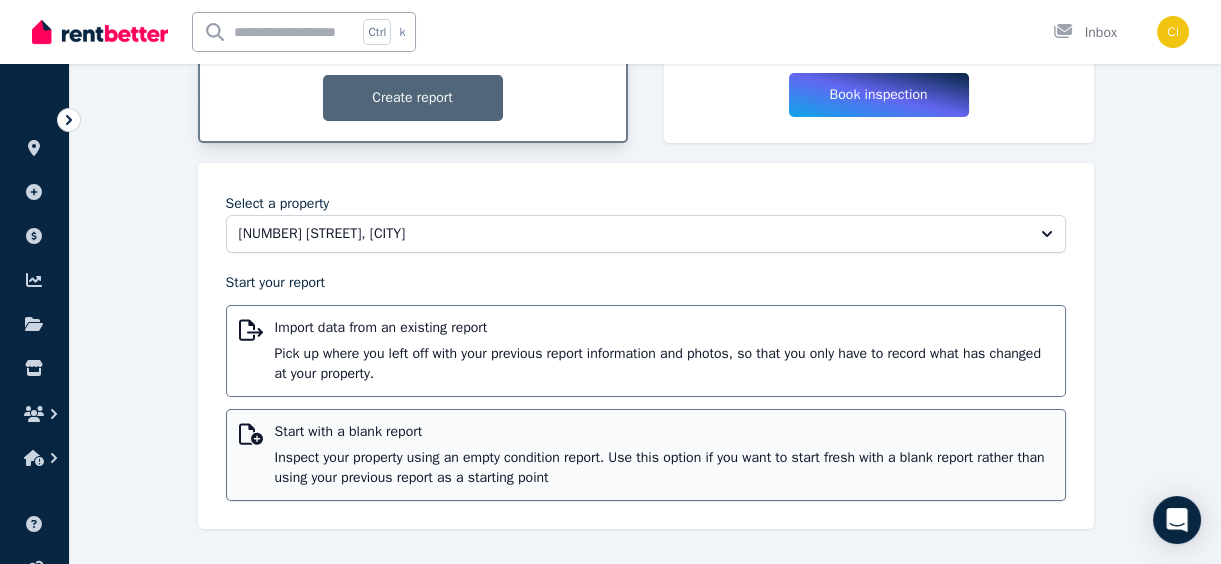click on "Inspect your property using an empty condition report. Use this option if you want to start fresh with a blank report rather than using your previous report as a starting point" at bounding box center [664, 468] 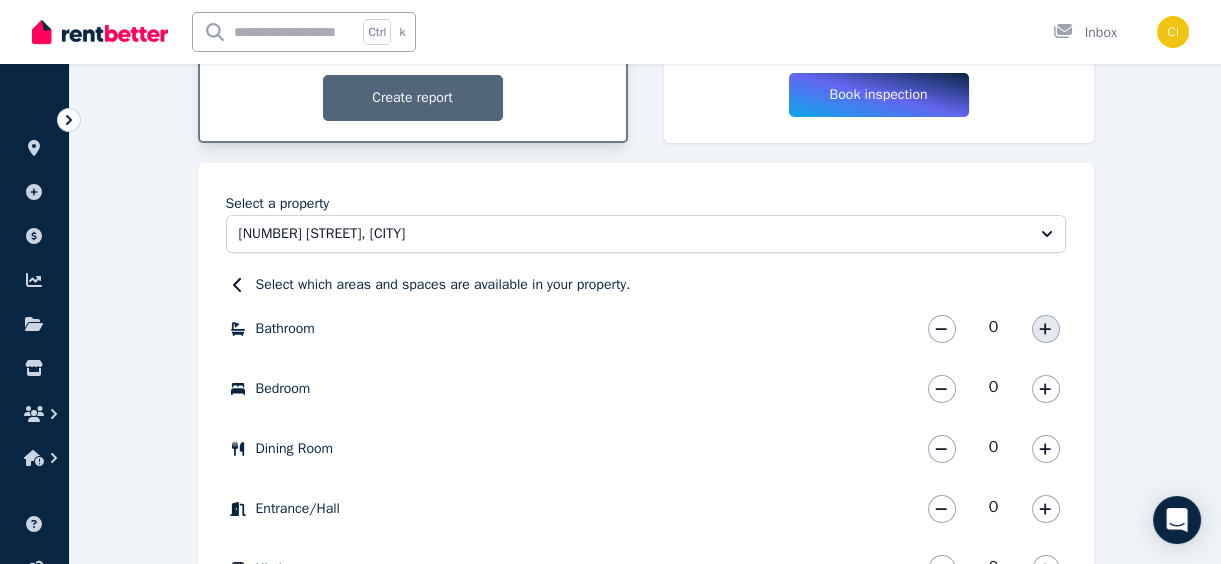 click 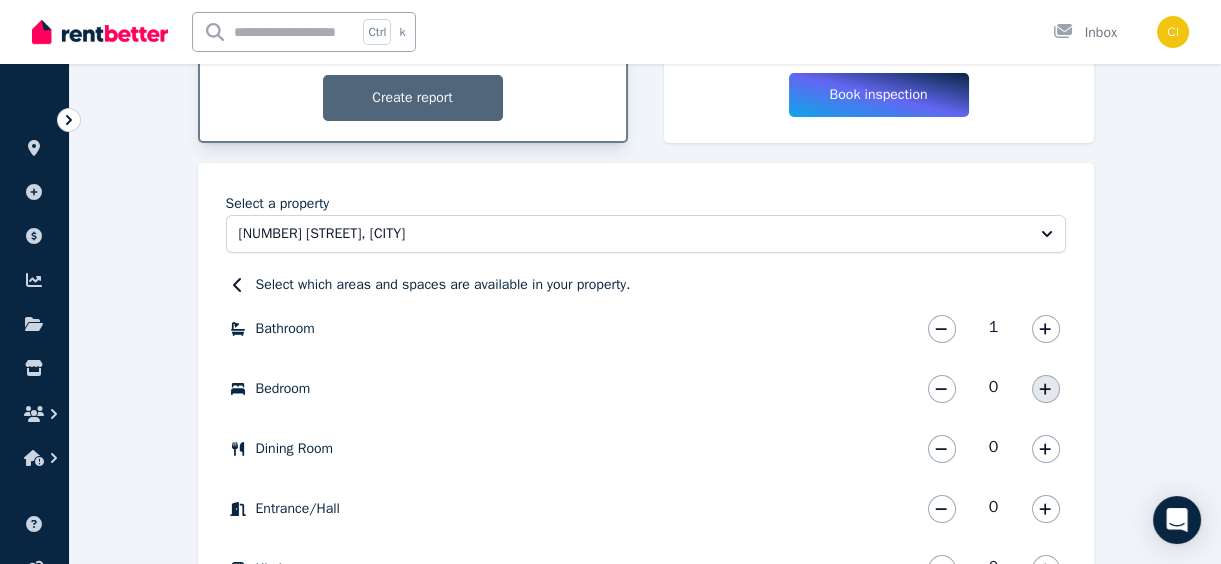 click at bounding box center (1046, 389) 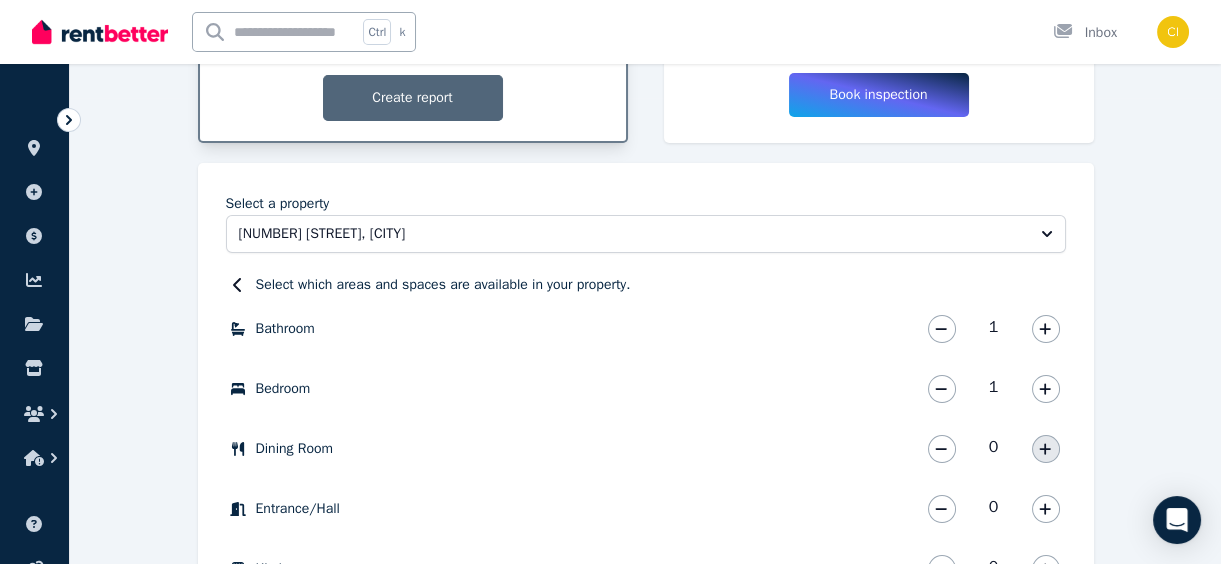 click 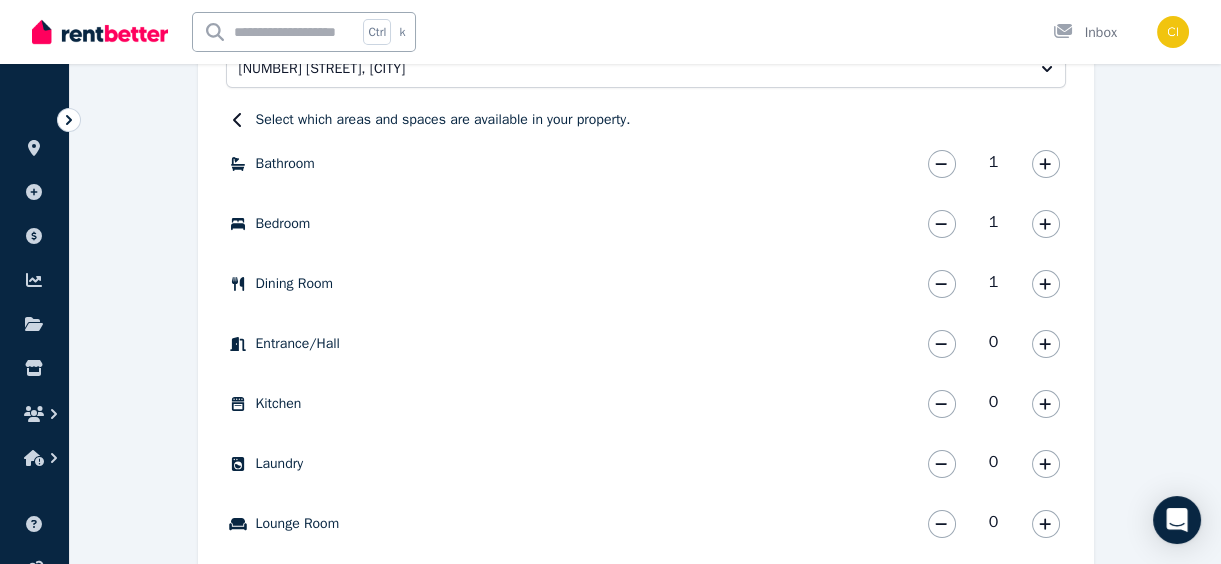 scroll, scrollTop: 648, scrollLeft: 0, axis: vertical 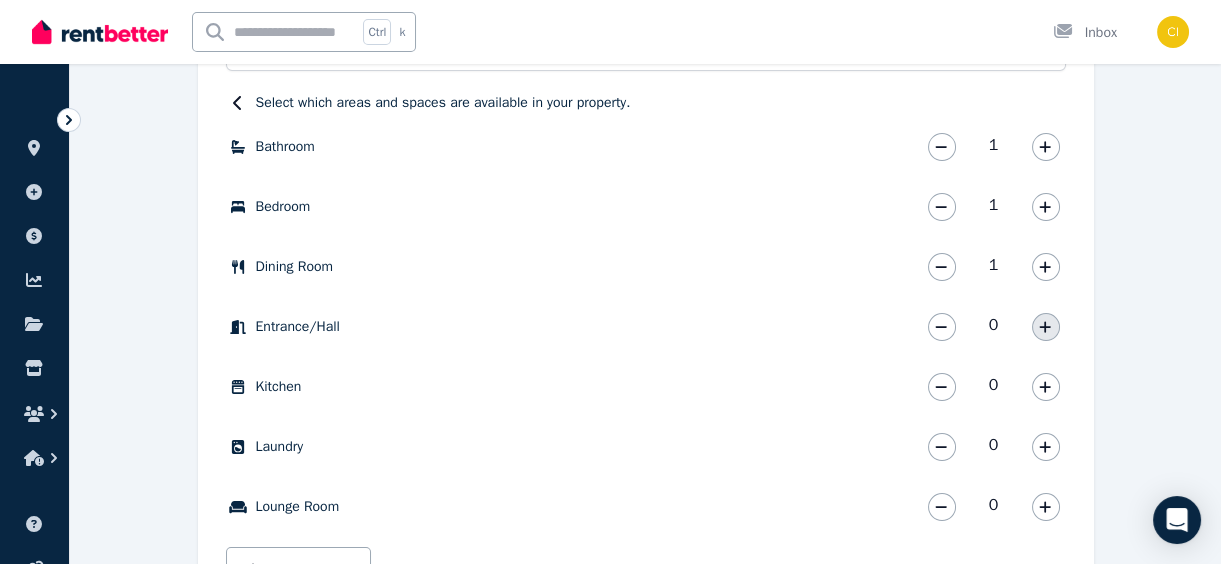 click 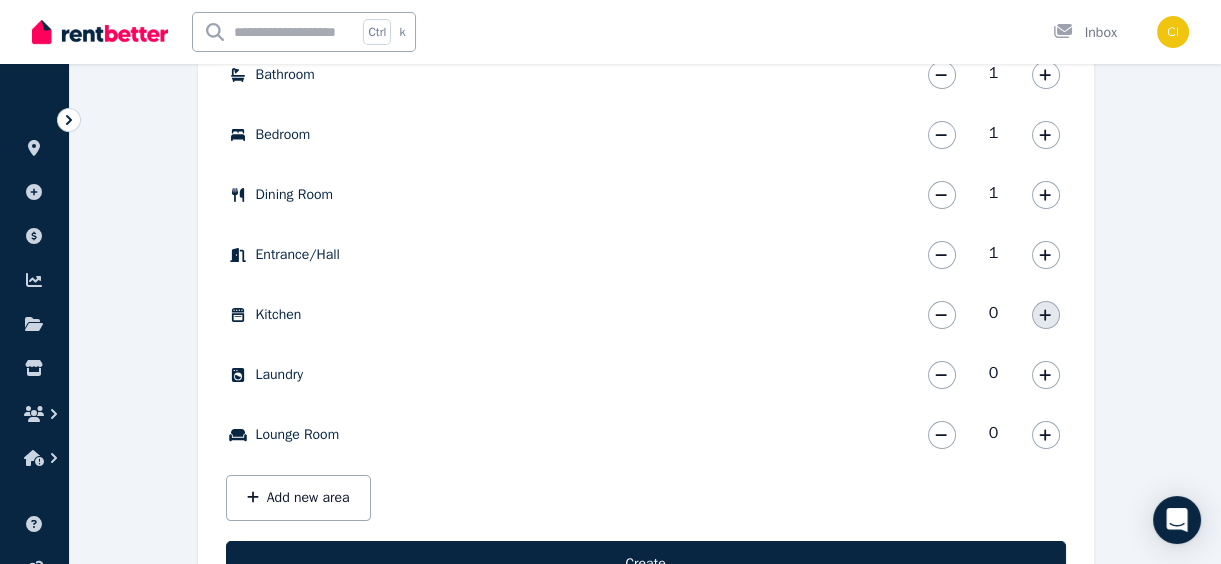 scroll, scrollTop: 806, scrollLeft: 0, axis: vertical 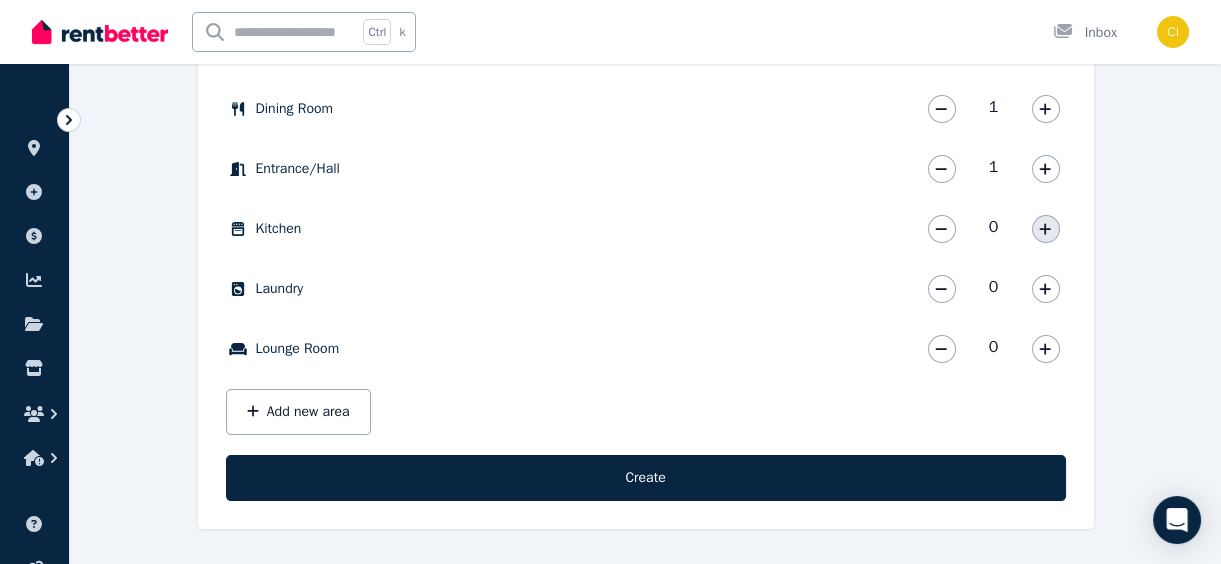 click 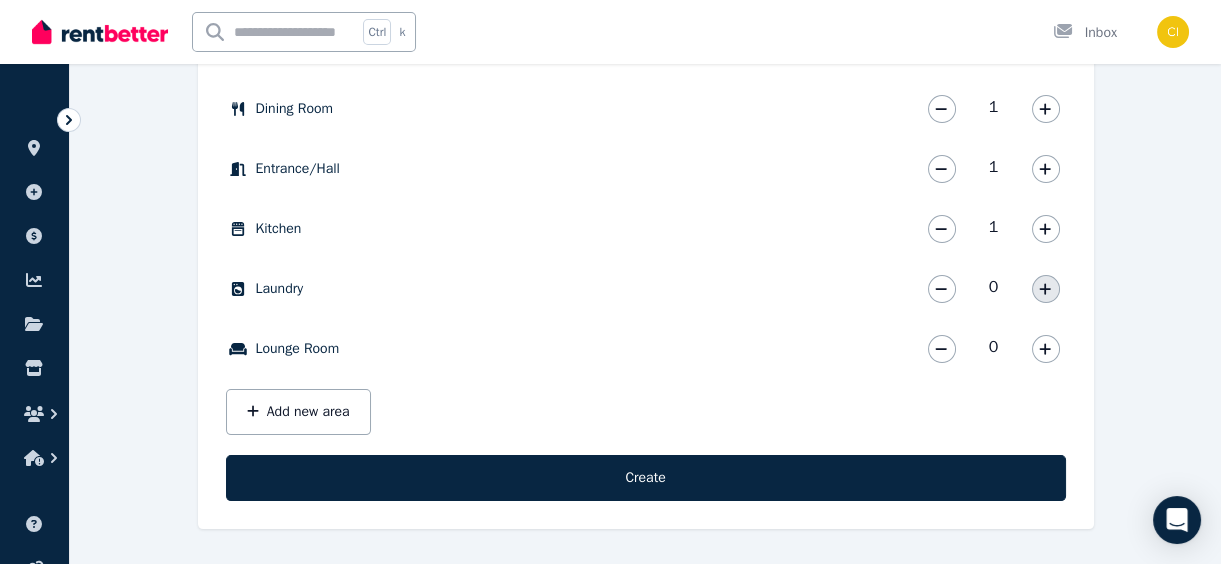 drag, startPoint x: 1049, startPoint y: 289, endPoint x: 1041, endPoint y: 299, distance: 12.806249 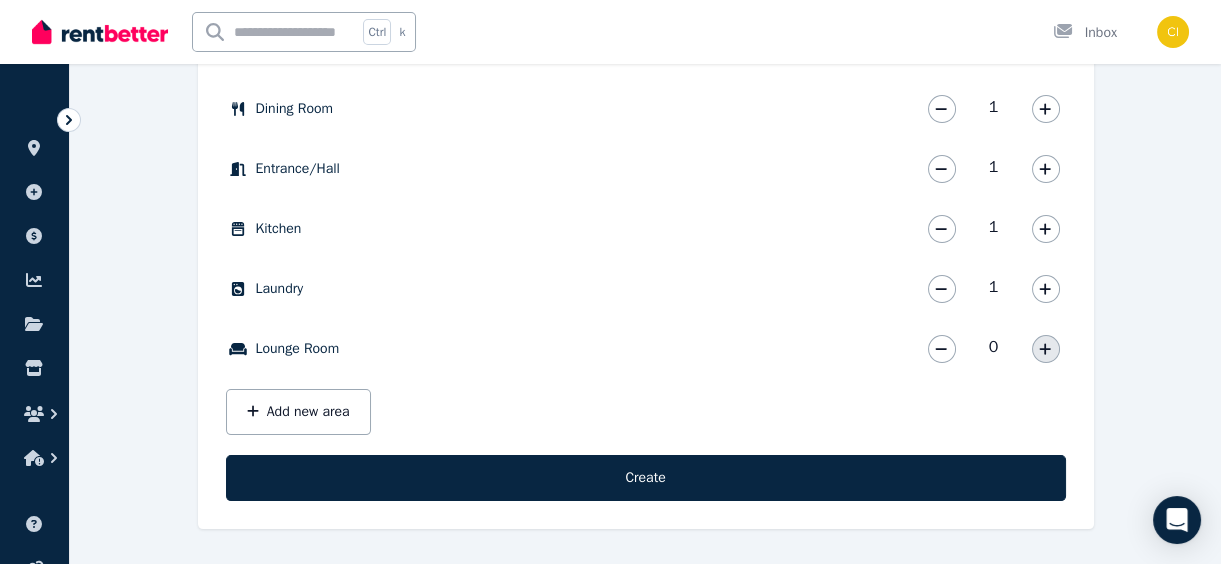 click 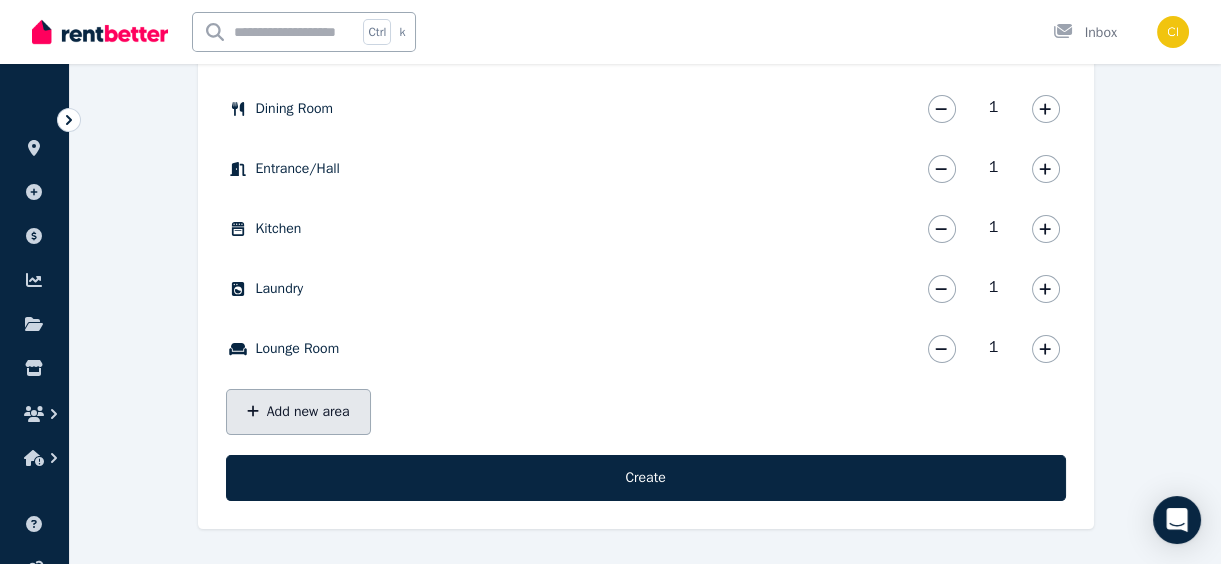 click on "Add new area" at bounding box center (298, 412) 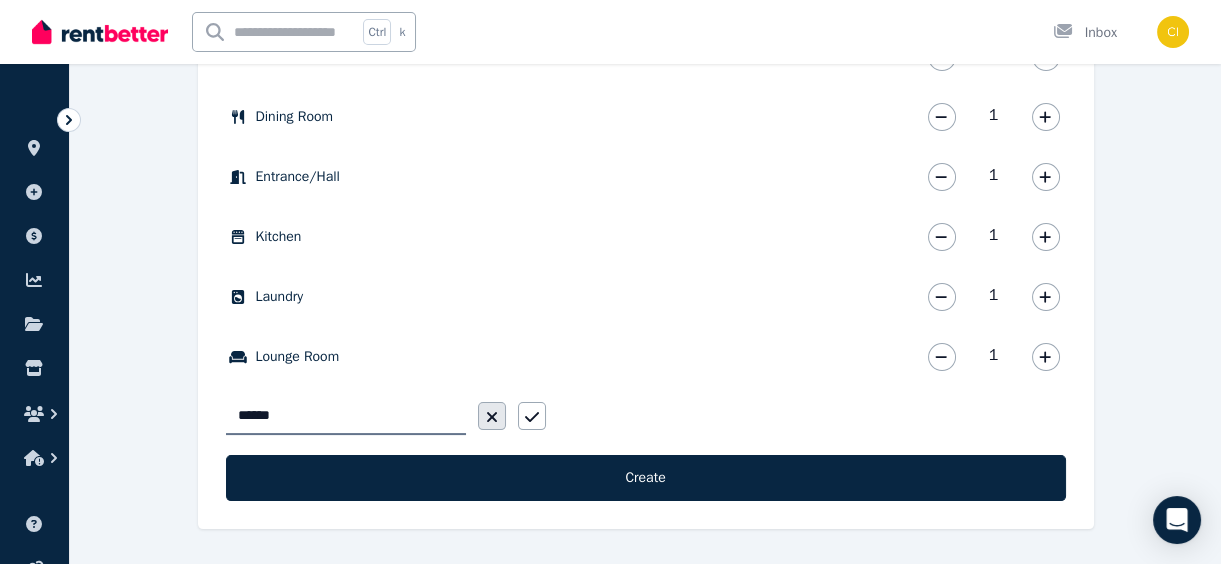 type on "**********" 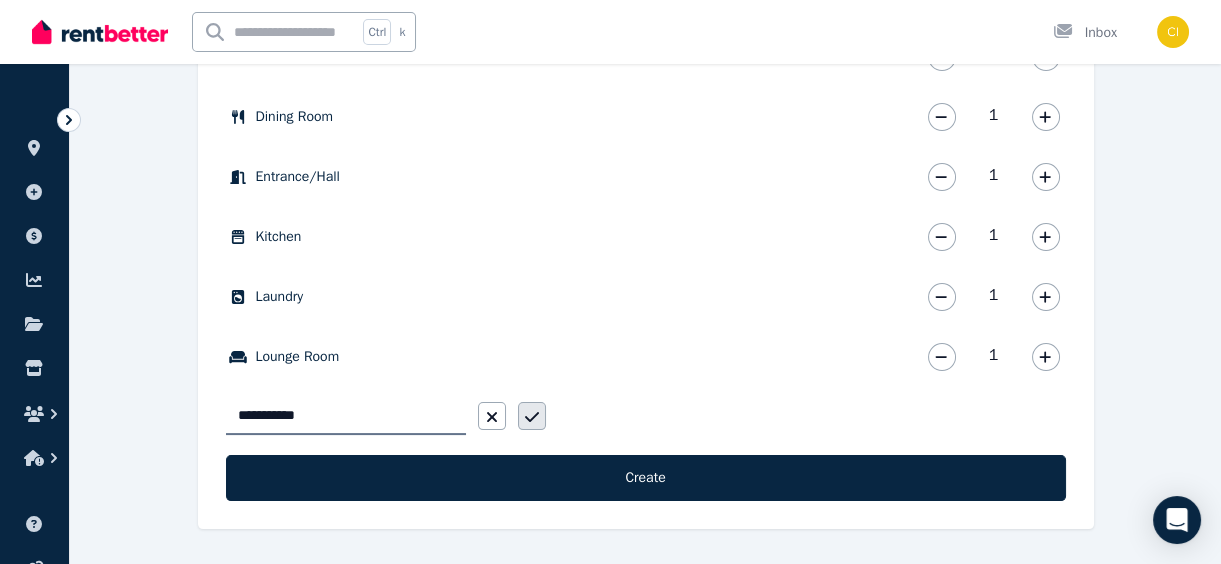 click 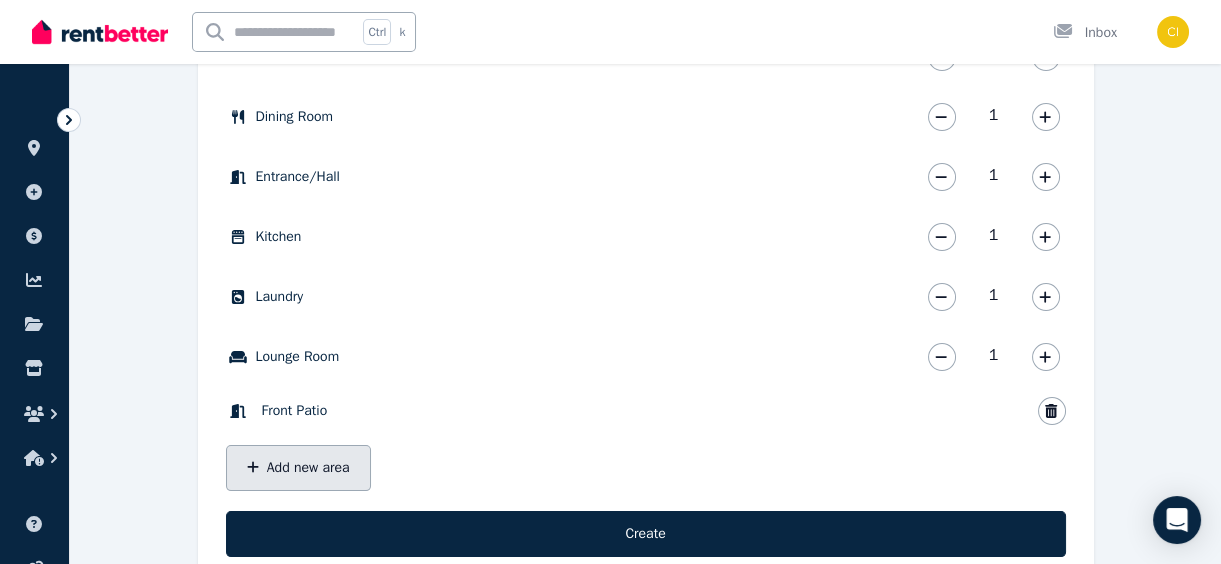 click on "Add new area" at bounding box center (298, 468) 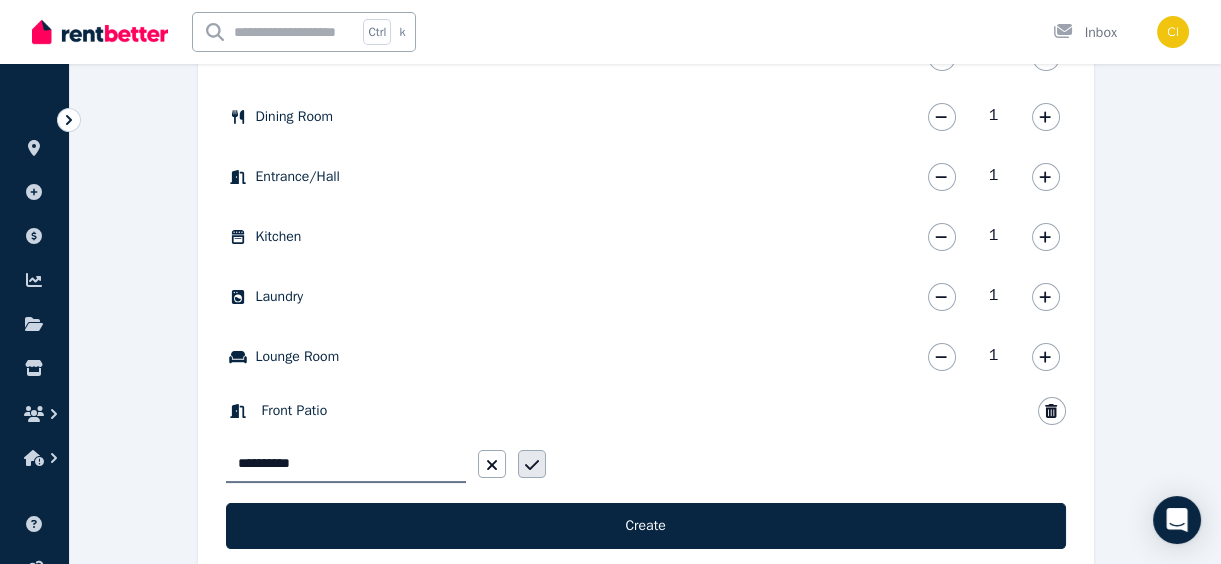 type on "**********" 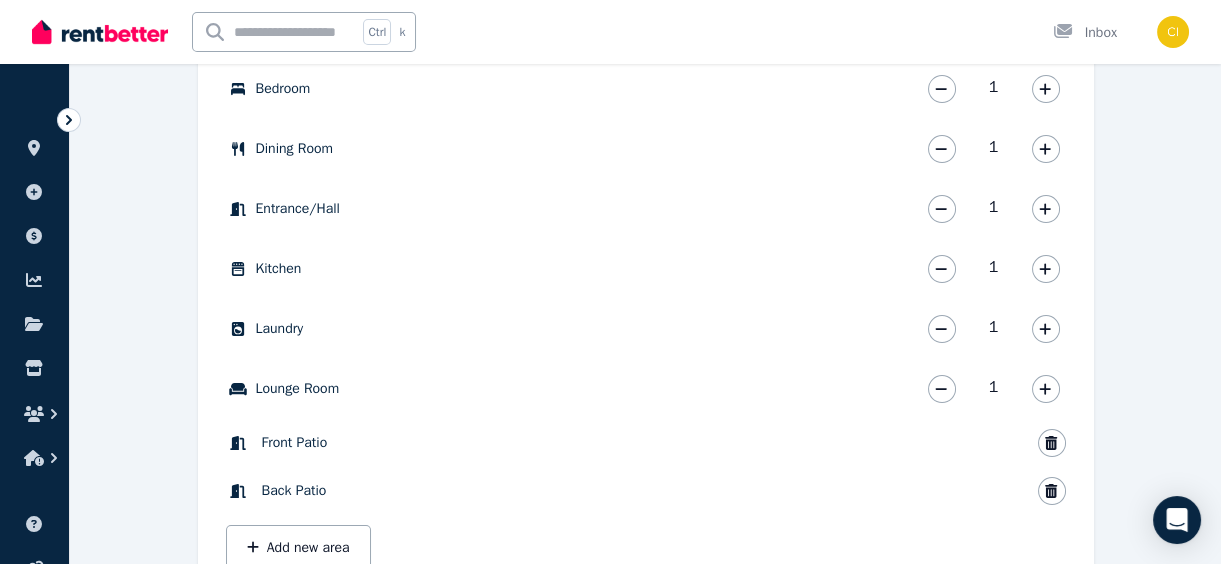 scroll, scrollTop: 798, scrollLeft: 0, axis: vertical 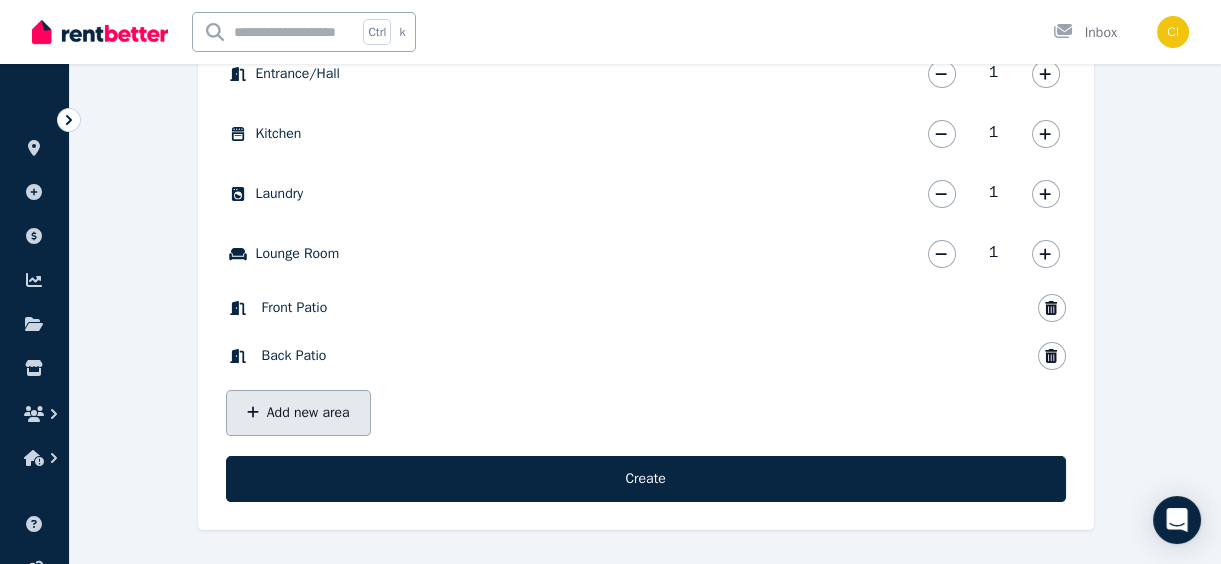 click on "Add new area" at bounding box center (298, 413) 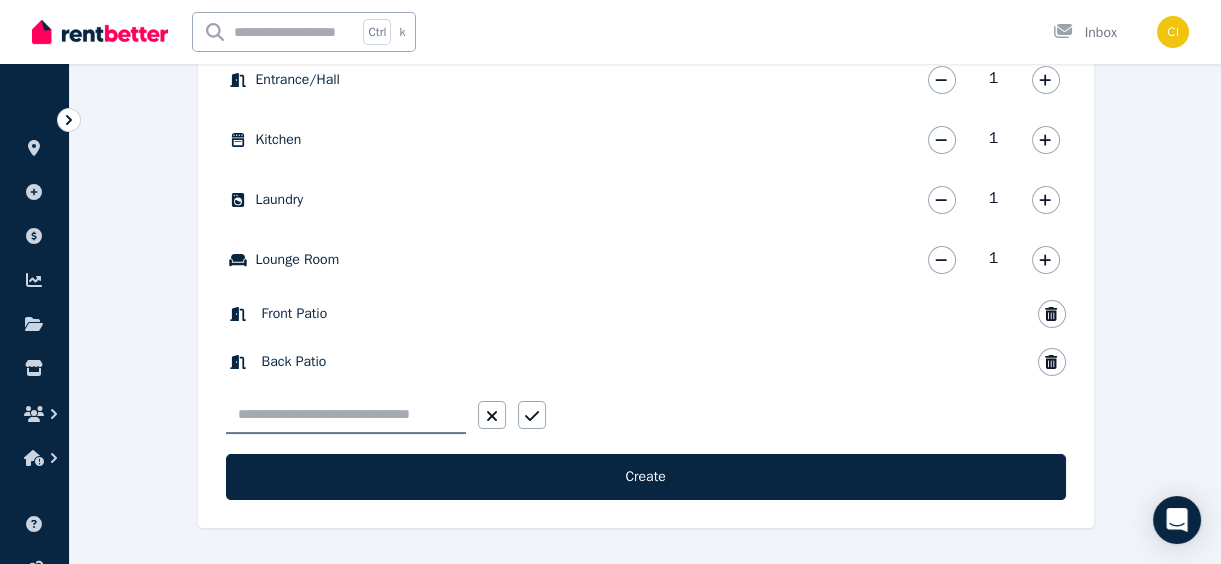 scroll, scrollTop: 894, scrollLeft: 0, axis: vertical 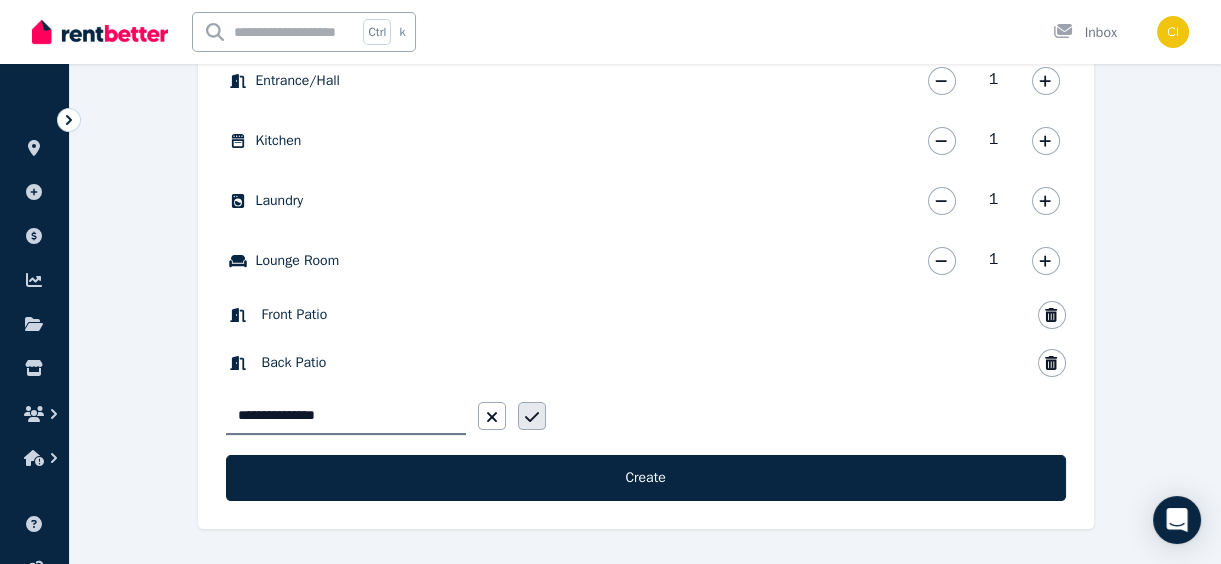 type on "**********" 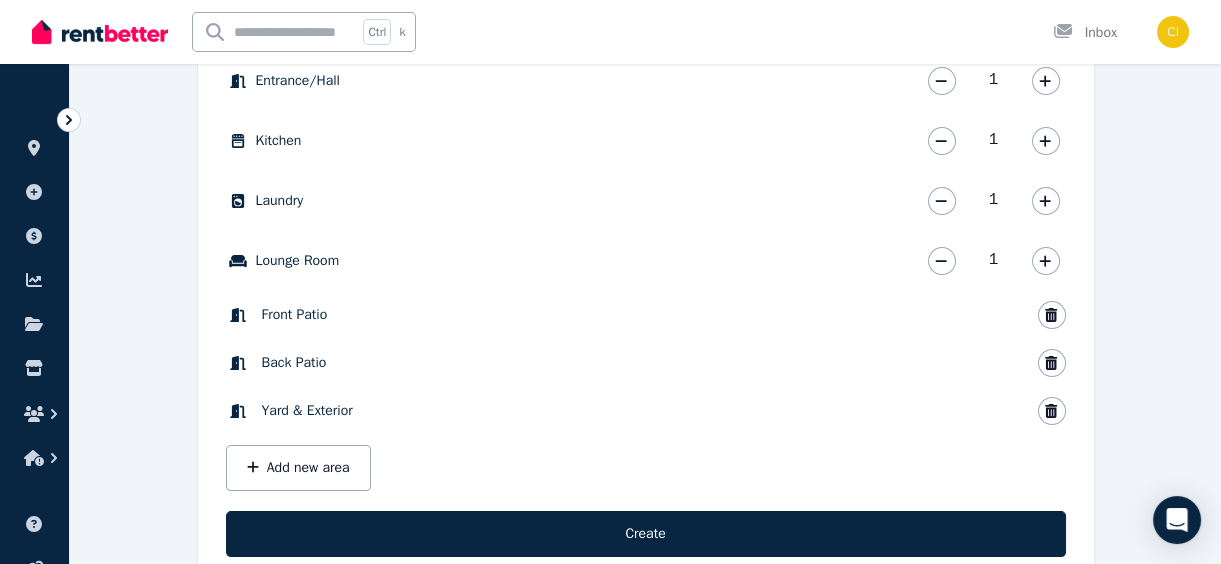 scroll, scrollTop: 950, scrollLeft: 0, axis: vertical 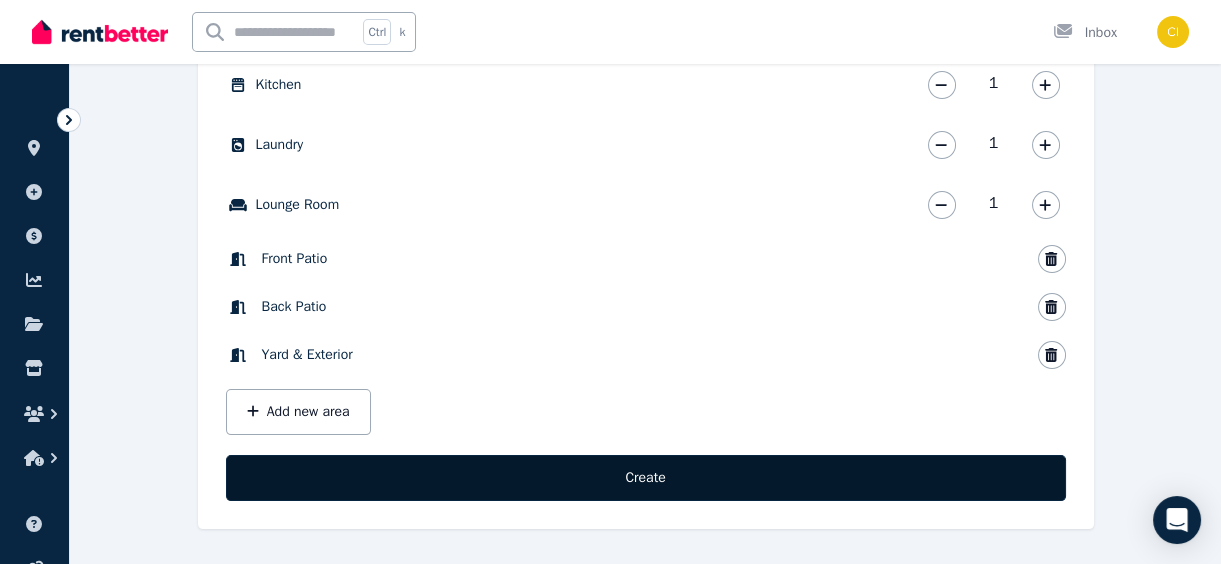 click on "Create" at bounding box center (646, 478) 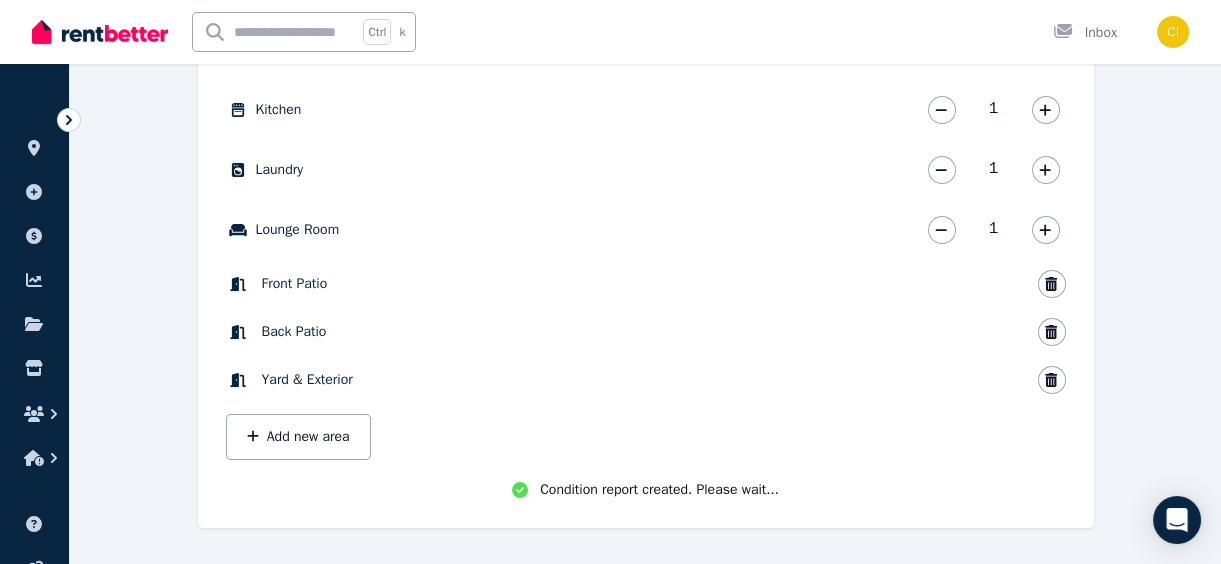 scroll, scrollTop: 924, scrollLeft: 0, axis: vertical 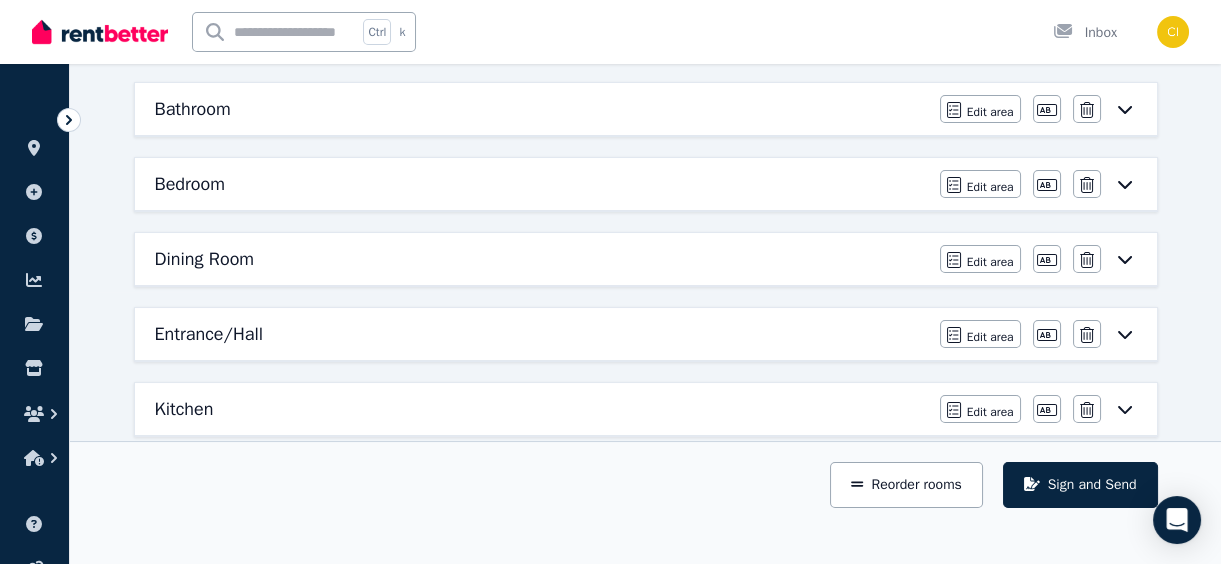 click on "Entrance/Hall" at bounding box center (209, 334) 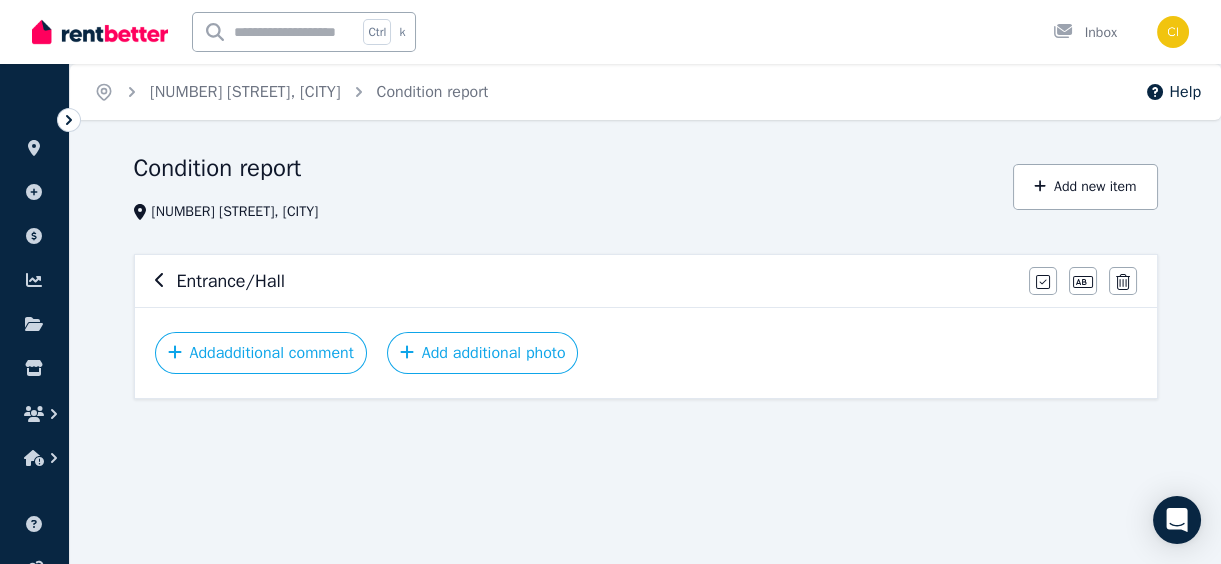 scroll, scrollTop: 0, scrollLeft: 0, axis: both 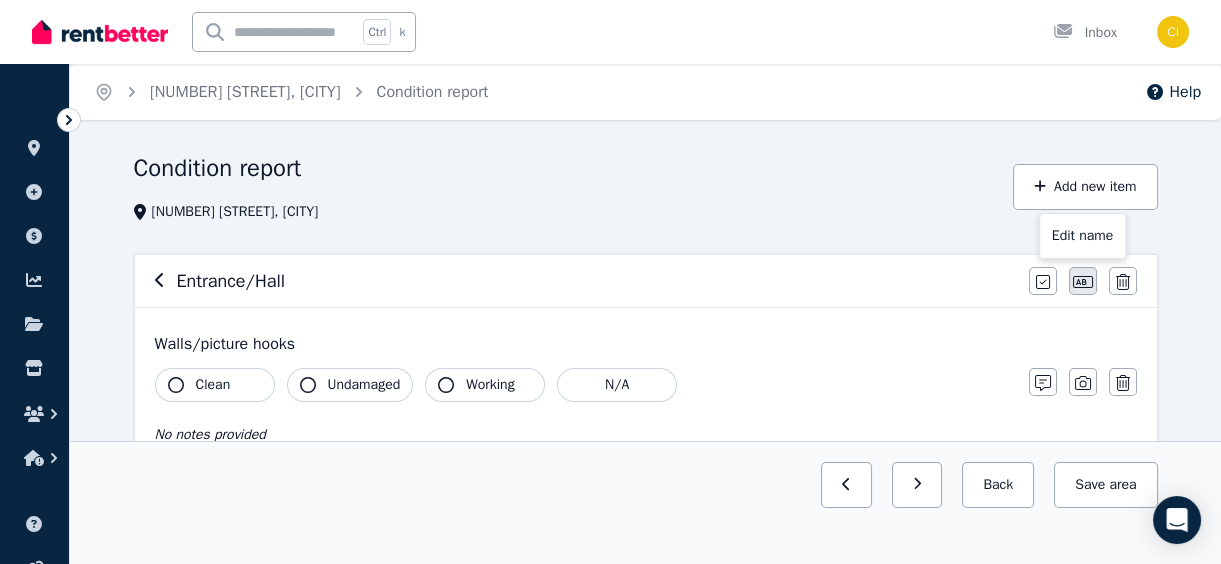 click 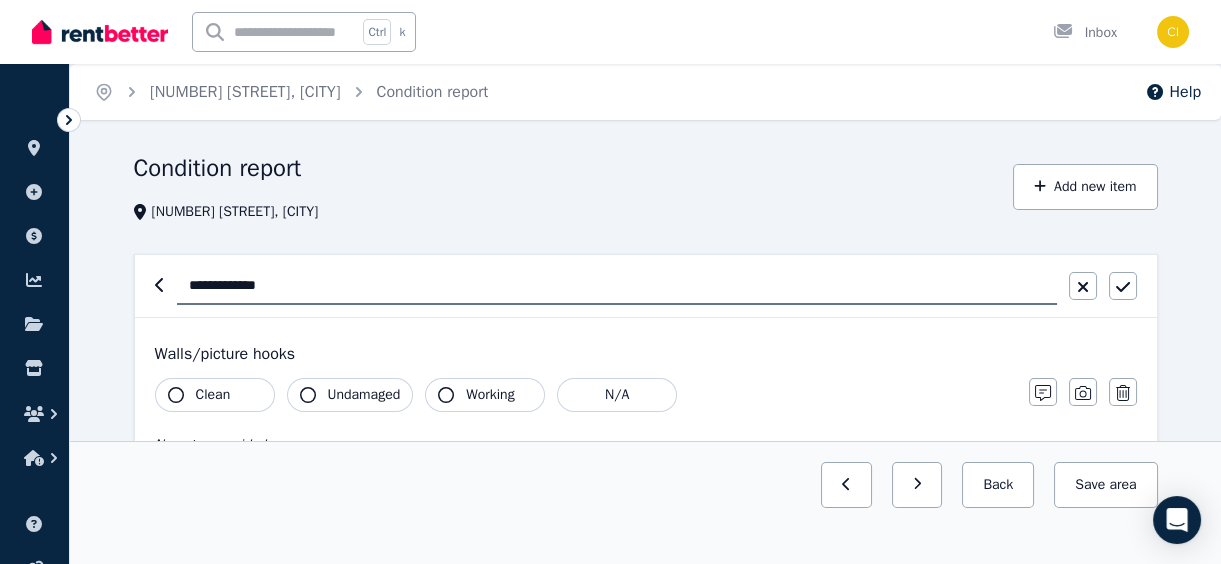 drag, startPoint x: 252, startPoint y: 282, endPoint x: 239, endPoint y: 285, distance: 13.341664 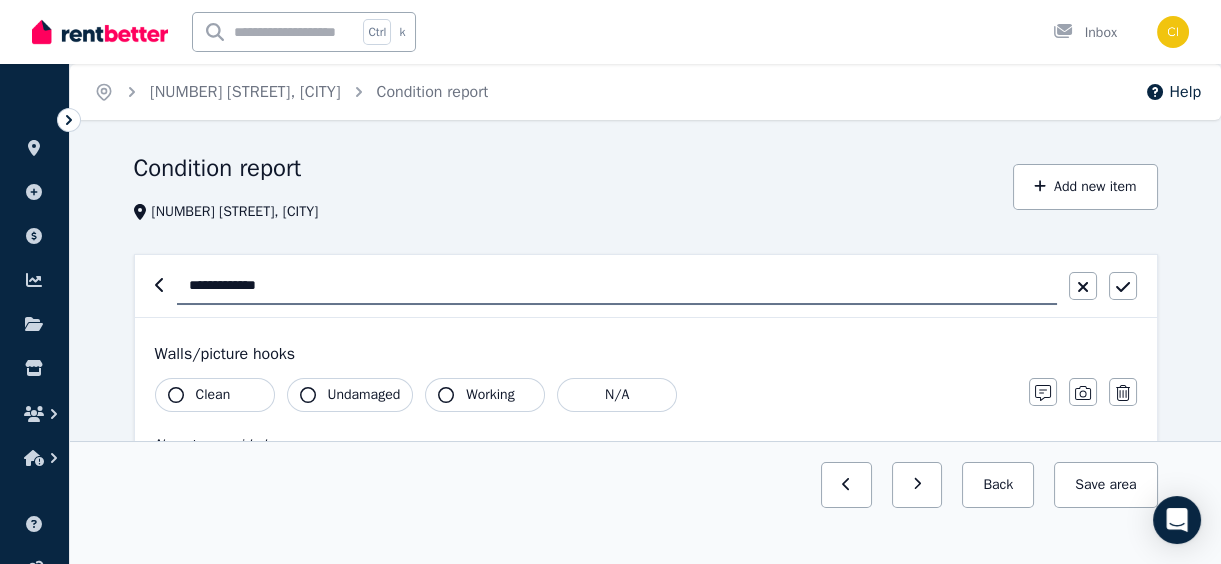 click on "**********" at bounding box center (617, 286) 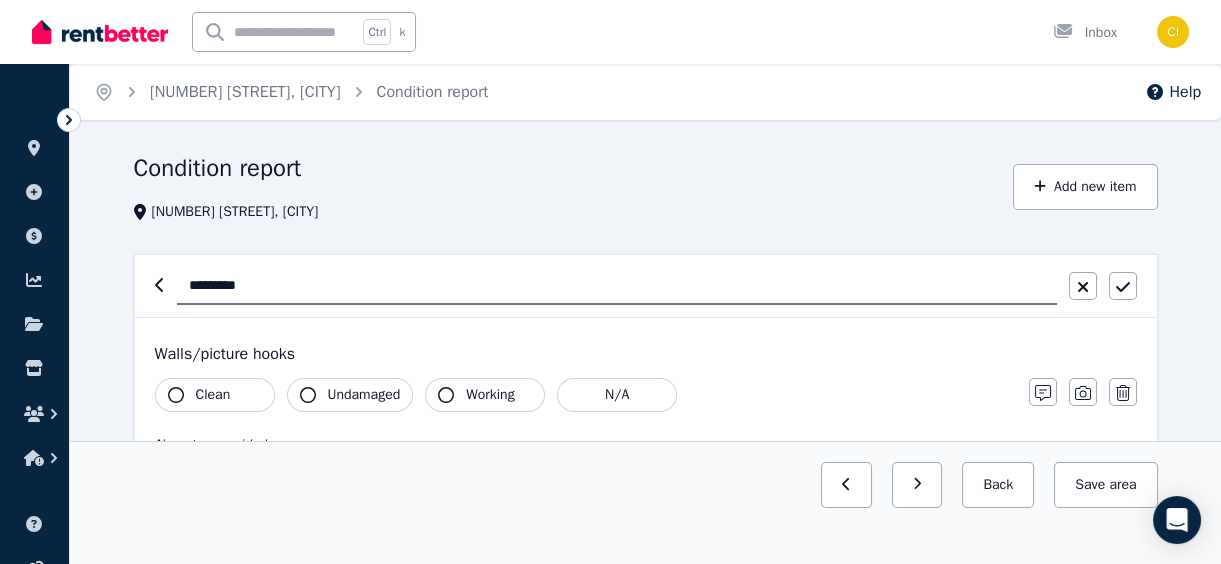 type on "*********" 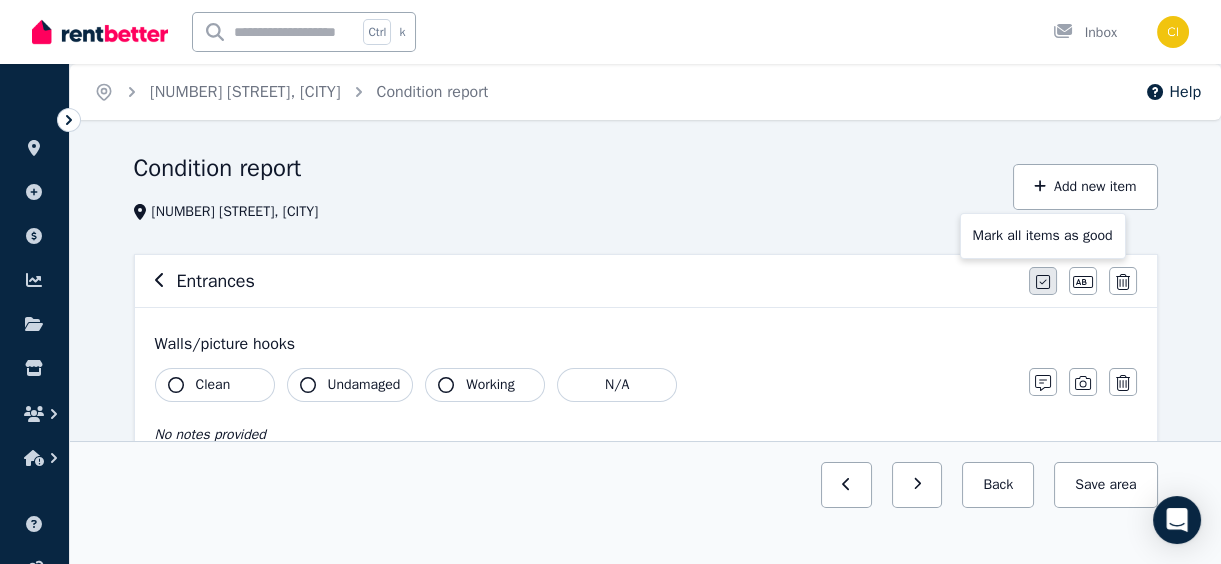 click 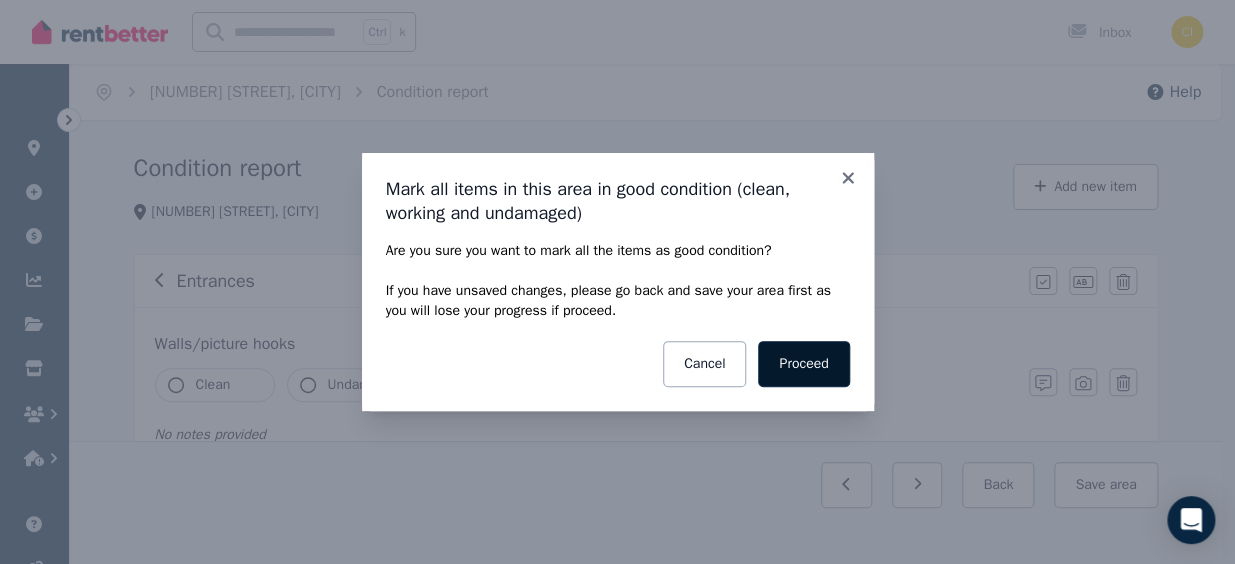 click on "Proceed" at bounding box center (803, 364) 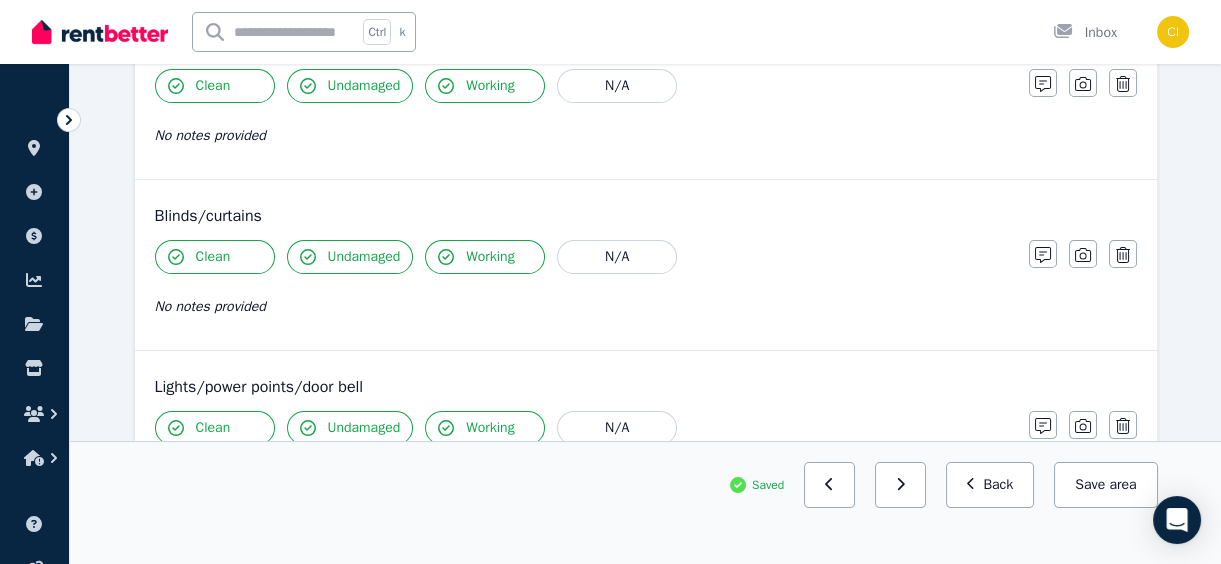scroll, scrollTop: 818, scrollLeft: 0, axis: vertical 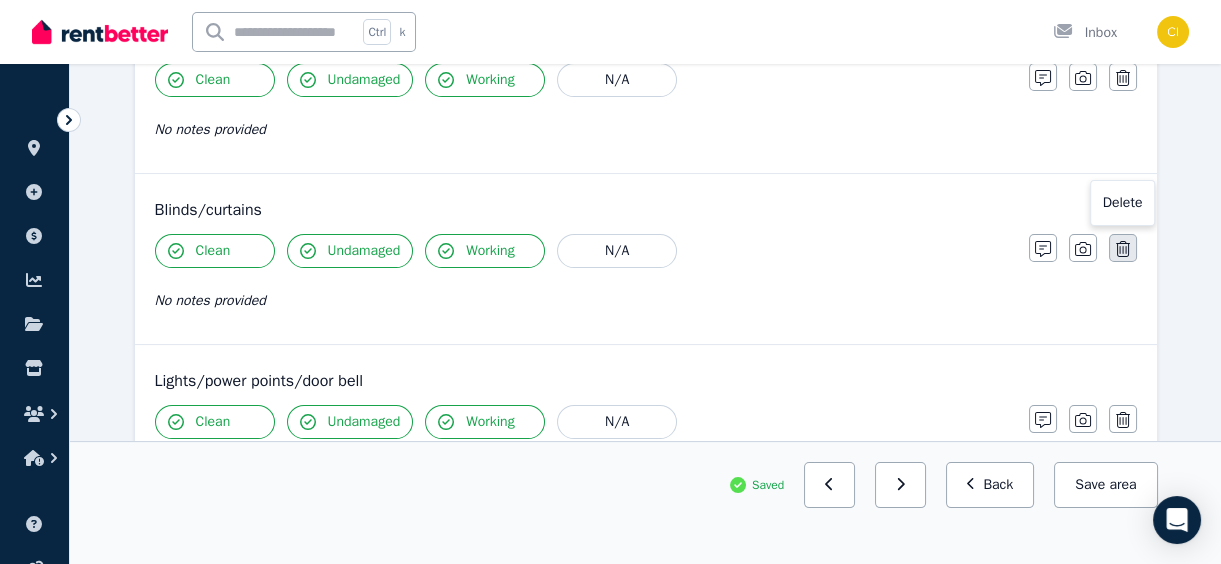 click at bounding box center (1123, 248) 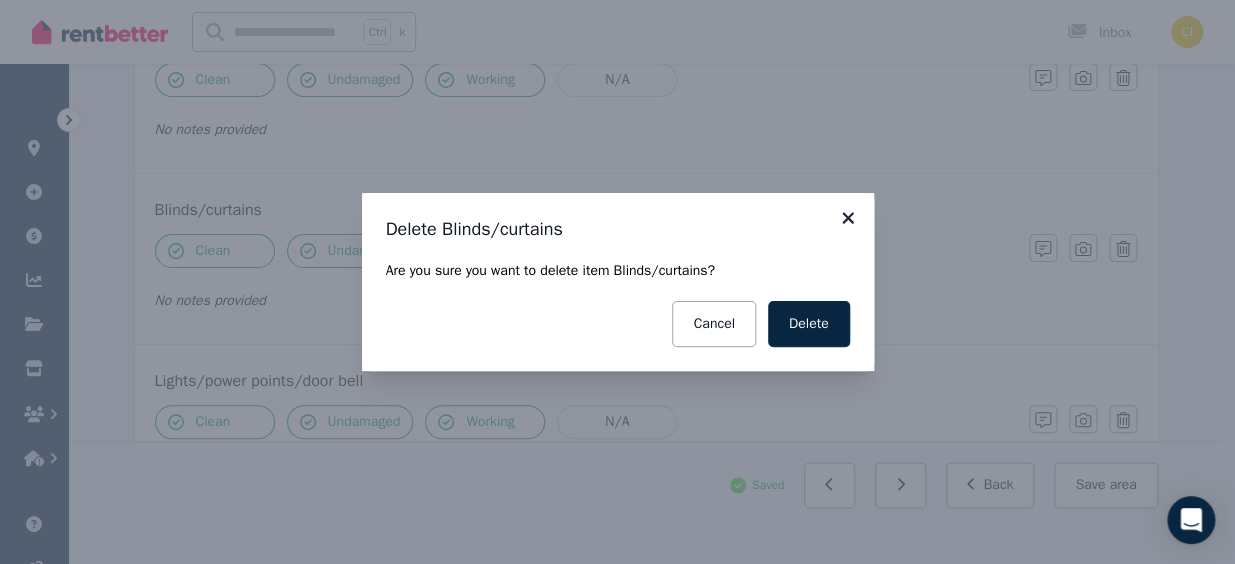 click 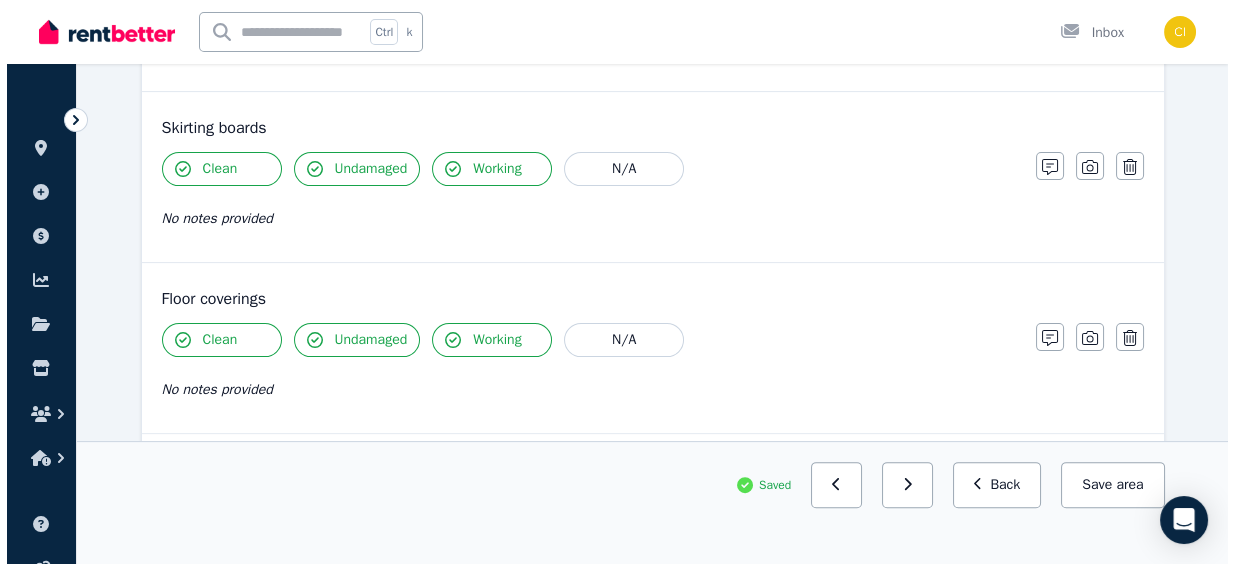 scroll, scrollTop: 1272, scrollLeft: 0, axis: vertical 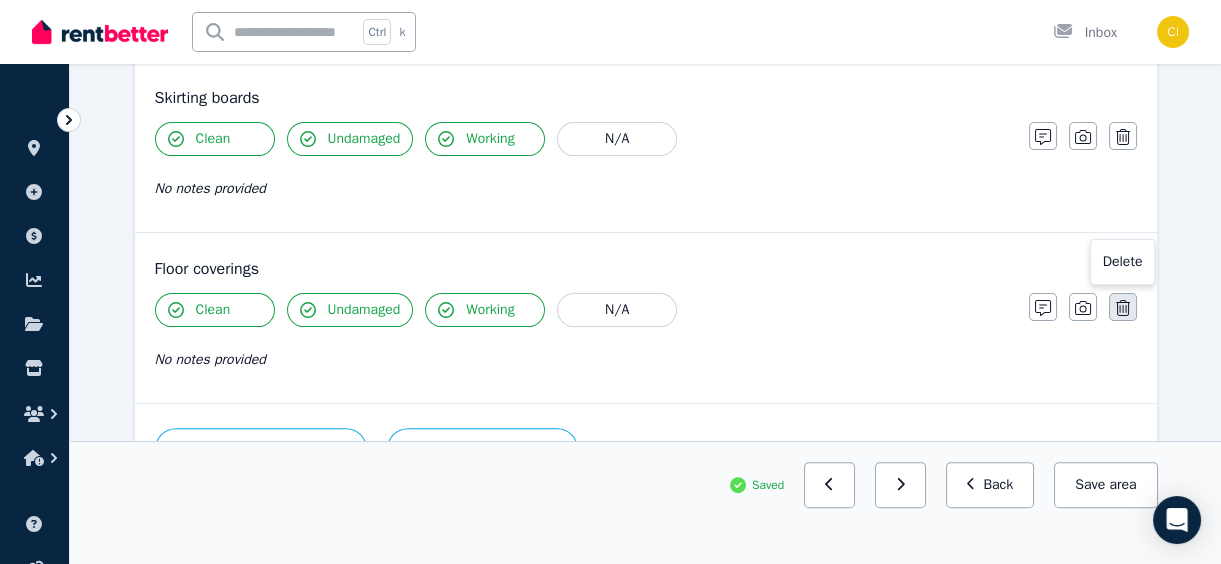click 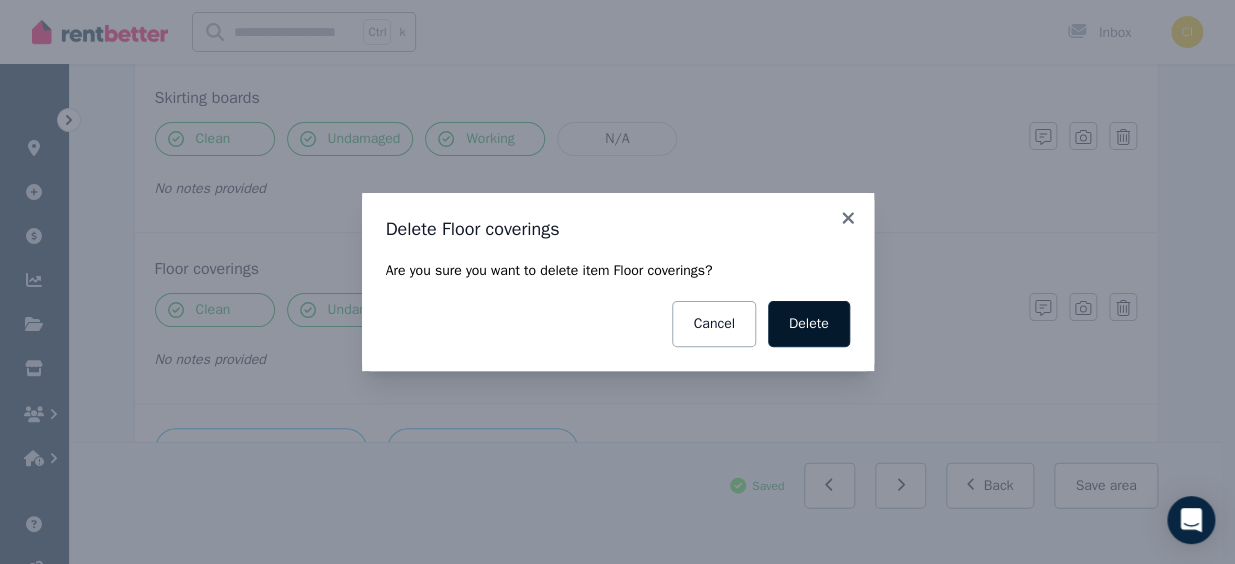 click on "Delete" at bounding box center (809, 324) 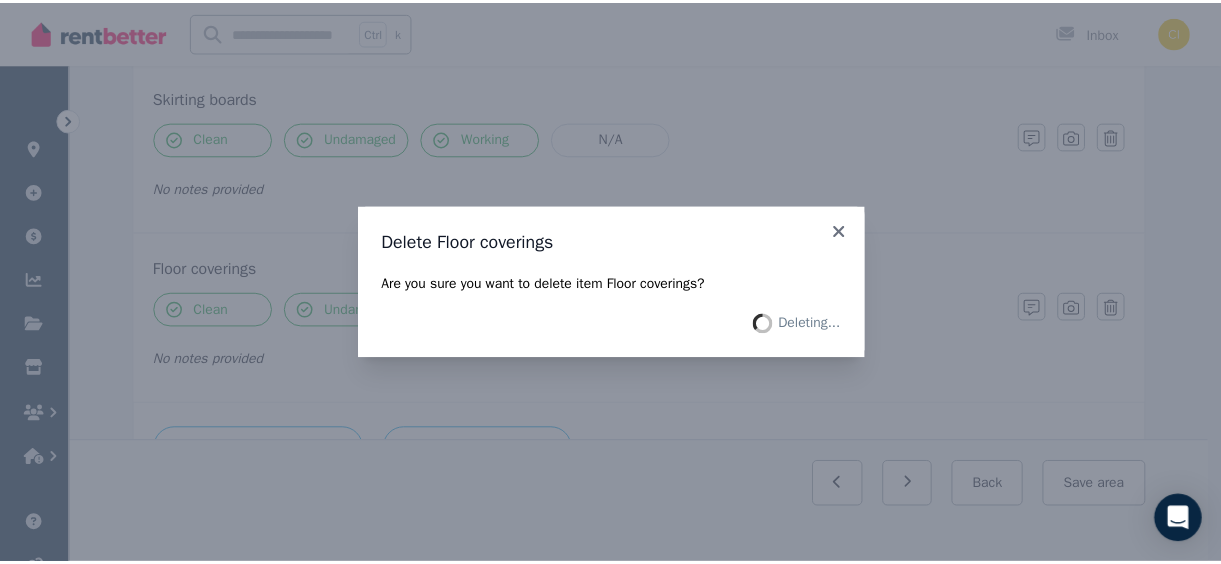 scroll, scrollTop: 1102, scrollLeft: 0, axis: vertical 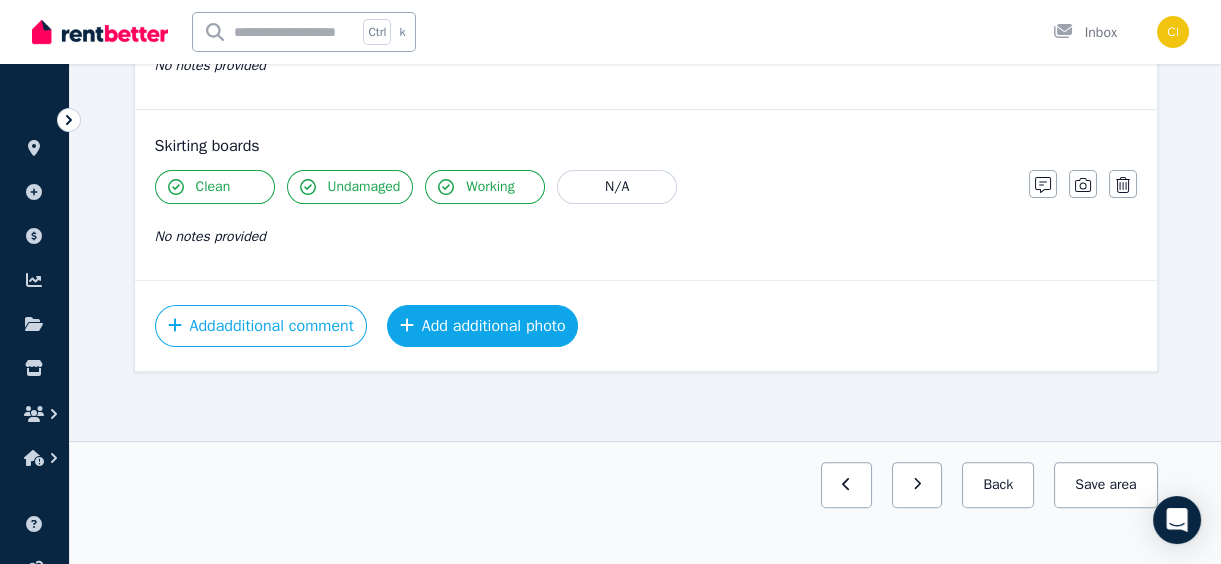 click on "Add additional photo" at bounding box center (483, 326) 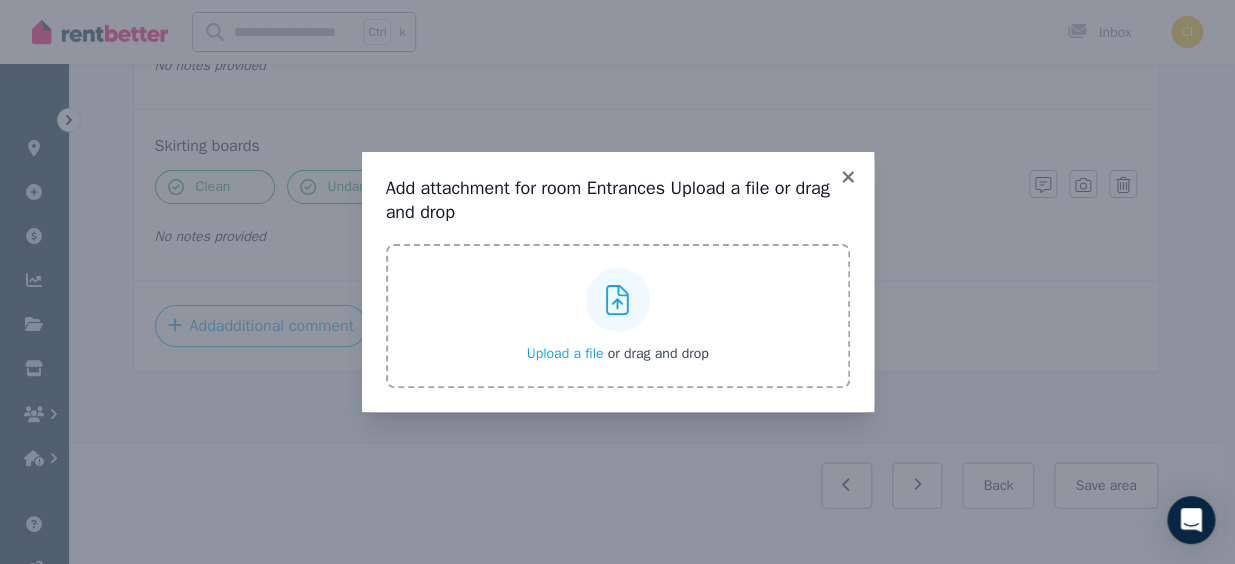 click on "Add attachment for room Entrances Upload a file   or drag and drop" at bounding box center [617, 282] 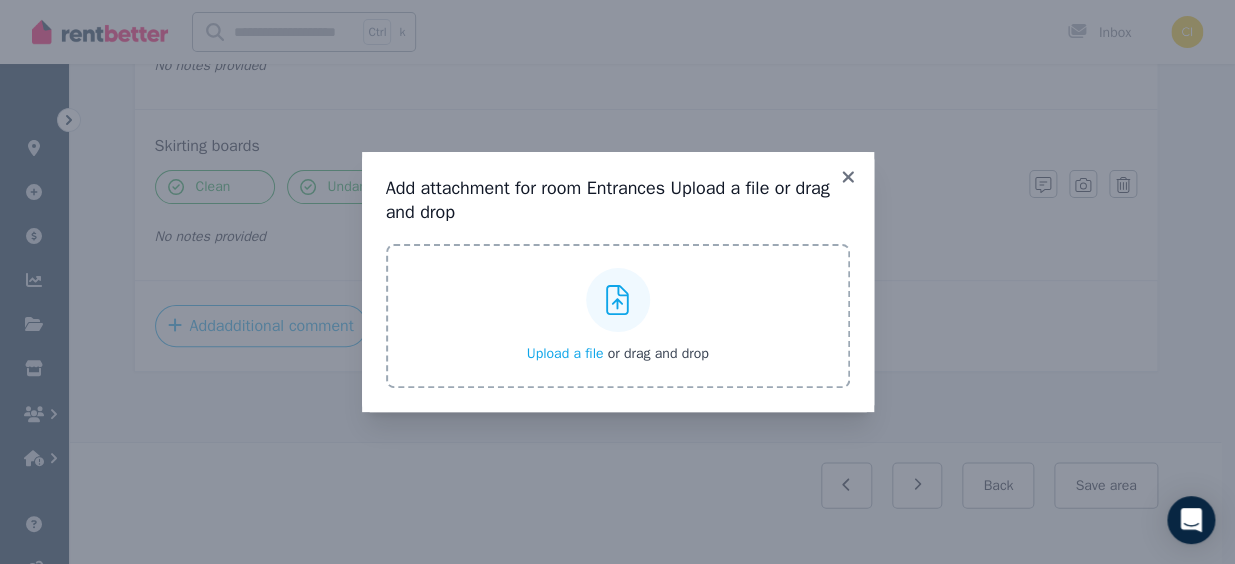 click on "Upload a file" at bounding box center (564, 353) 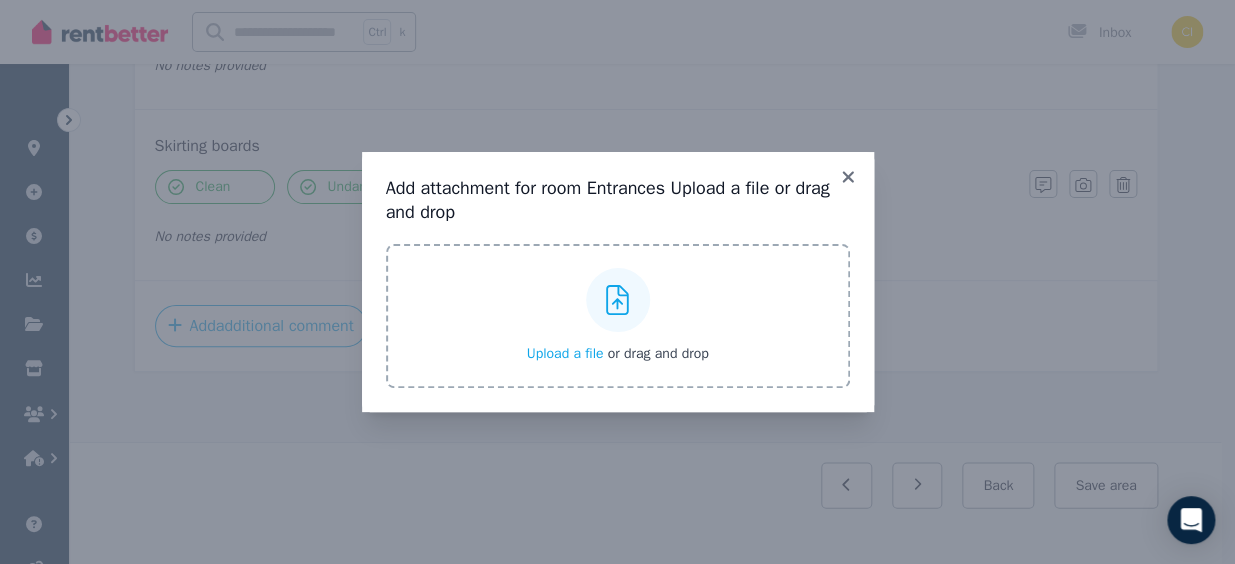 click on "Upload a file" at bounding box center [564, 353] 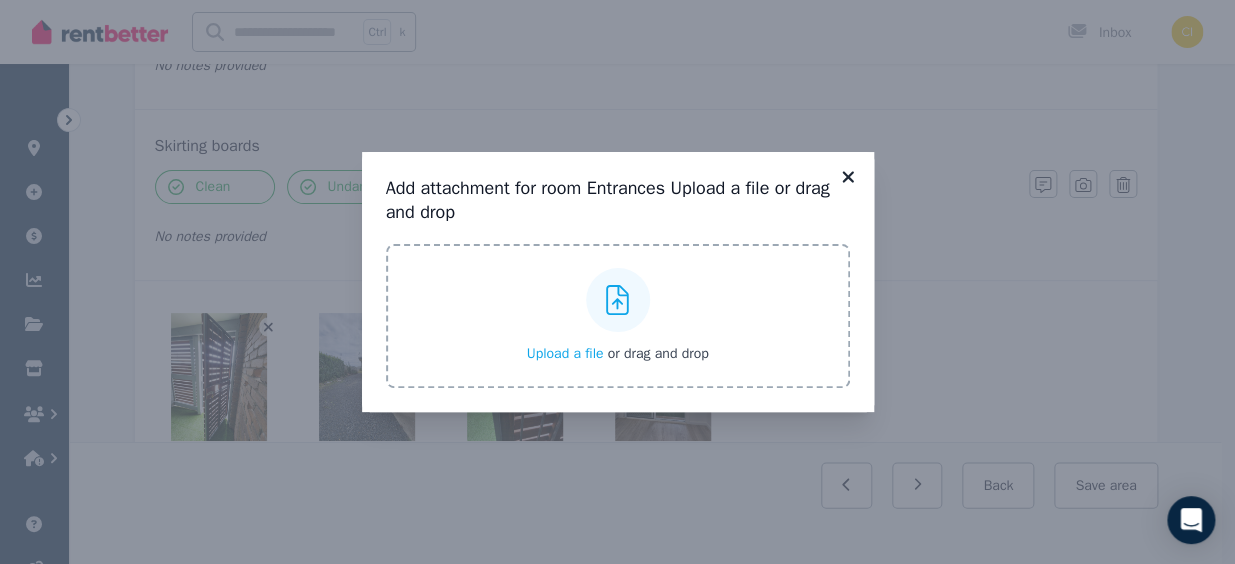 click 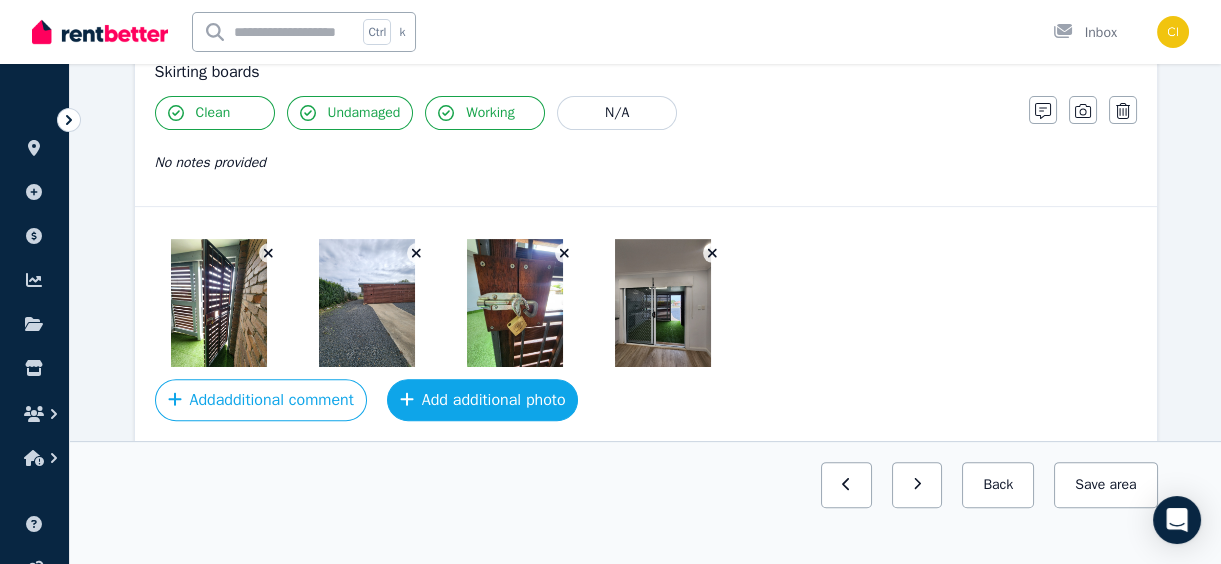 scroll, scrollTop: 1371, scrollLeft: 0, axis: vertical 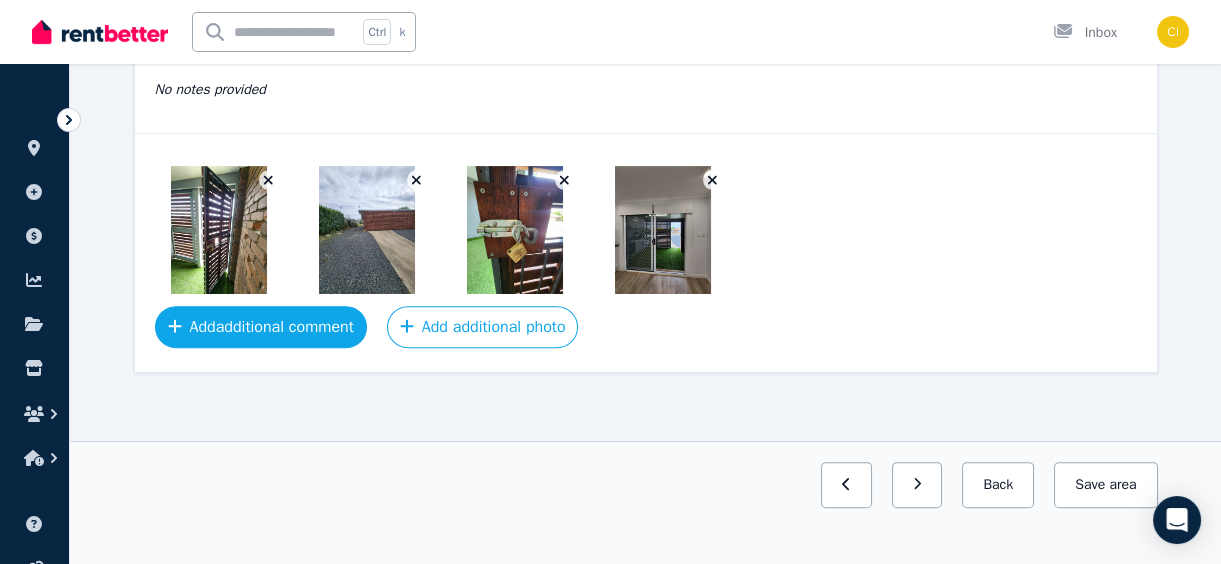 click on "Add  additional comment" at bounding box center (261, 327) 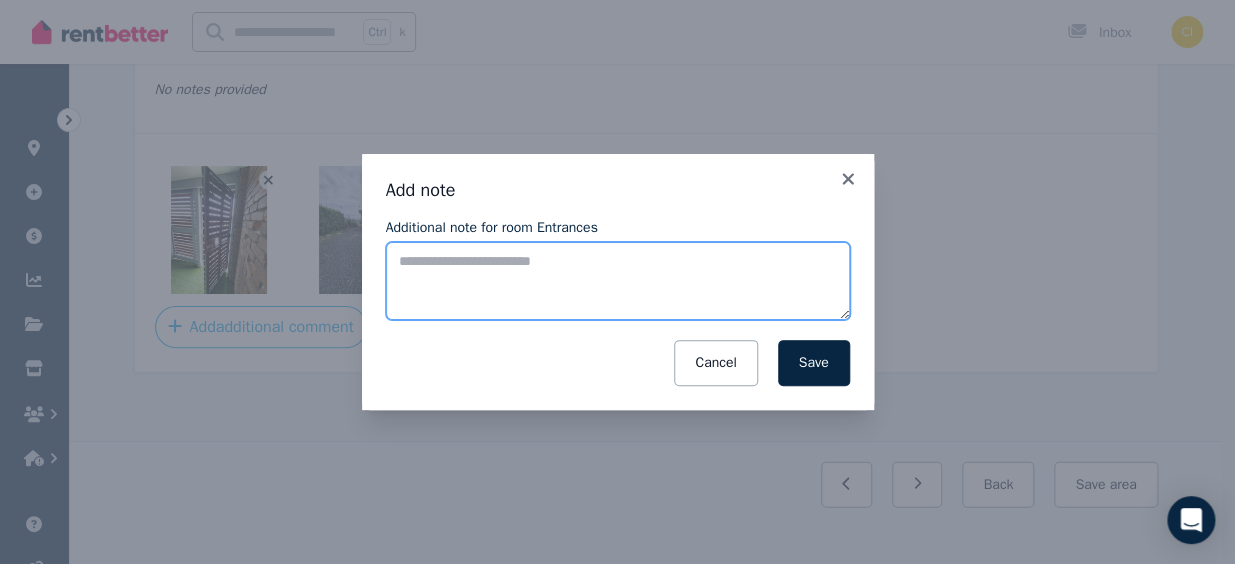 click on "Additional note for room Entrances" at bounding box center [618, 281] 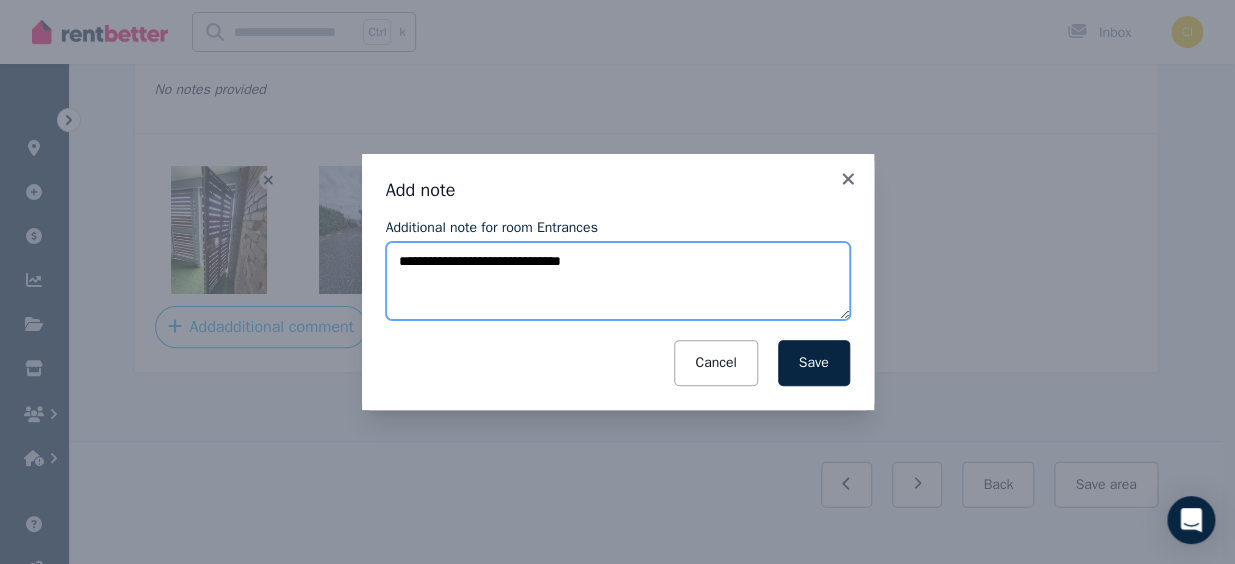 drag, startPoint x: 640, startPoint y: 269, endPoint x: 427, endPoint y: 262, distance: 213.11499 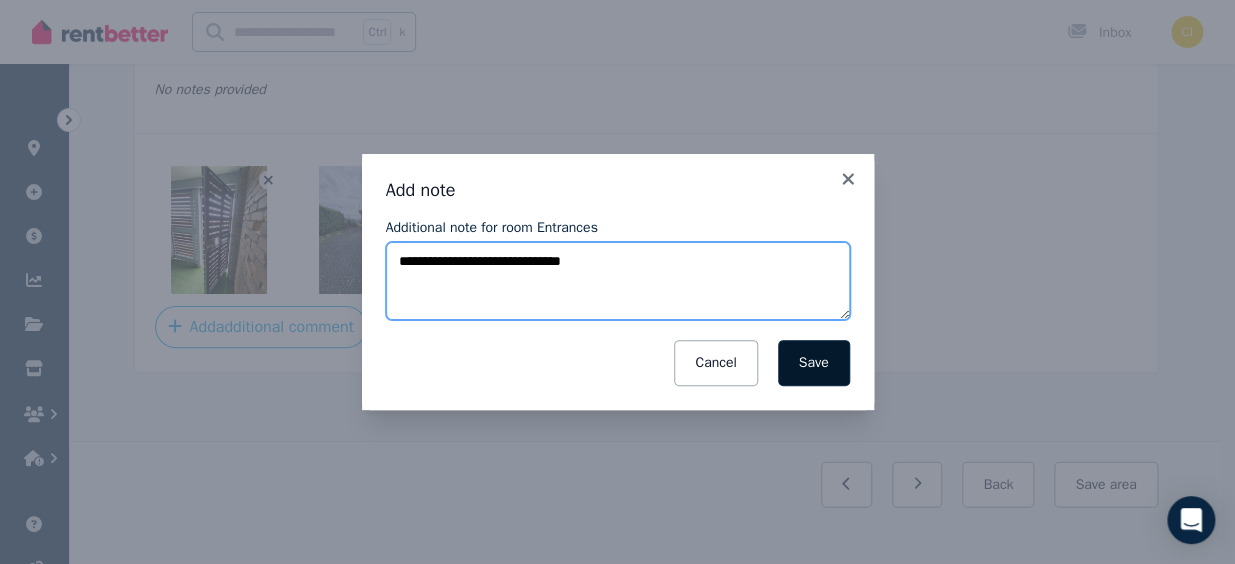 type on "**********" 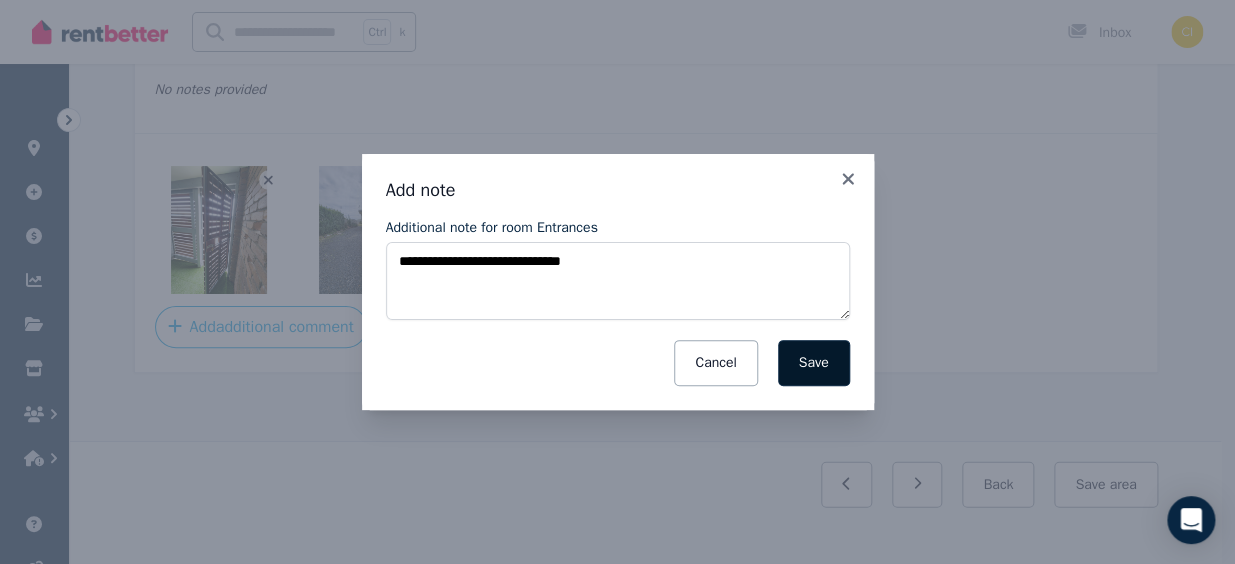 click on "Save" at bounding box center (814, 363) 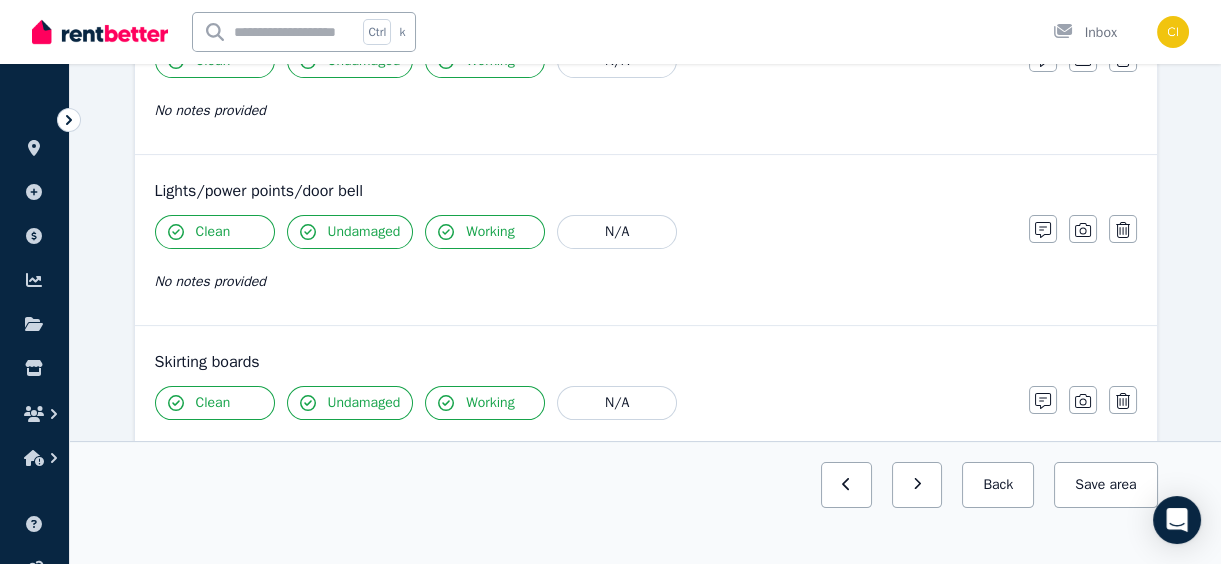 scroll, scrollTop: 1416, scrollLeft: 0, axis: vertical 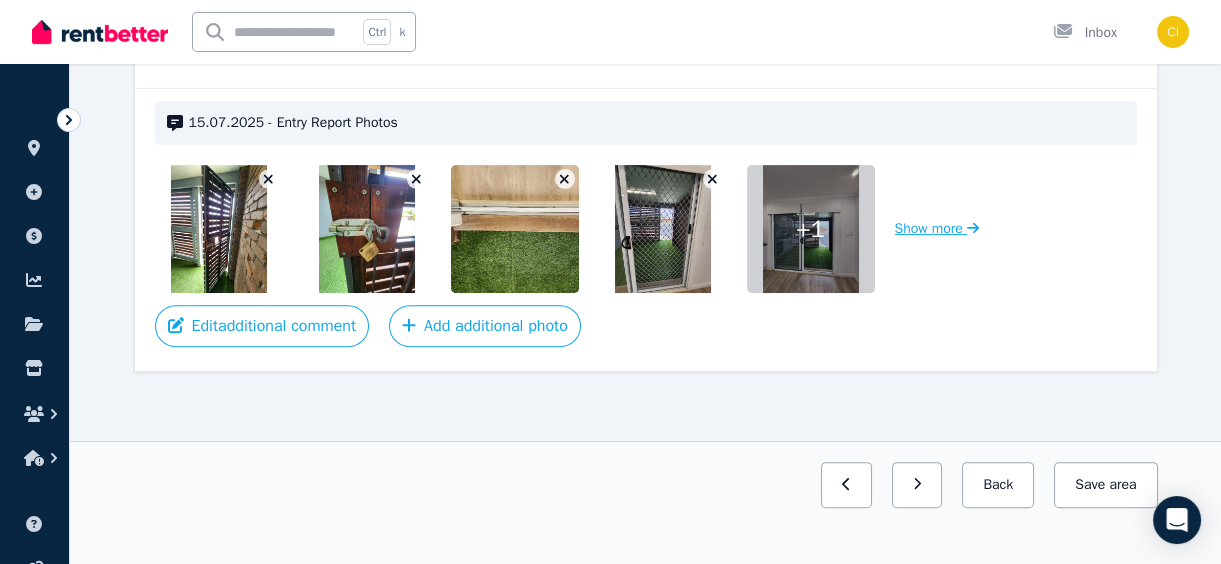 click on "Show more" at bounding box center [937, 229] 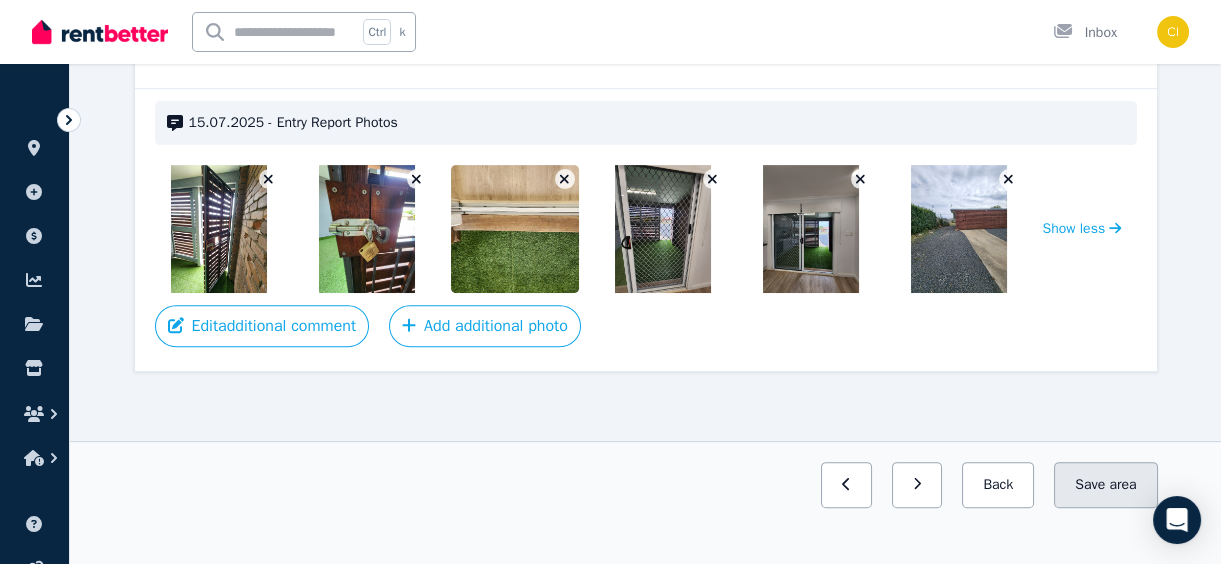 click on "Save   area" at bounding box center [1105, 485] 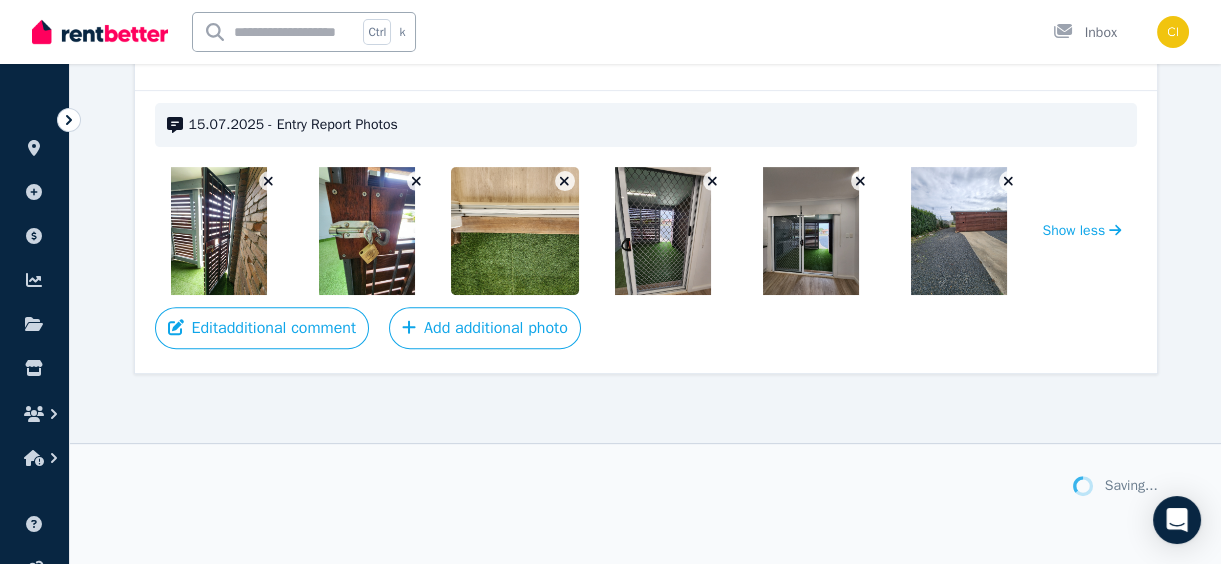 scroll, scrollTop: 1416, scrollLeft: 0, axis: vertical 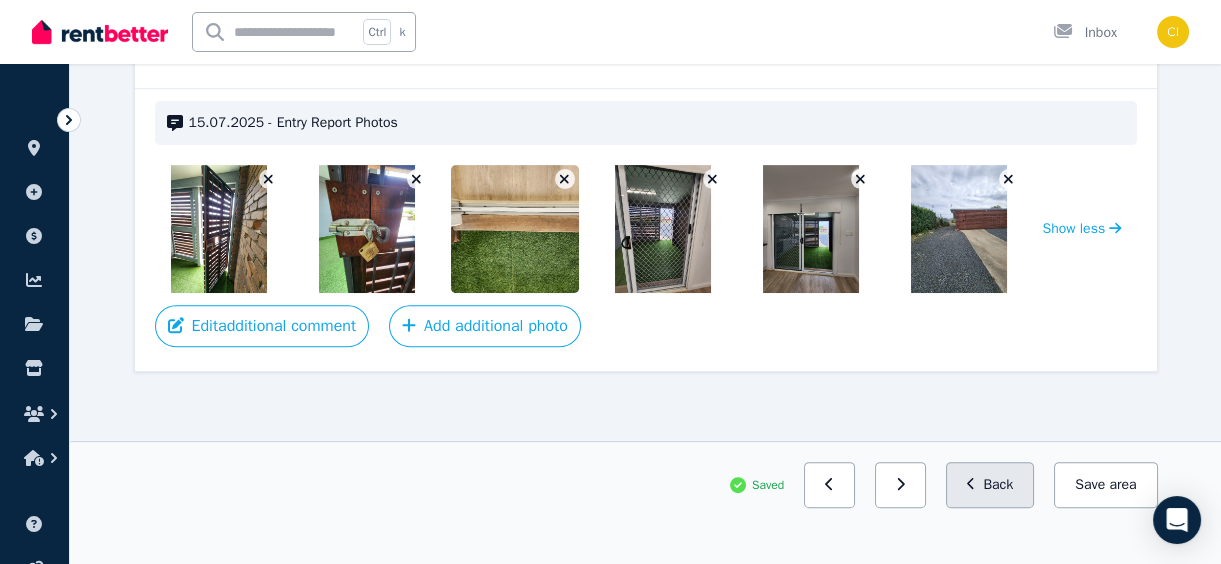 click on "Back" at bounding box center (990, 485) 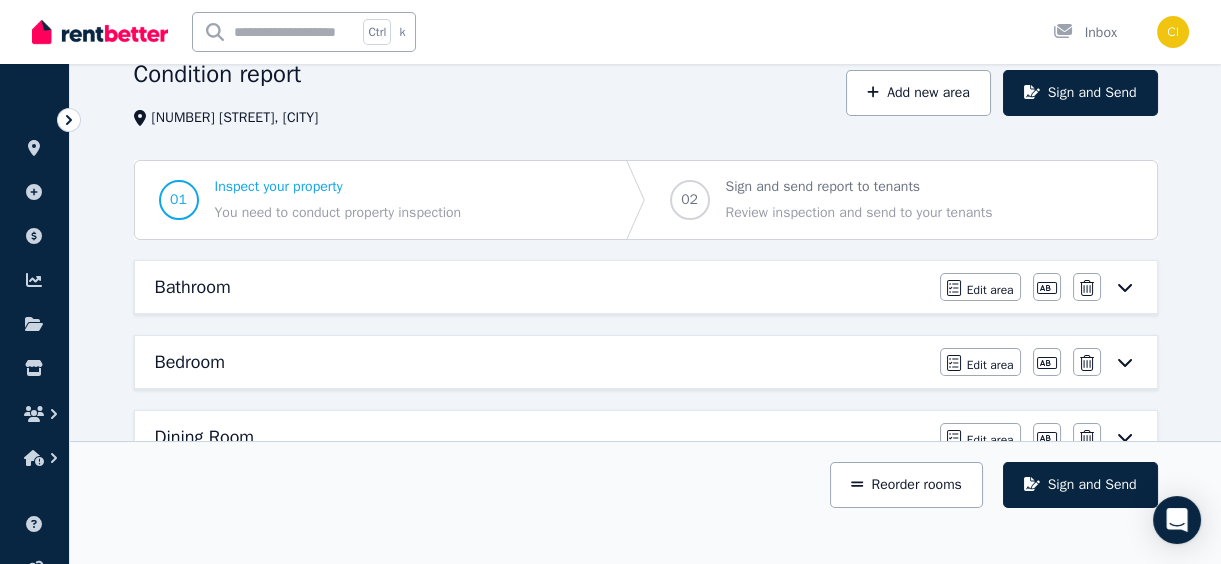 scroll, scrollTop: 181, scrollLeft: 0, axis: vertical 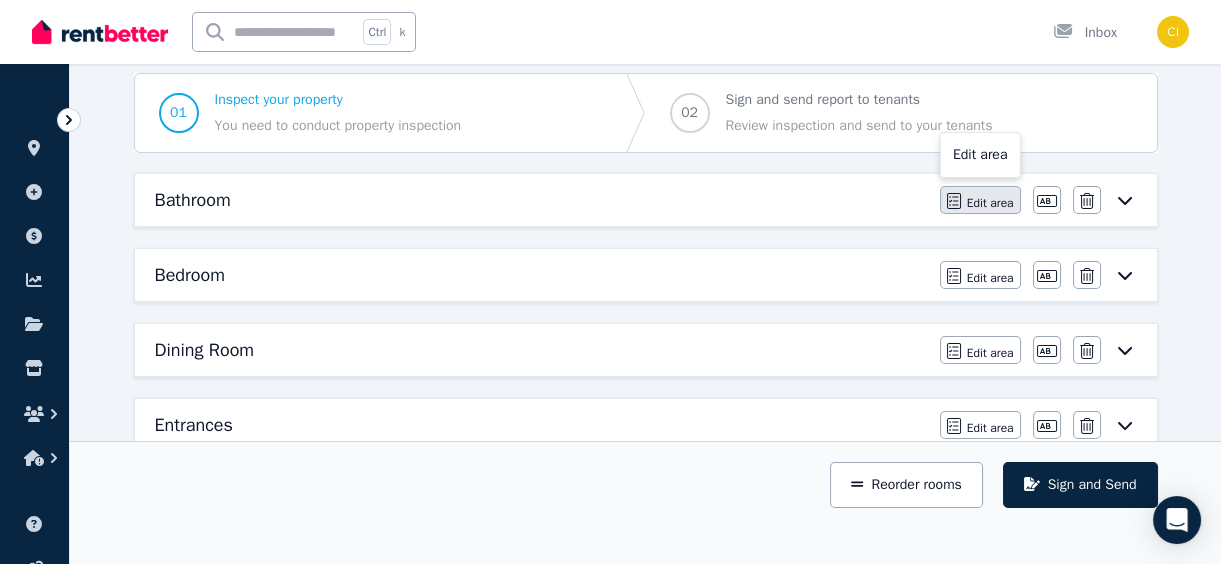 click on "Edit area" at bounding box center [990, 203] 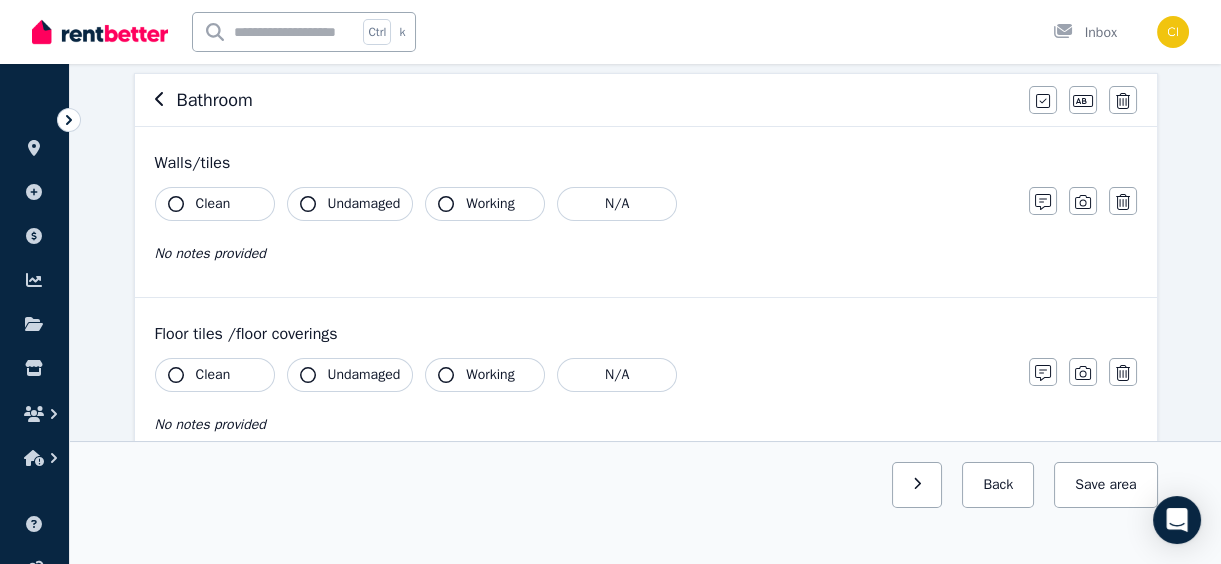 scroll, scrollTop: 0, scrollLeft: 0, axis: both 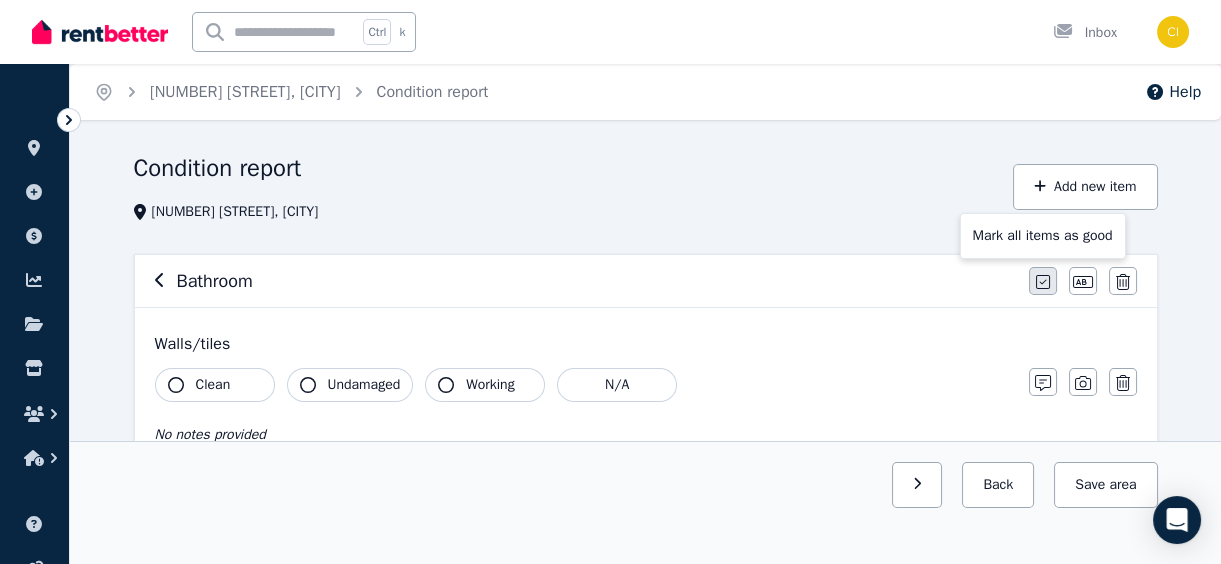 click 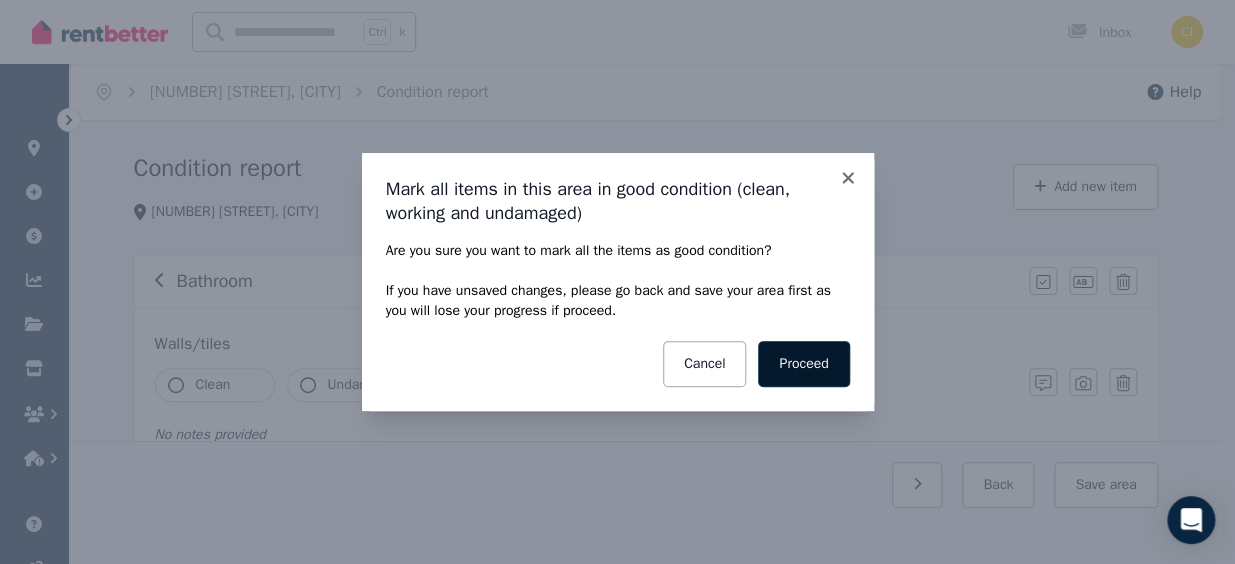 click on "Proceed" at bounding box center (803, 364) 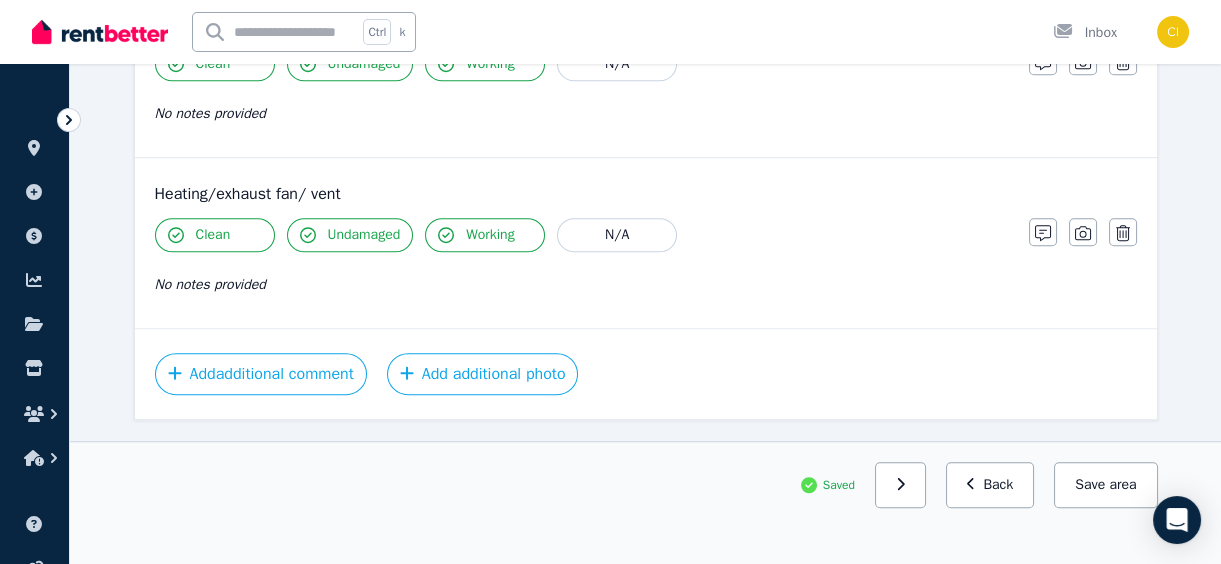 scroll, scrollTop: 2589, scrollLeft: 0, axis: vertical 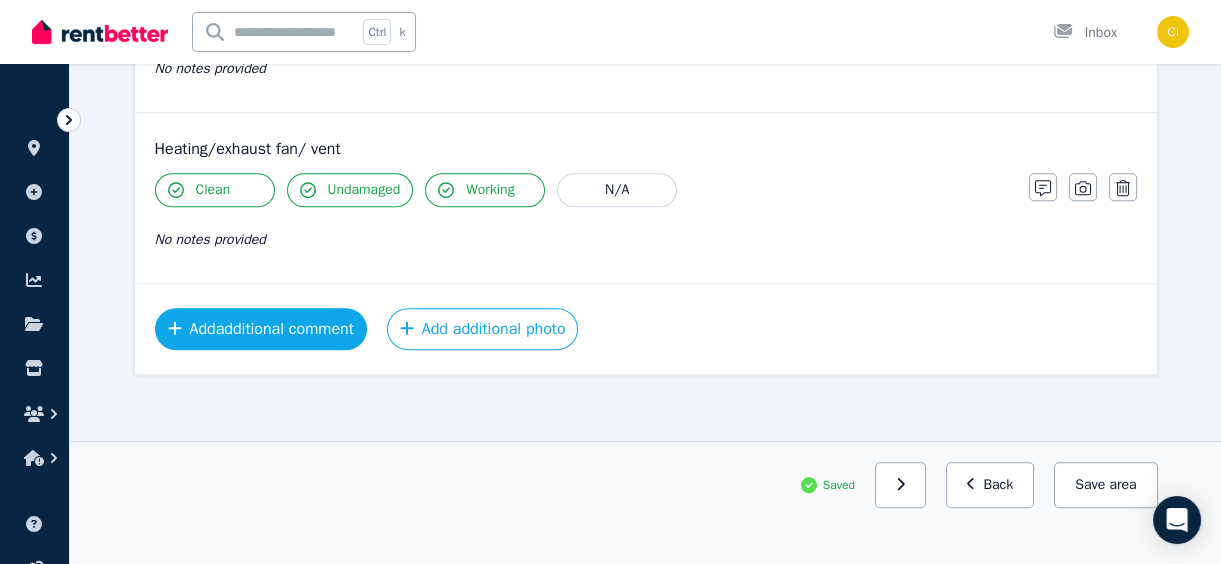 click on "Add  additional comment" at bounding box center (261, 329) 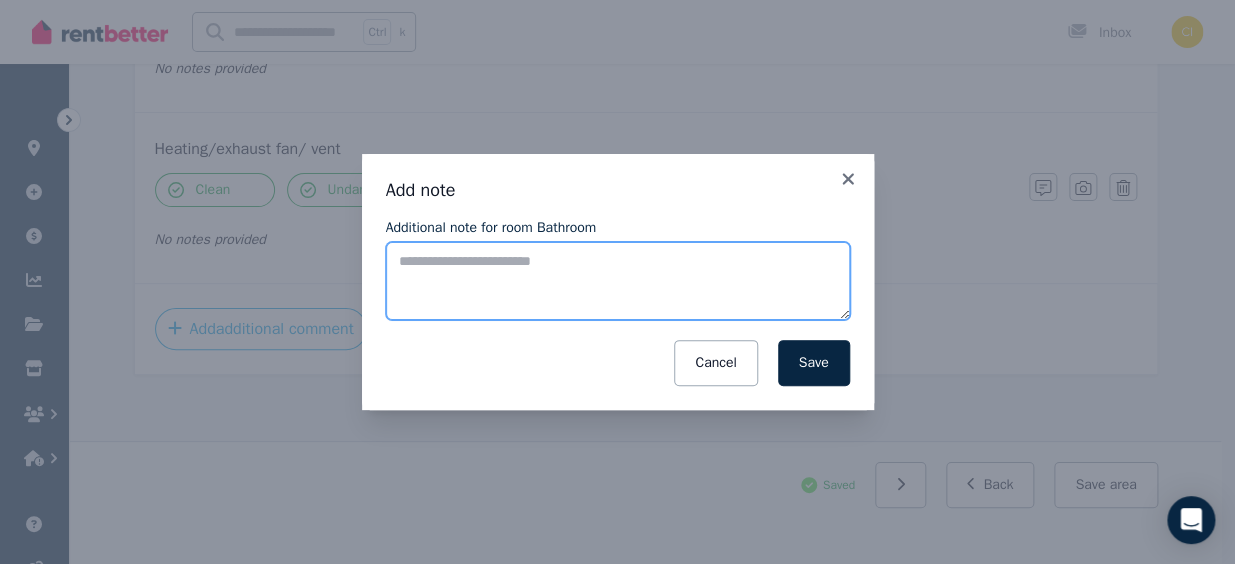 click on "Additional note for room Bathroom" at bounding box center (618, 281) 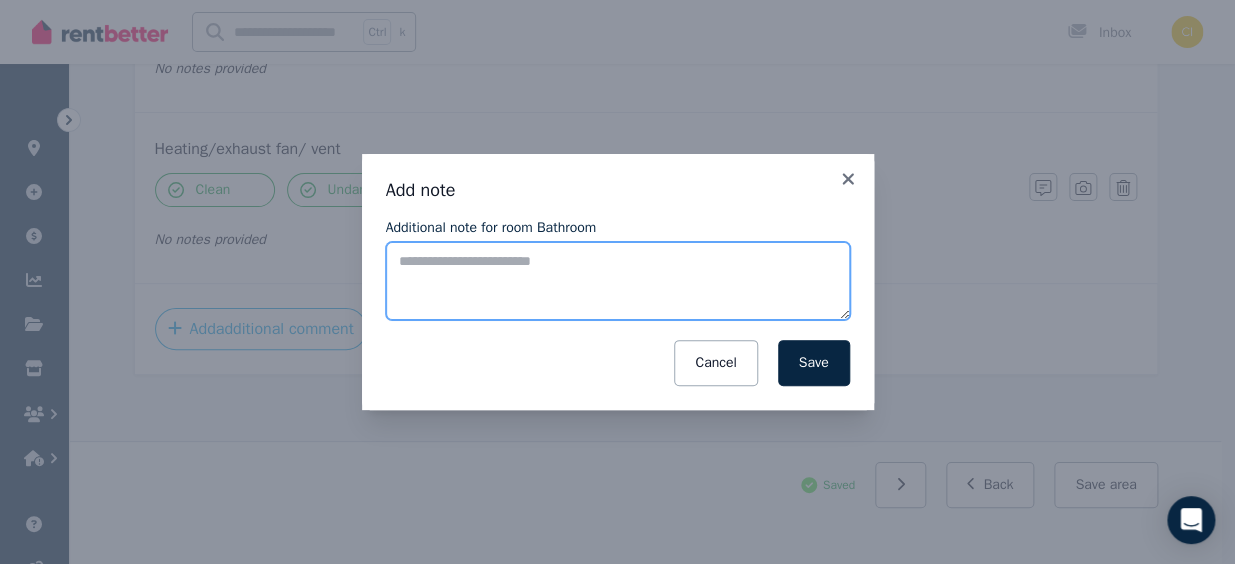 paste on "**********" 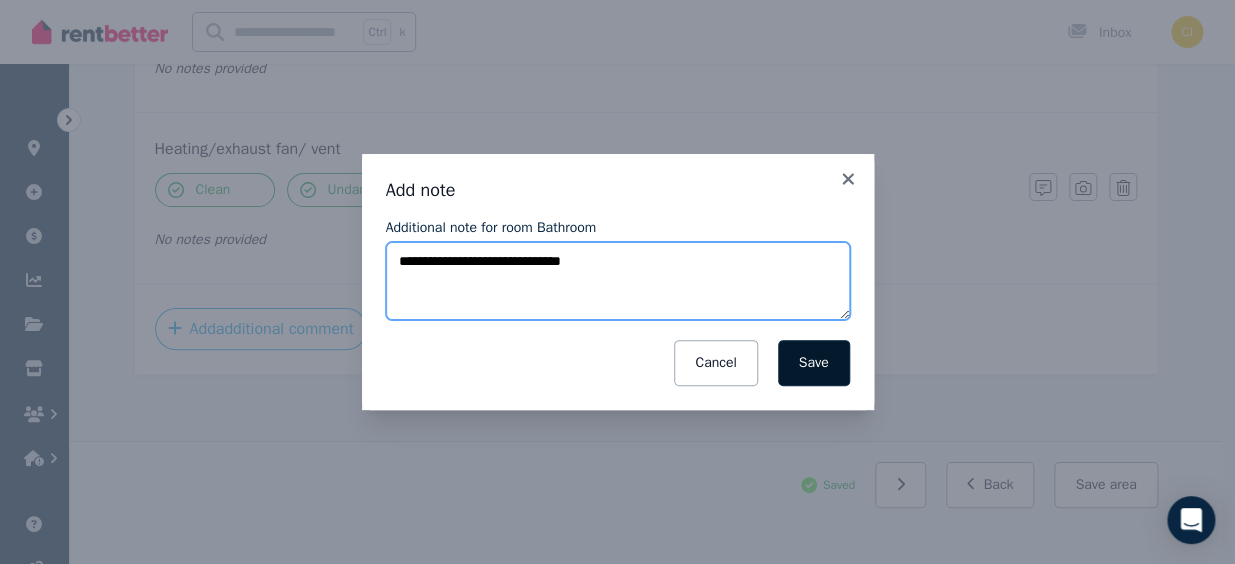 type on "**********" 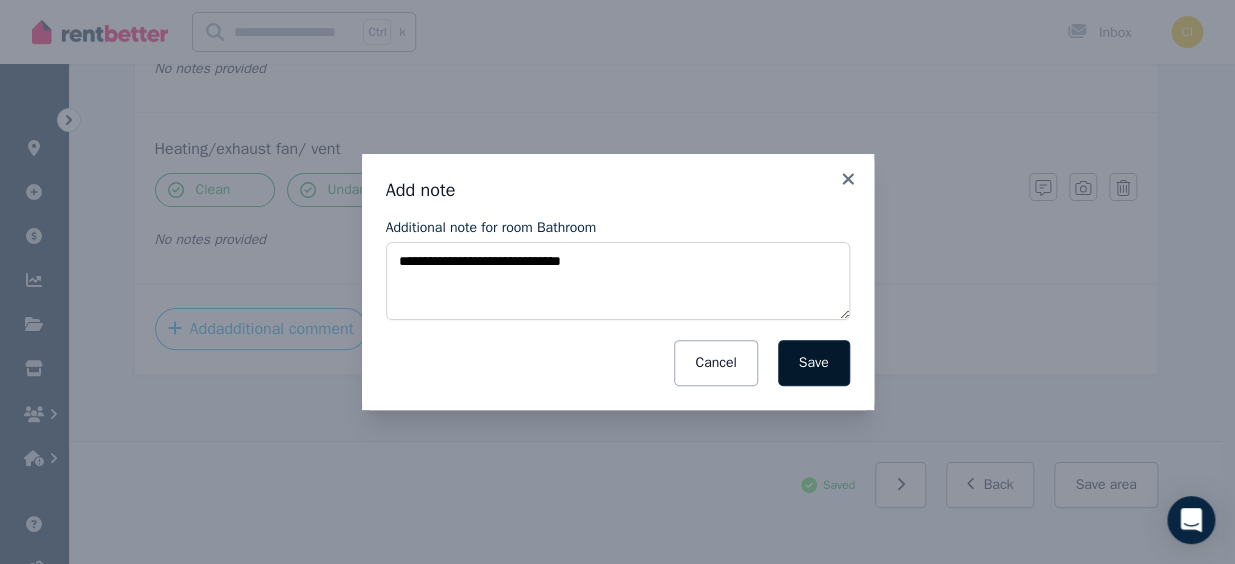 click on "Save" at bounding box center (814, 363) 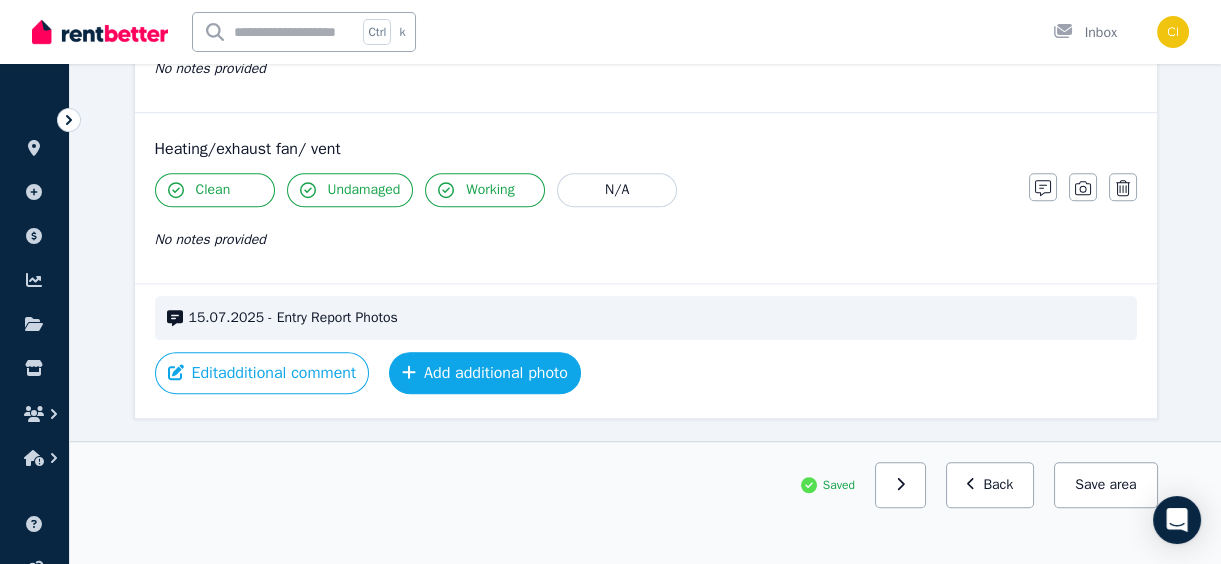 click on "Add additional photo" at bounding box center (485, 373) 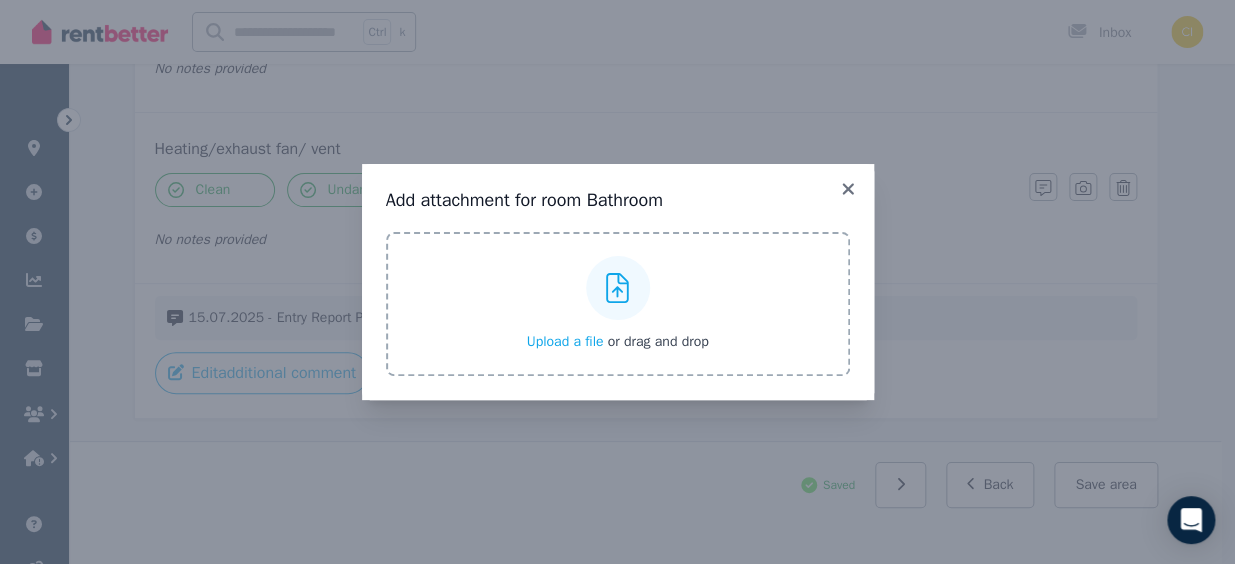 click on "Upload a file" at bounding box center [564, 341] 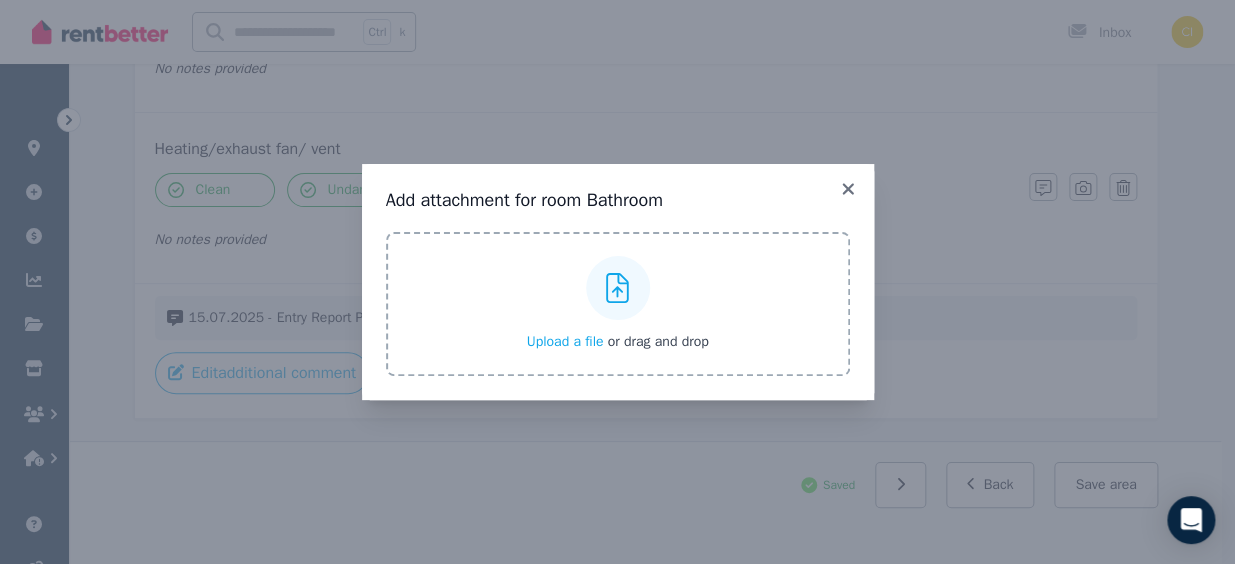 click on "Upload a file" at bounding box center [564, 341] 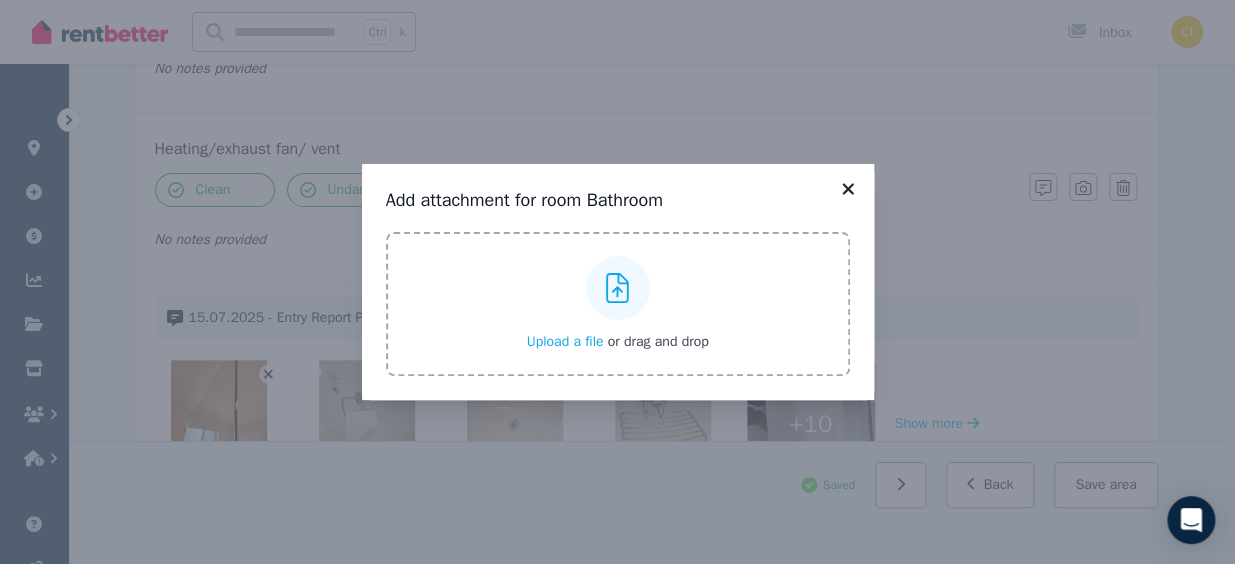 click 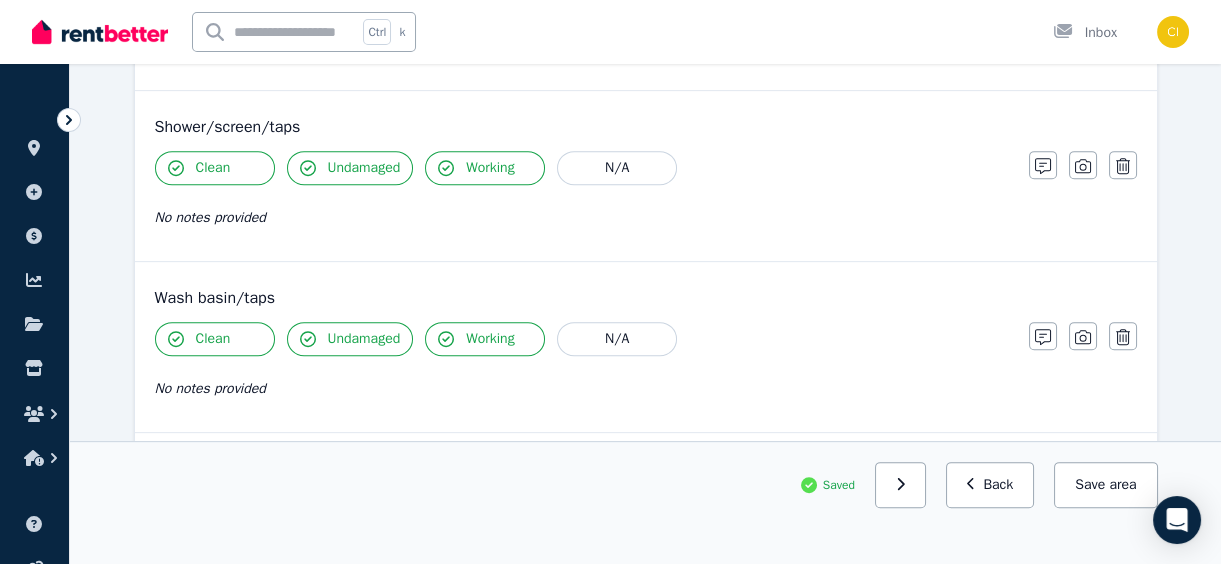 scroll, scrollTop: 1589, scrollLeft: 0, axis: vertical 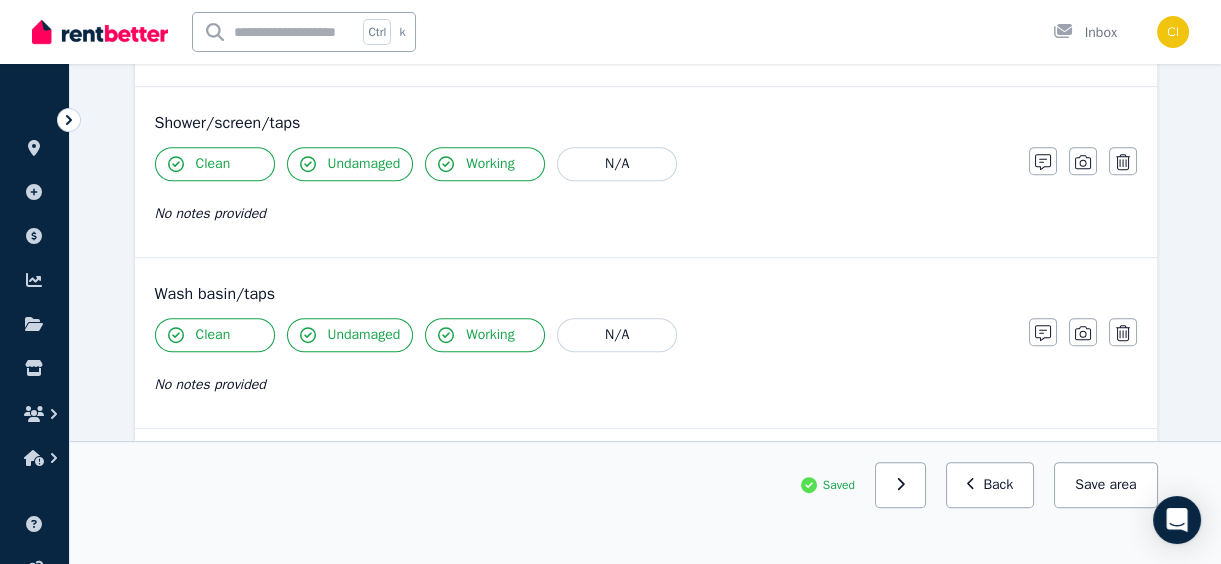 click on "Shower/screen/taps" at bounding box center (646, 123) 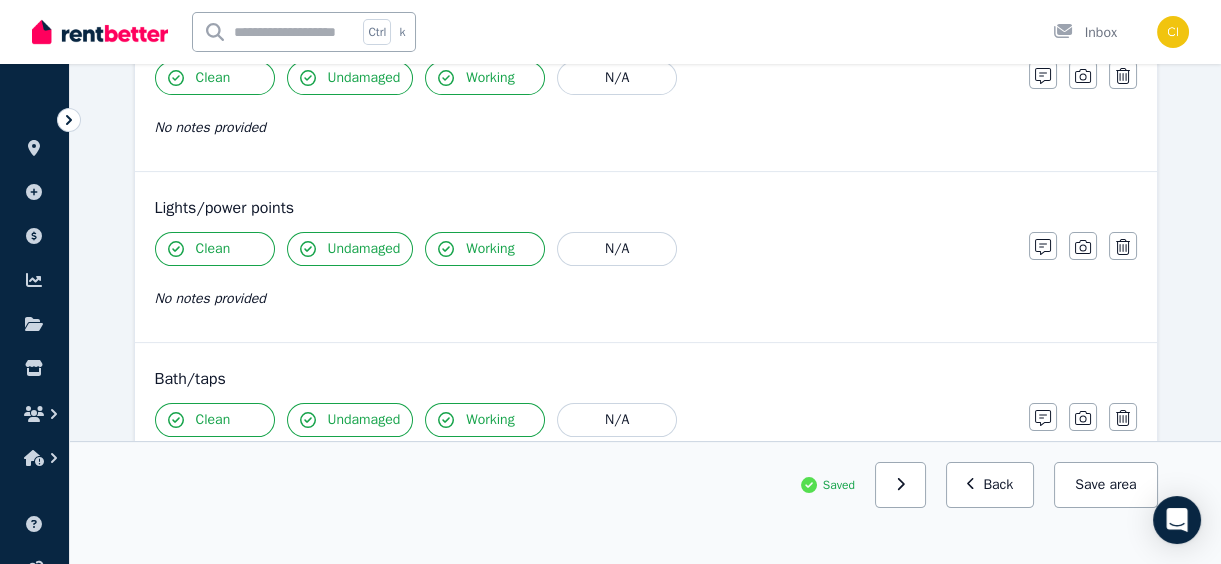 scroll, scrollTop: 1134, scrollLeft: 0, axis: vertical 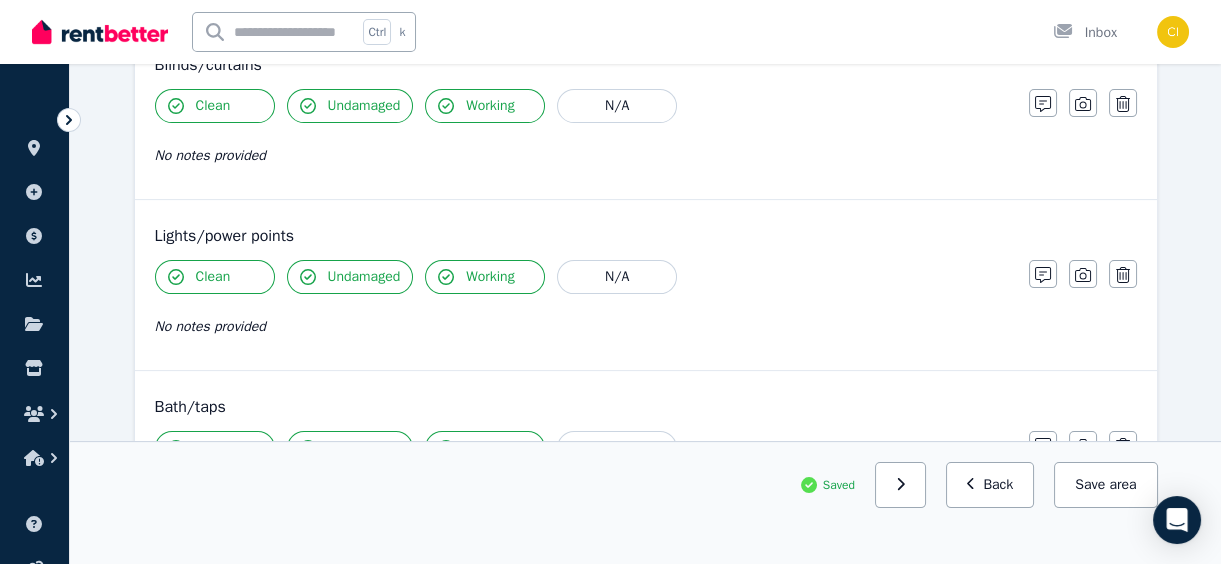 click on "Bath/taps" at bounding box center [646, 407] 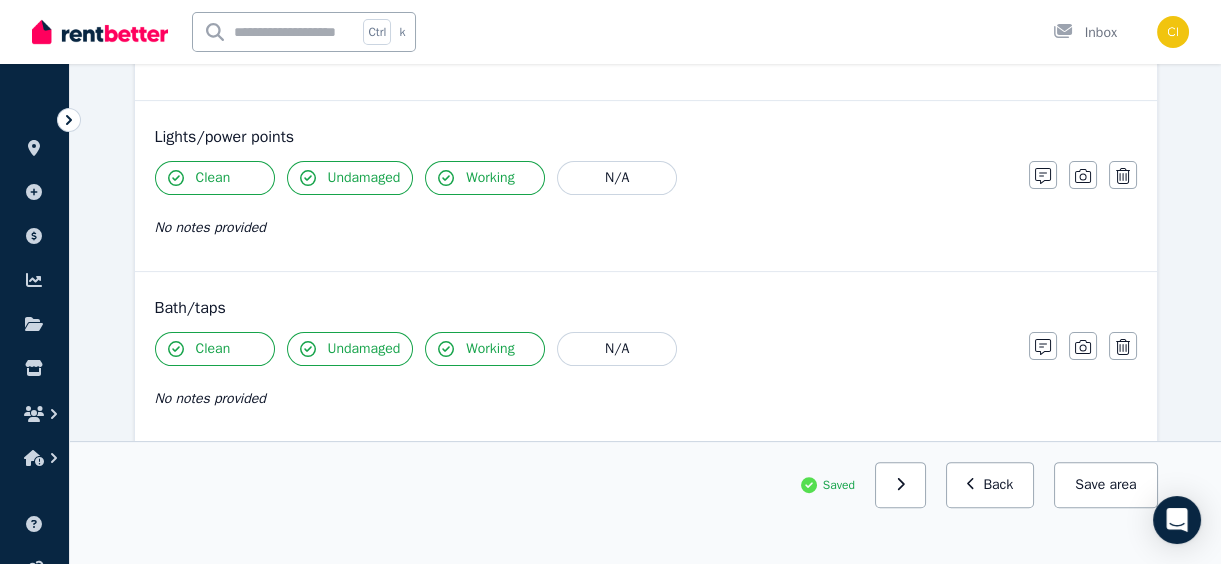scroll, scrollTop: 1316, scrollLeft: 0, axis: vertical 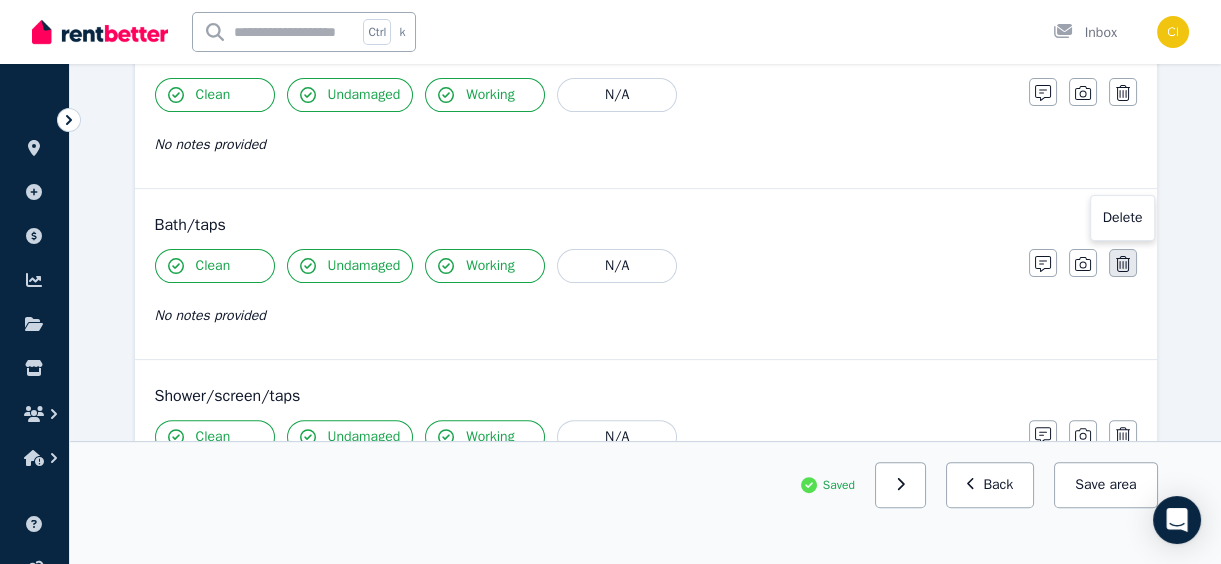 click 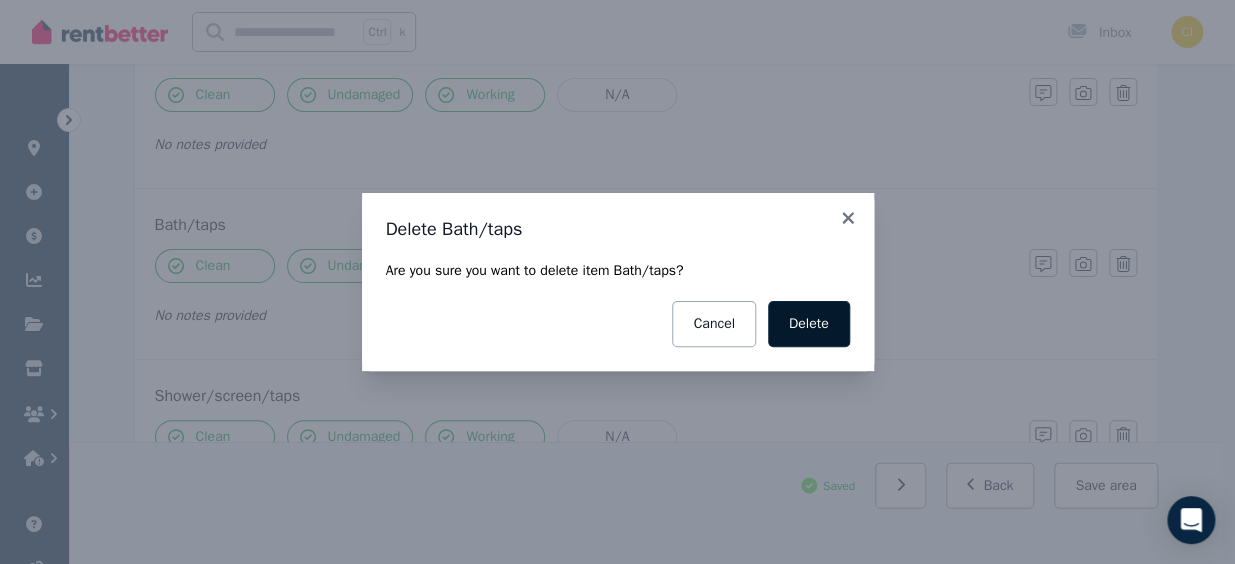 click on "Delete" at bounding box center [809, 324] 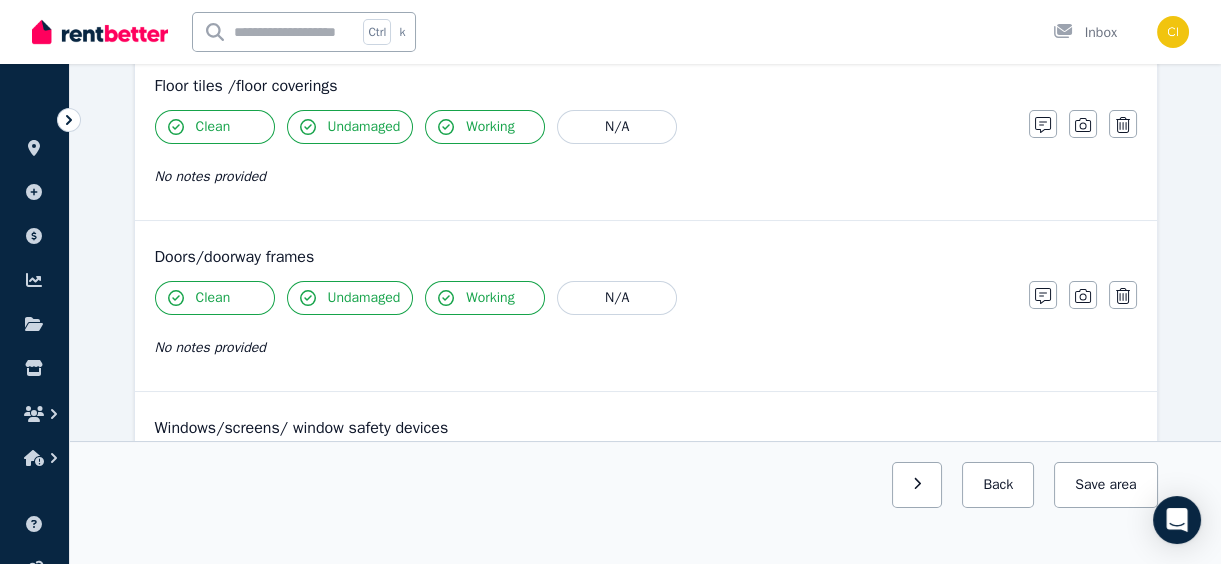 scroll, scrollTop: 0, scrollLeft: 0, axis: both 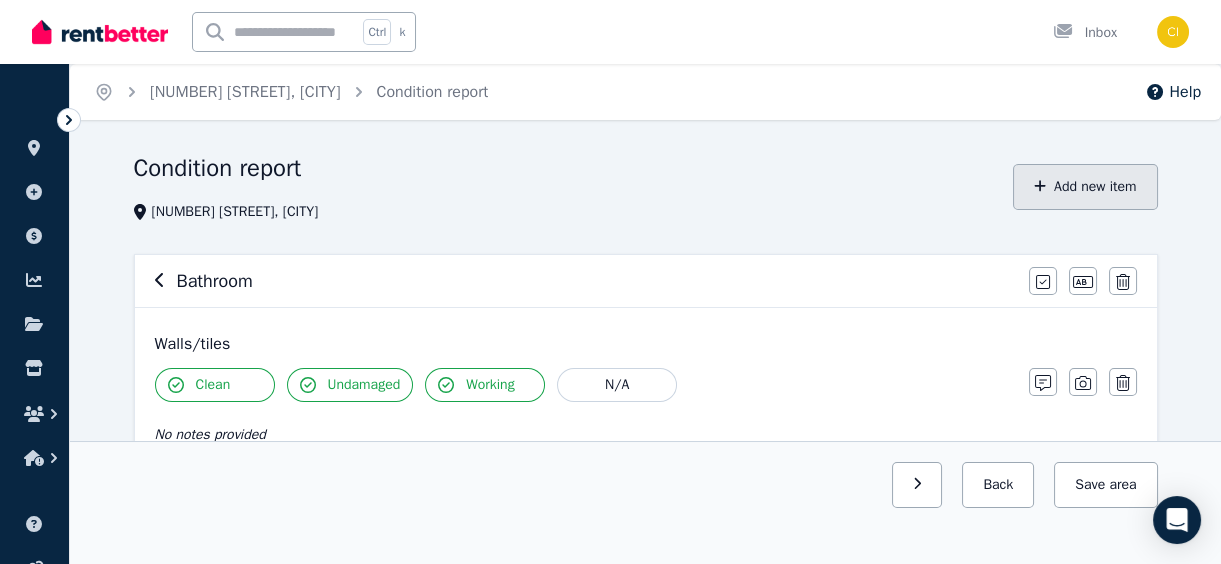 click on "Add new item" at bounding box center (1085, 187) 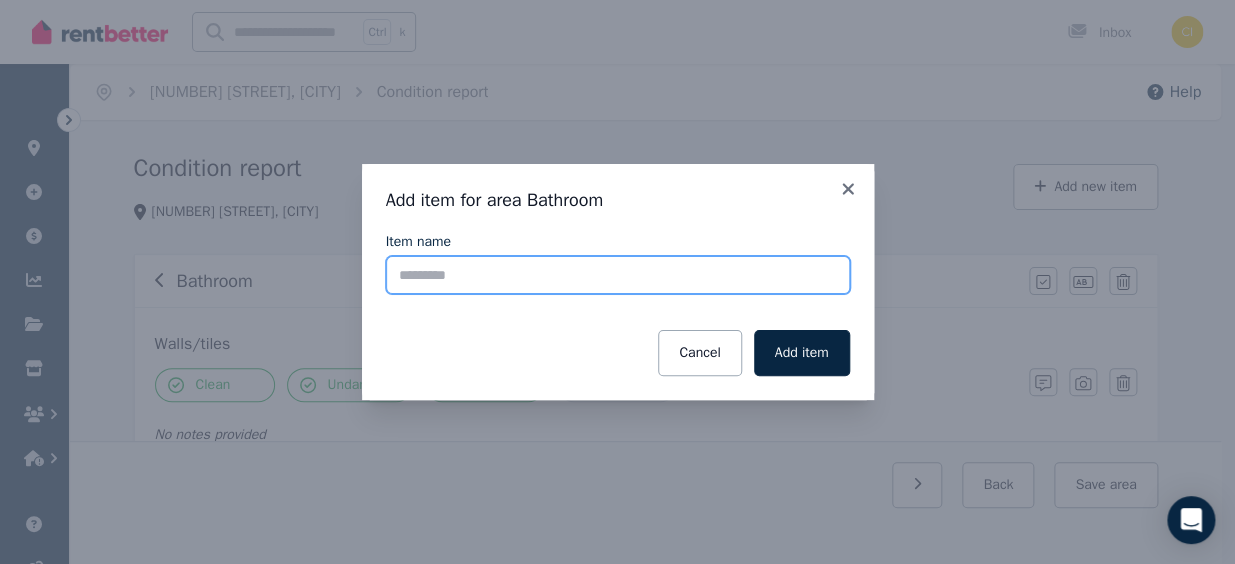 click on "Item name" at bounding box center (618, 275) 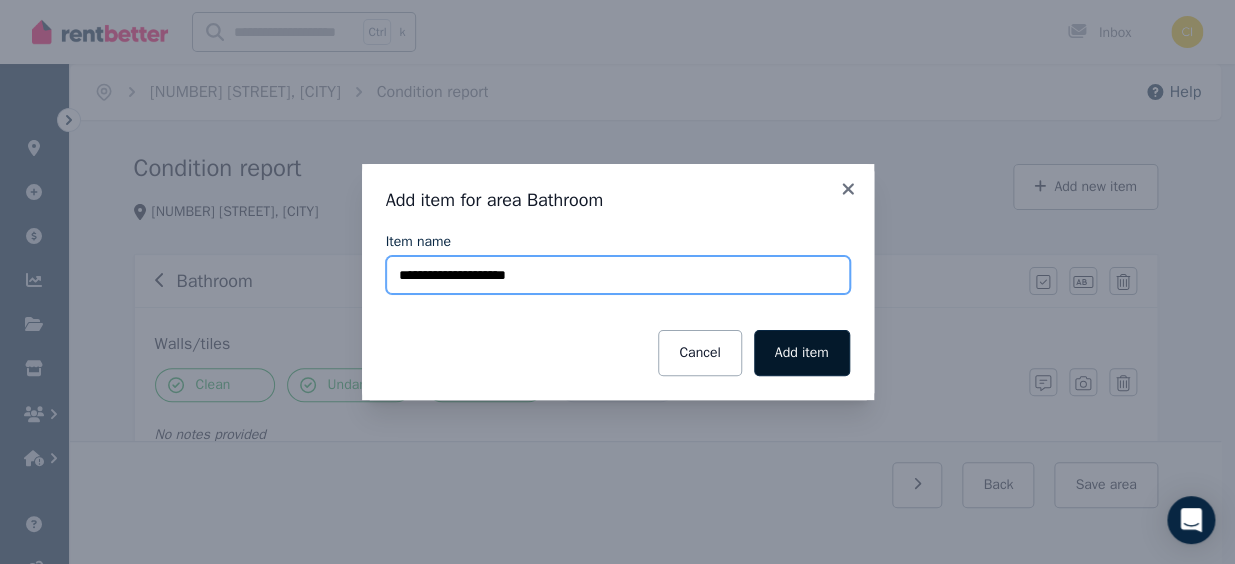 type on "**********" 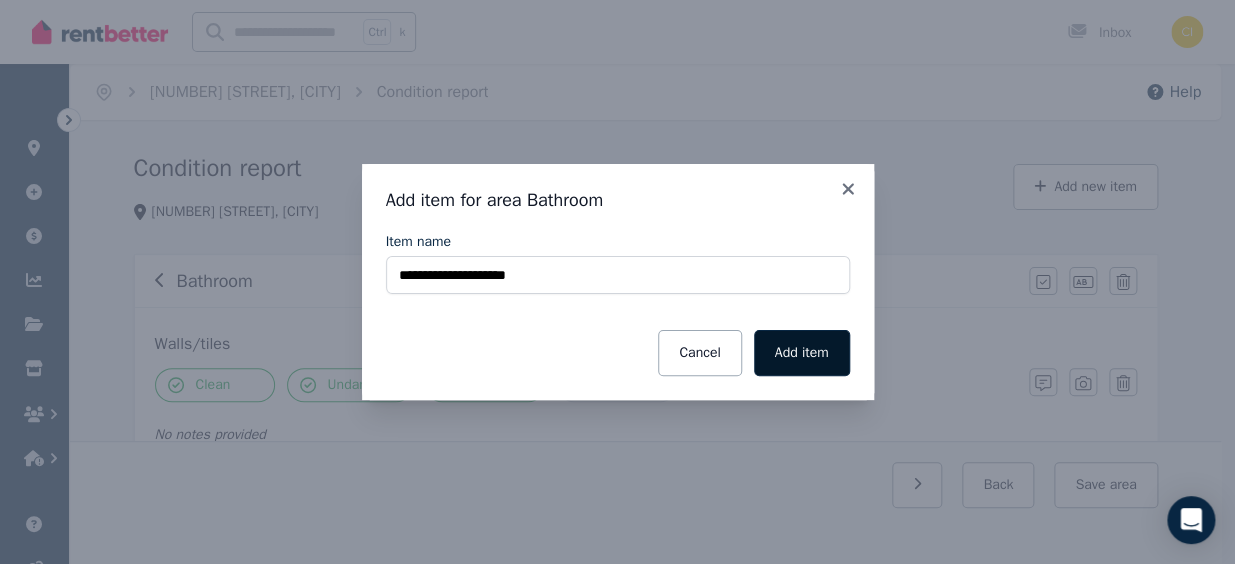 click on "Add item" at bounding box center (802, 353) 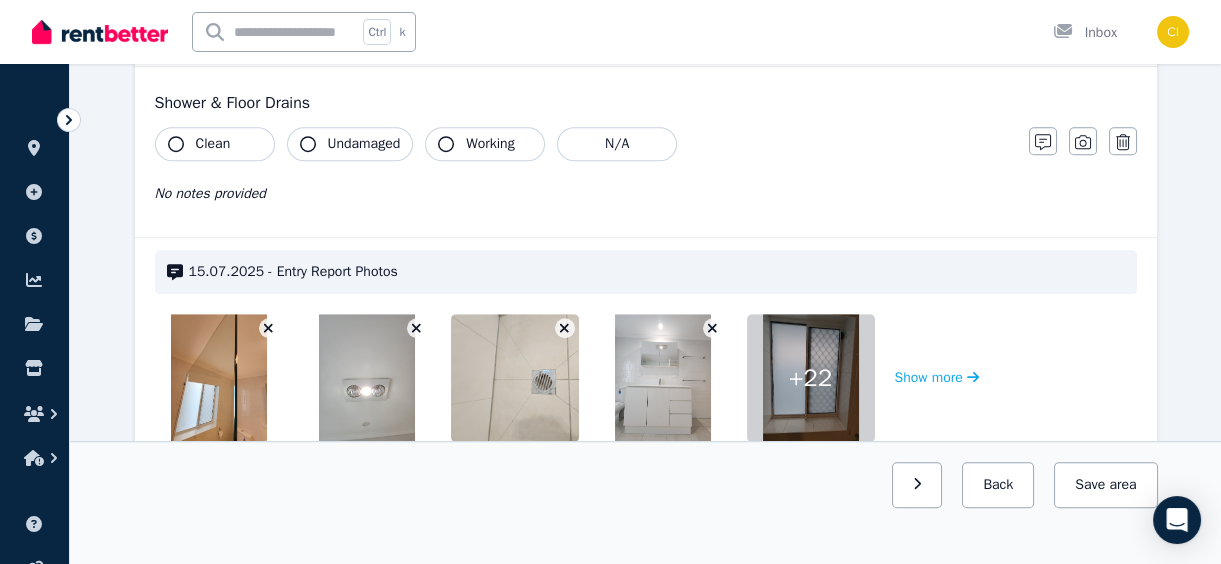 scroll, scrollTop: 2636, scrollLeft: 0, axis: vertical 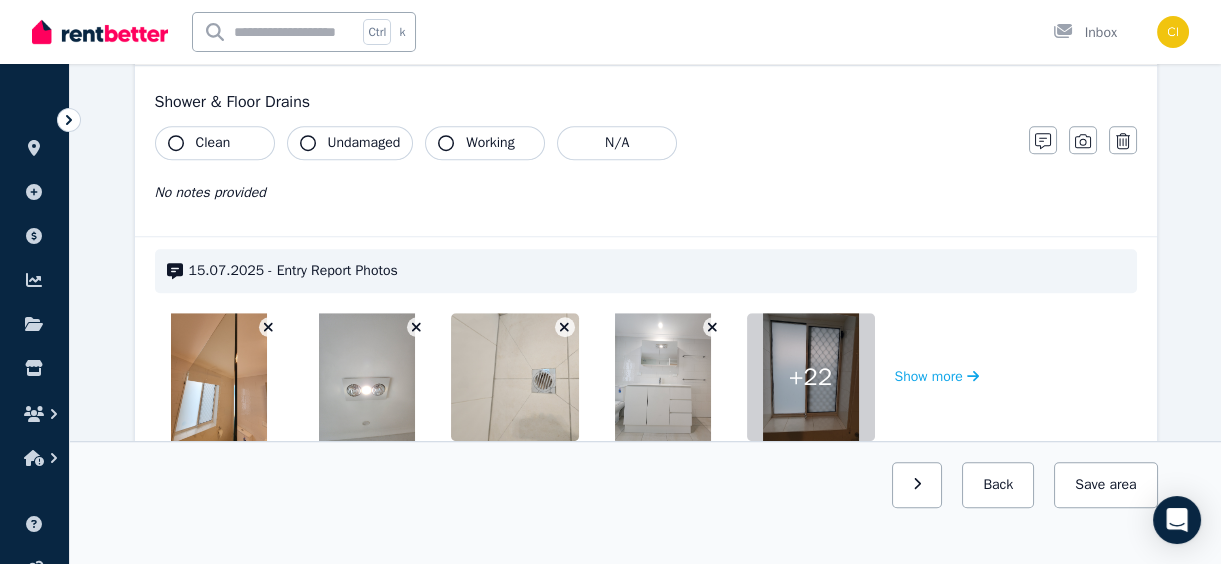 click 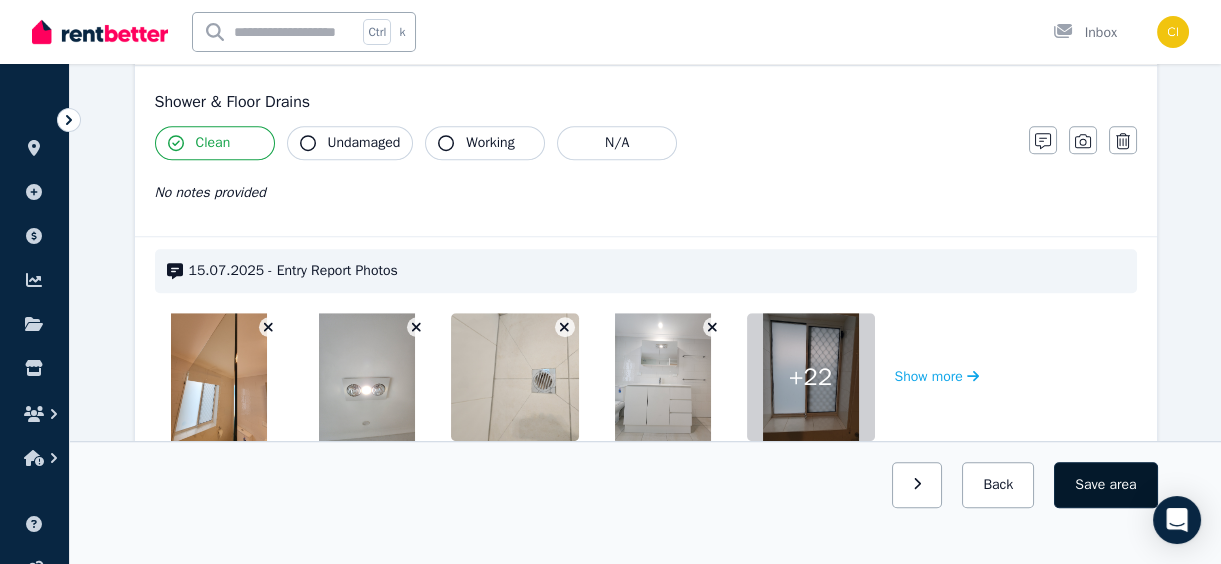 click on "Save   area" at bounding box center [1105, 485] 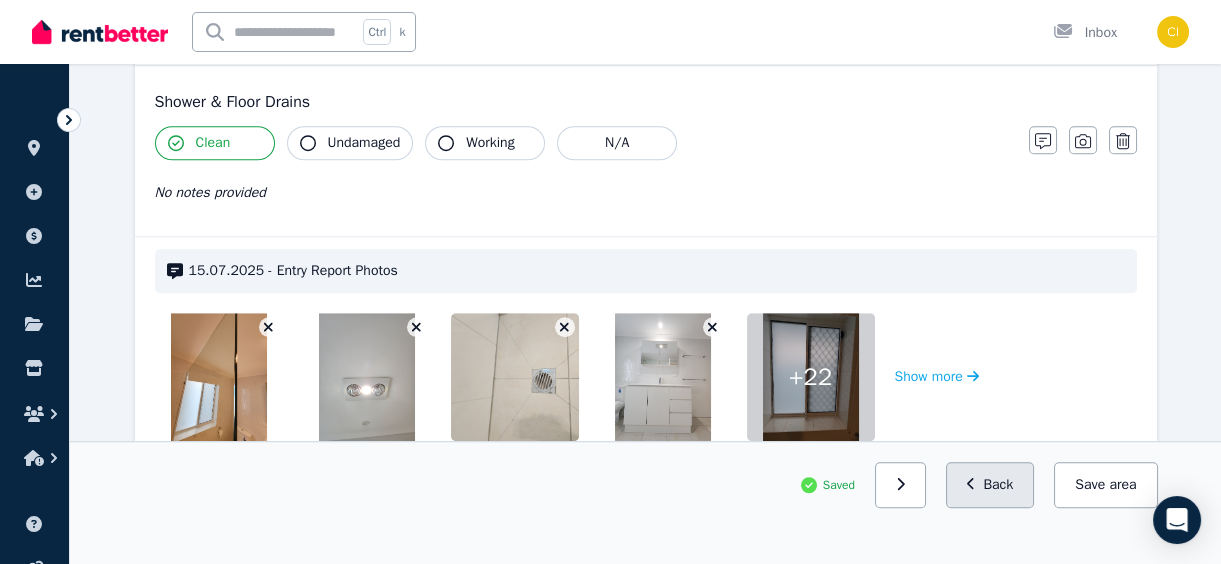 click 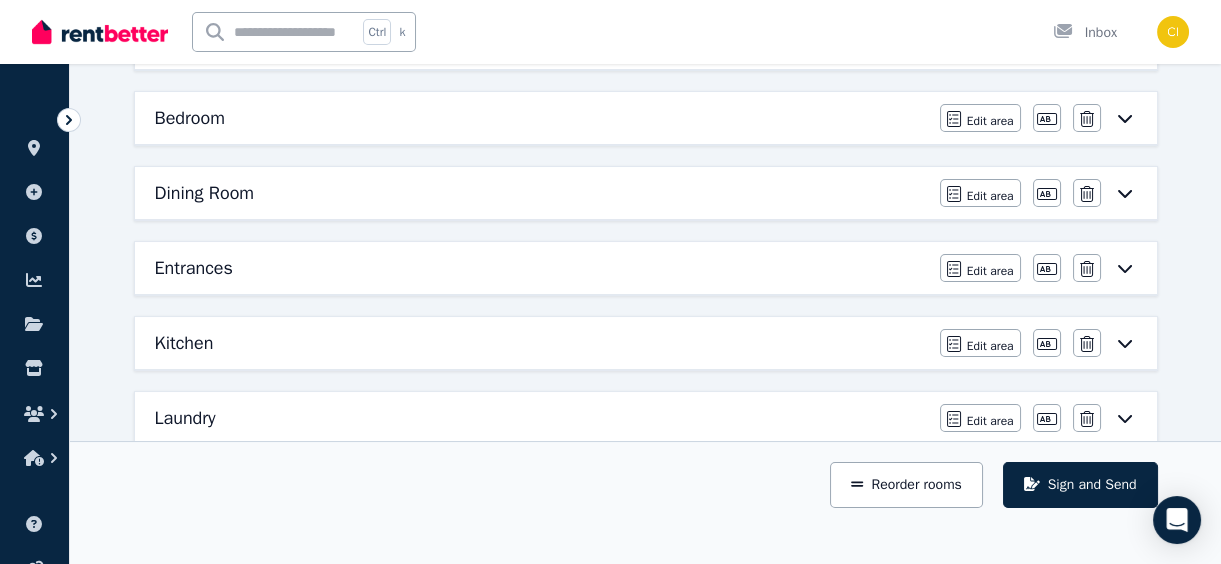 scroll, scrollTop: 156, scrollLeft: 0, axis: vertical 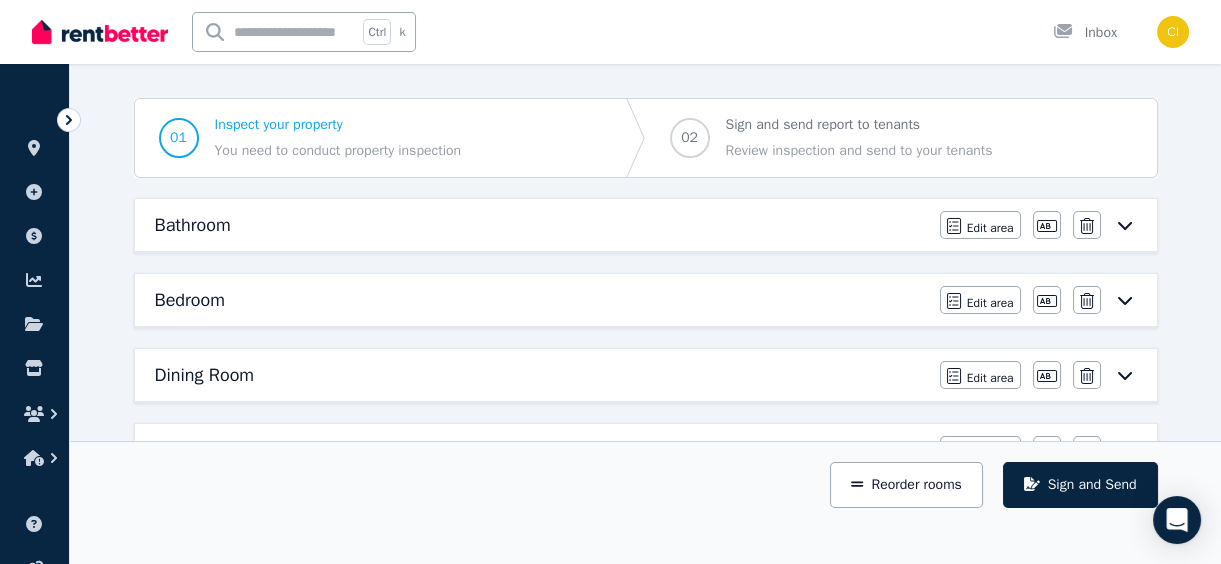 click on "Bedroom" at bounding box center (541, 300) 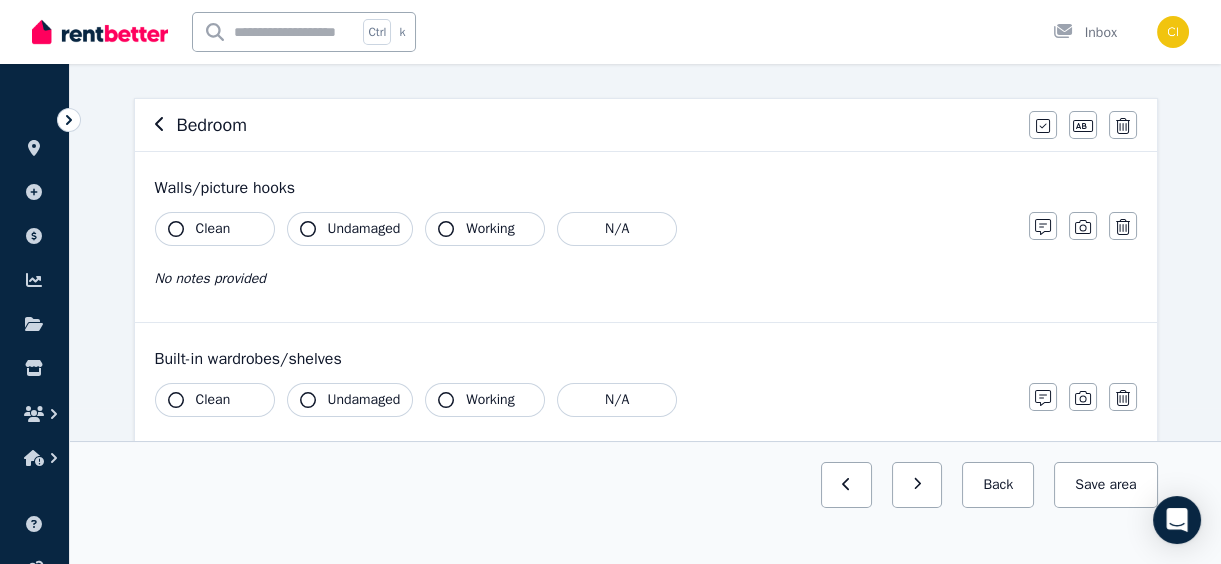scroll, scrollTop: 0, scrollLeft: 0, axis: both 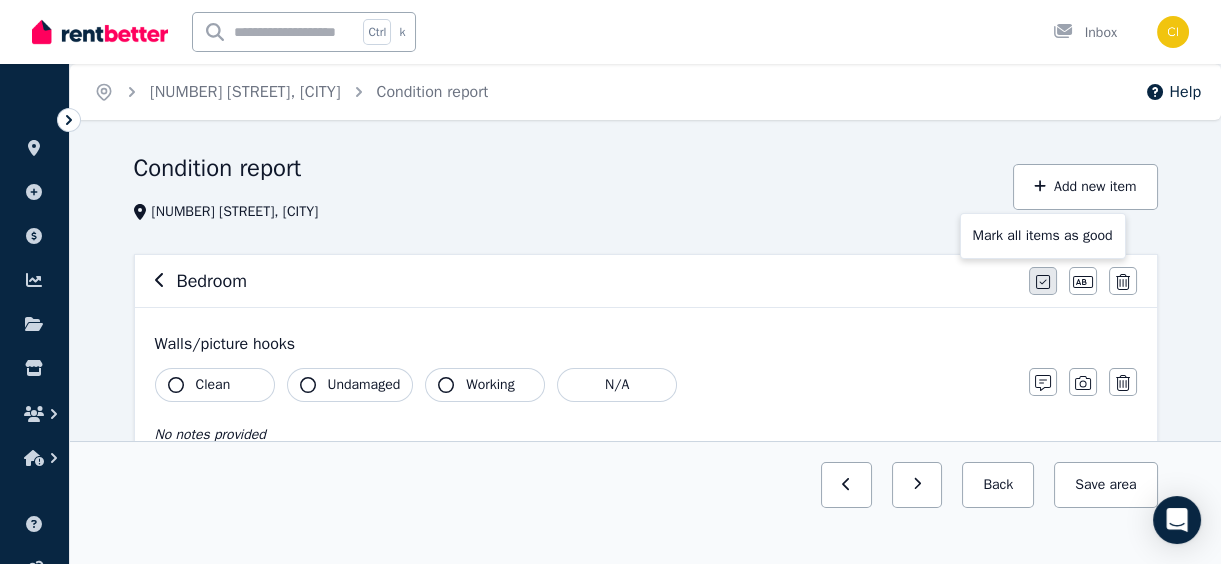 click at bounding box center (1043, 281) 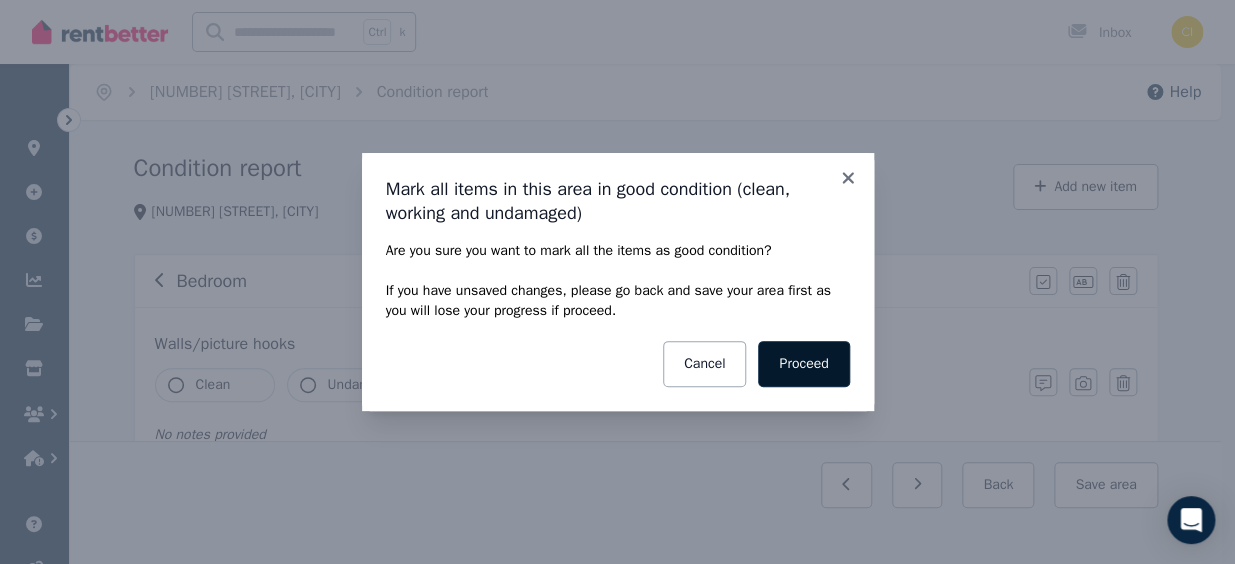 click on "Proceed" at bounding box center [803, 364] 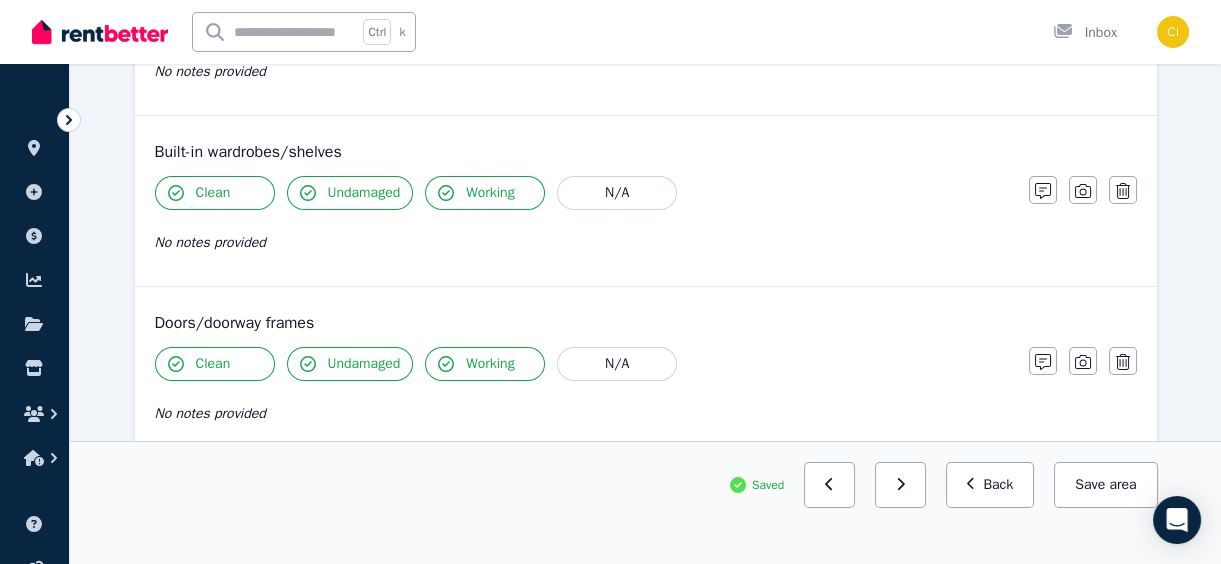 scroll, scrollTop: 727, scrollLeft: 0, axis: vertical 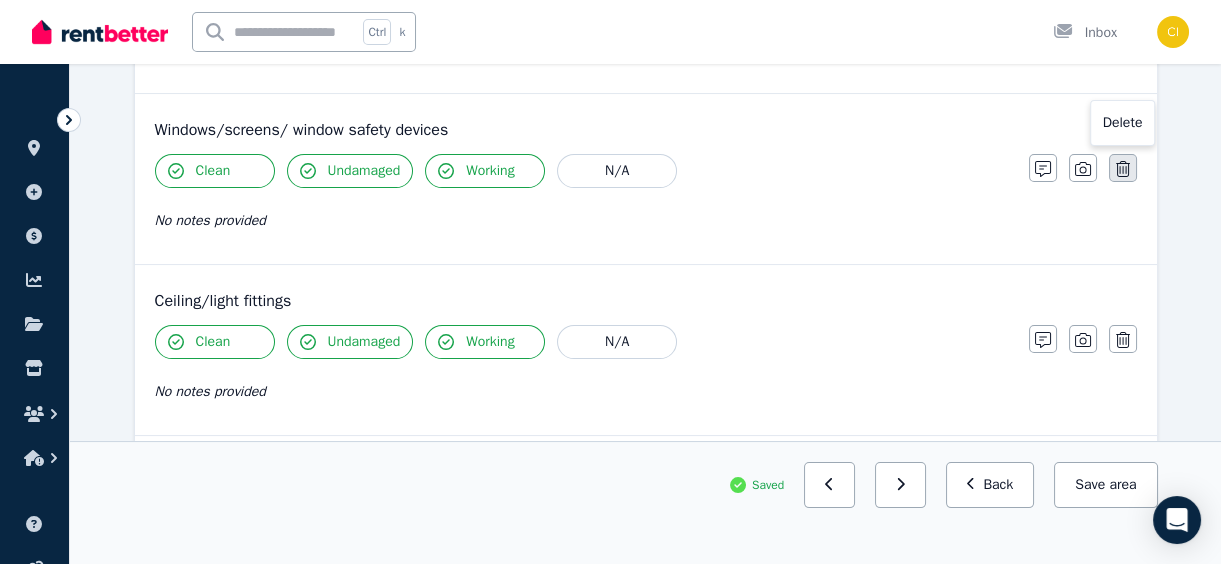 click 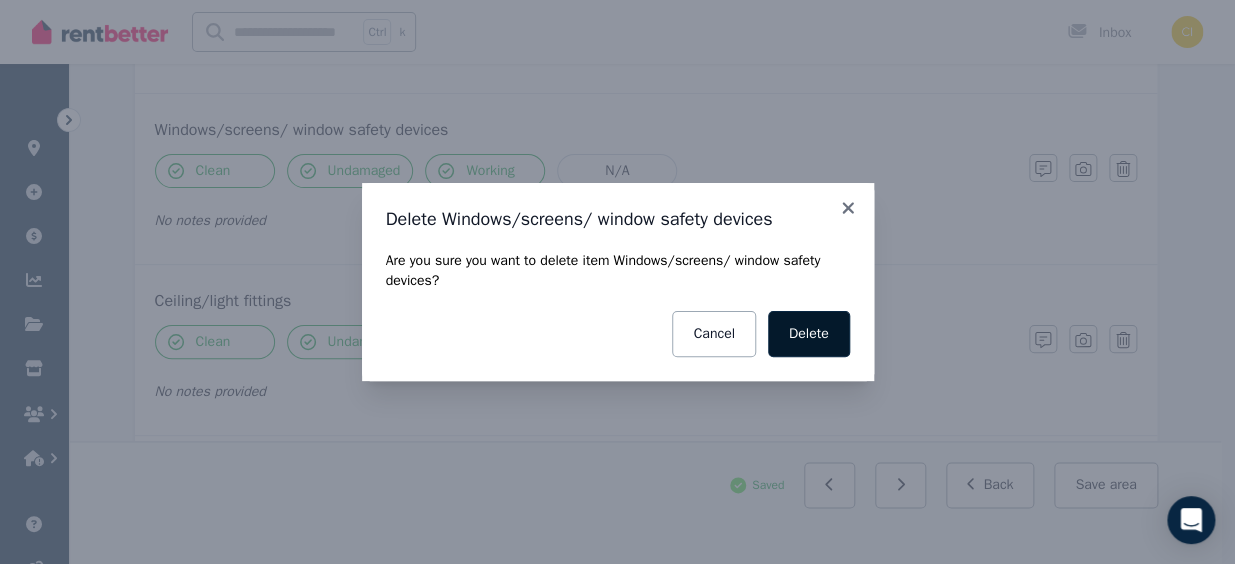 click on "Delete" at bounding box center [809, 334] 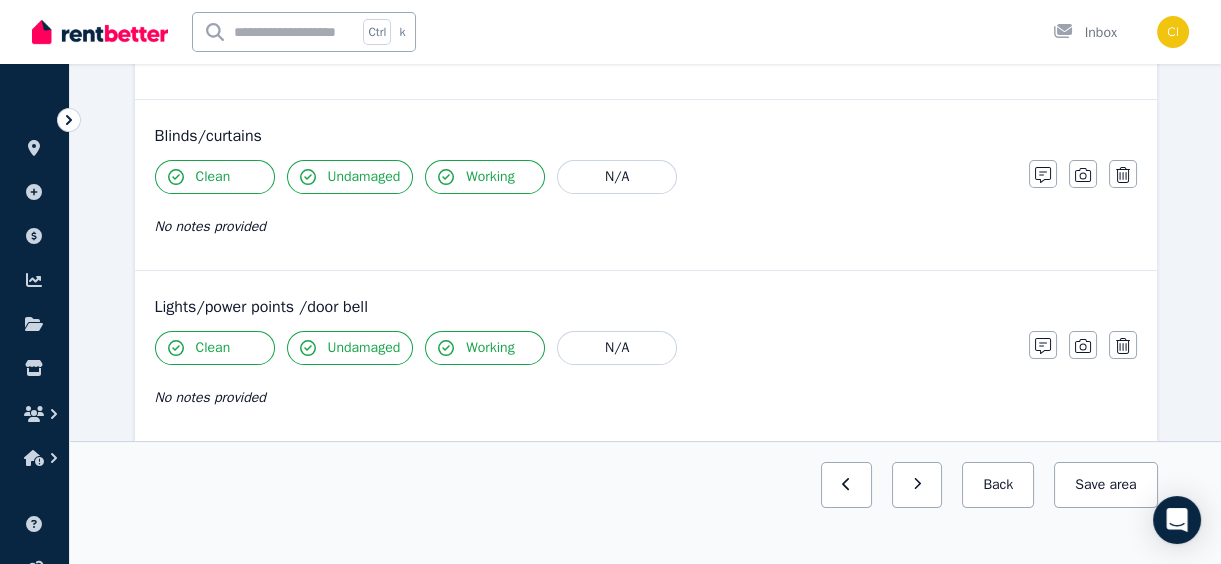 scroll, scrollTop: 909, scrollLeft: 0, axis: vertical 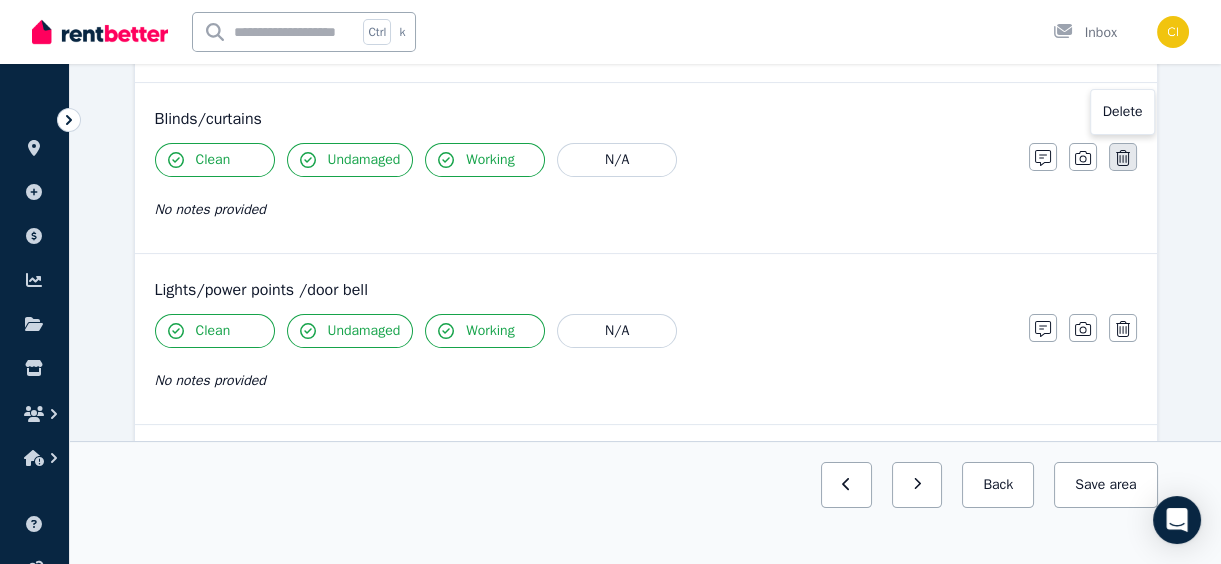 click 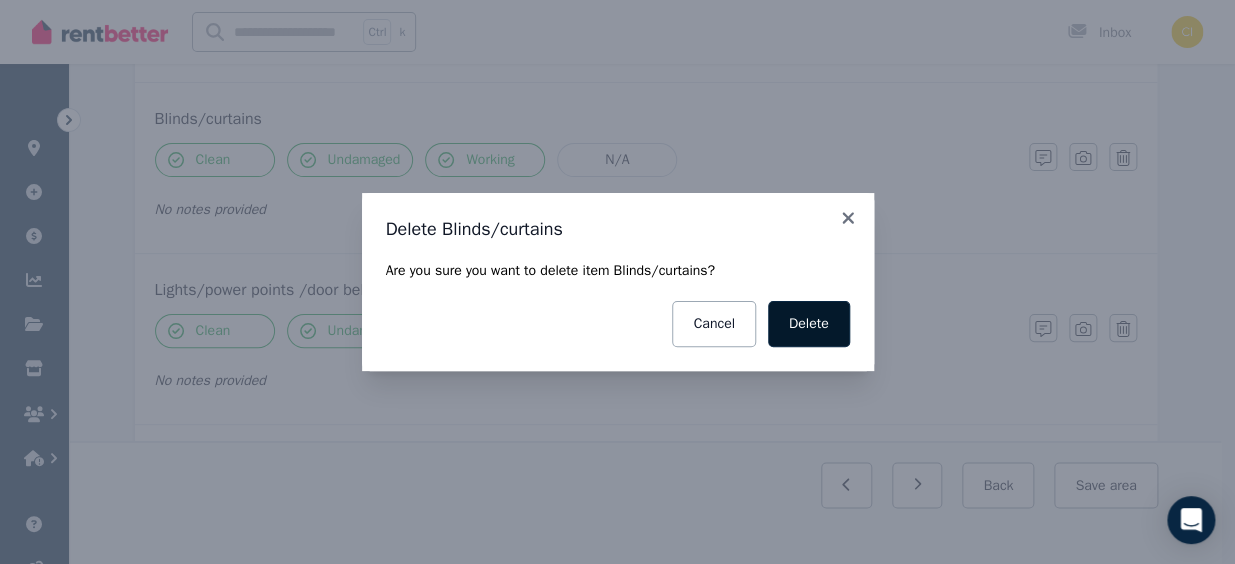 click on "Delete" at bounding box center [809, 324] 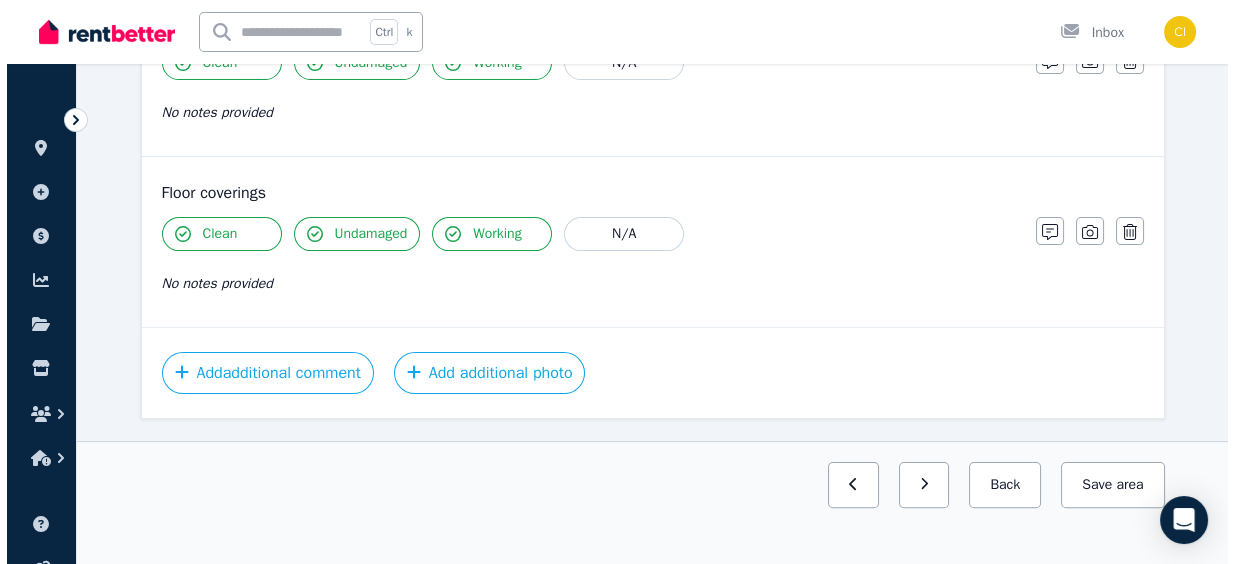 scroll, scrollTop: 1224, scrollLeft: 0, axis: vertical 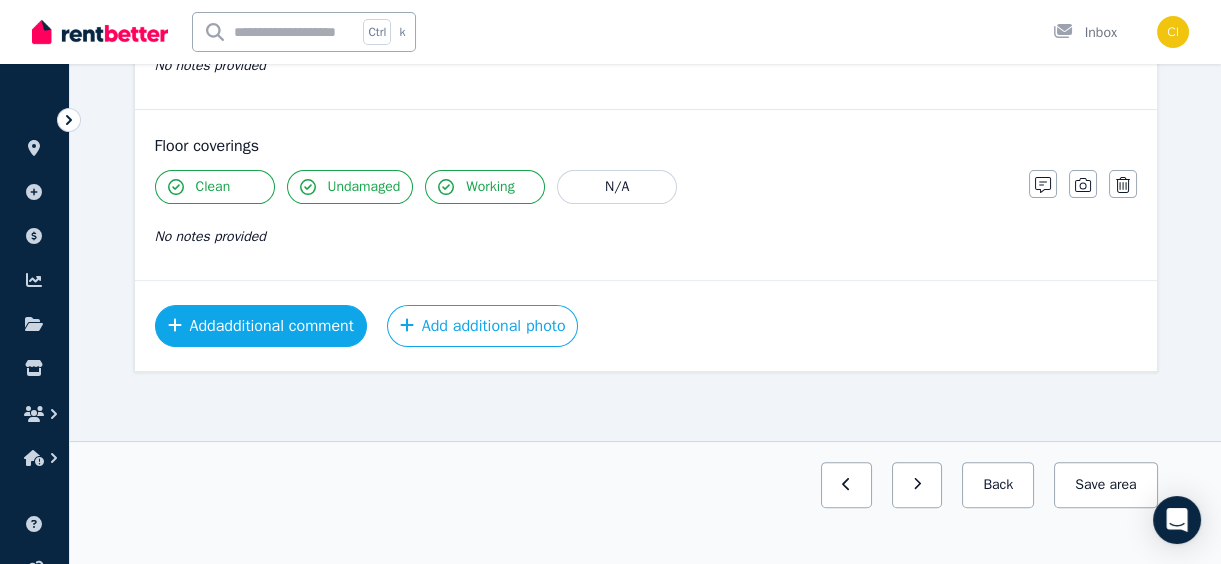 click on "Add  additional comment" at bounding box center [261, 326] 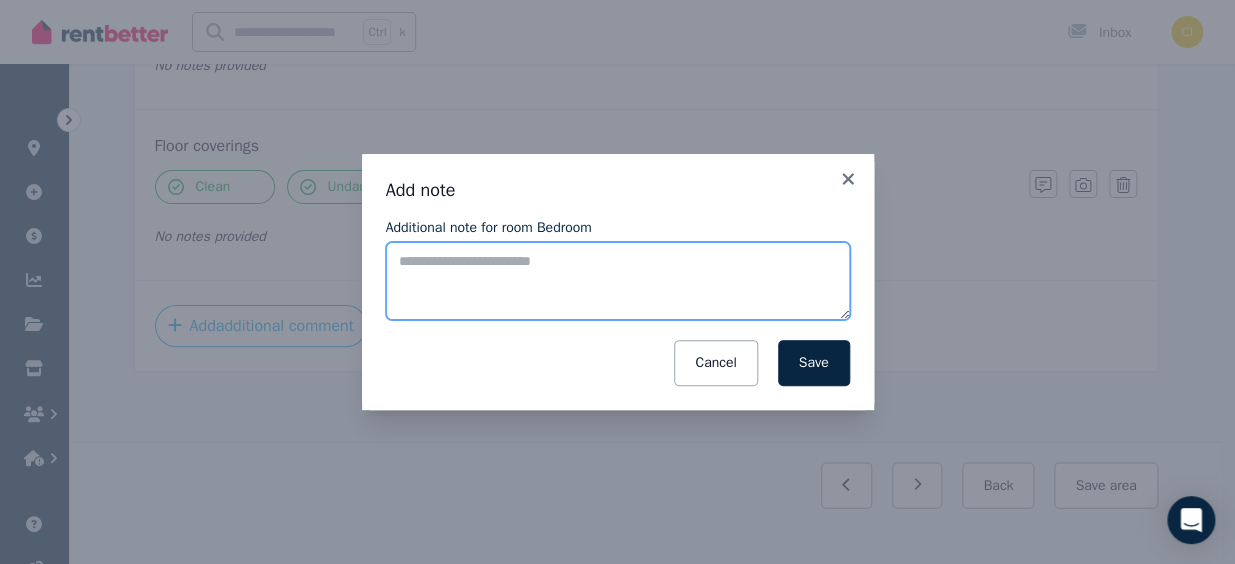 click on "Additional note for room Bedroom" at bounding box center (618, 281) 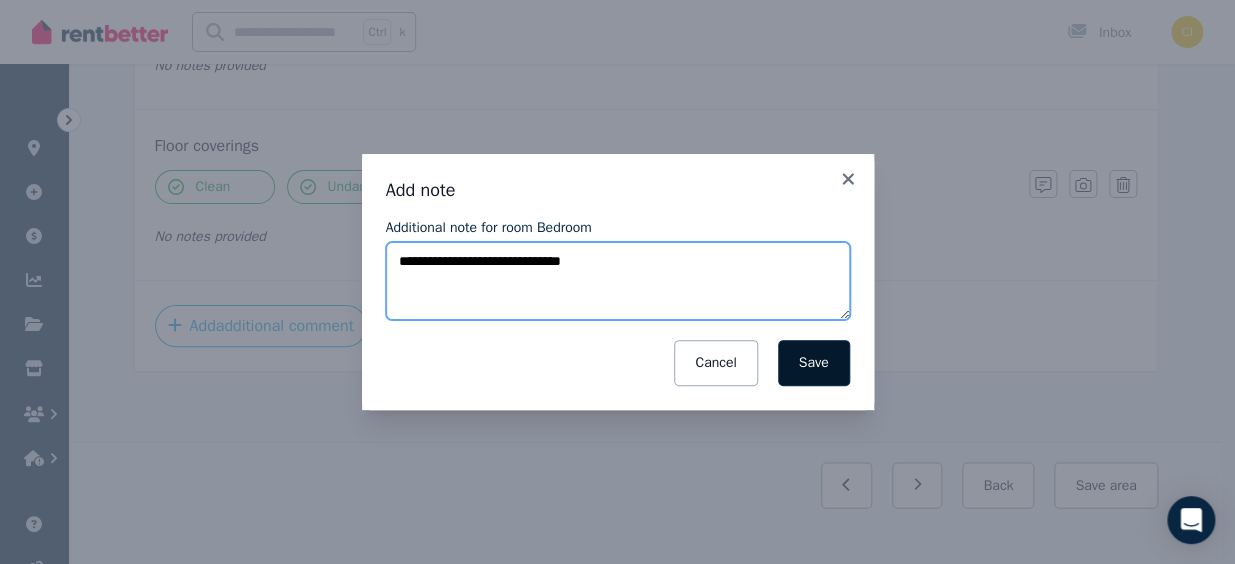 type on "**********" 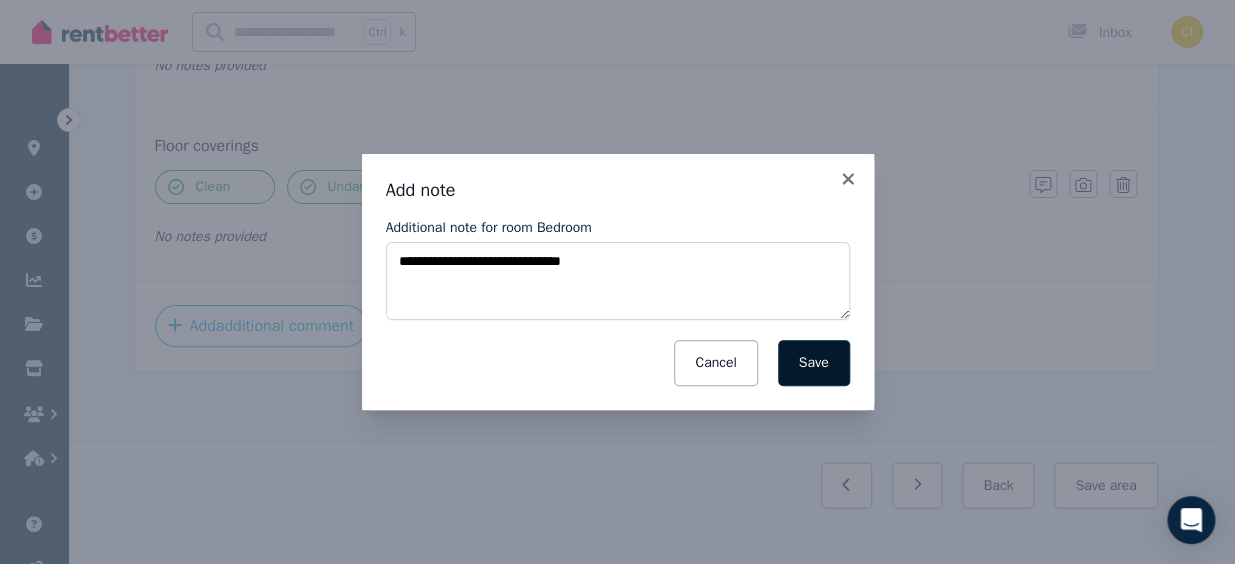 click on "Save" at bounding box center (814, 363) 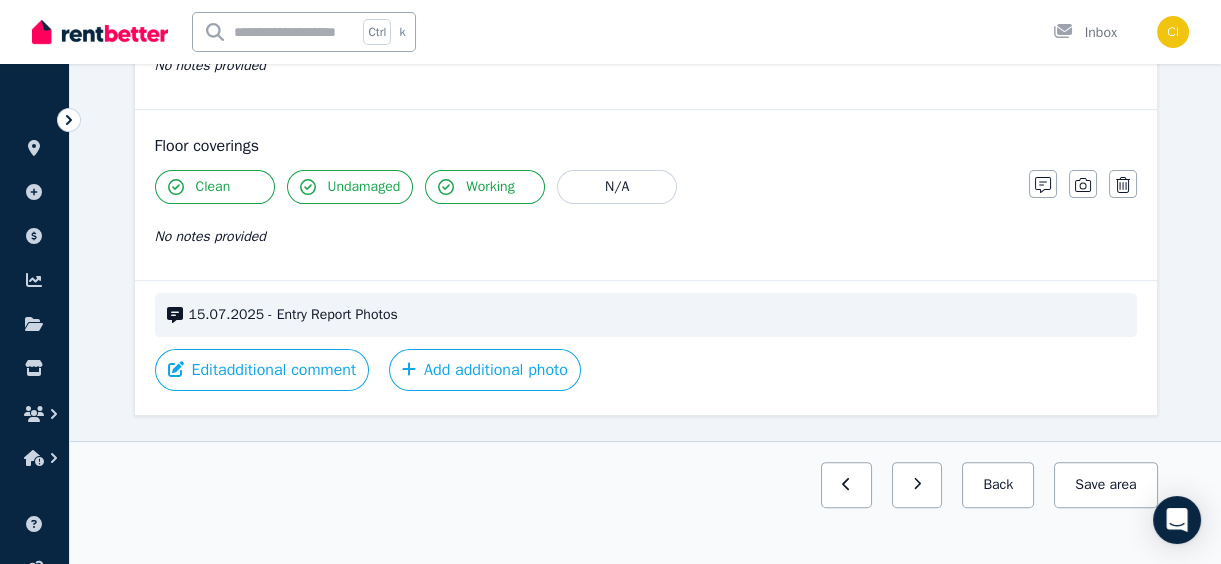 click on "Clean Undamaged Working N/A No notes provided" at bounding box center (582, 219) 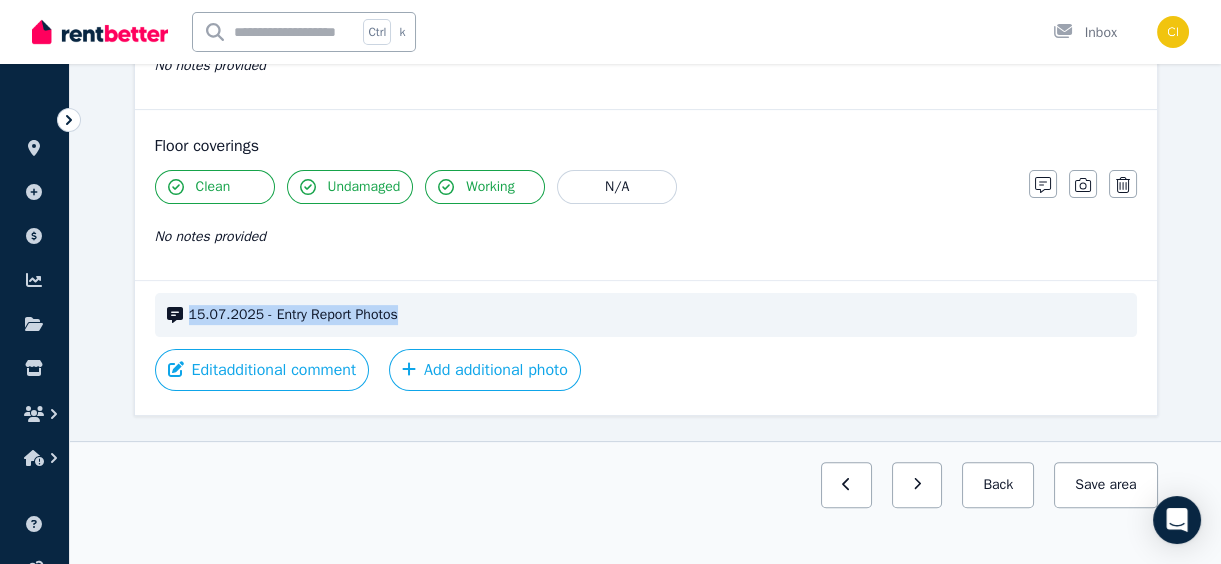 drag, startPoint x: 401, startPoint y: 313, endPoint x: 190, endPoint y: 320, distance: 211.11609 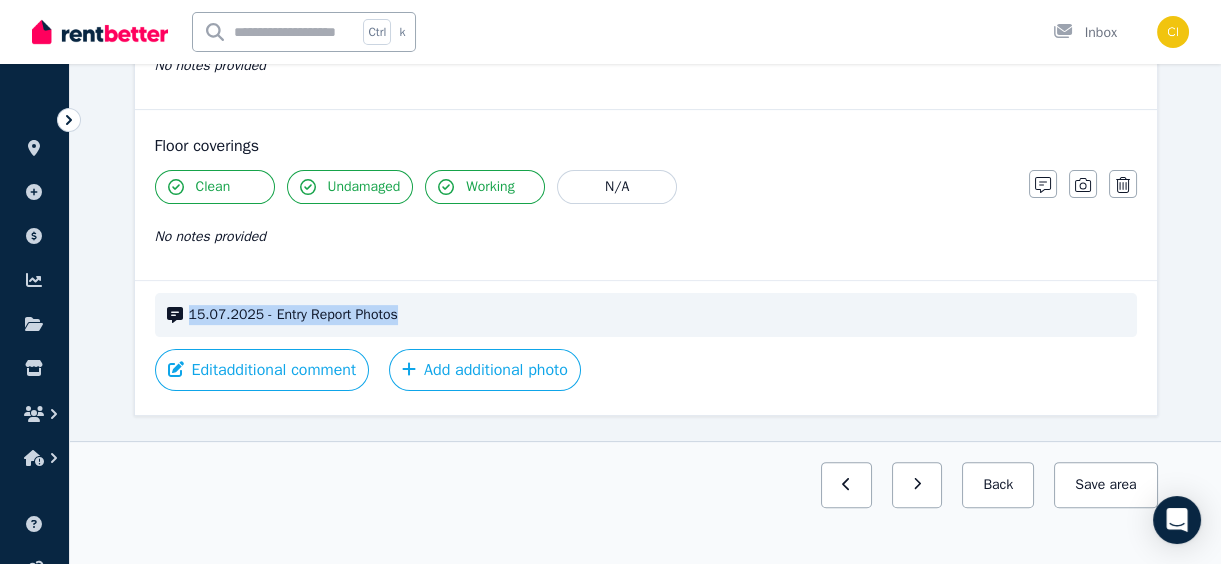 click on "15.07.2025 - Entry Report Photos" at bounding box center [657, 315] 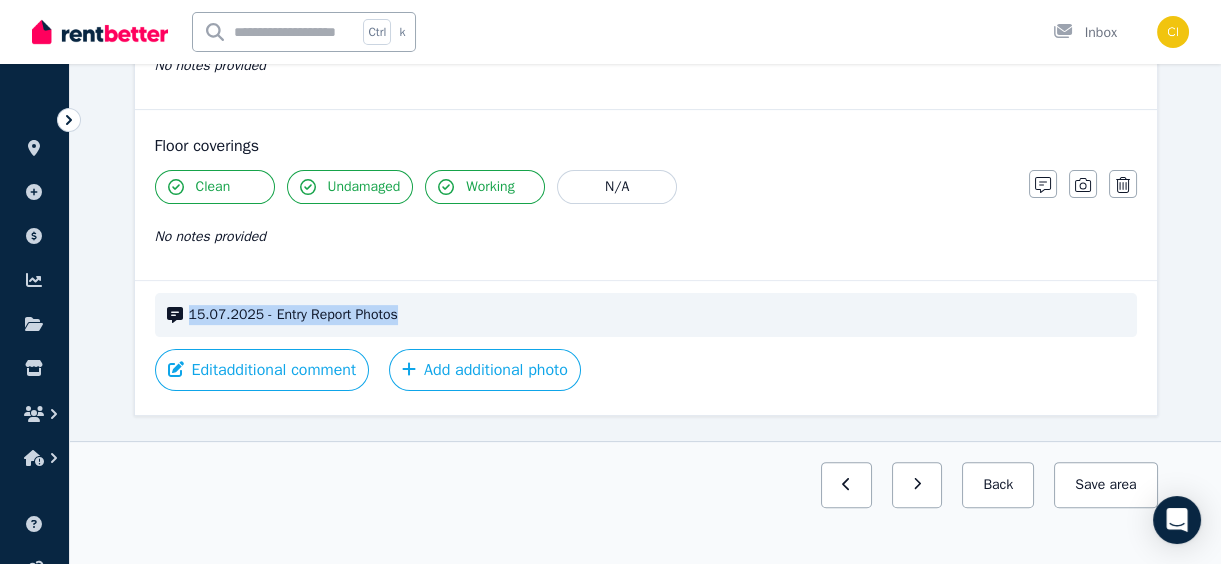 copy on "15.07.2025 - Entry Report Photos" 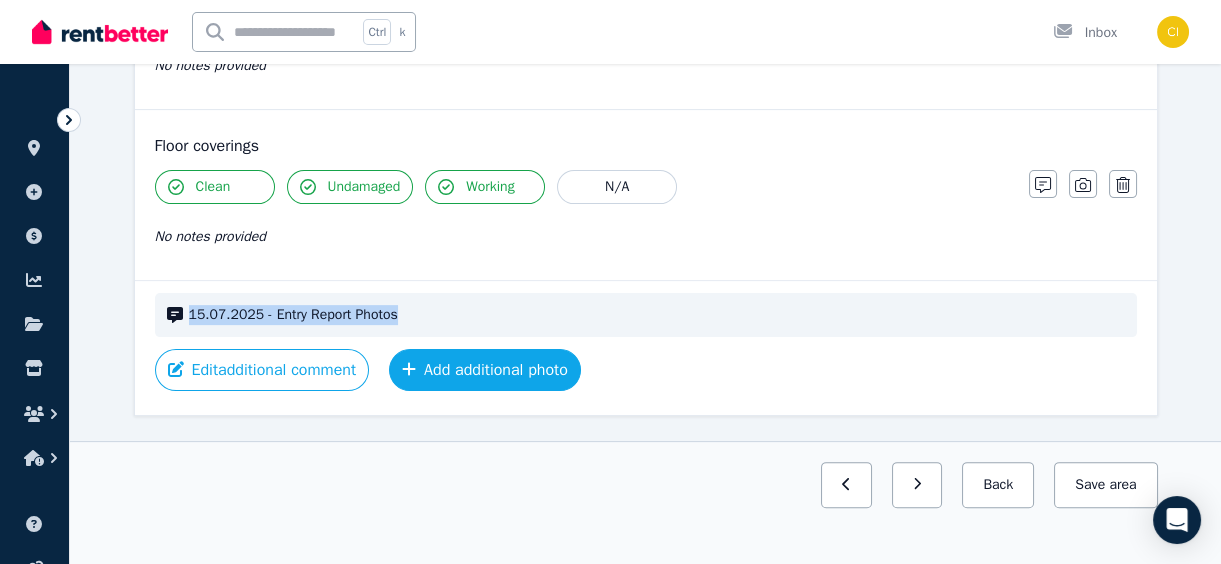 click on "Add additional photo" at bounding box center (485, 370) 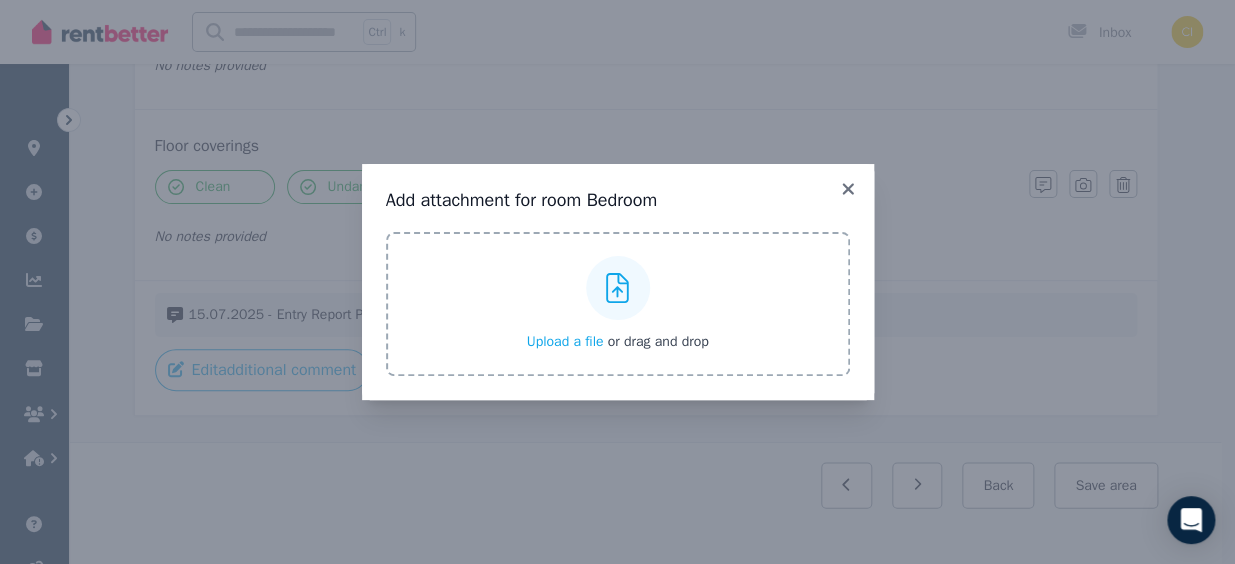 click on "Upload a file   or drag and drop" at bounding box center [617, 304] 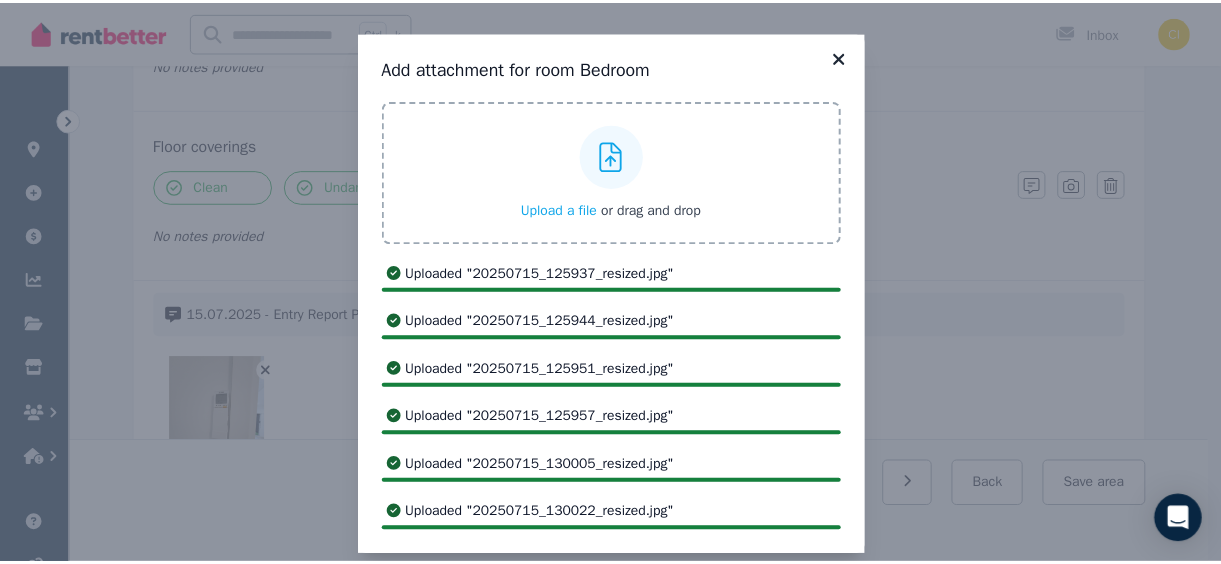 scroll, scrollTop: 0, scrollLeft: 0, axis: both 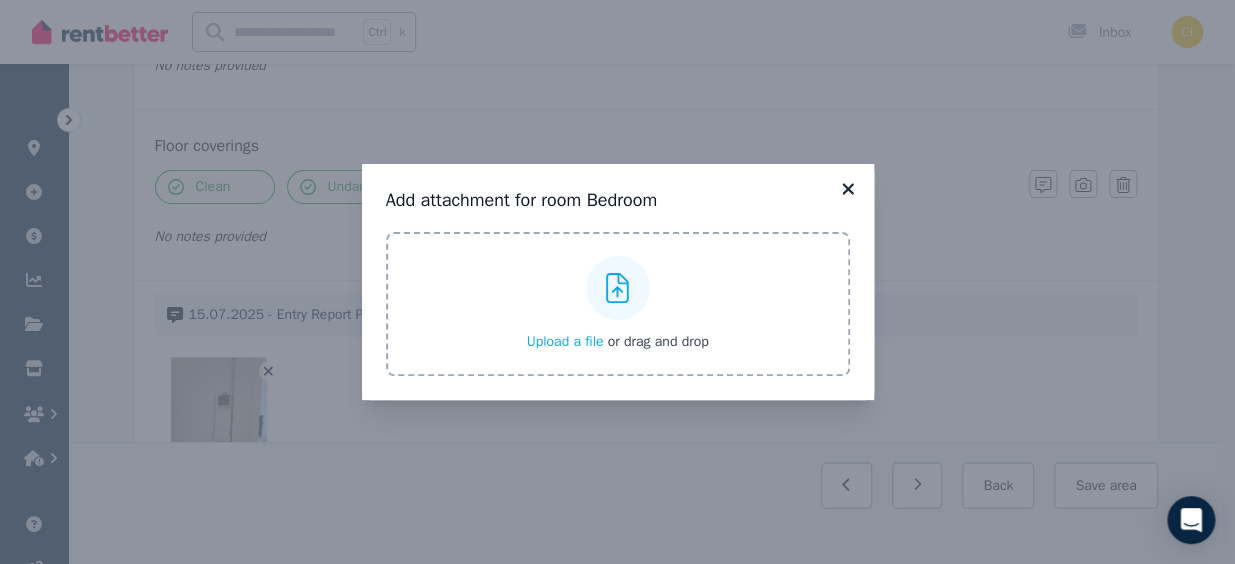 click 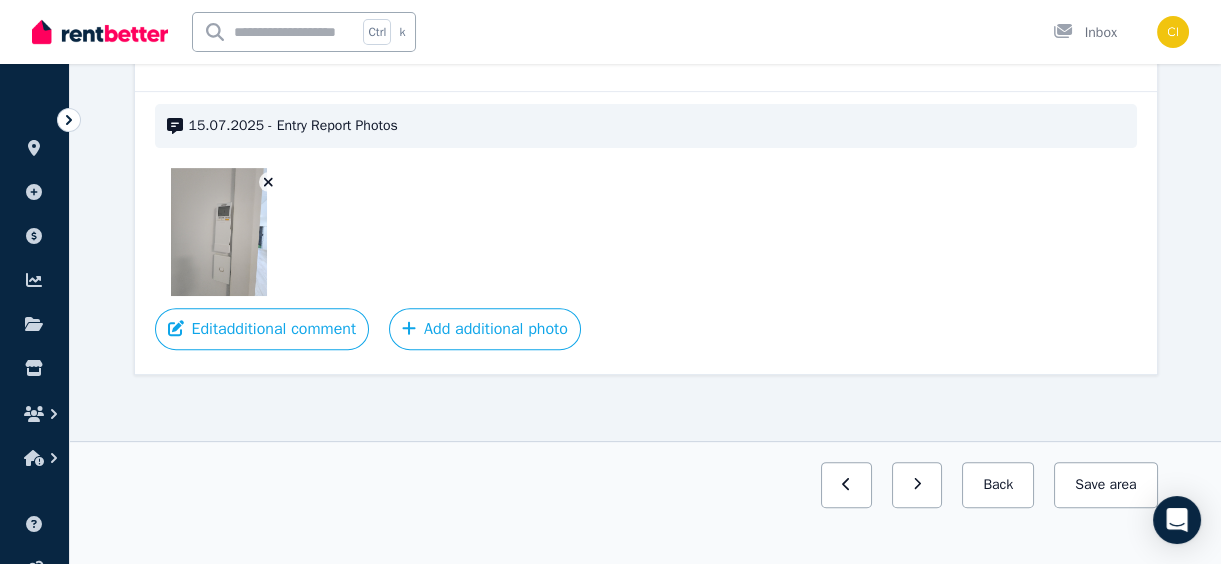 scroll, scrollTop: 1416, scrollLeft: 0, axis: vertical 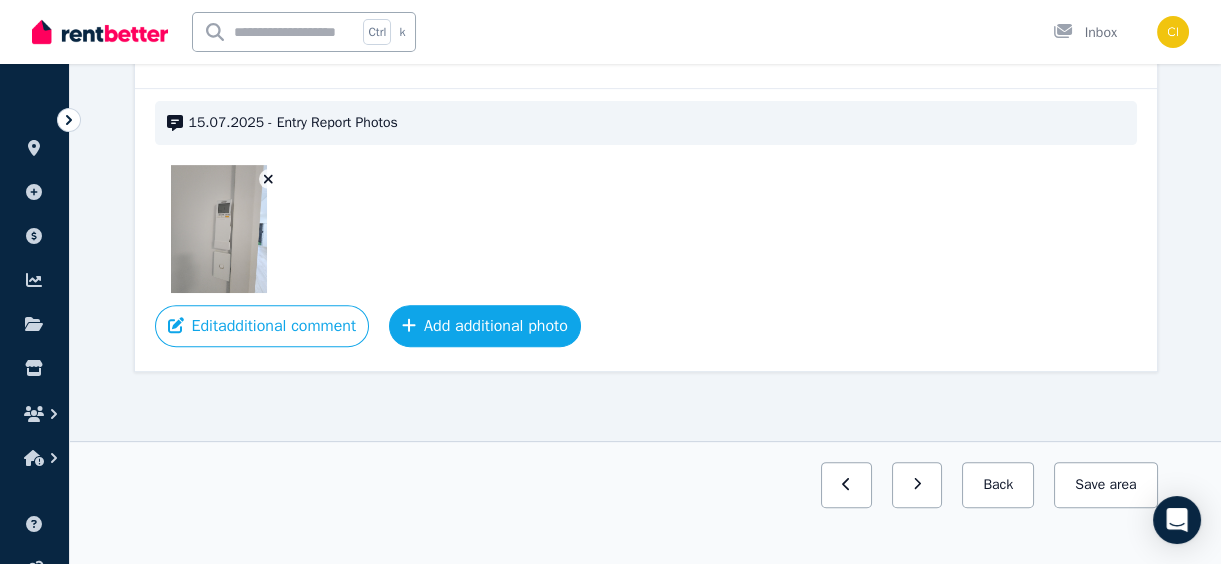 click on "Add additional photo" at bounding box center [485, 326] 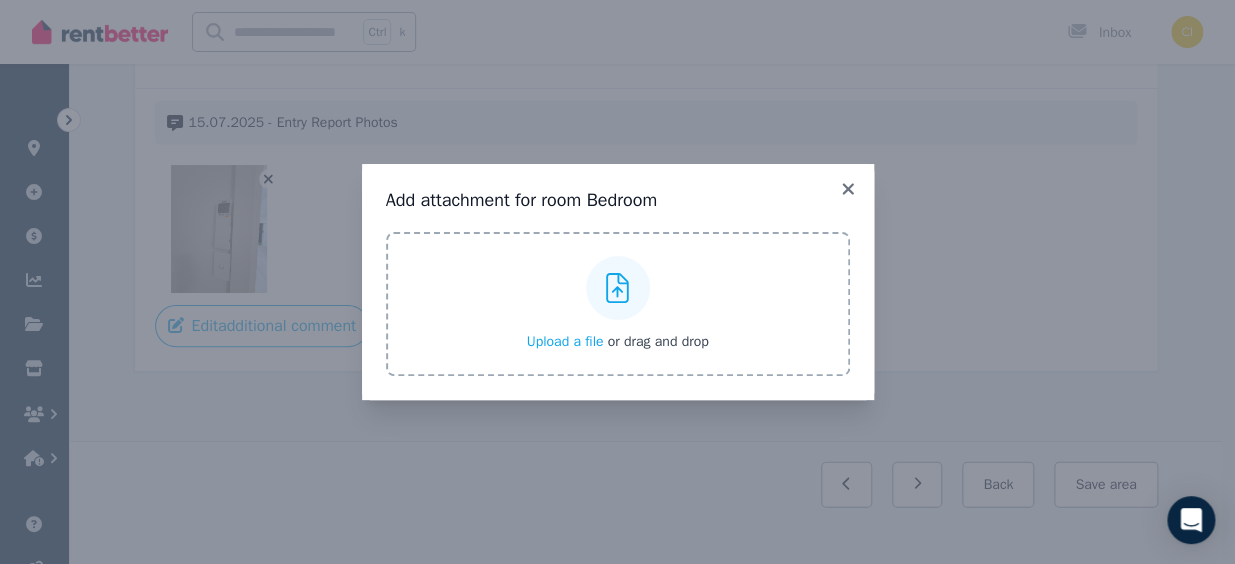 click on "Upload a file" at bounding box center (564, 341) 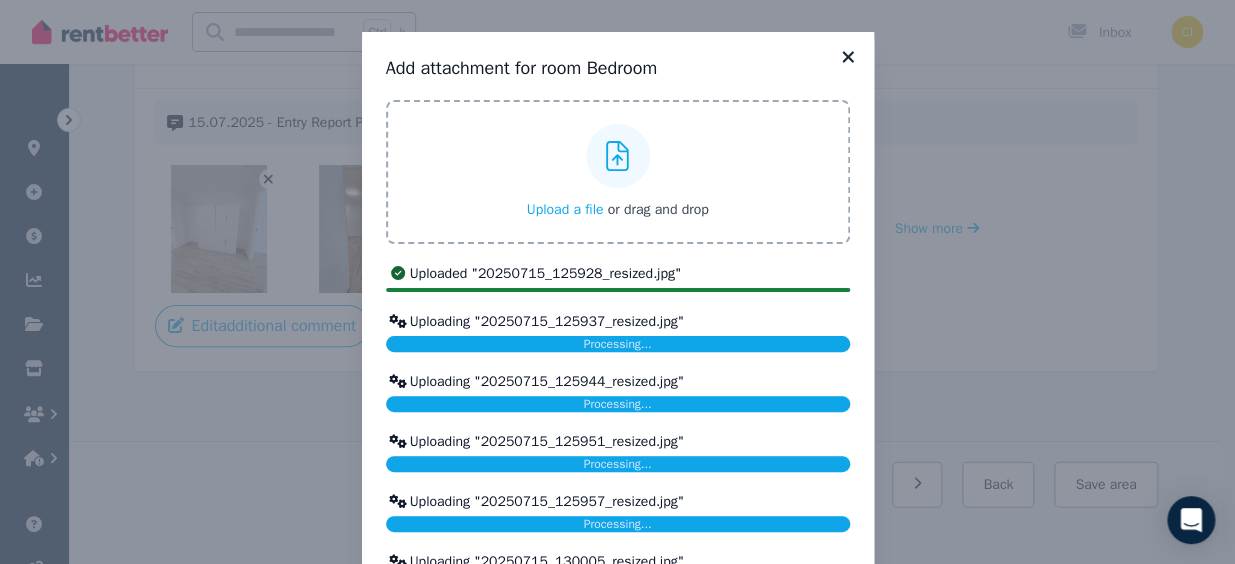 click 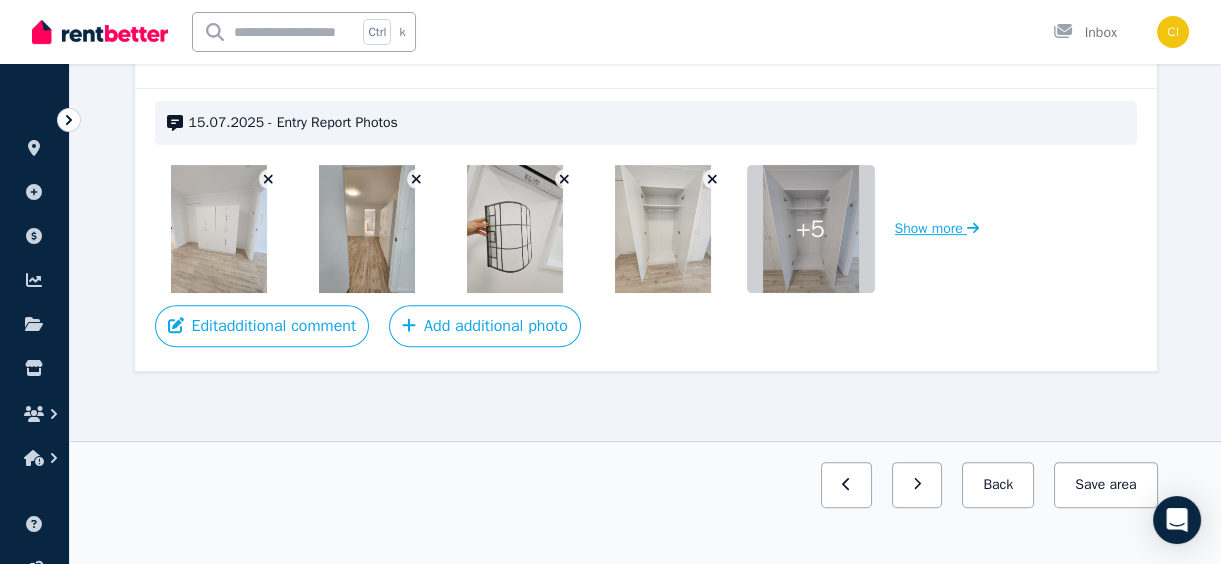 click on "Show more" at bounding box center (937, 229) 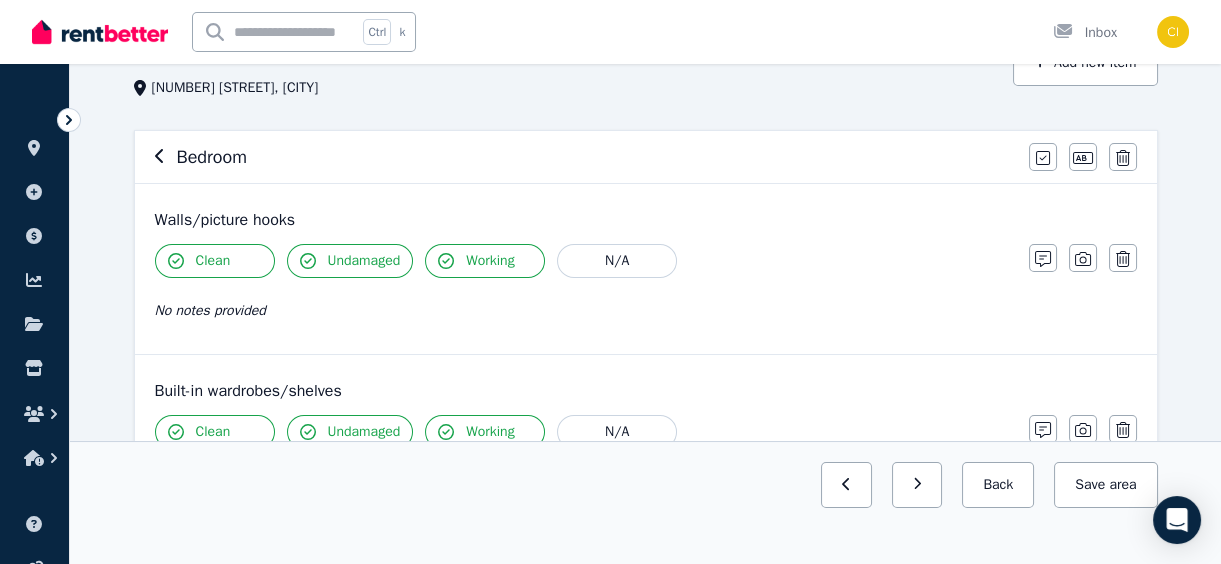scroll, scrollTop: 0, scrollLeft: 0, axis: both 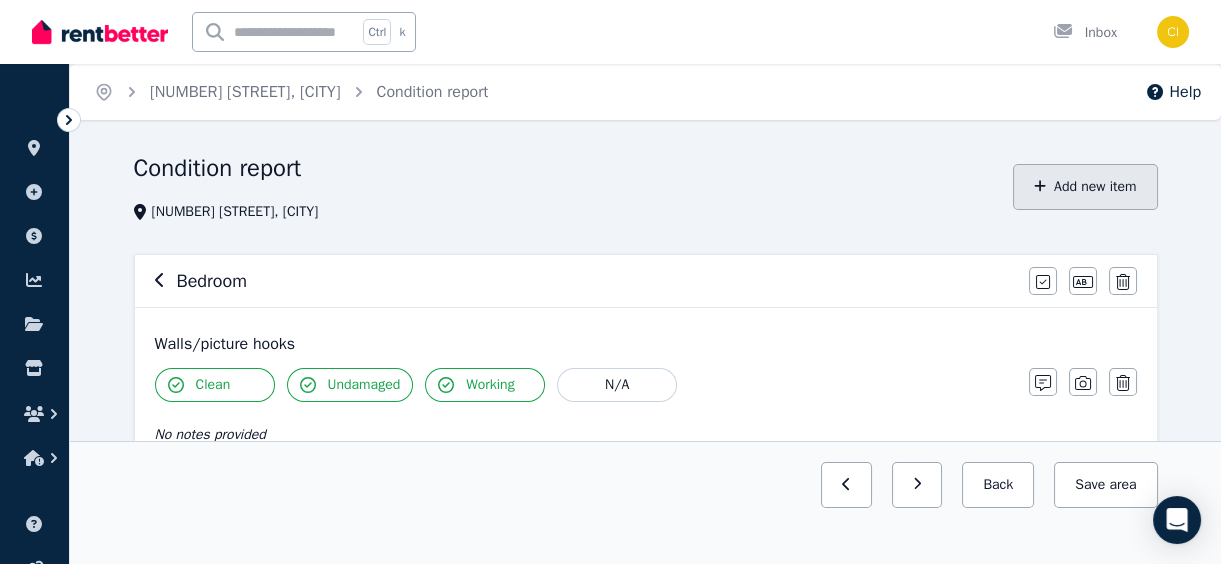 click on "Add new item" at bounding box center (1085, 187) 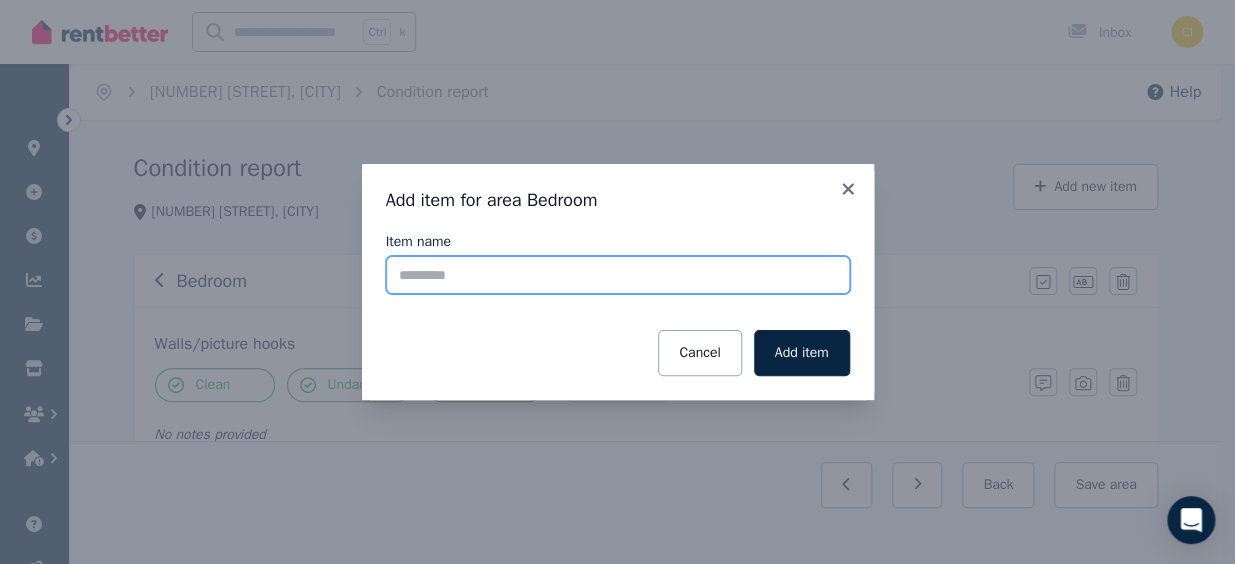 click on "Item name" at bounding box center (618, 275) 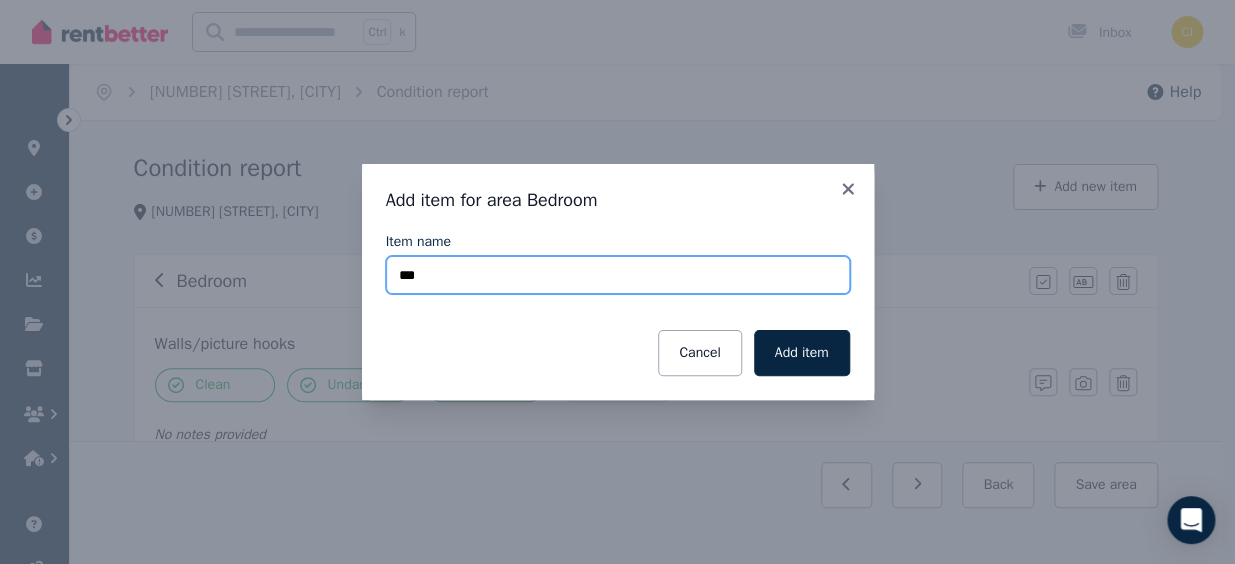 type on "**********" 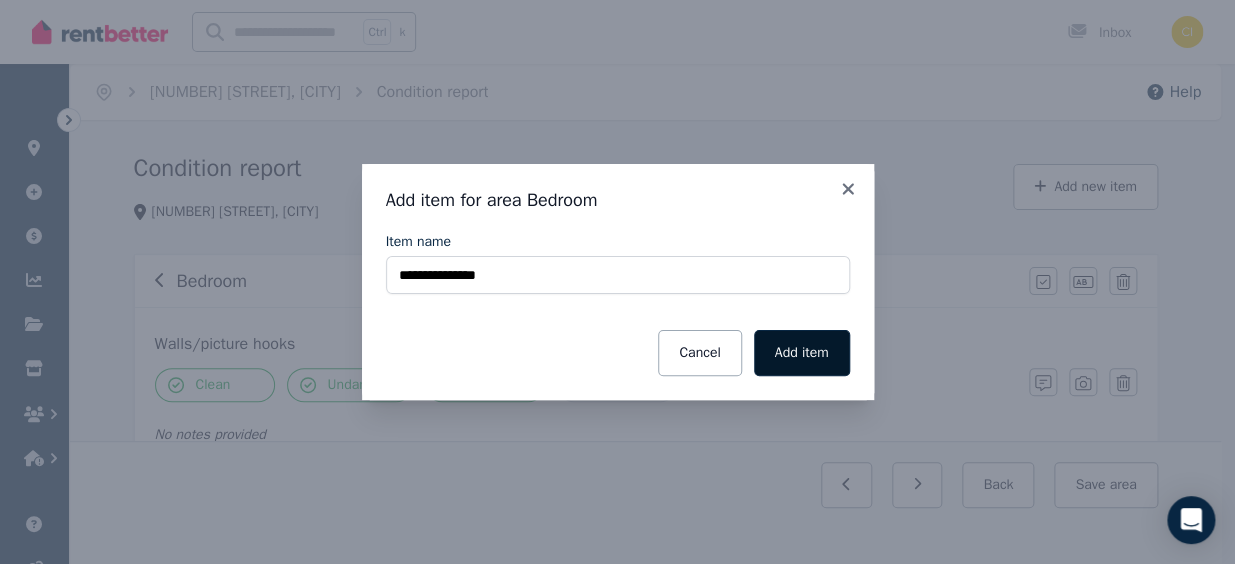 click on "Add item" at bounding box center (802, 353) 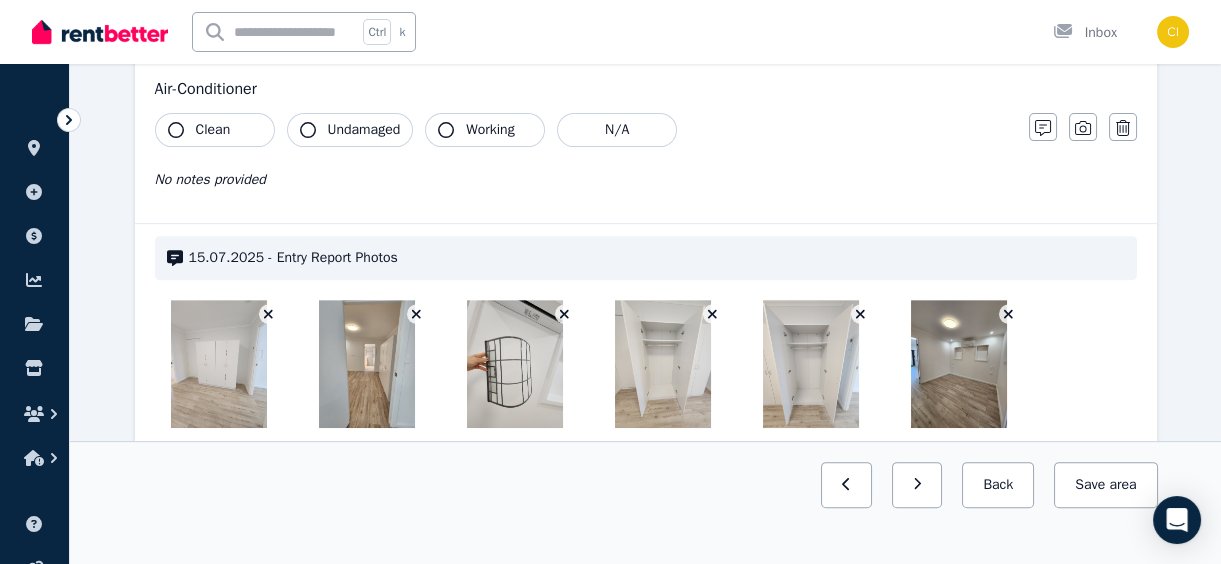 scroll, scrollTop: 1363, scrollLeft: 0, axis: vertical 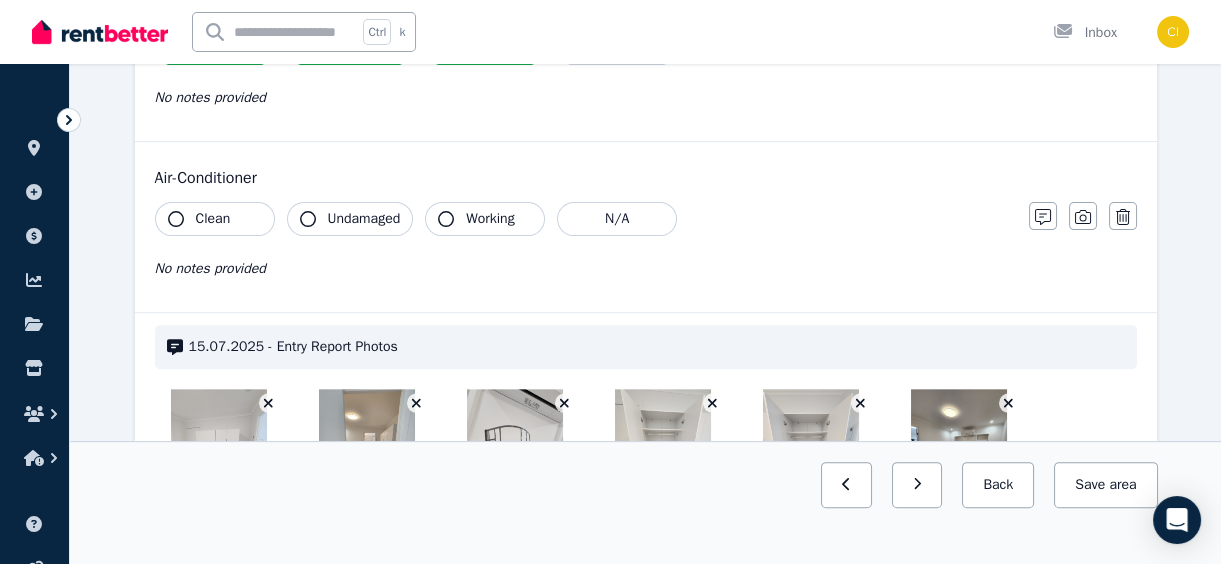 click 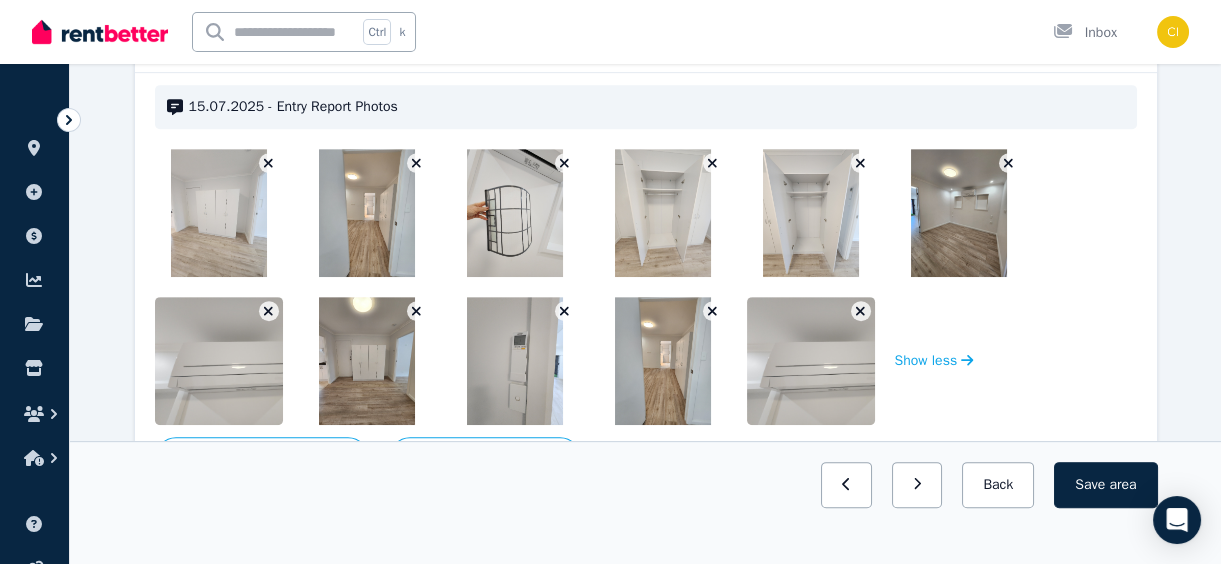 scroll, scrollTop: 1734, scrollLeft: 0, axis: vertical 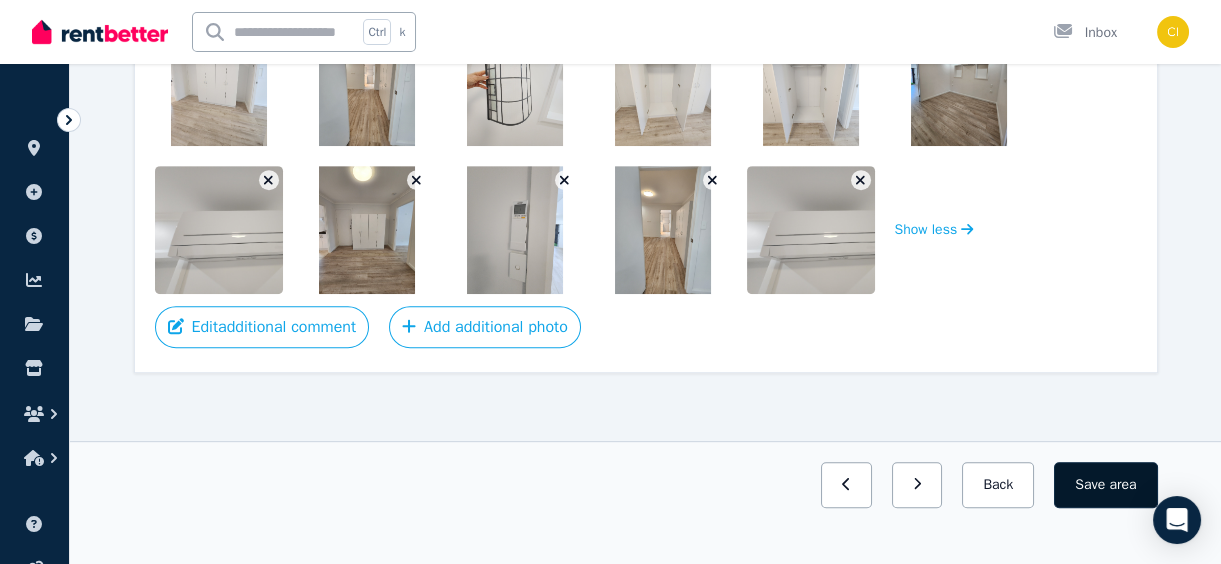 click on "Save   area" at bounding box center (1105, 485) 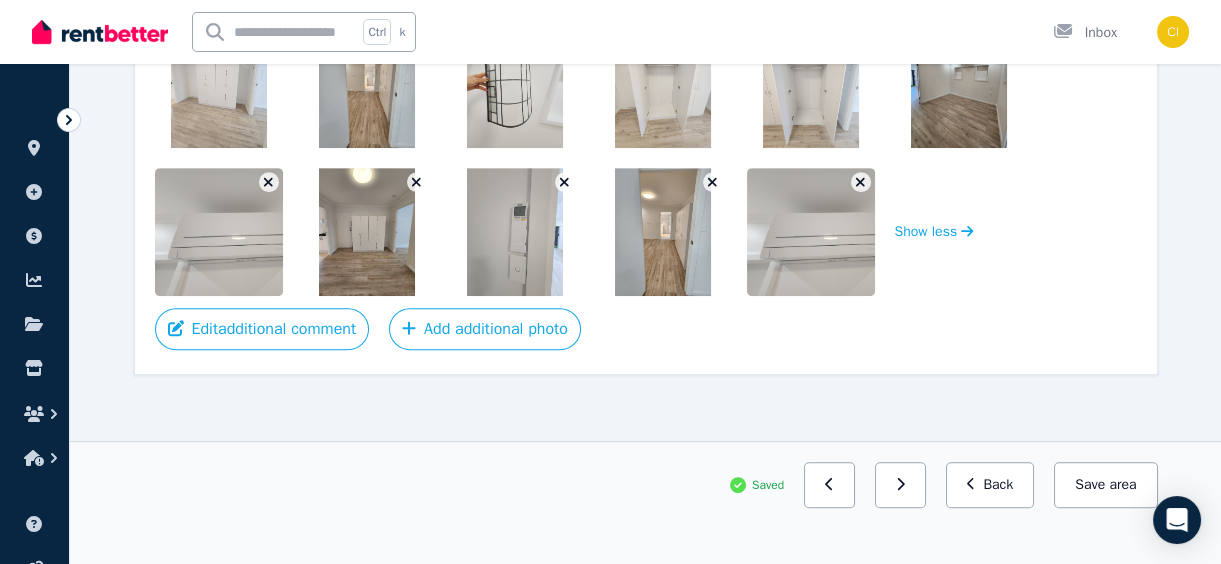 scroll, scrollTop: 1734, scrollLeft: 0, axis: vertical 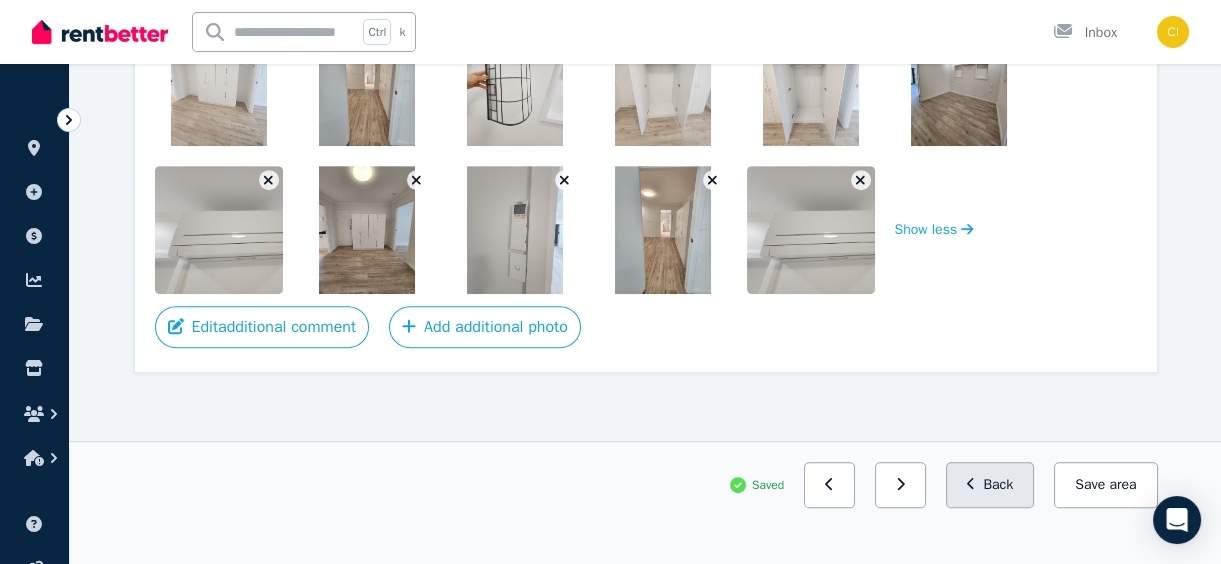 click on "Back" at bounding box center (990, 485) 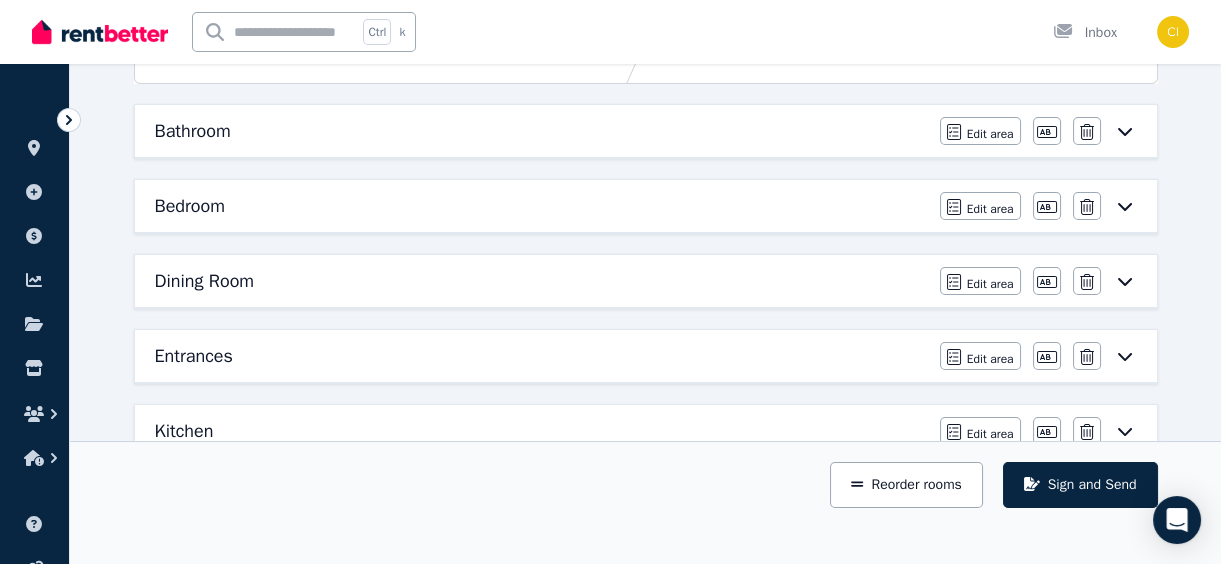 scroll, scrollTop: 247, scrollLeft: 0, axis: vertical 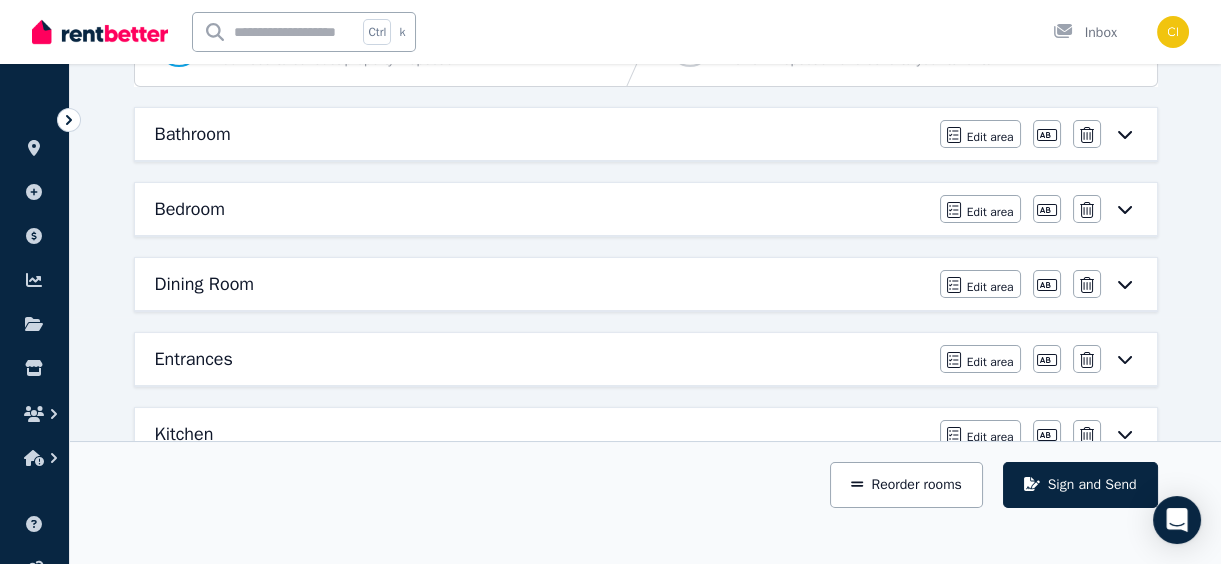 click on "Dining Room" at bounding box center [541, 284] 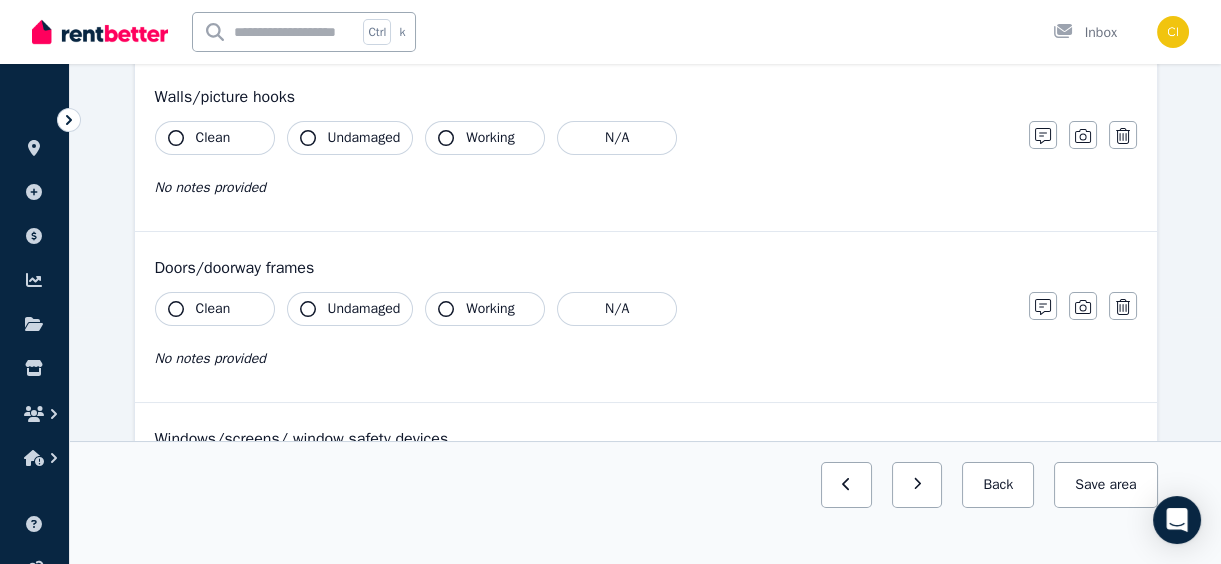 scroll, scrollTop: 0, scrollLeft: 0, axis: both 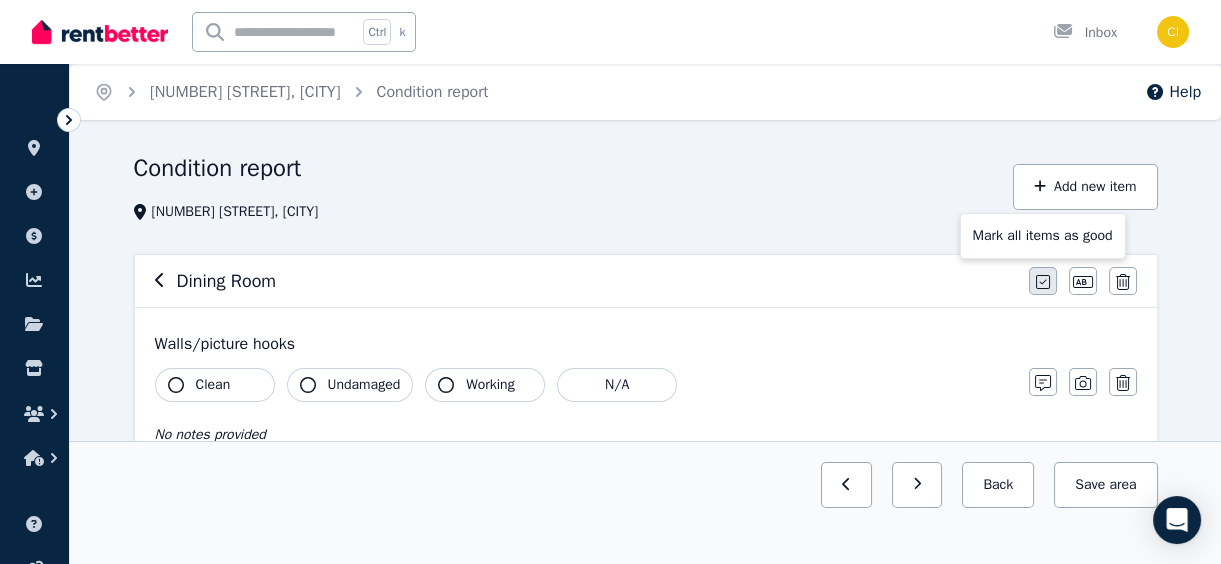 click 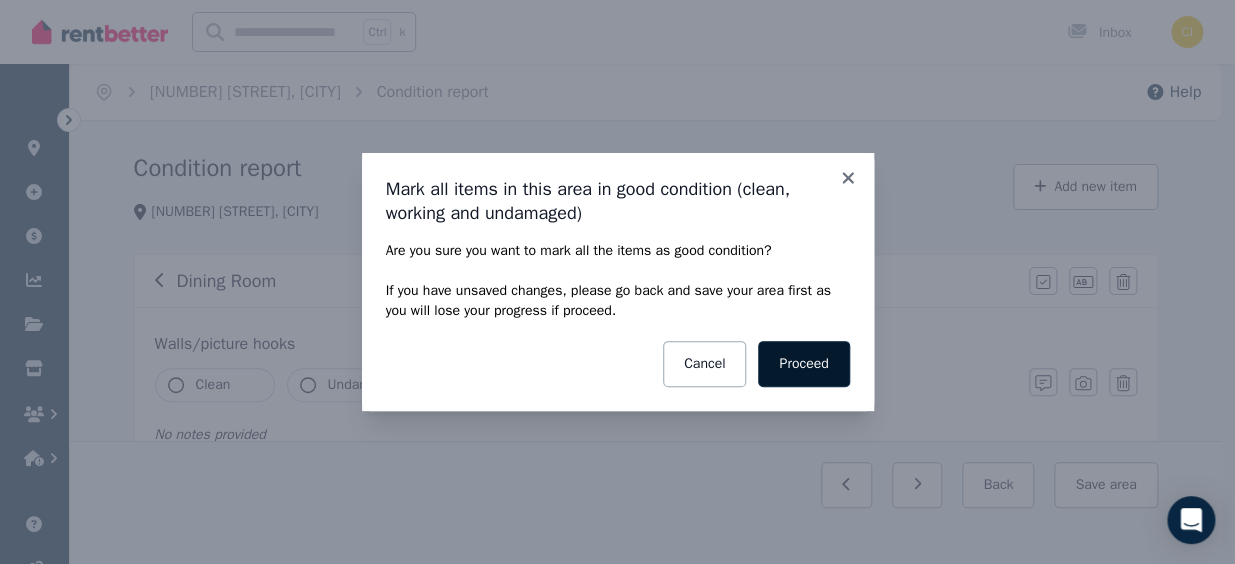 click on "Proceed" at bounding box center [803, 364] 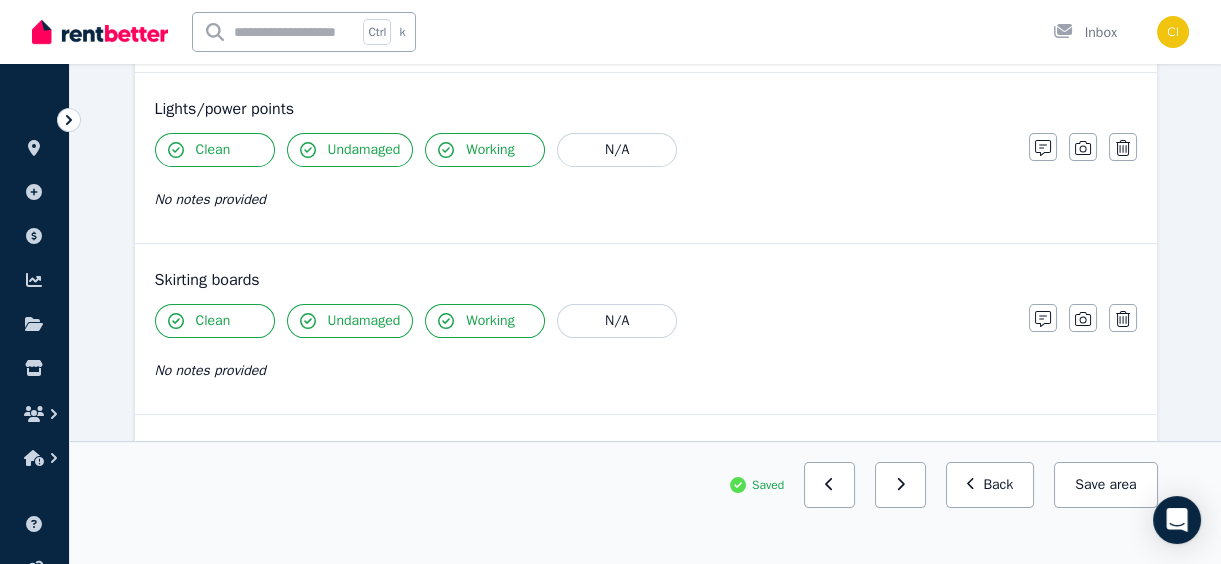 scroll, scrollTop: 1394, scrollLeft: 0, axis: vertical 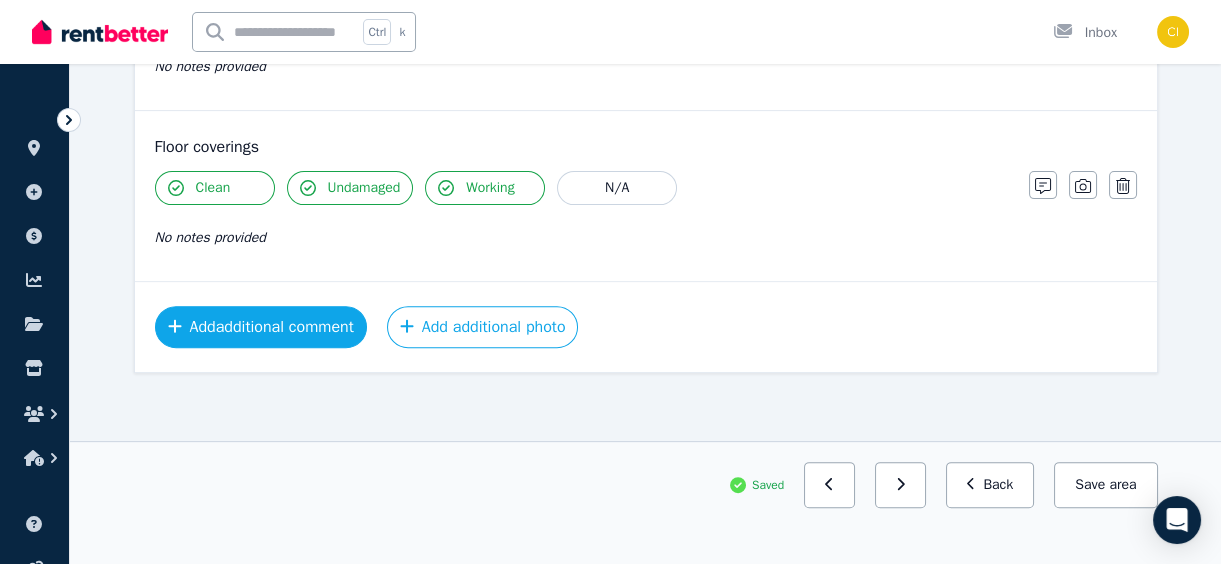 click on "Add  additional comment" at bounding box center (261, 327) 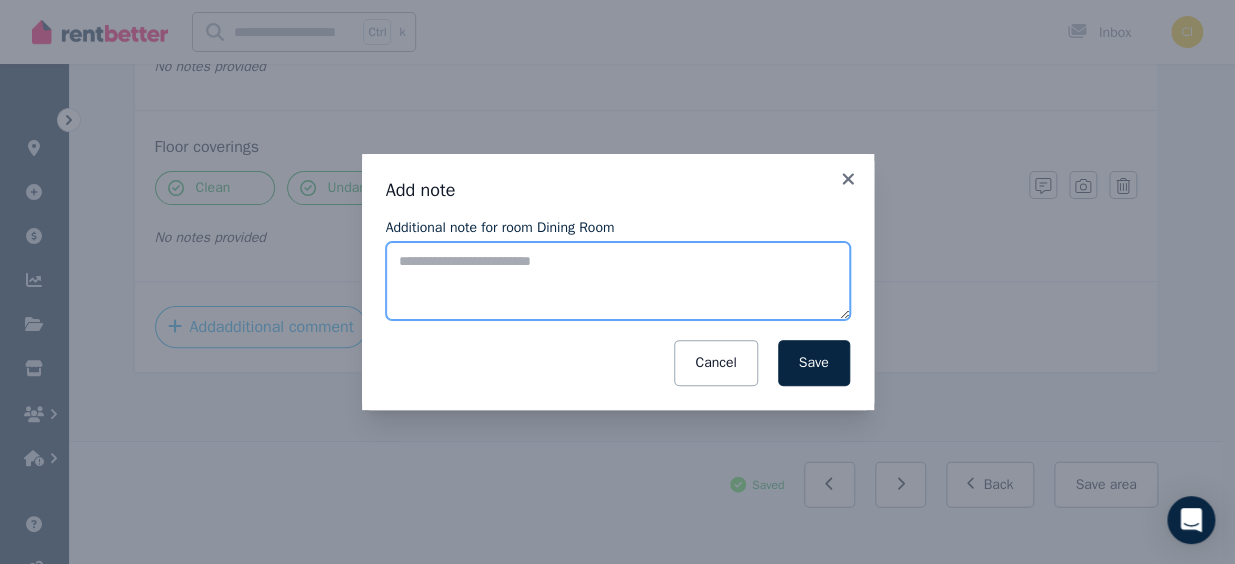 click on "Additional note for room Dining Room" at bounding box center (618, 281) 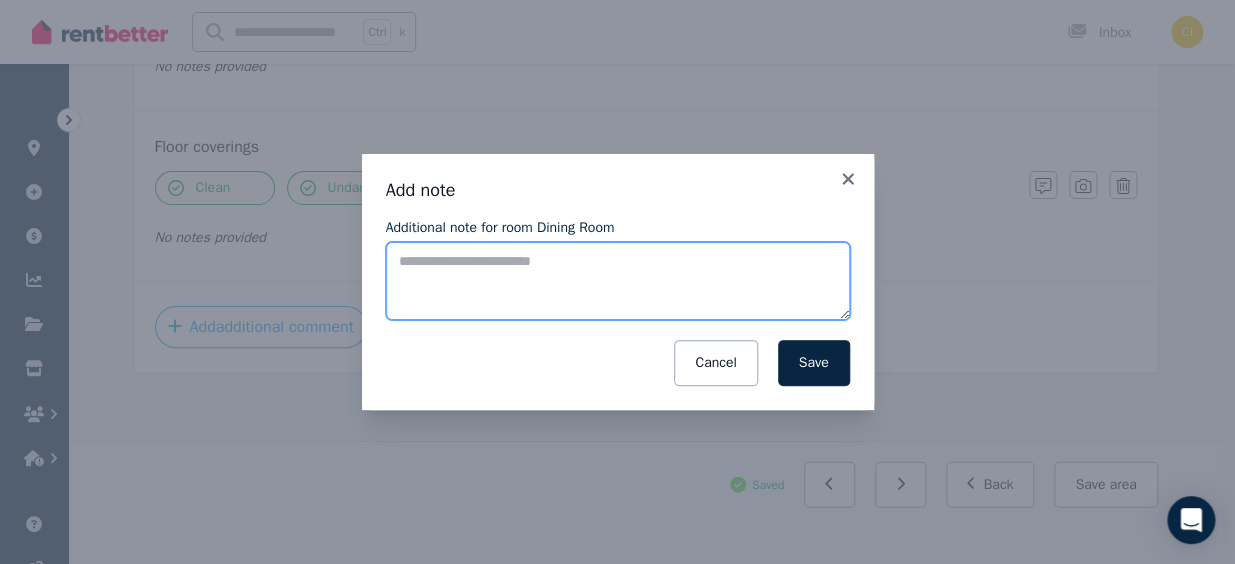 paste on "**********" 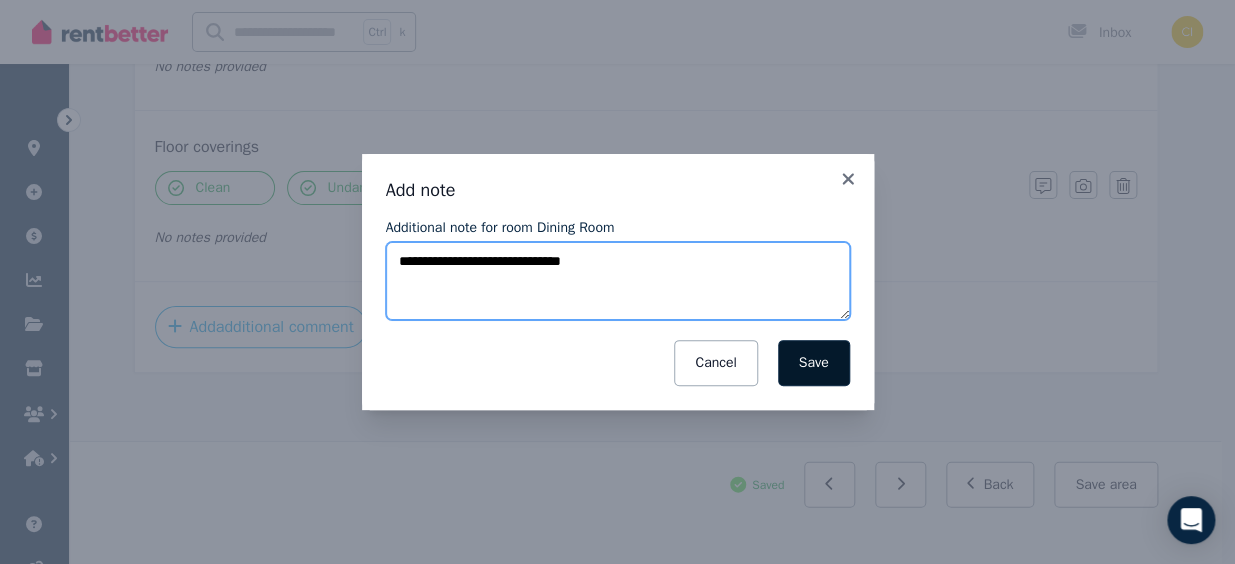 type on "**********" 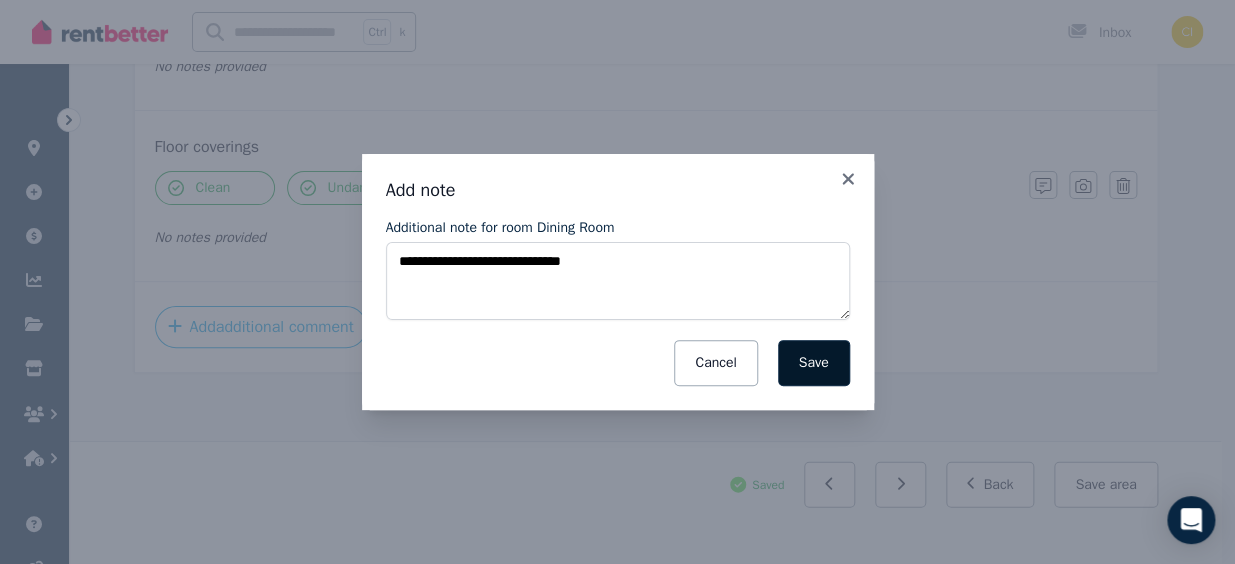 click on "Save" at bounding box center [814, 363] 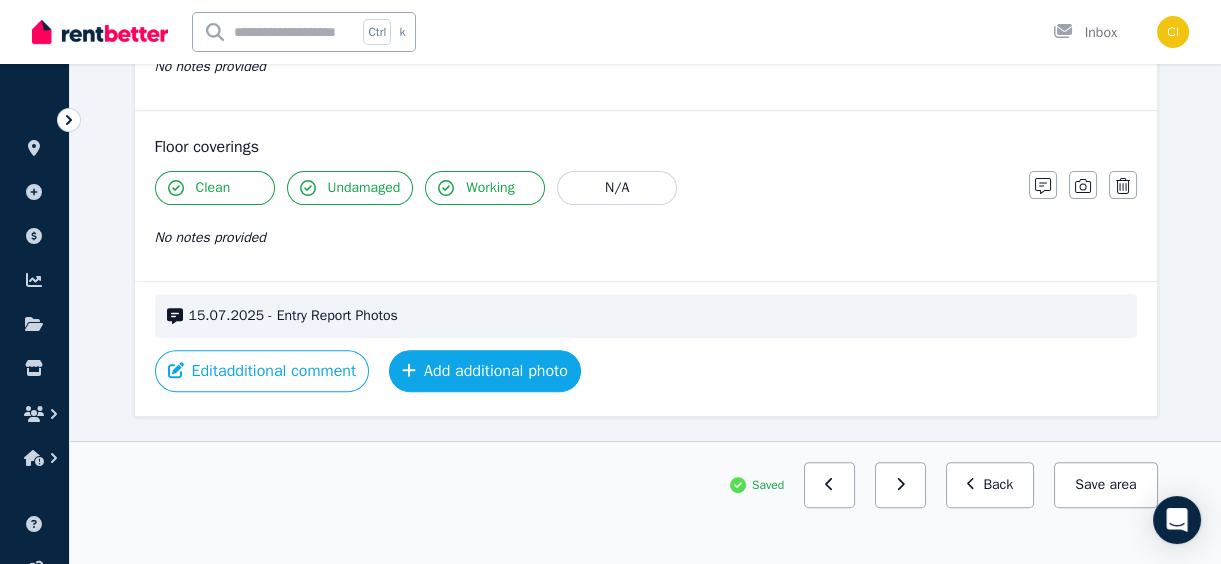 click on "Add additional photo" at bounding box center [485, 371] 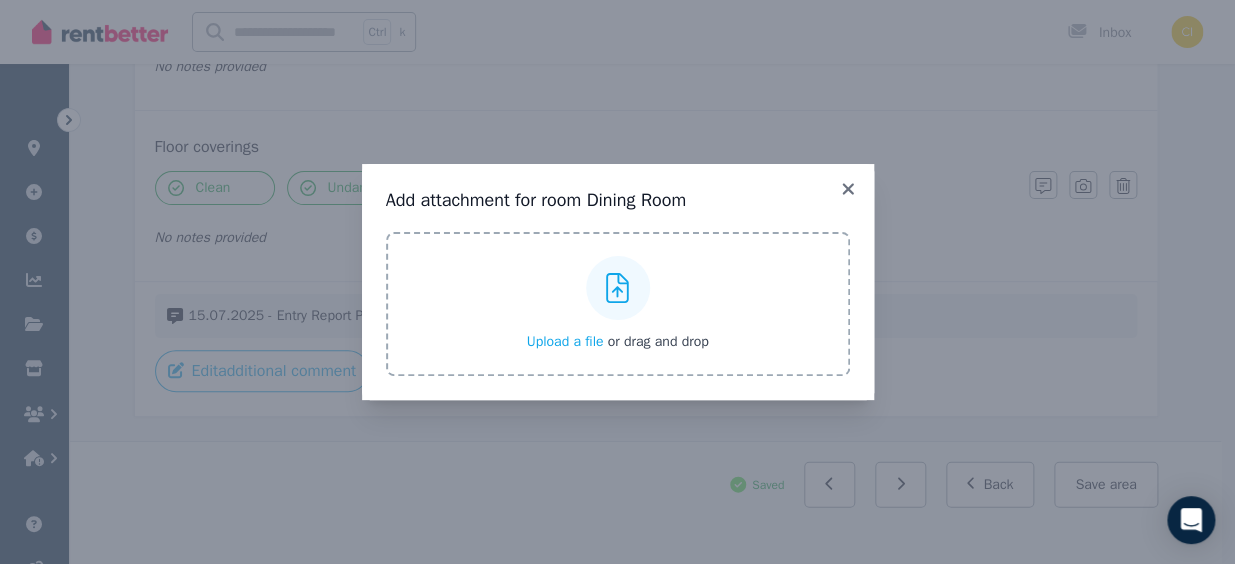 click on "Upload a file" at bounding box center (564, 341) 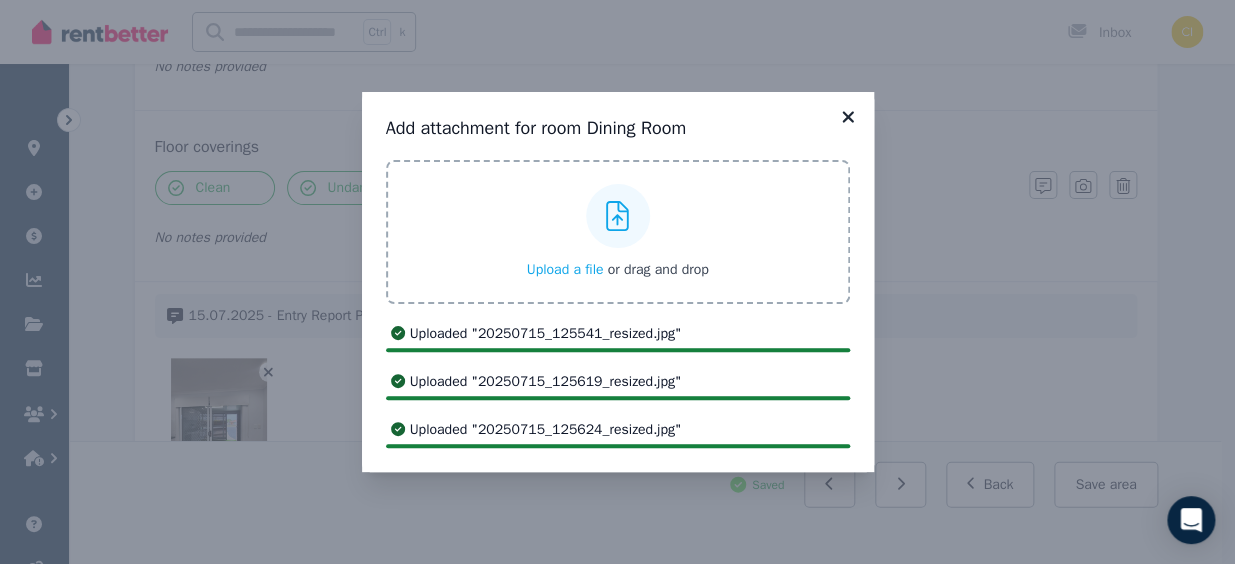click 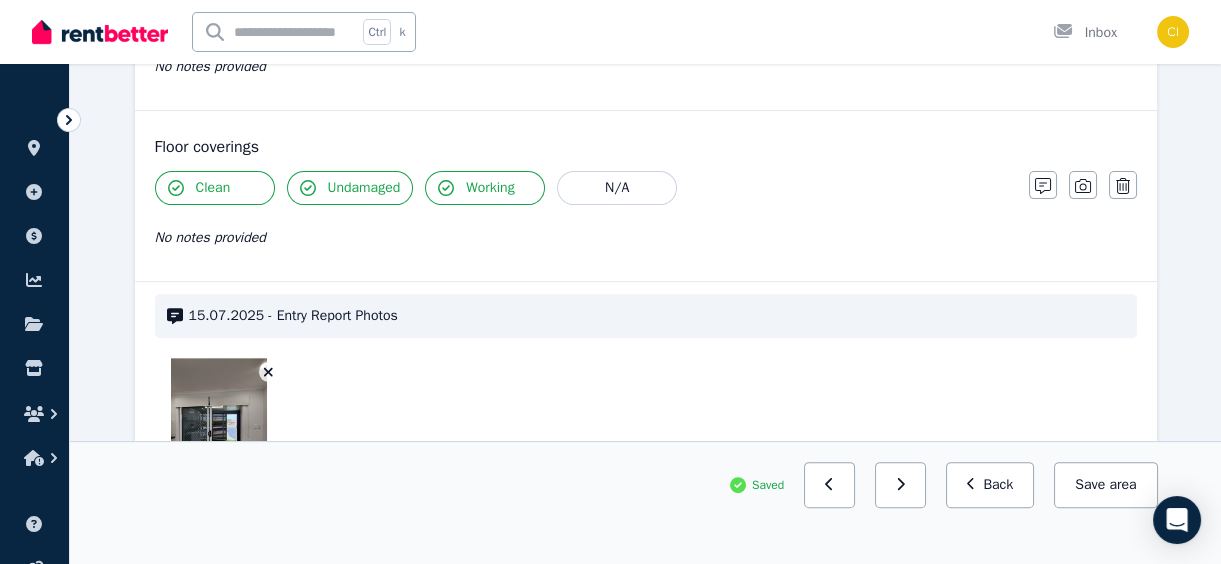 scroll, scrollTop: 1586, scrollLeft: 0, axis: vertical 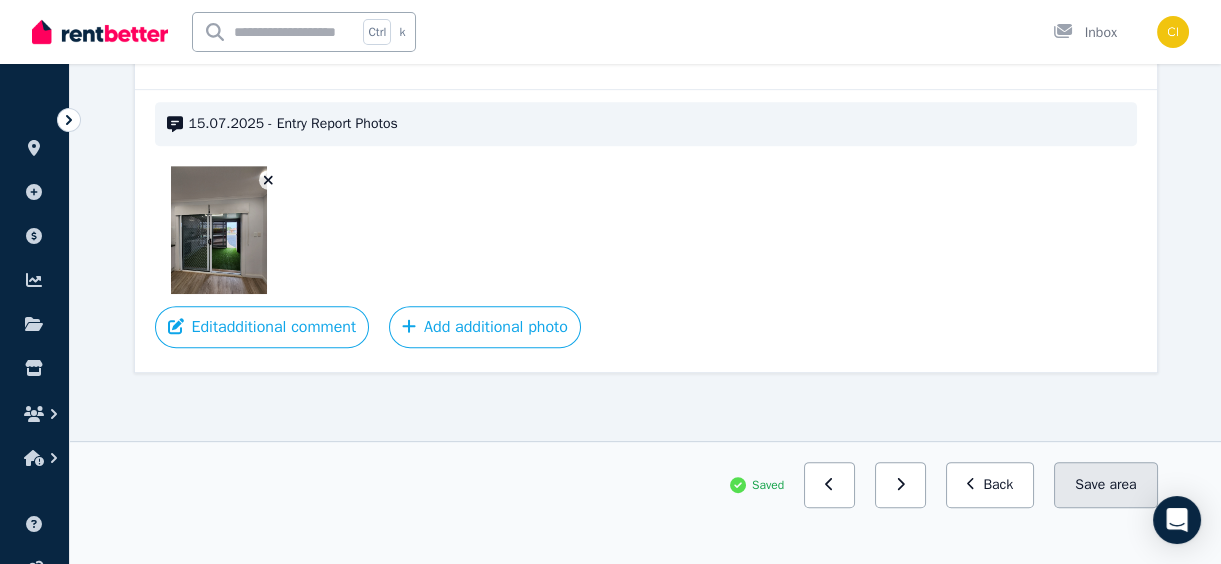click on "Save   area" at bounding box center (1105, 485) 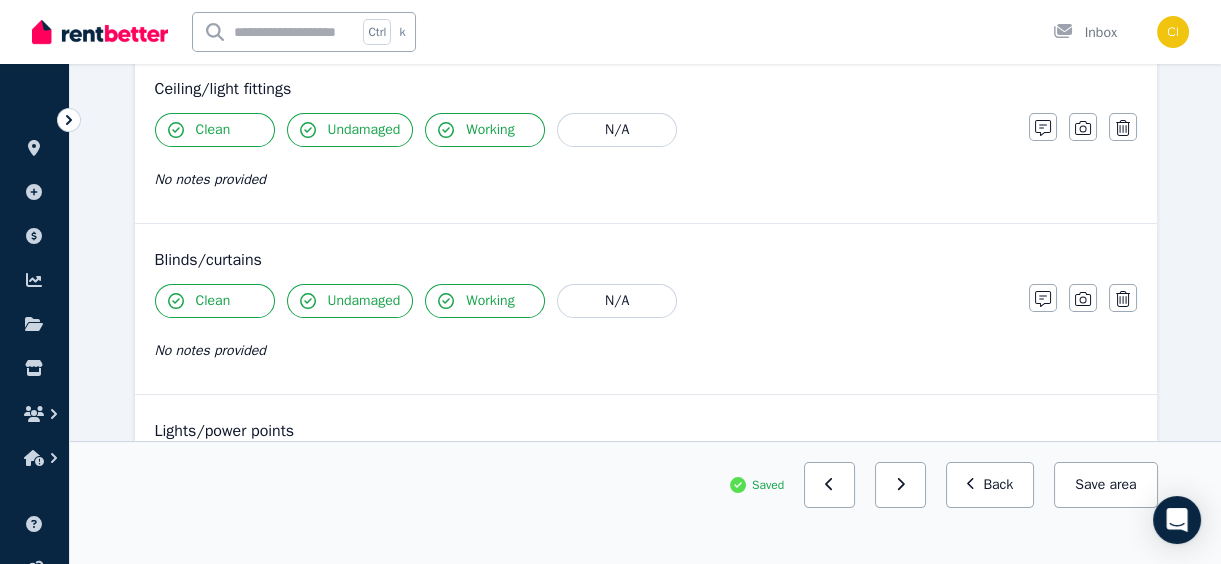 scroll, scrollTop: 1404, scrollLeft: 0, axis: vertical 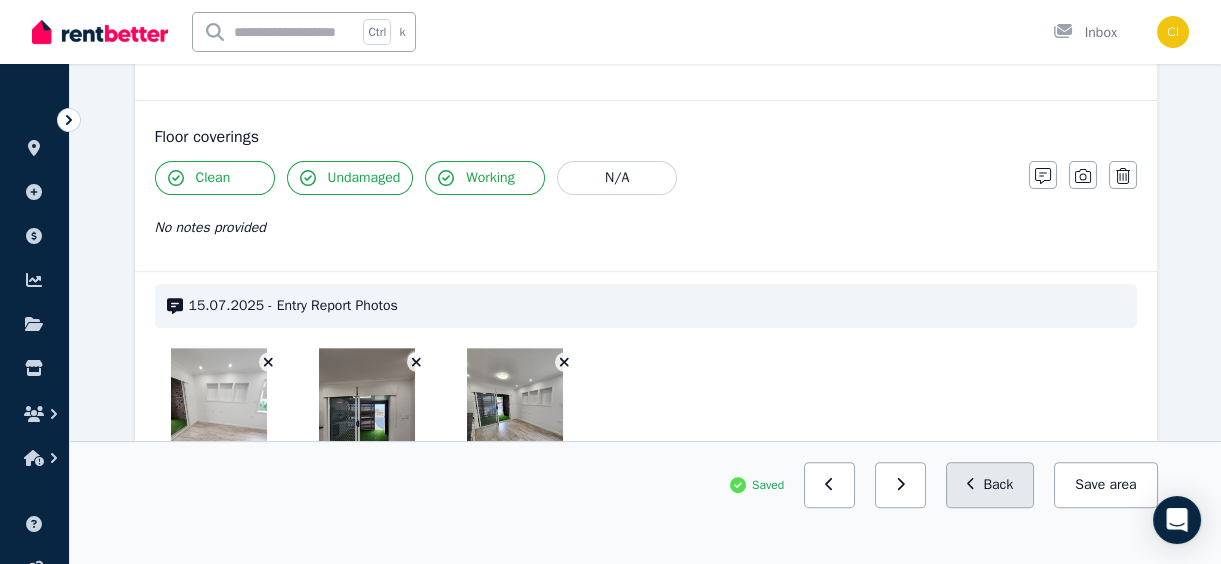 click 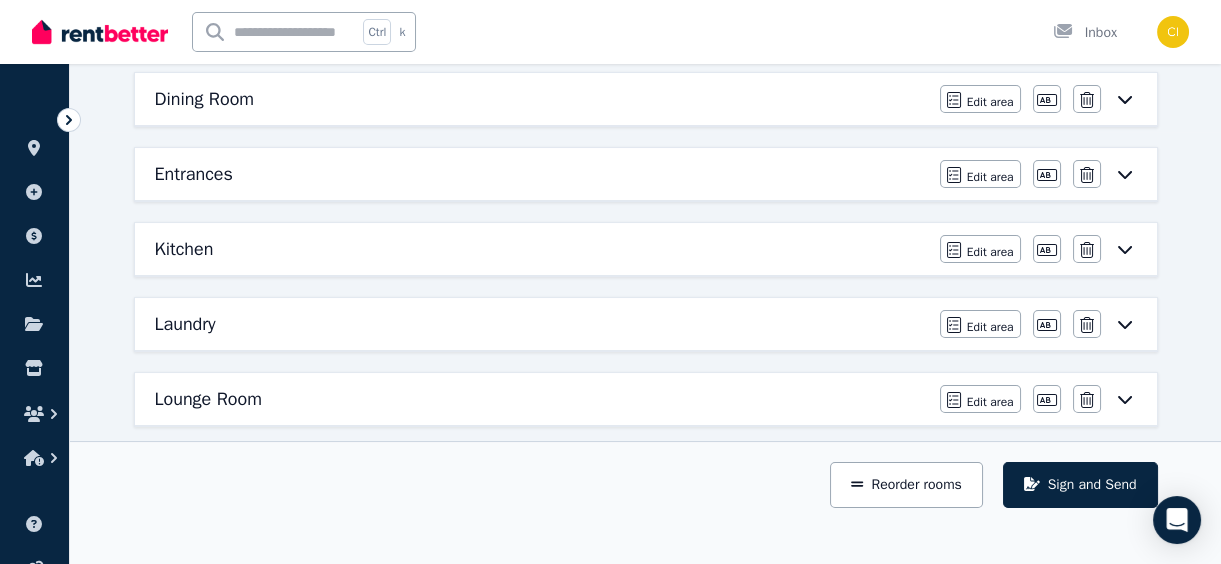 scroll, scrollTop: 429, scrollLeft: 0, axis: vertical 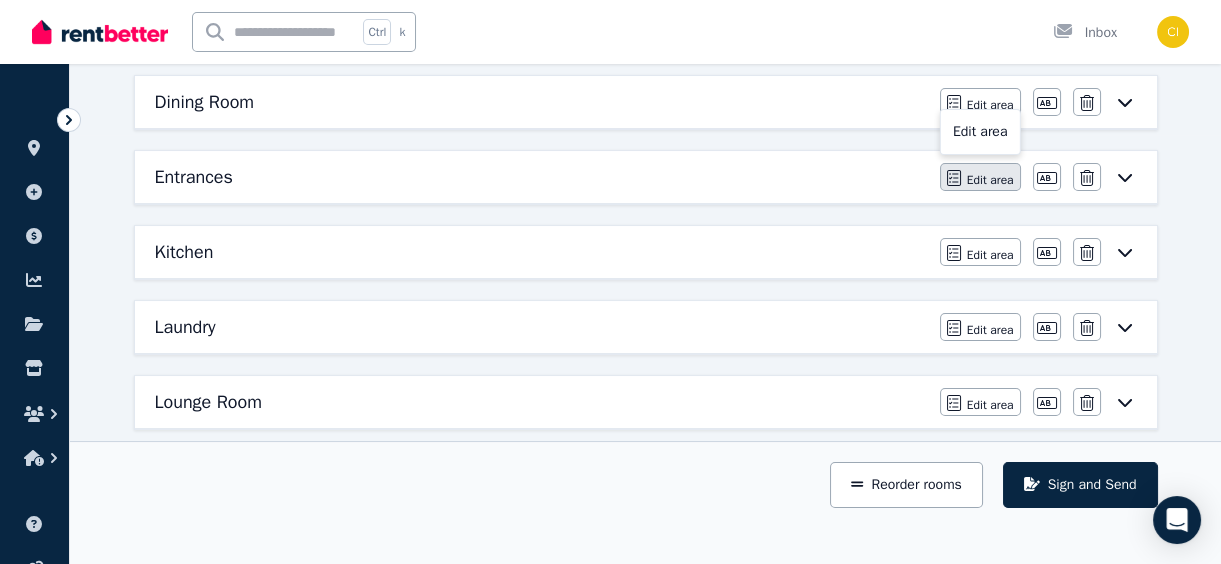 click on "Edit area" at bounding box center [990, 180] 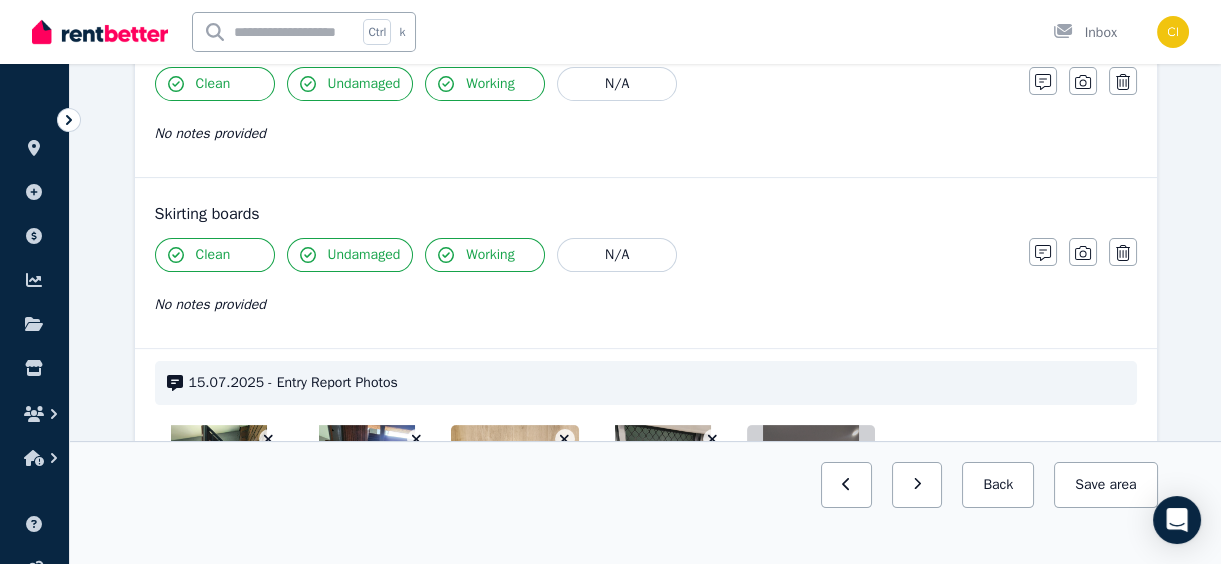 scroll, scrollTop: 1416, scrollLeft: 0, axis: vertical 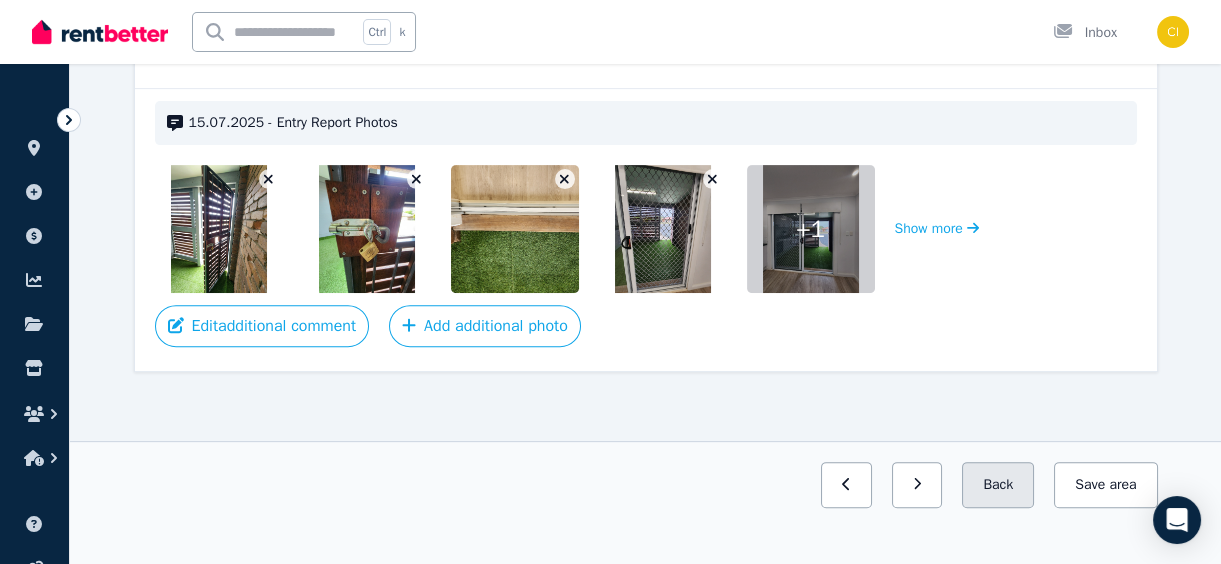 click on "Back" at bounding box center [998, 485] 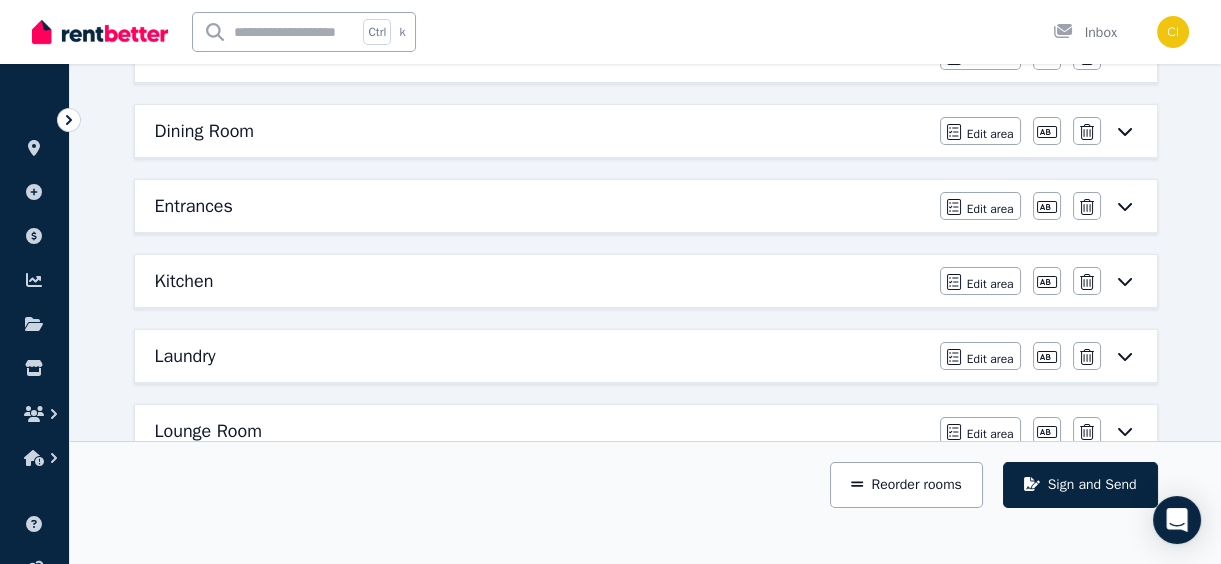 scroll, scrollTop: 429, scrollLeft: 0, axis: vertical 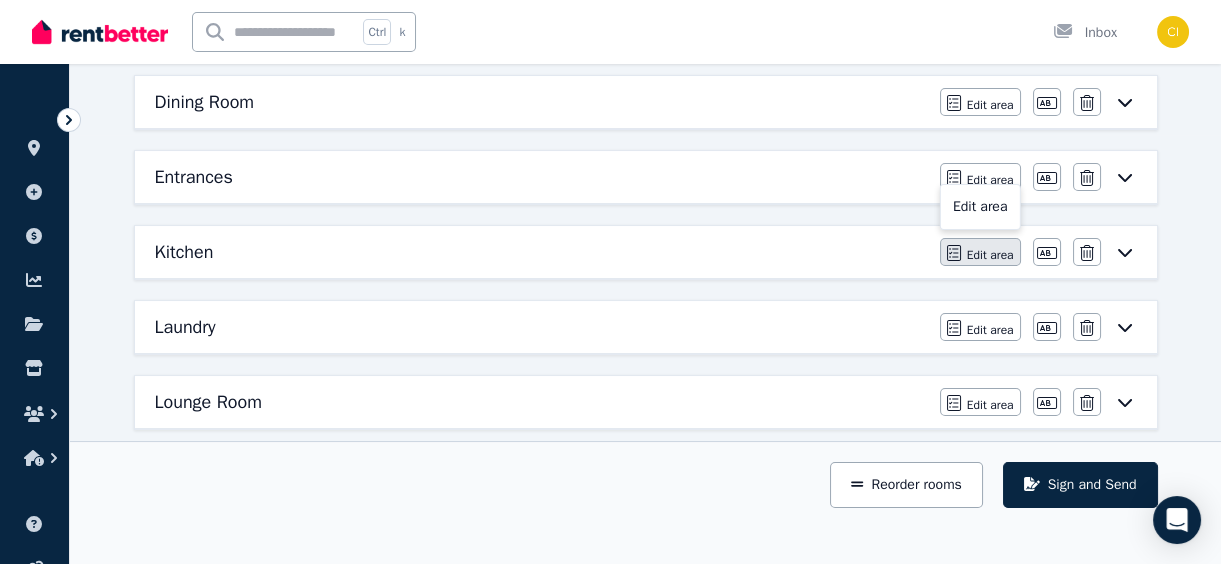 click on "Edit area" at bounding box center [990, 255] 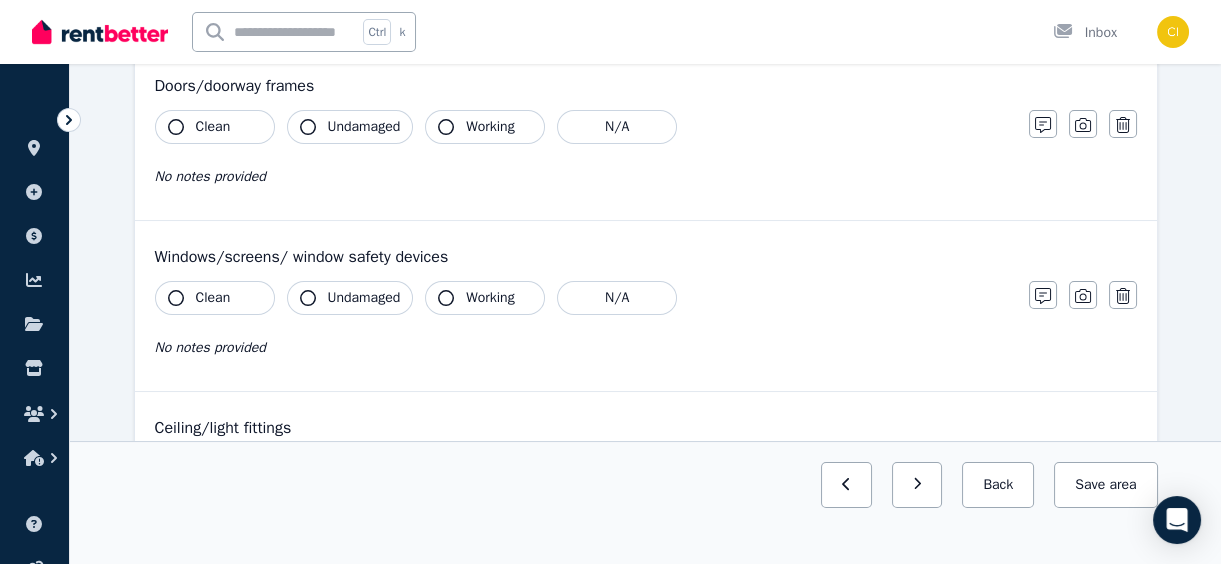 scroll, scrollTop: 0, scrollLeft: 0, axis: both 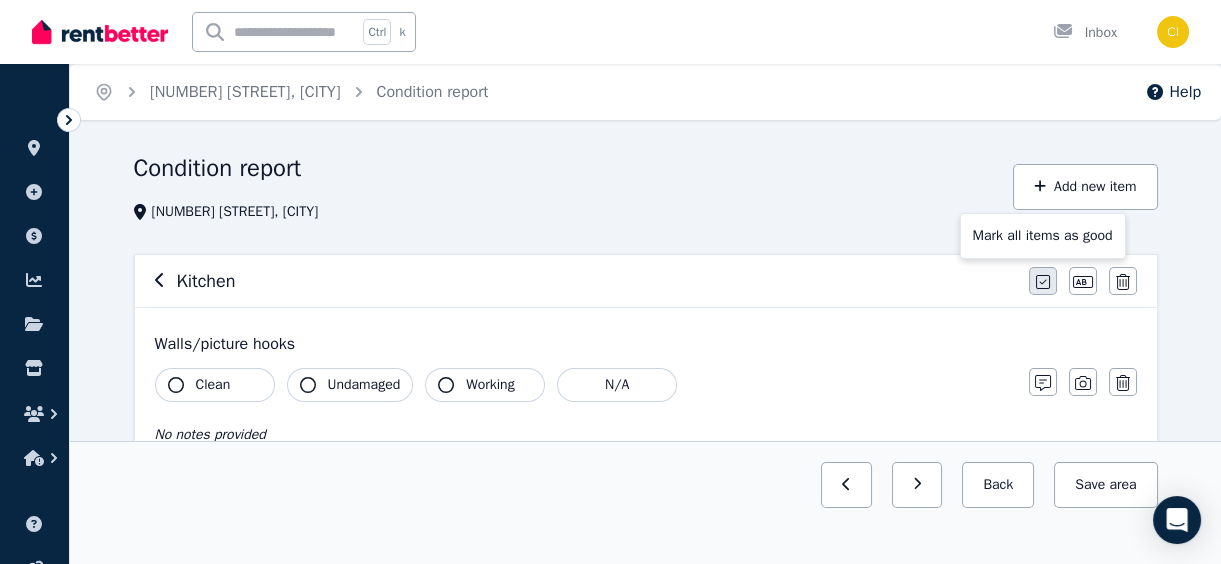 click 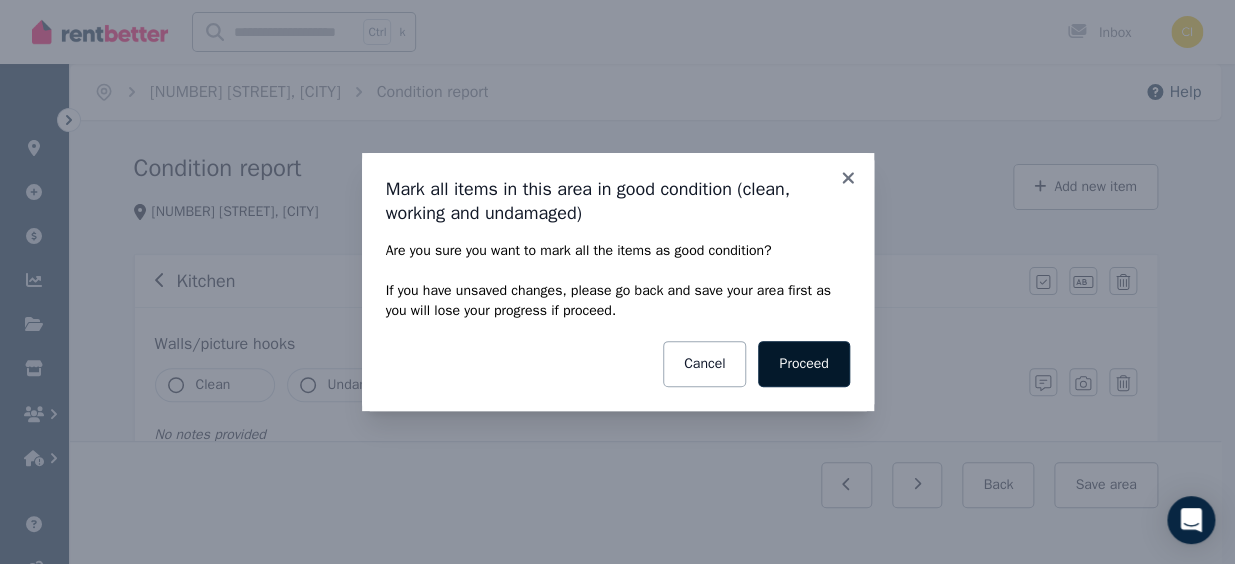 click on "Proceed" at bounding box center (803, 364) 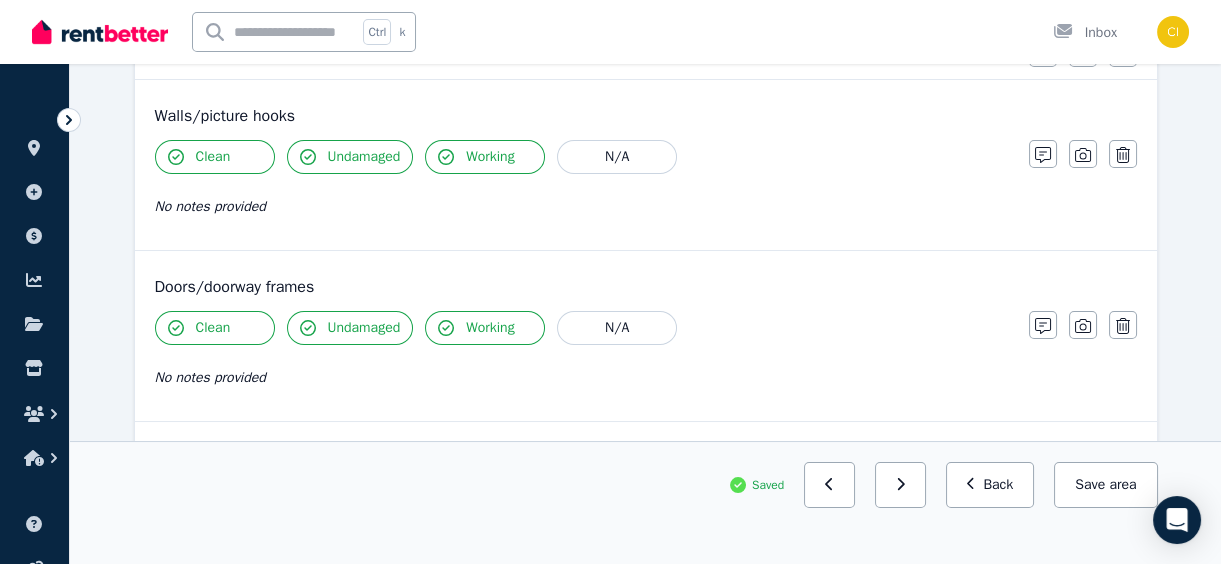 scroll, scrollTop: 545, scrollLeft: 0, axis: vertical 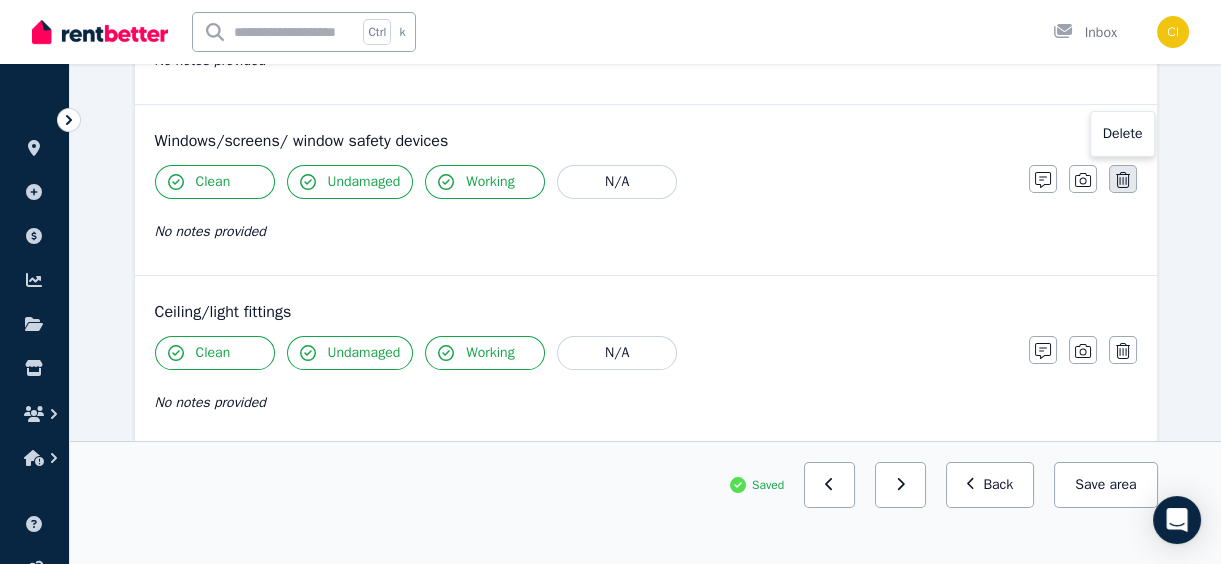 click 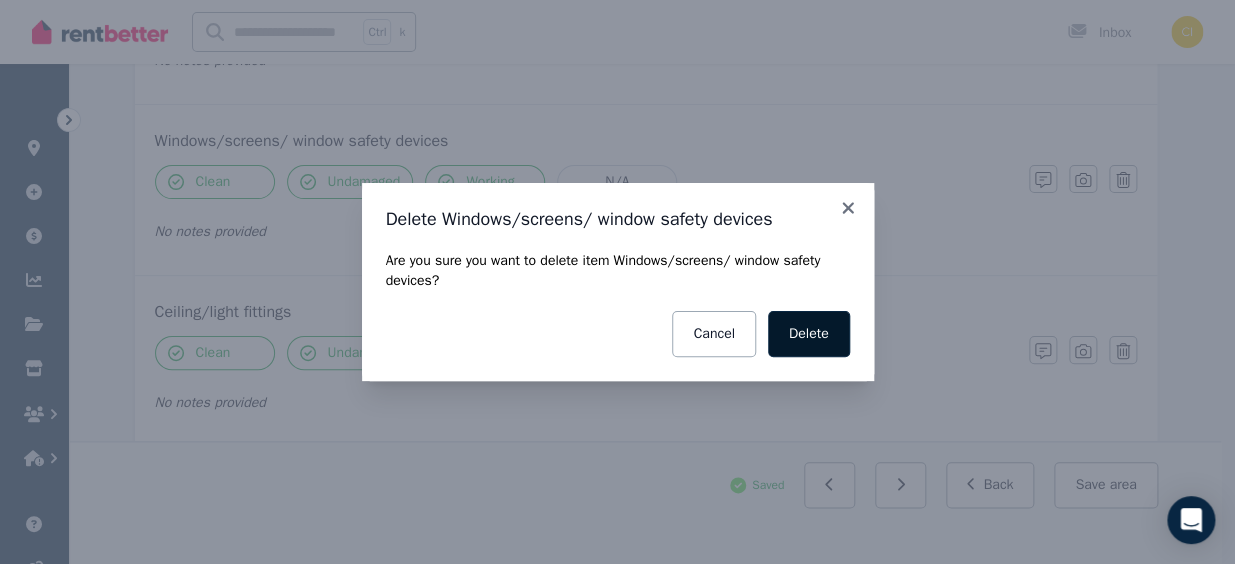 click on "Delete" at bounding box center (809, 334) 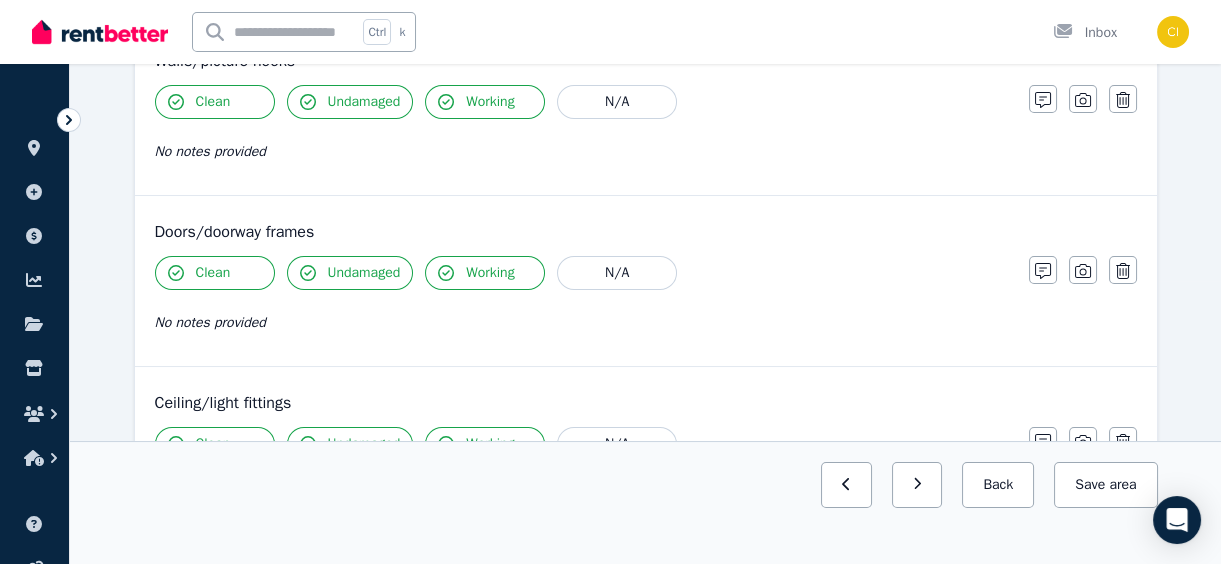 scroll, scrollTop: 181, scrollLeft: 0, axis: vertical 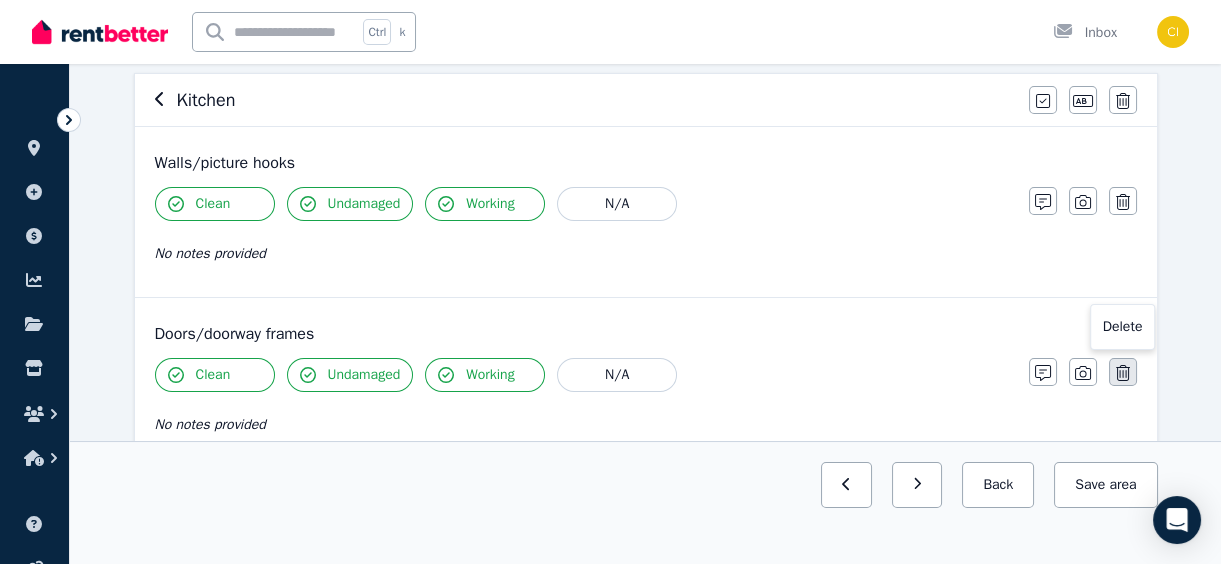 click at bounding box center [1123, 372] 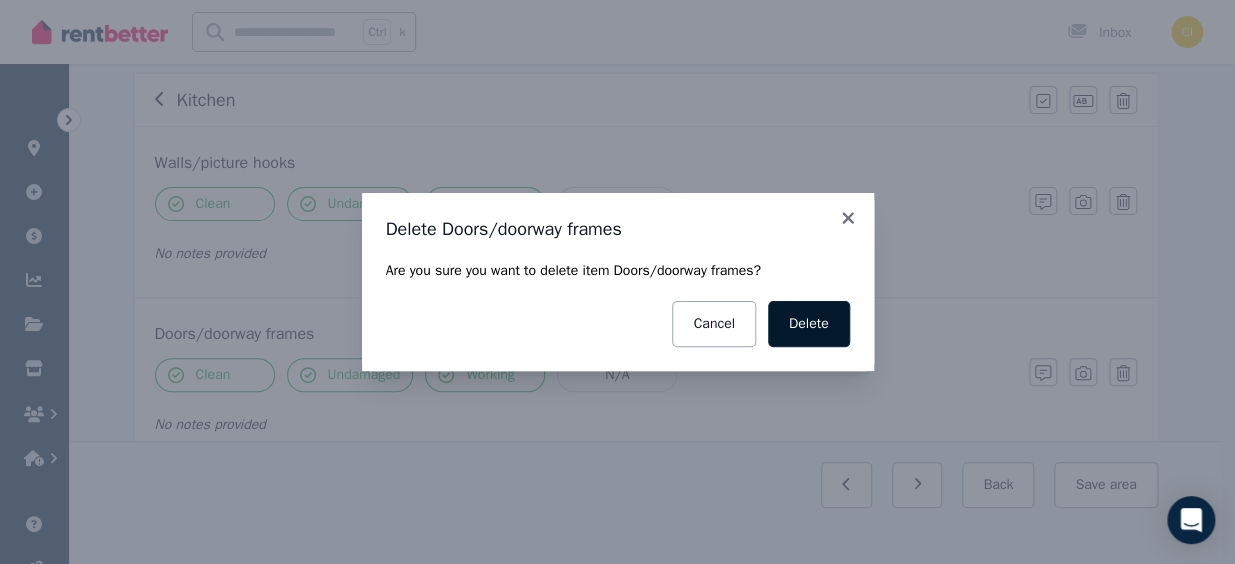 click on "Delete" at bounding box center (809, 324) 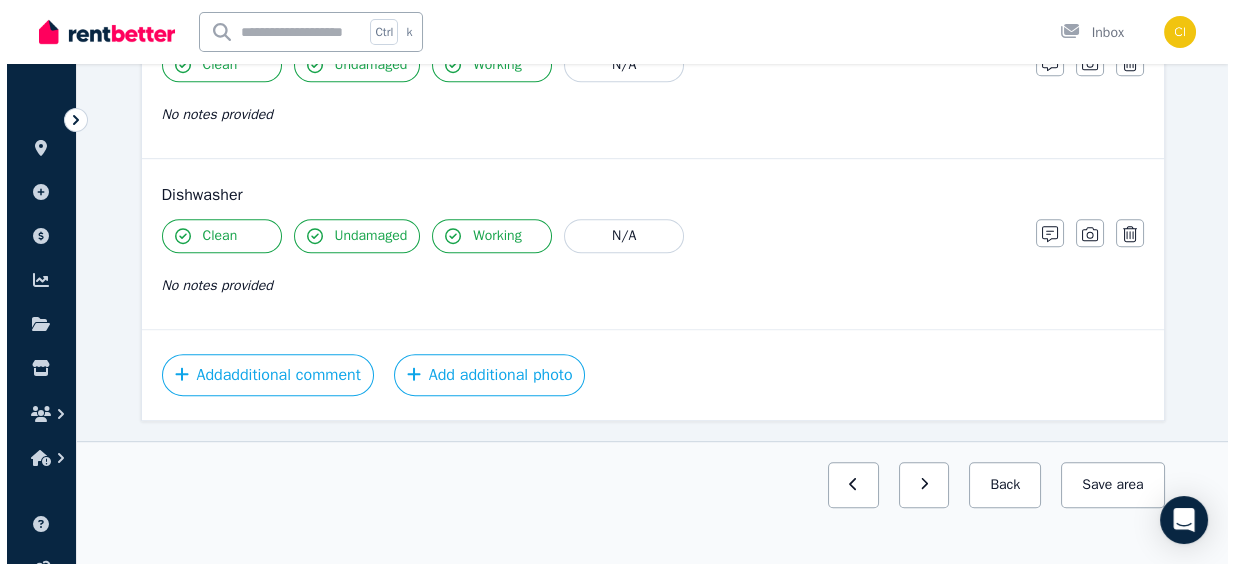 scroll, scrollTop: 2248, scrollLeft: 0, axis: vertical 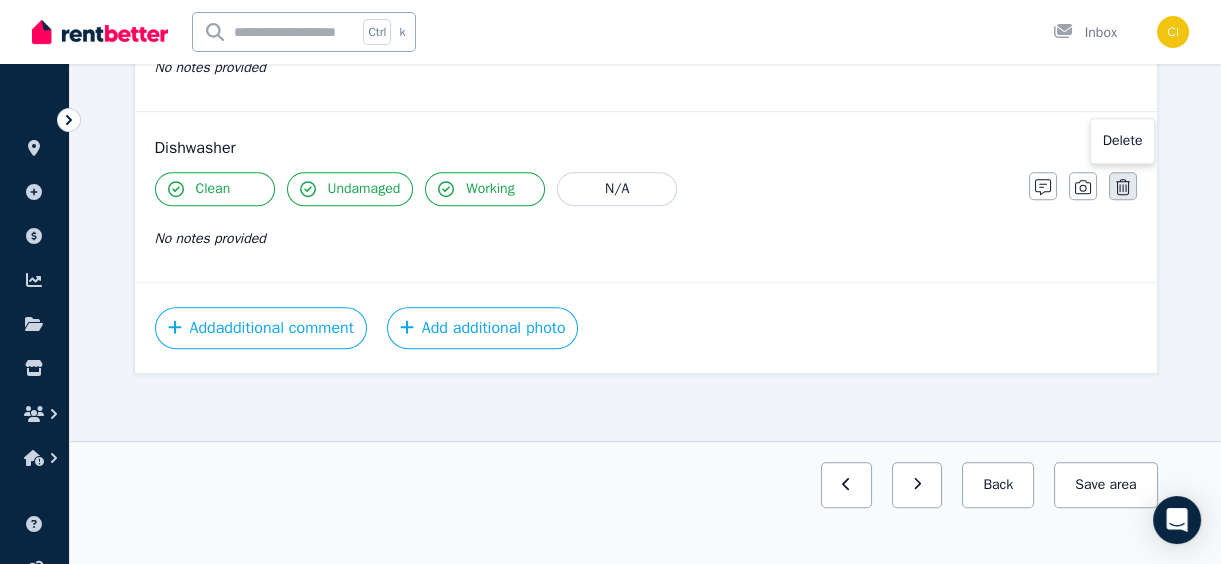 click 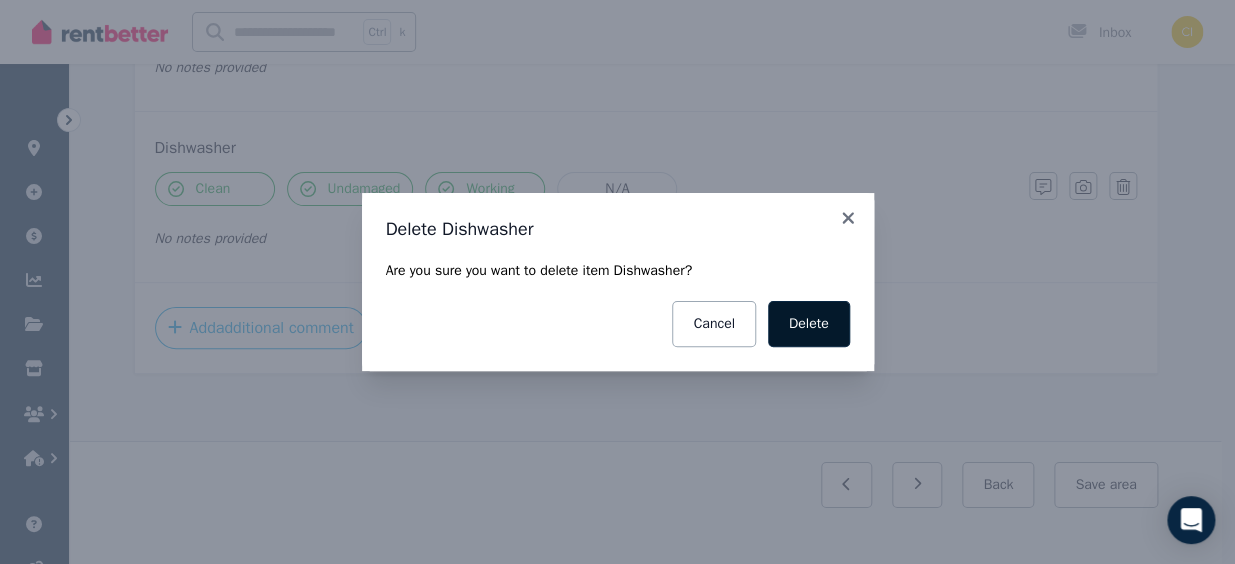 click on "Delete" at bounding box center (809, 324) 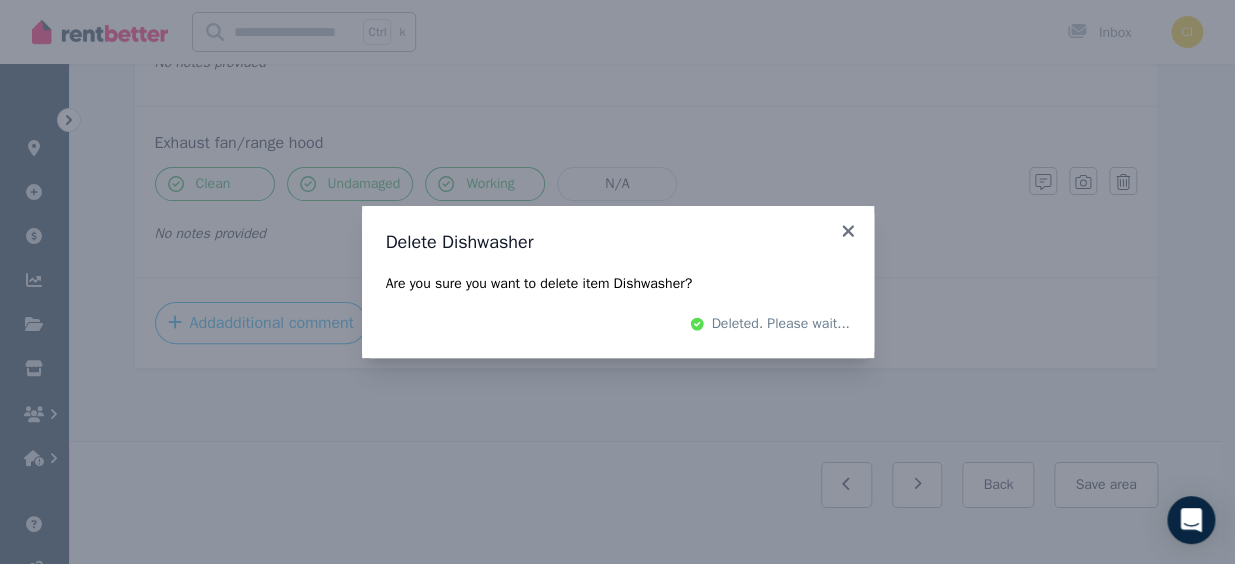 scroll, scrollTop: 2077, scrollLeft: 0, axis: vertical 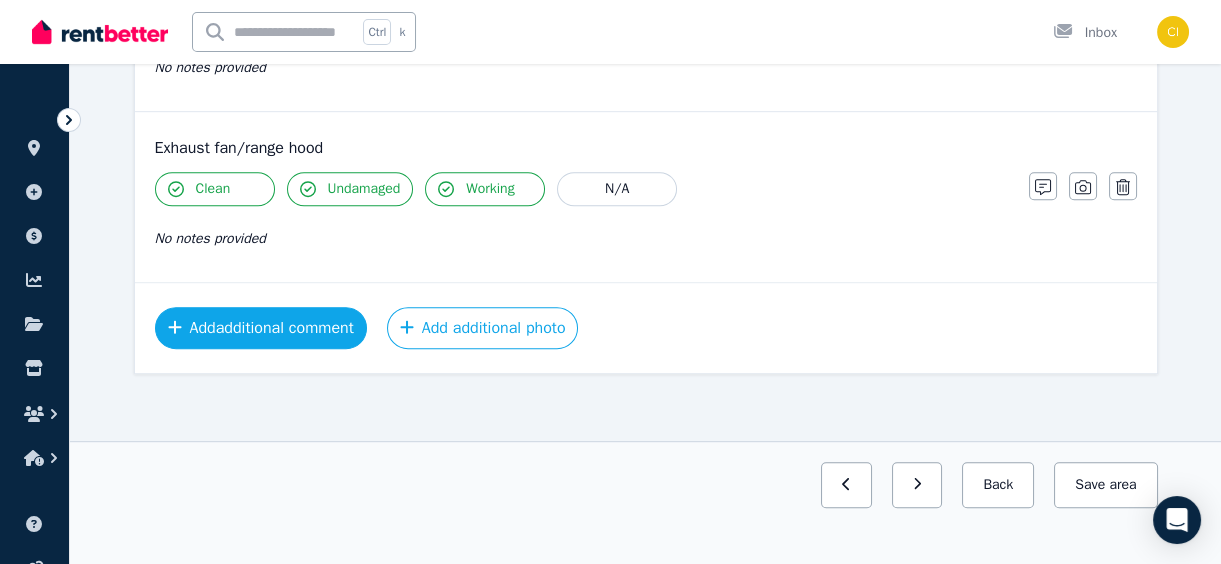click on "Add  additional comment" at bounding box center (261, 328) 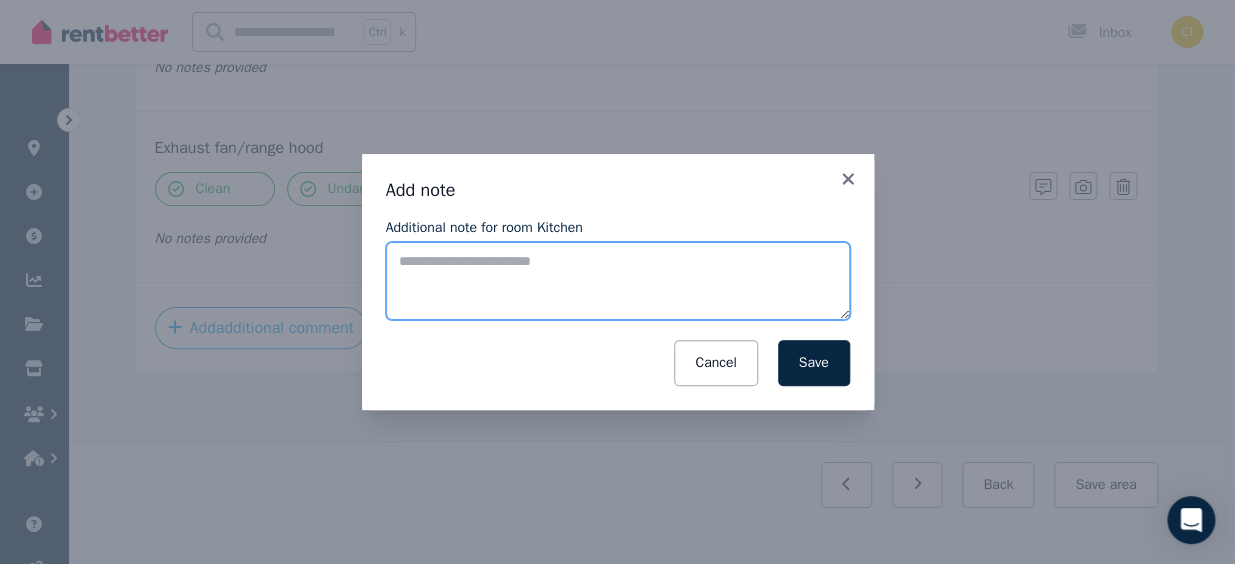 paste on "**********" 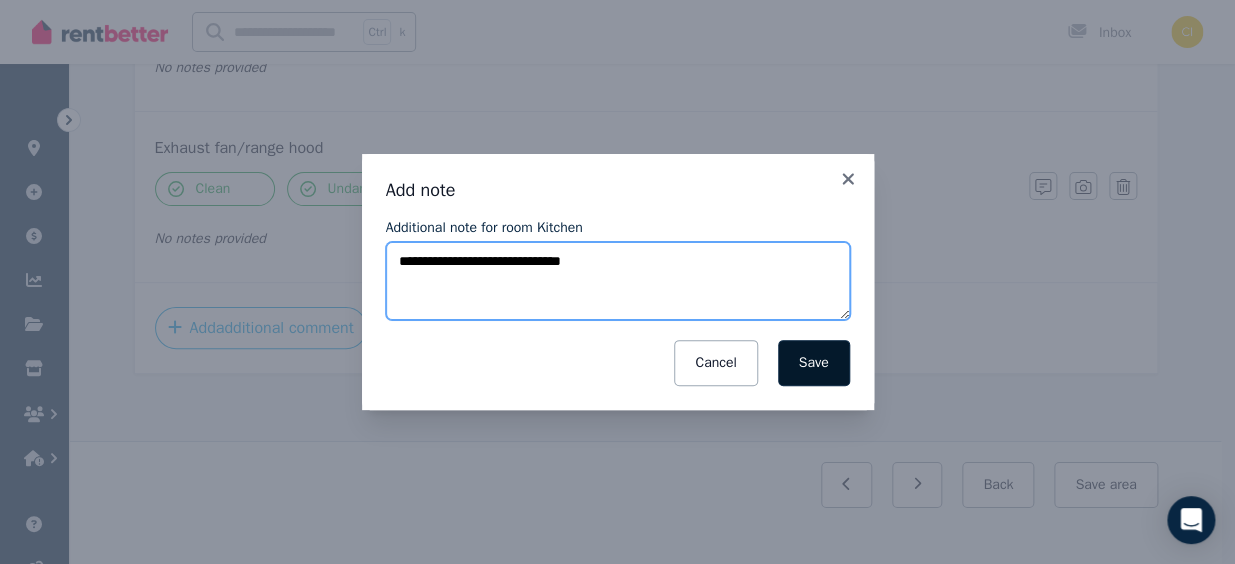type on "**********" 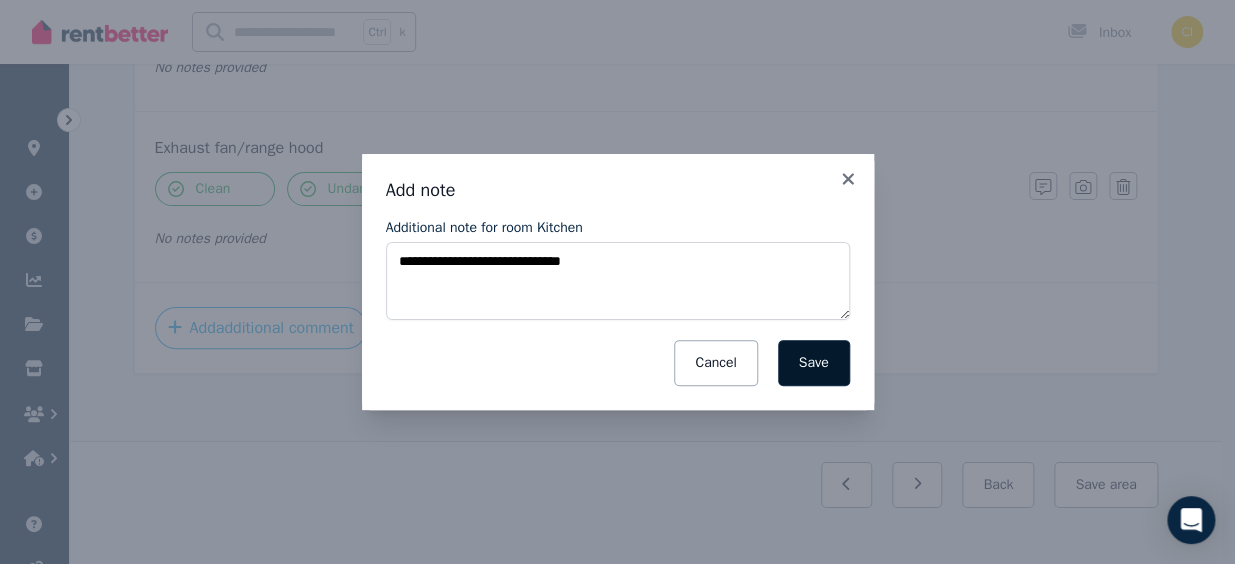 click on "Save" at bounding box center (814, 363) 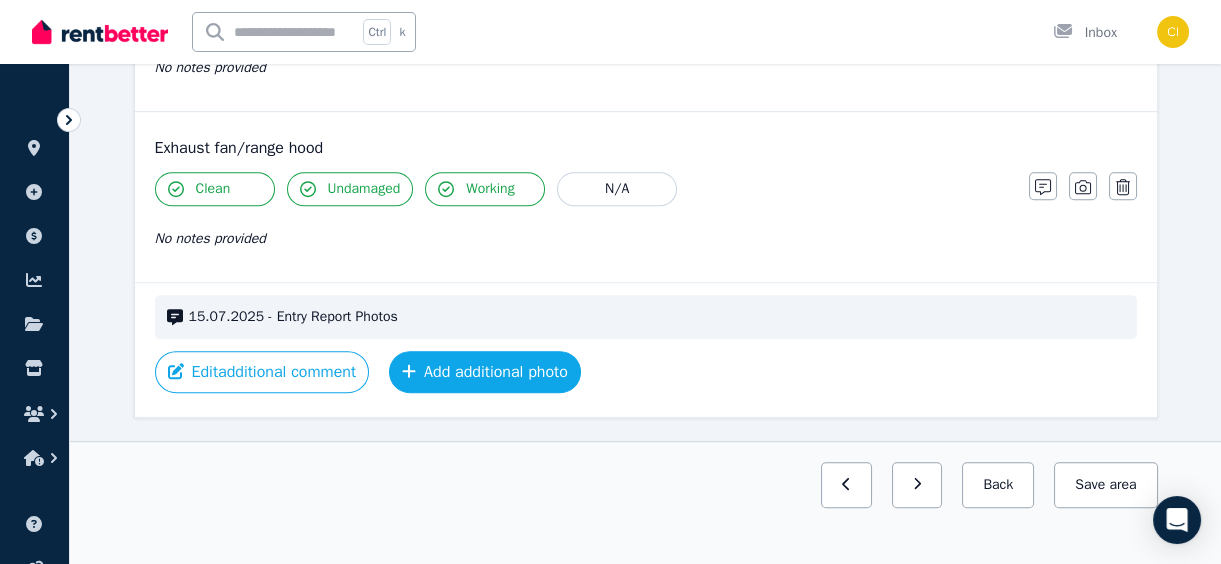 click on "Add additional photo" at bounding box center (485, 372) 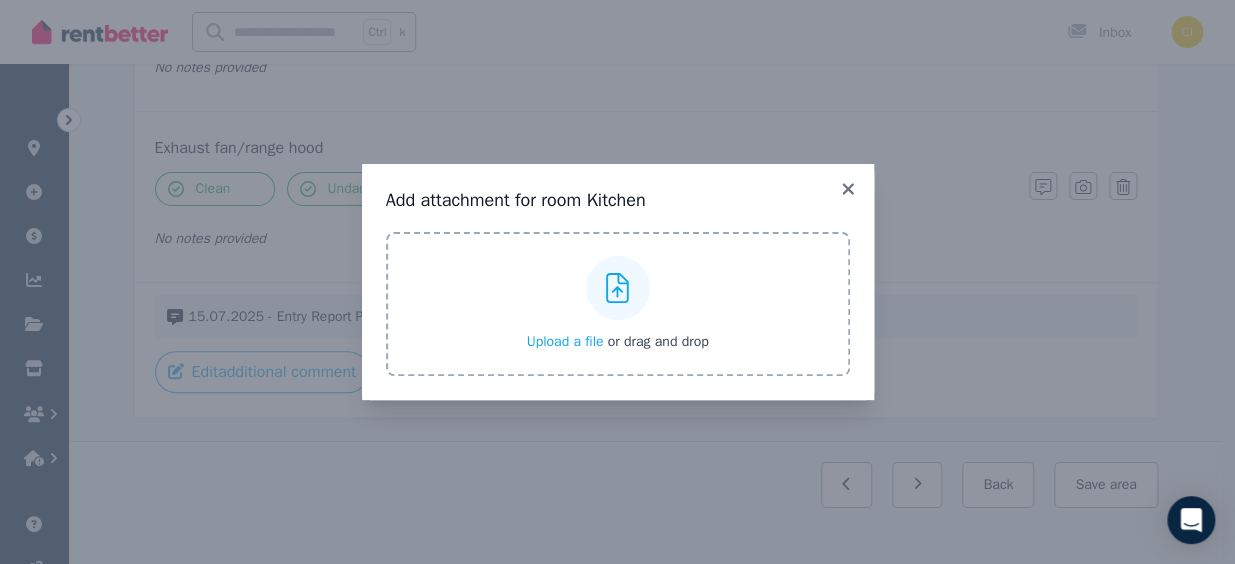 click on "Upload a file" at bounding box center [564, 341] 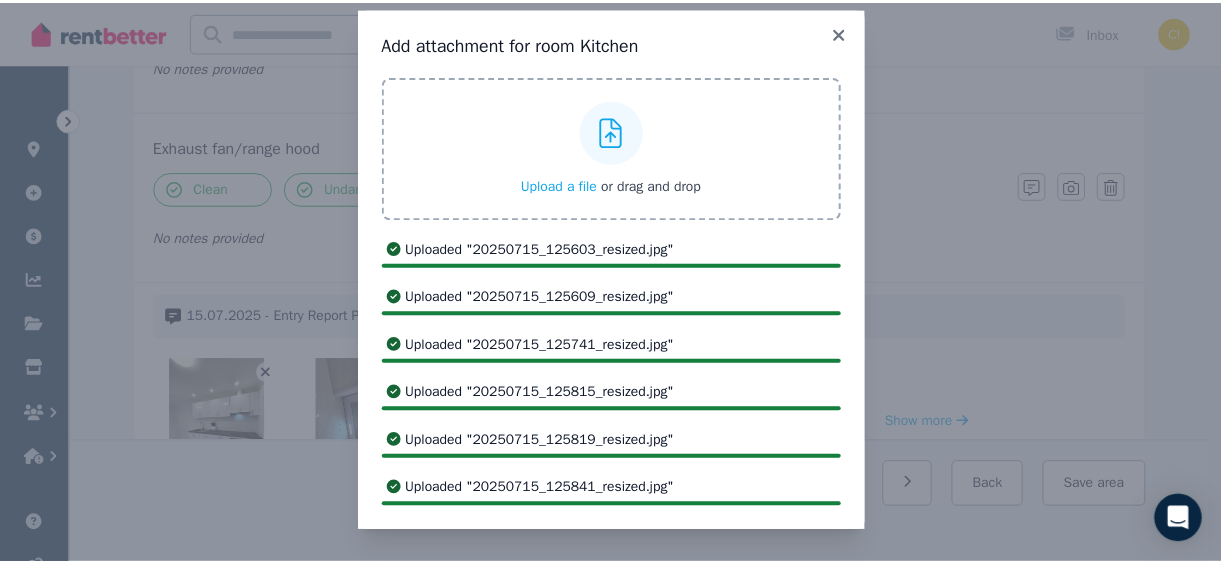 scroll, scrollTop: 0, scrollLeft: 0, axis: both 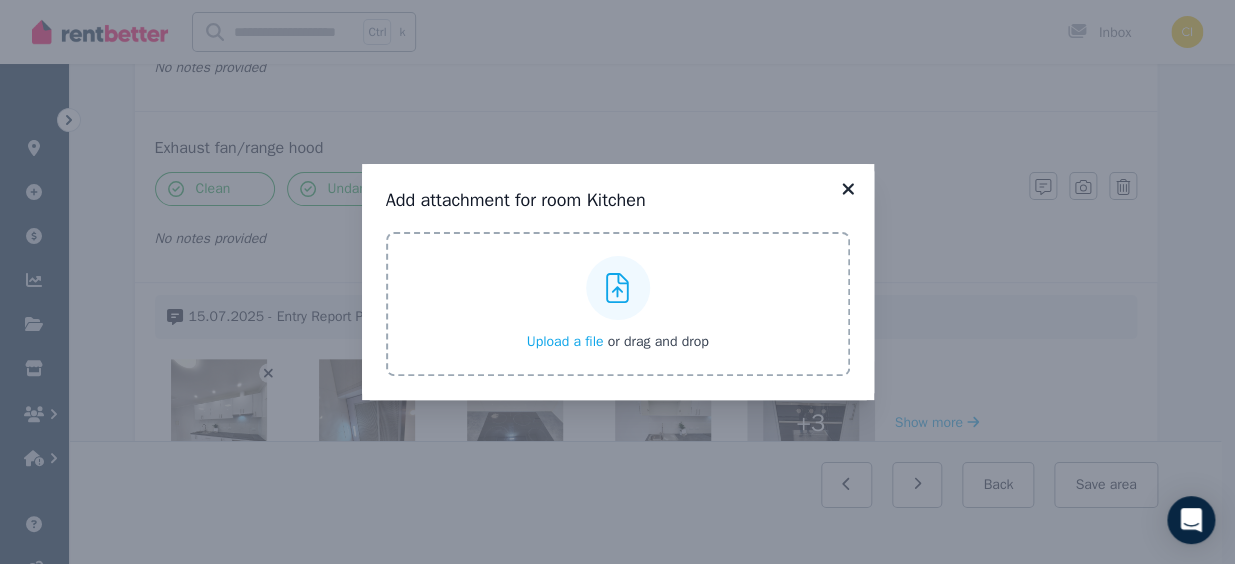 click 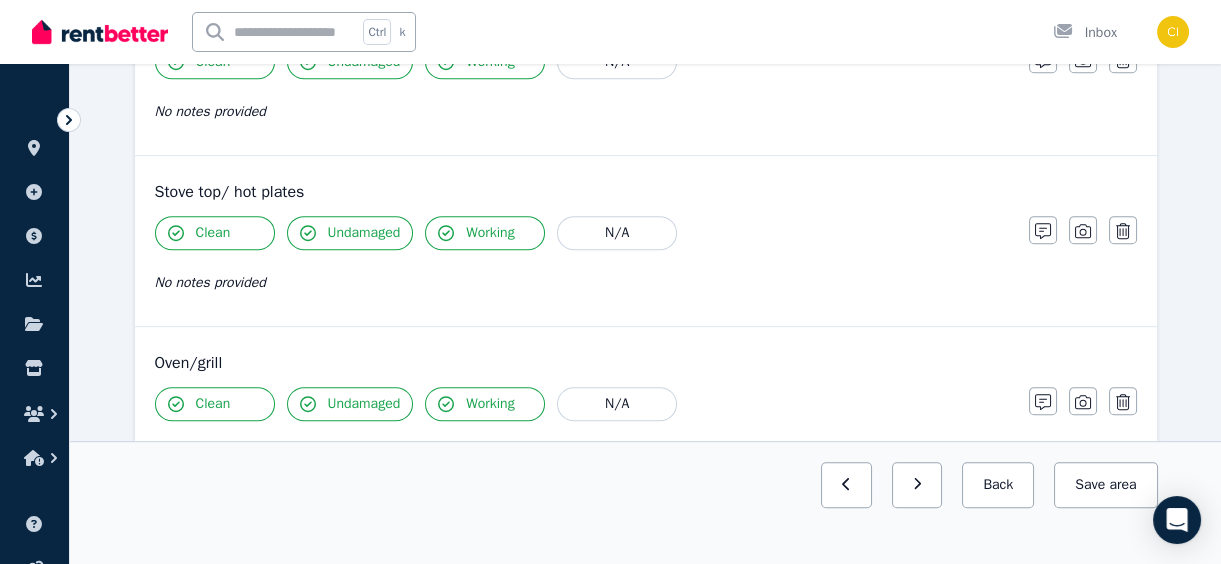 scroll, scrollTop: 2178, scrollLeft: 0, axis: vertical 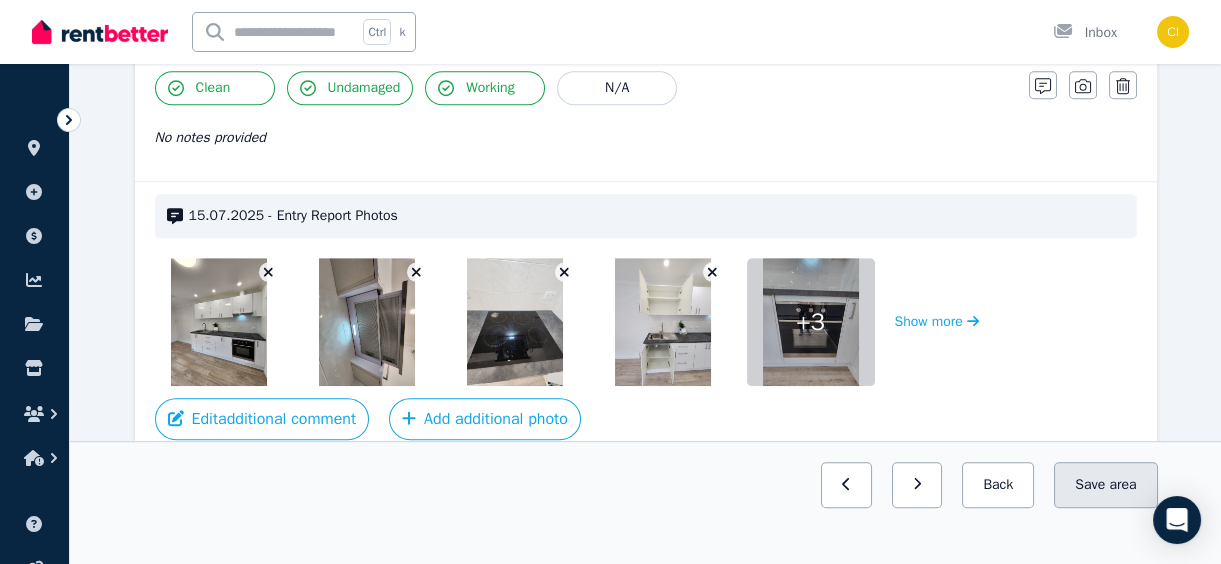 click on "Save   area" at bounding box center (1105, 485) 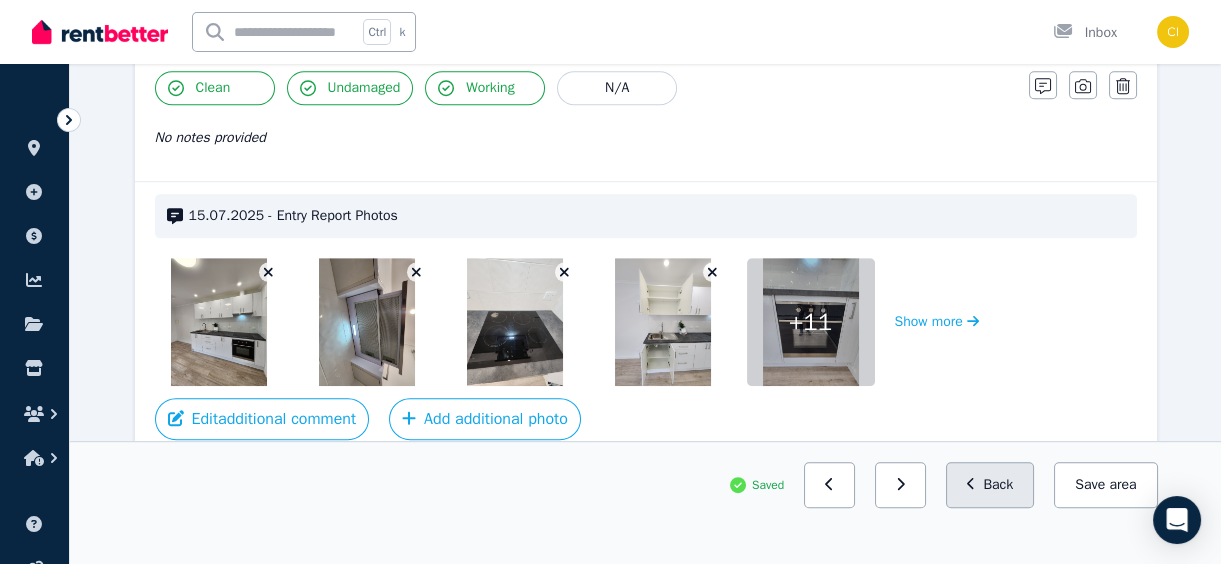 click on "Back" at bounding box center (990, 485) 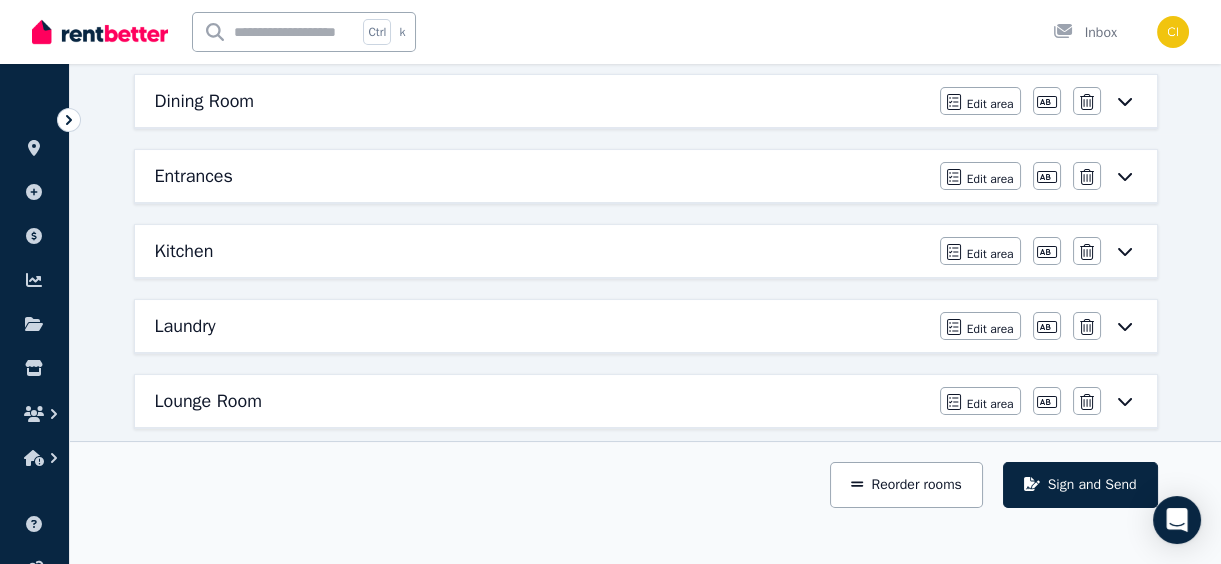 scroll, scrollTop: 429, scrollLeft: 0, axis: vertical 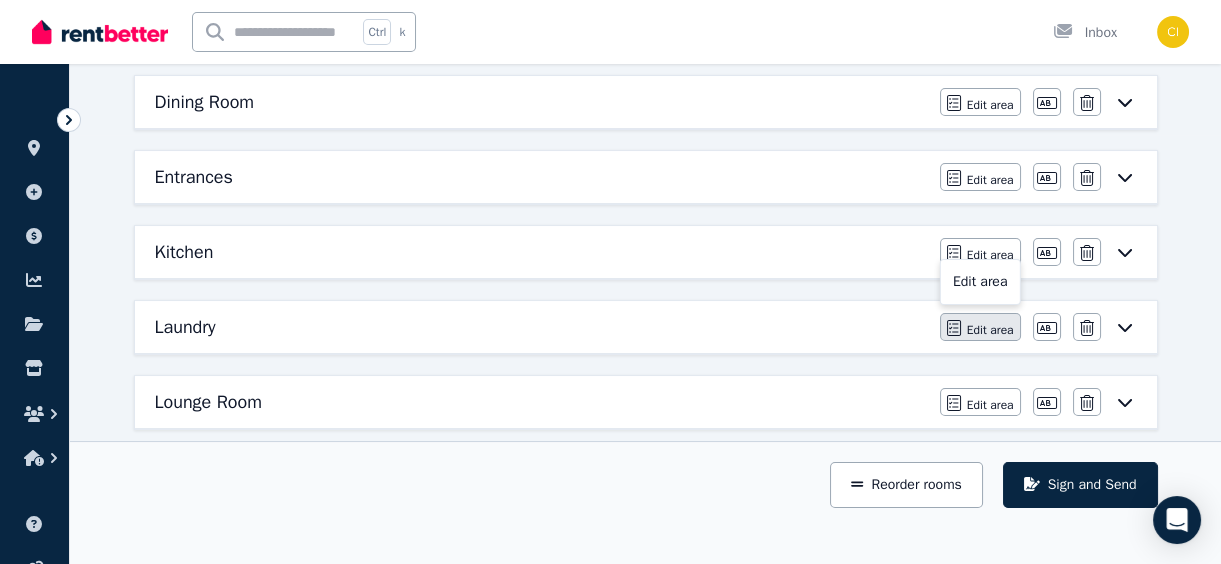 click on "Edit area" at bounding box center [990, 330] 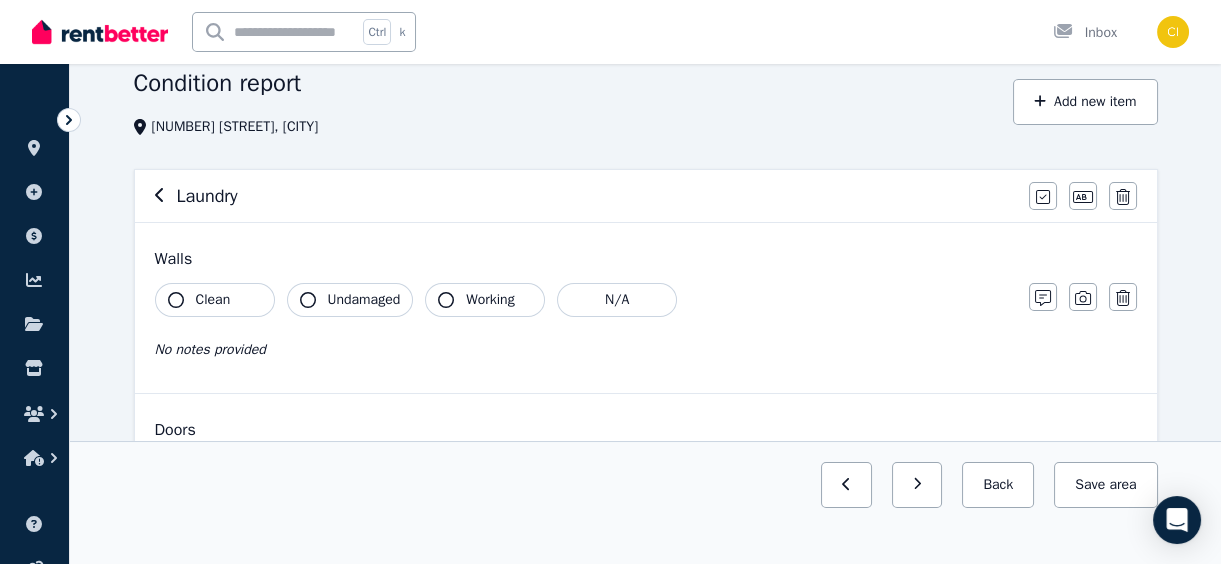 scroll, scrollTop: 181, scrollLeft: 0, axis: vertical 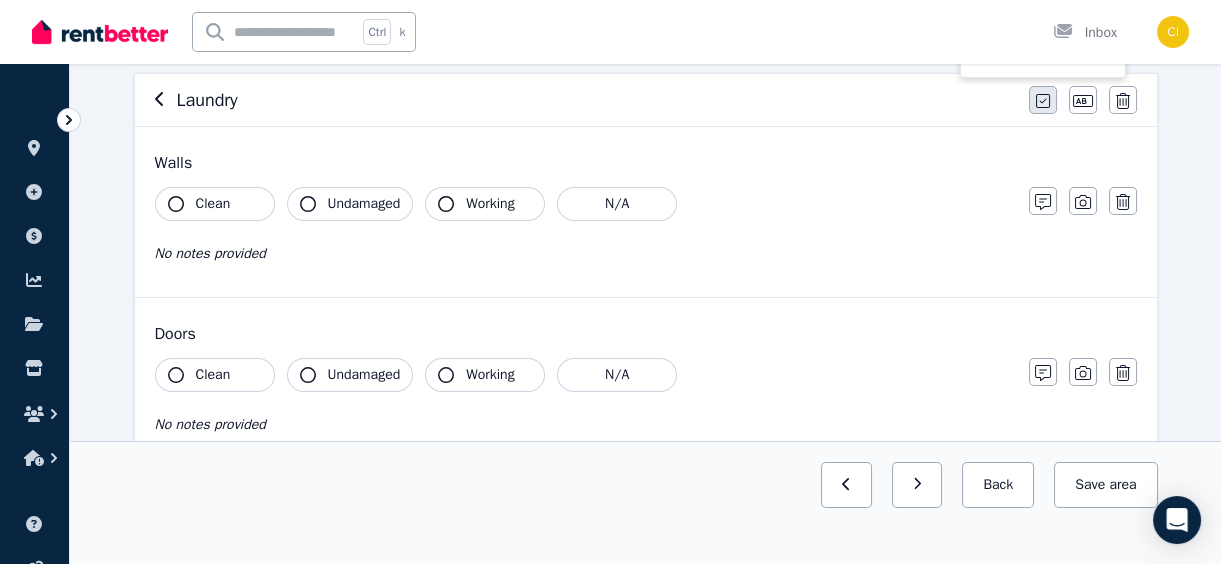 click 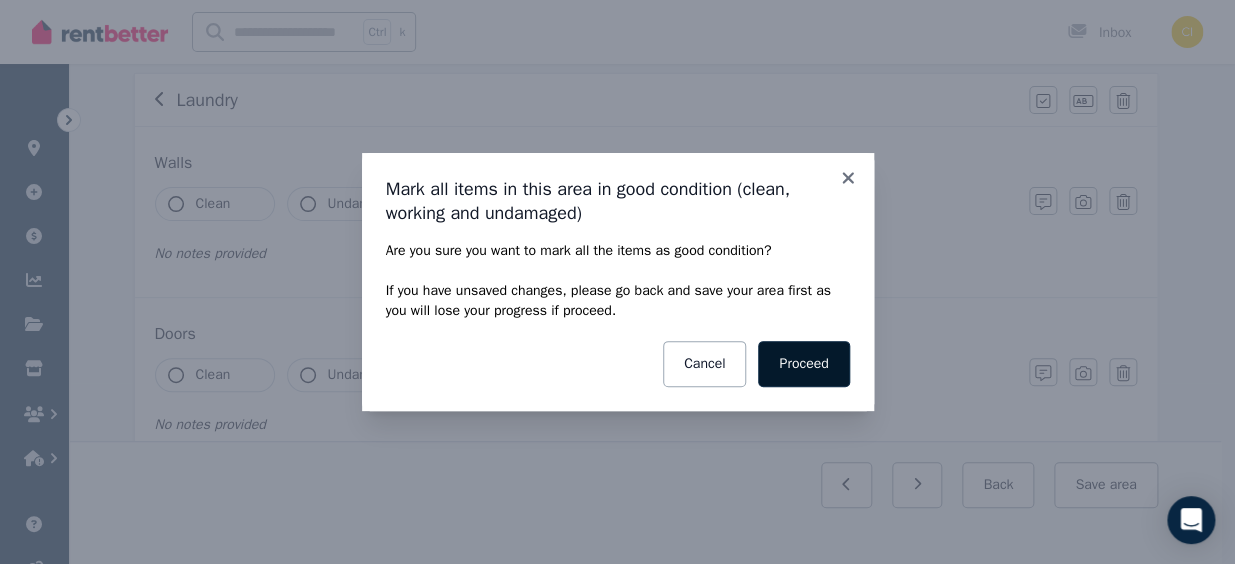click on "Proceed" at bounding box center (803, 364) 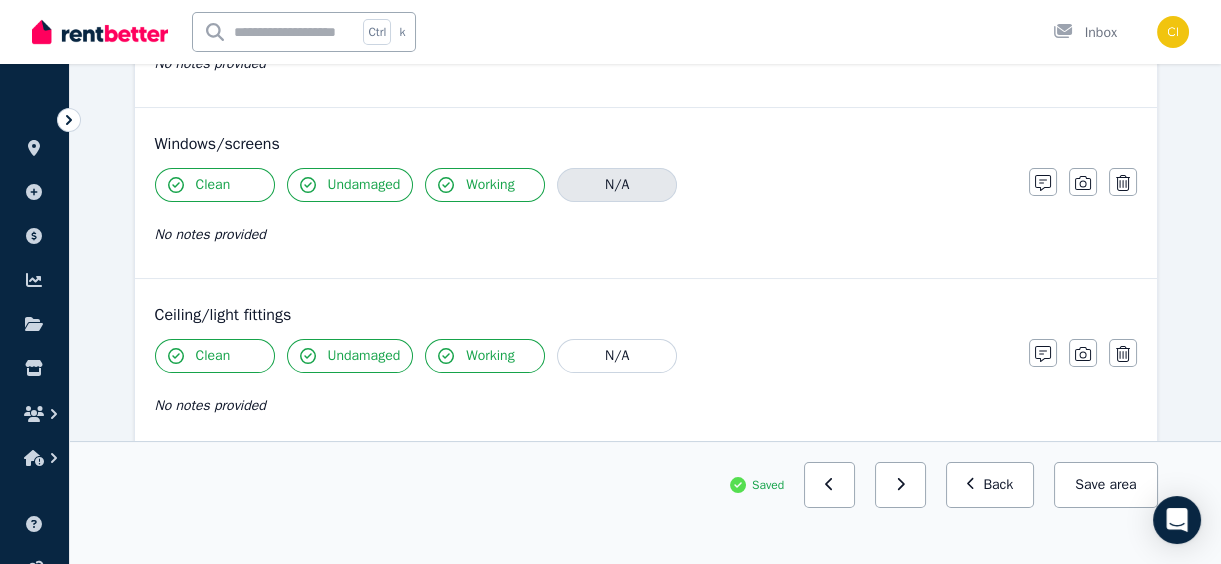 scroll, scrollTop: 545, scrollLeft: 0, axis: vertical 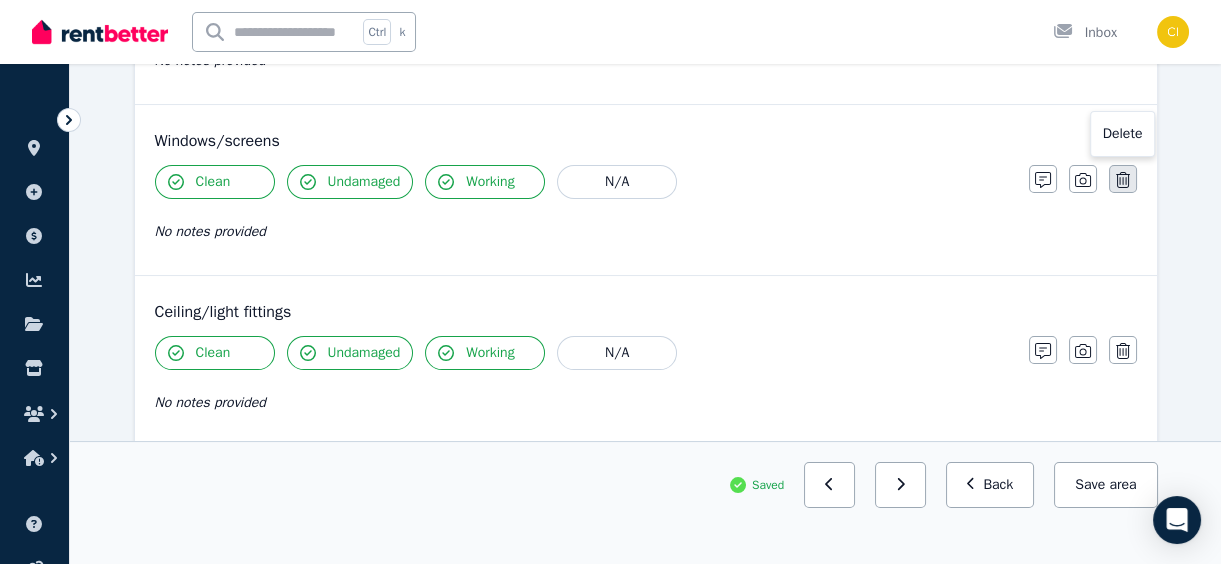click 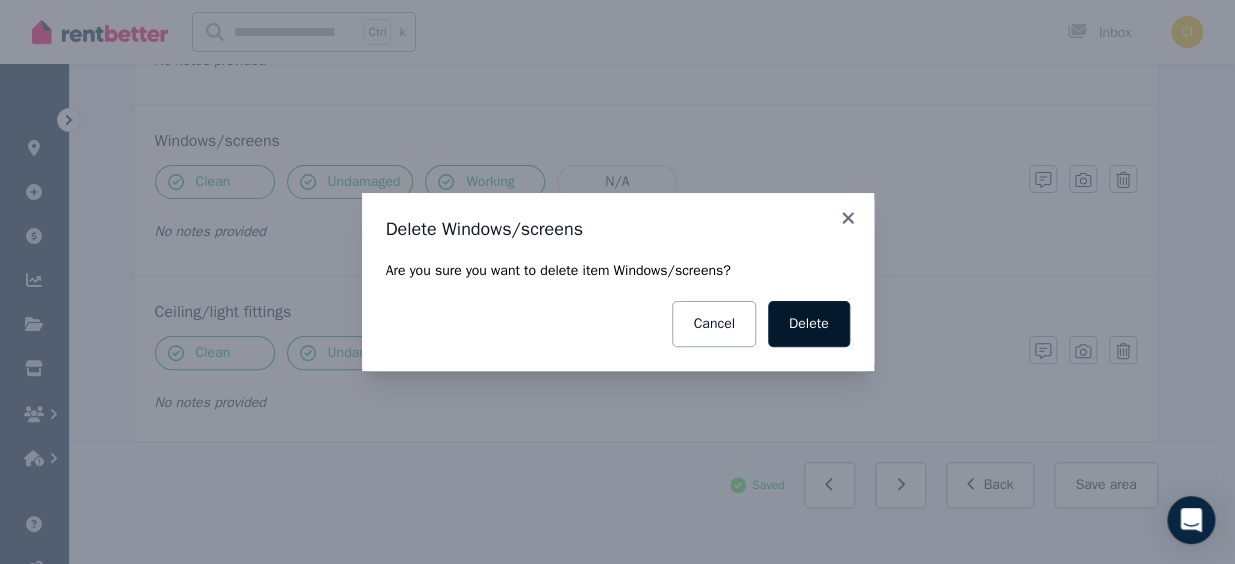 click on "Delete" at bounding box center (809, 324) 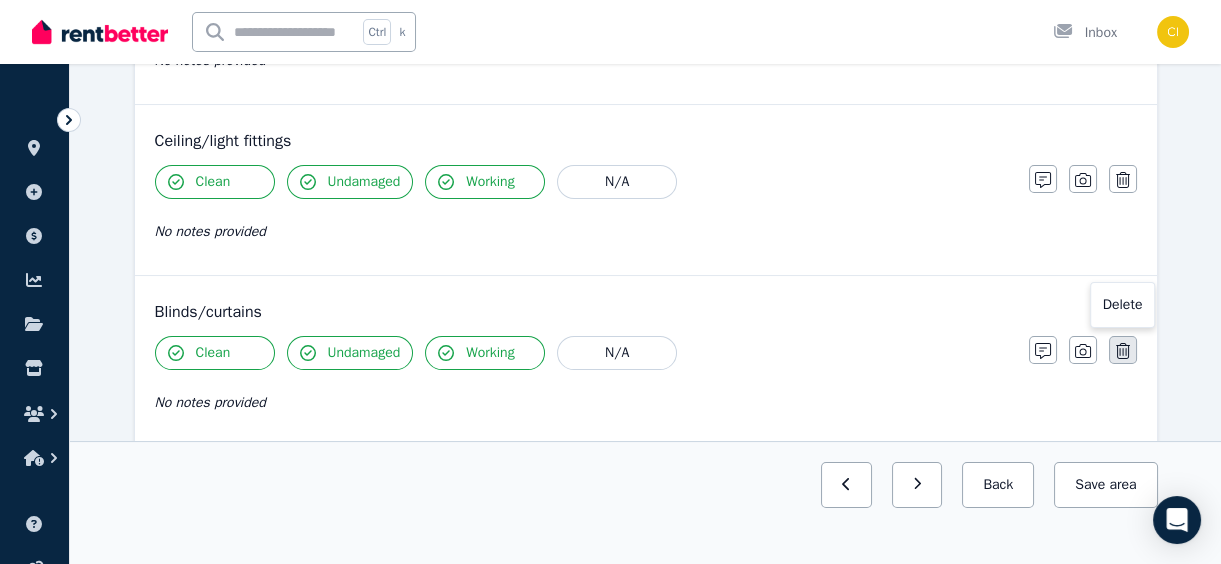 click at bounding box center (1123, 350) 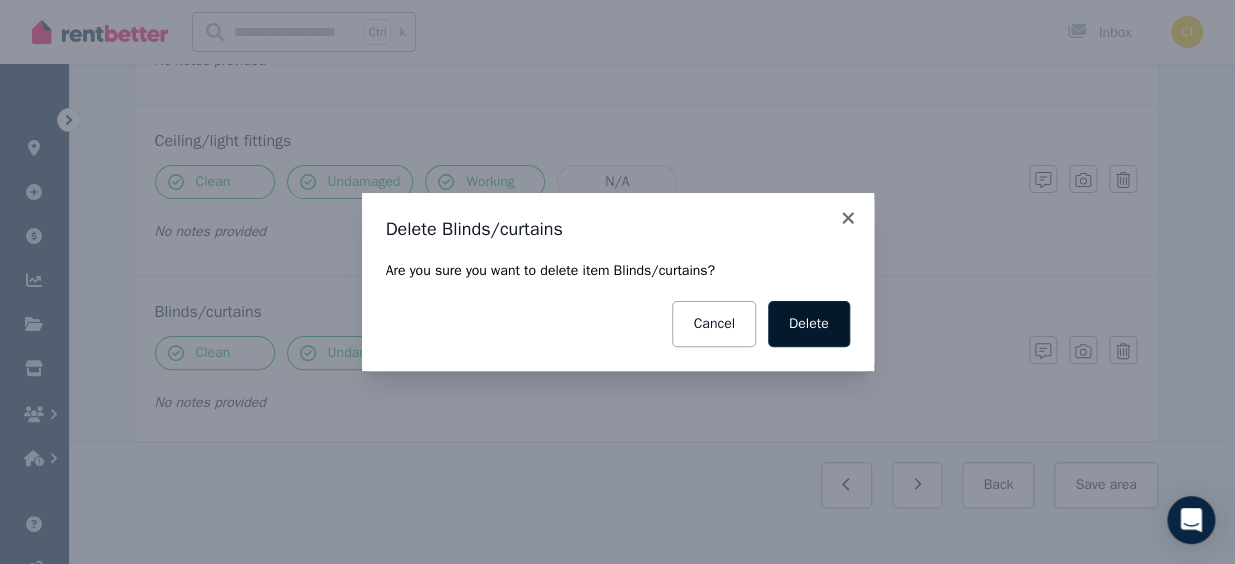 click on "Delete" at bounding box center (809, 324) 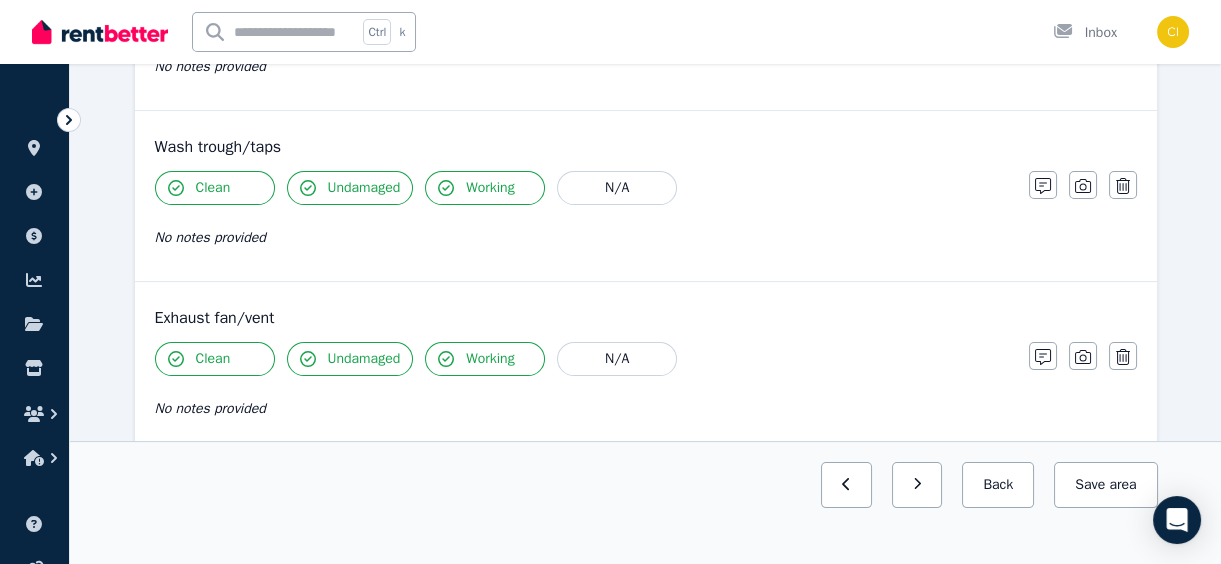 scroll, scrollTop: 909, scrollLeft: 0, axis: vertical 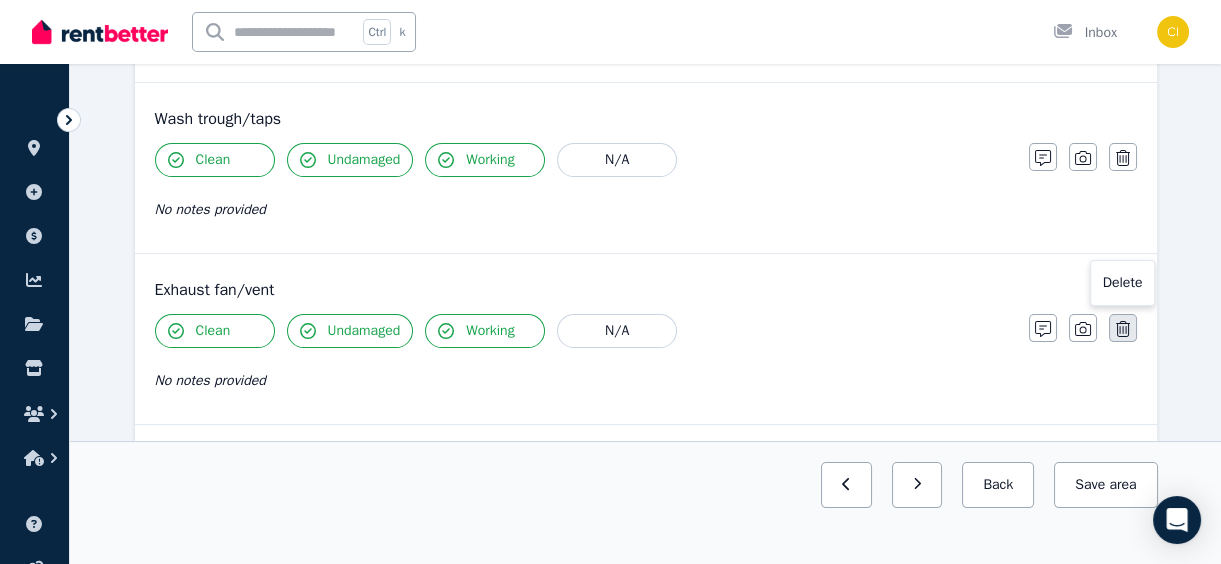 click 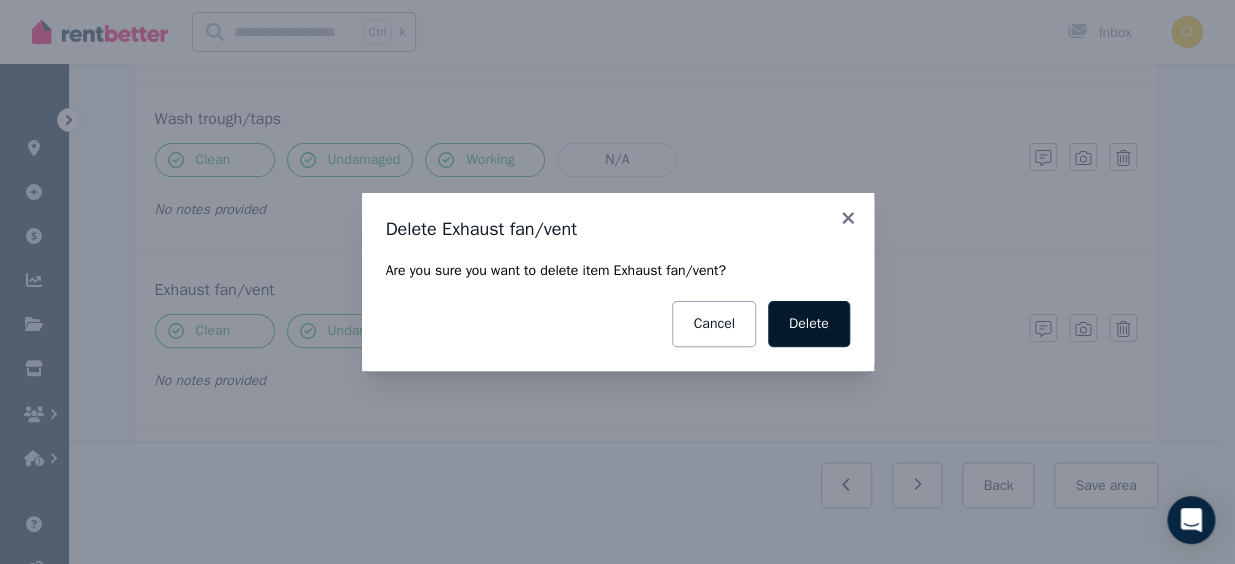 click on "Delete" at bounding box center [809, 324] 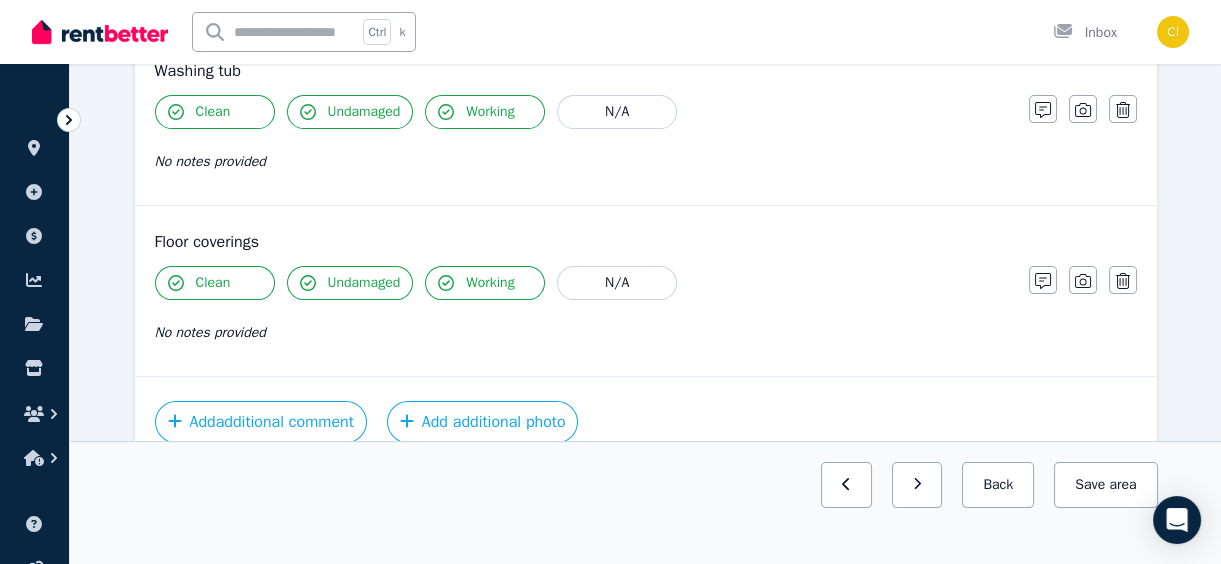 scroll, scrollTop: 1224, scrollLeft: 0, axis: vertical 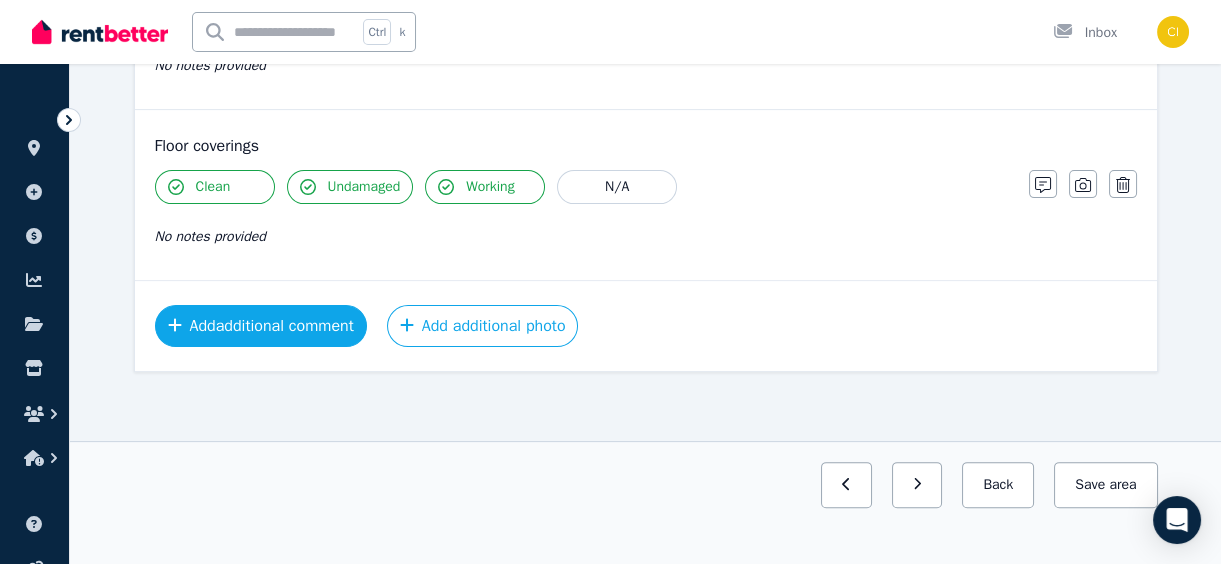 click on "Add  additional comment" at bounding box center [261, 326] 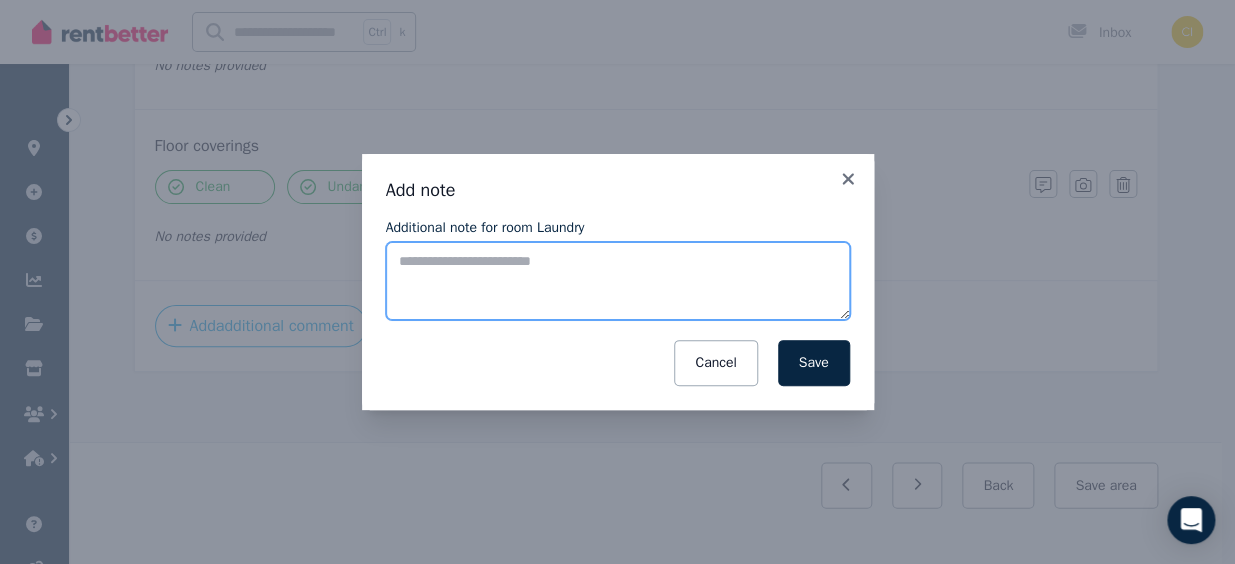 click on "Additional note for room Laundry" at bounding box center [618, 281] 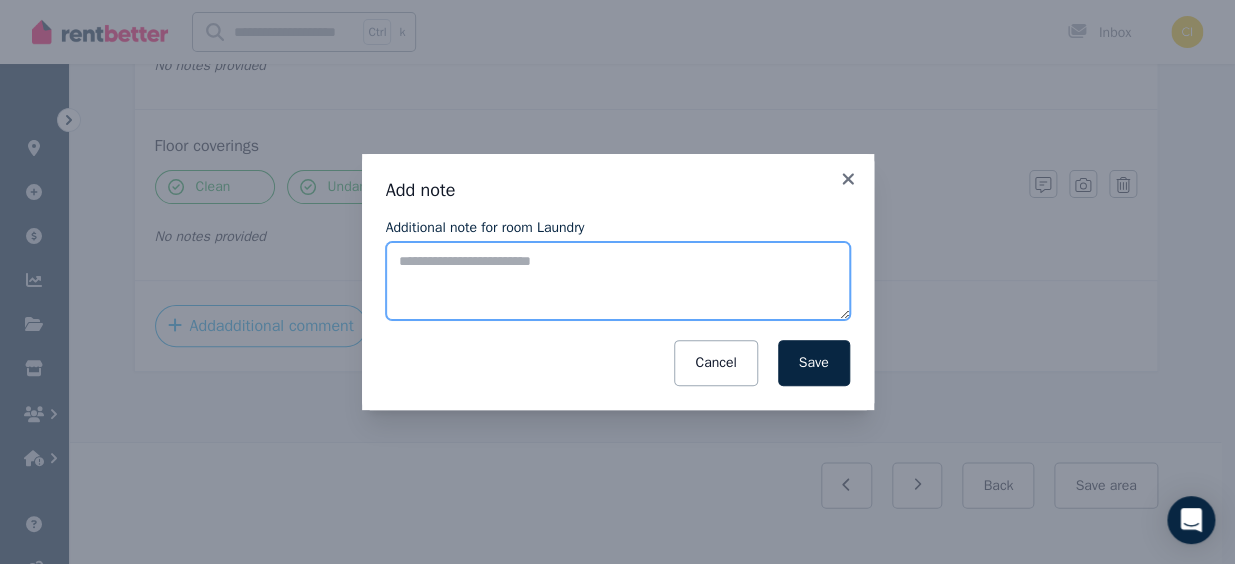 paste on "**********" 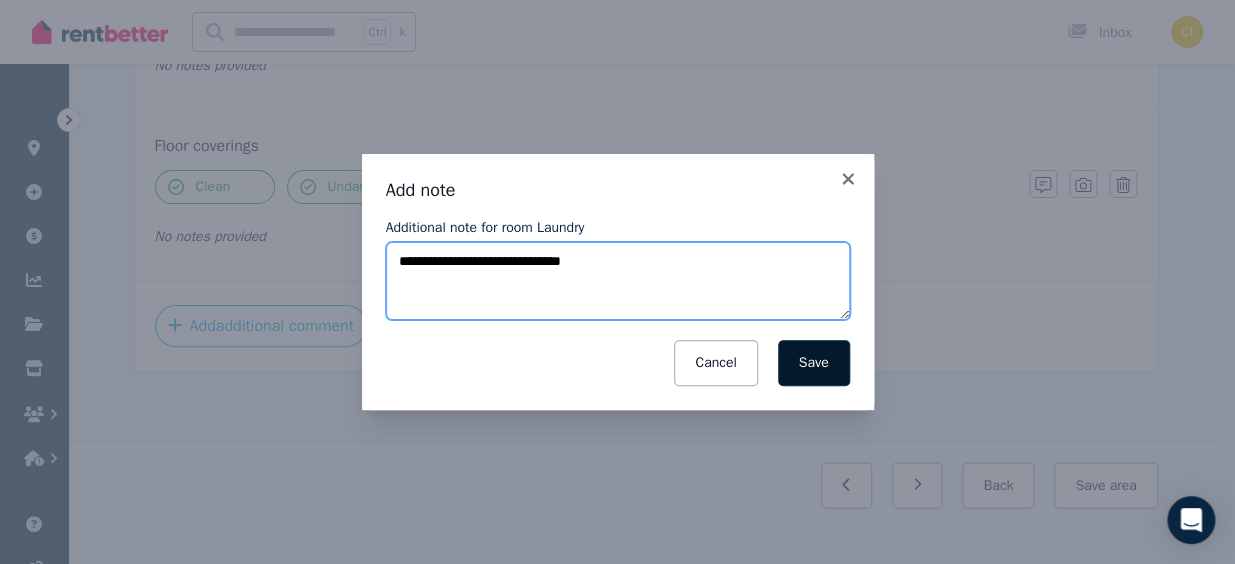type on "**********" 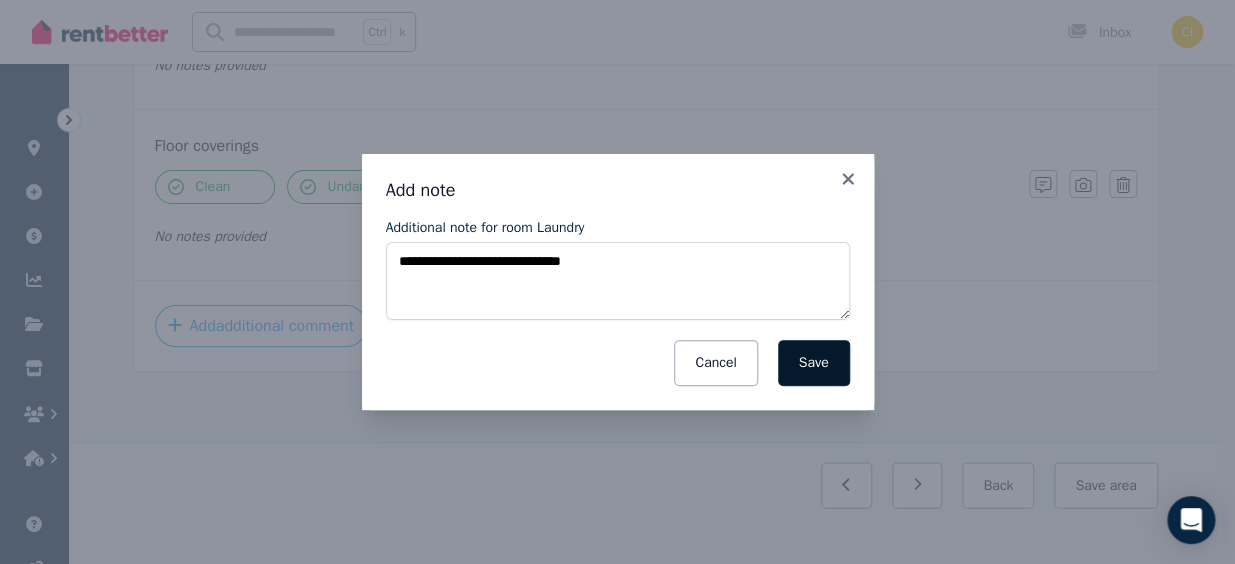 click on "Save" at bounding box center [814, 363] 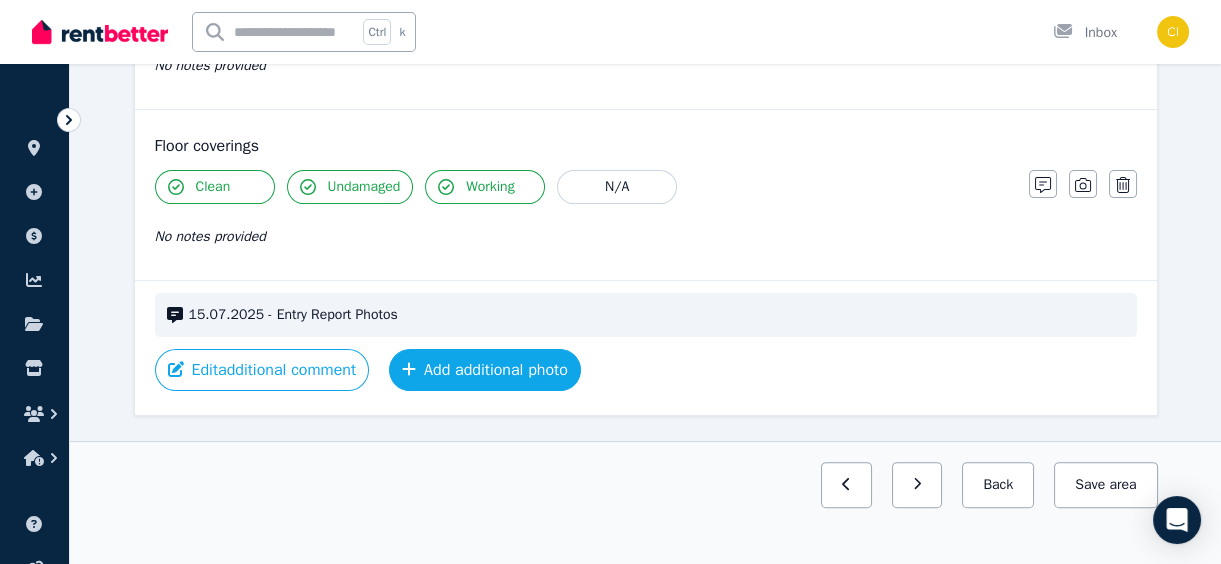 click on "Add additional photo" at bounding box center (485, 370) 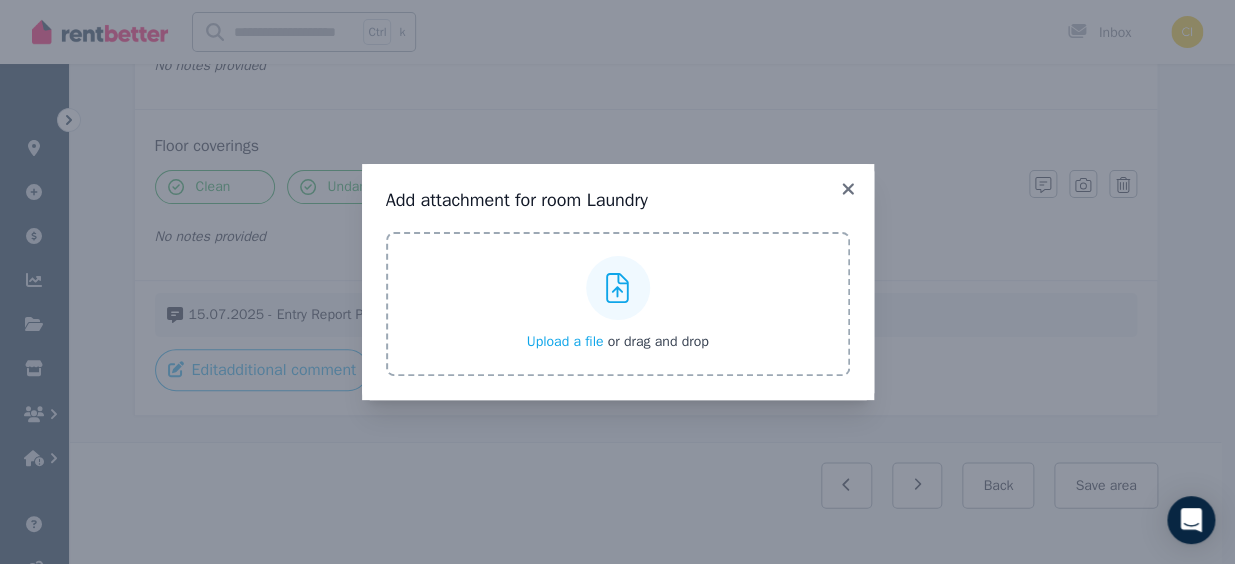 click on "Upload a file" at bounding box center (564, 341) 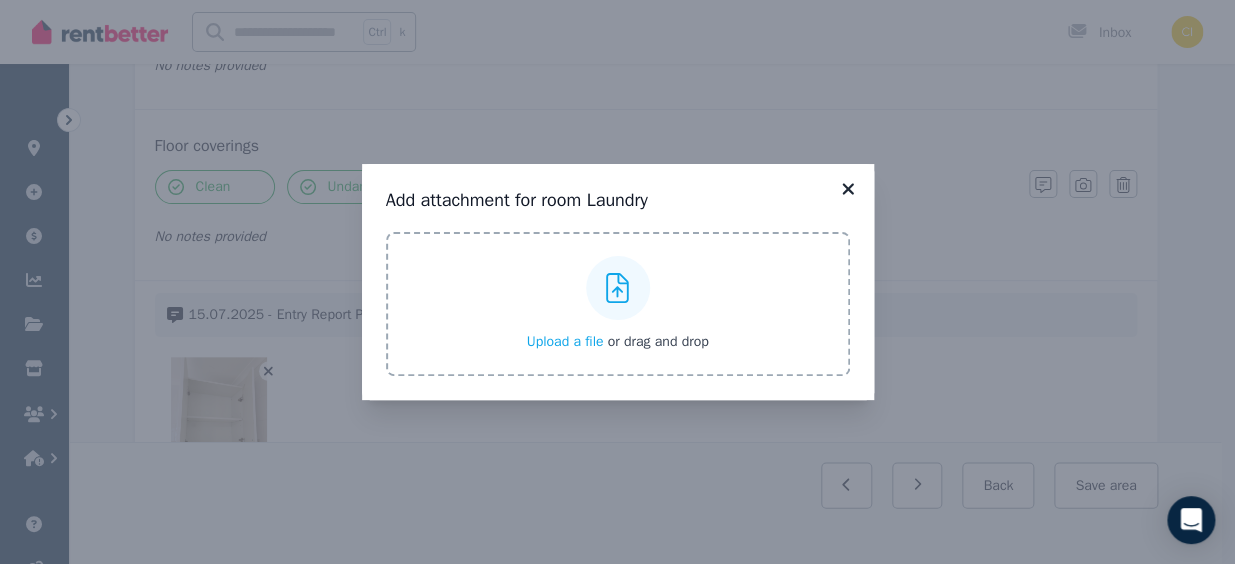 click 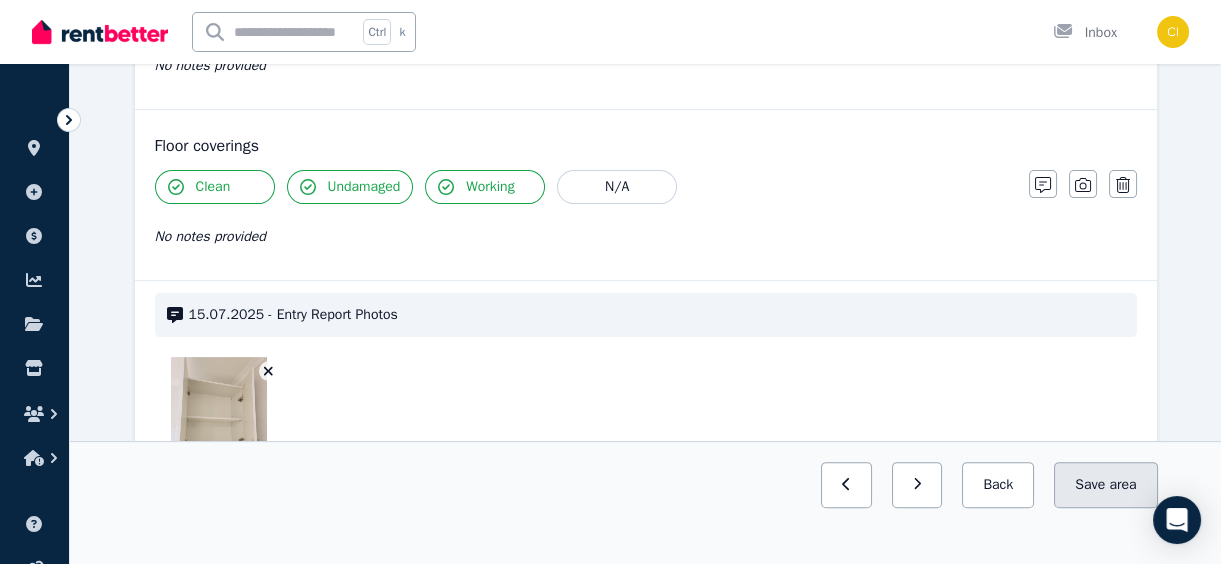 click on "Save   area" at bounding box center (1105, 485) 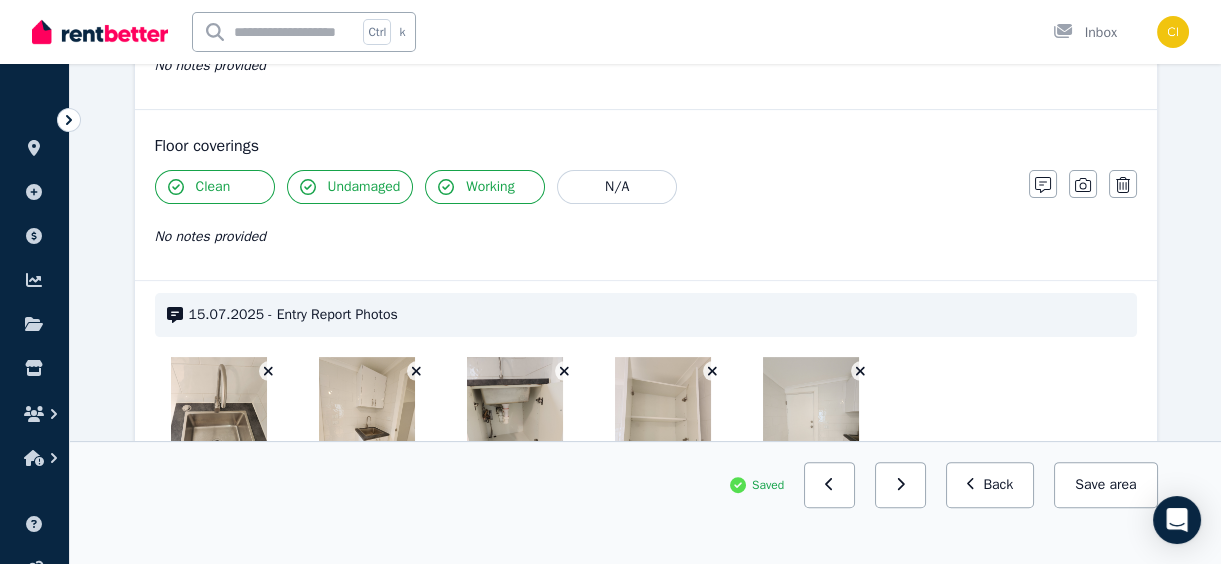 scroll, scrollTop: 1416, scrollLeft: 0, axis: vertical 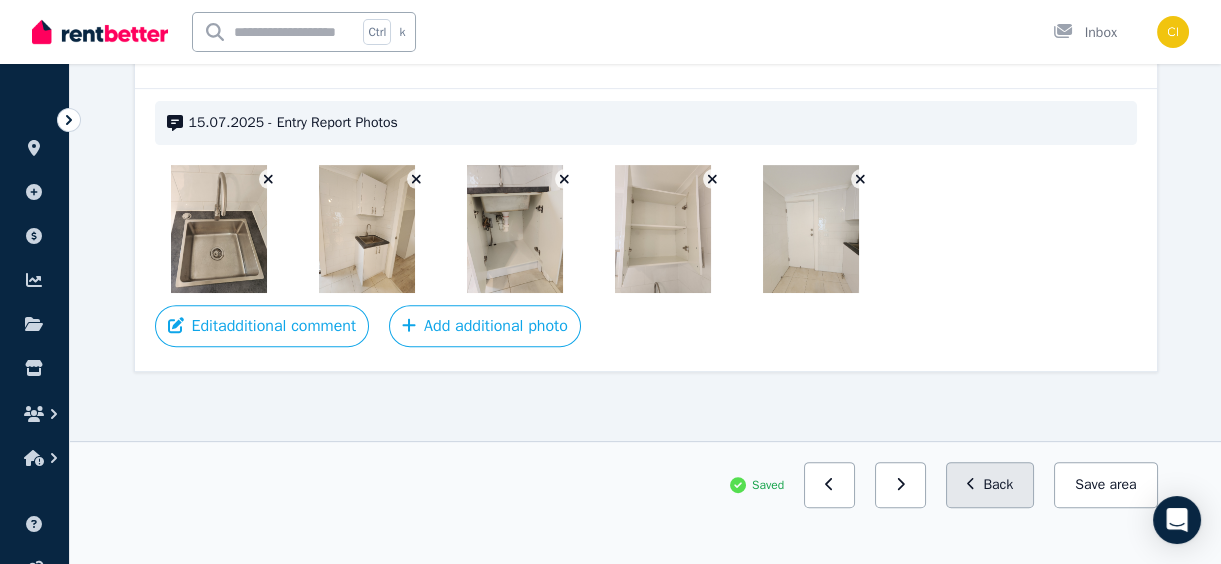 click on "Back" at bounding box center [990, 485] 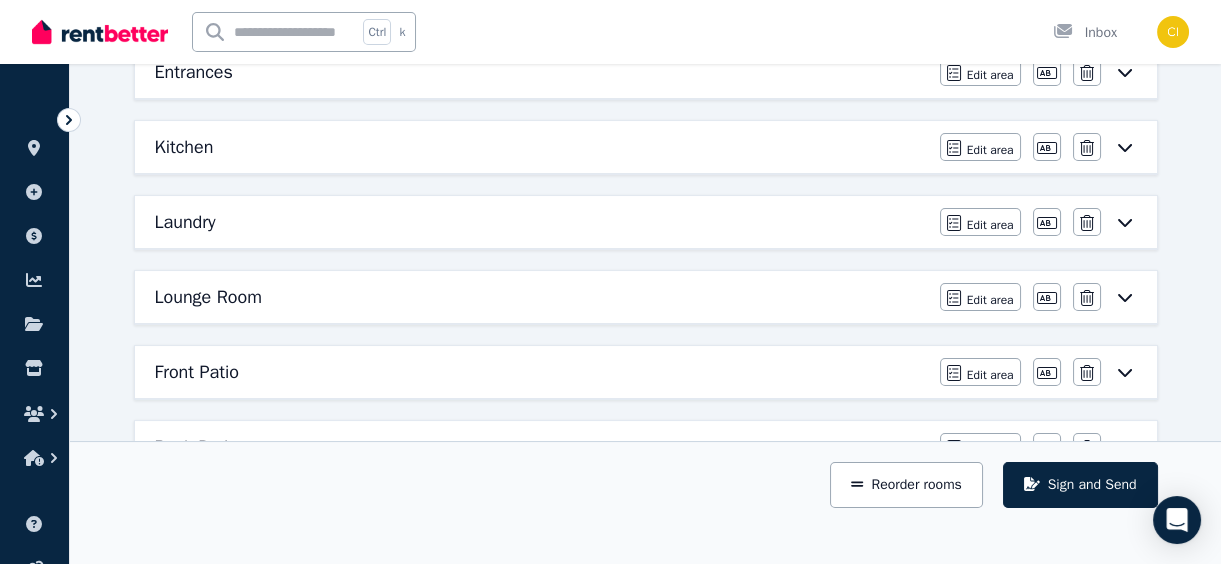 scroll, scrollTop: 520, scrollLeft: 0, axis: vertical 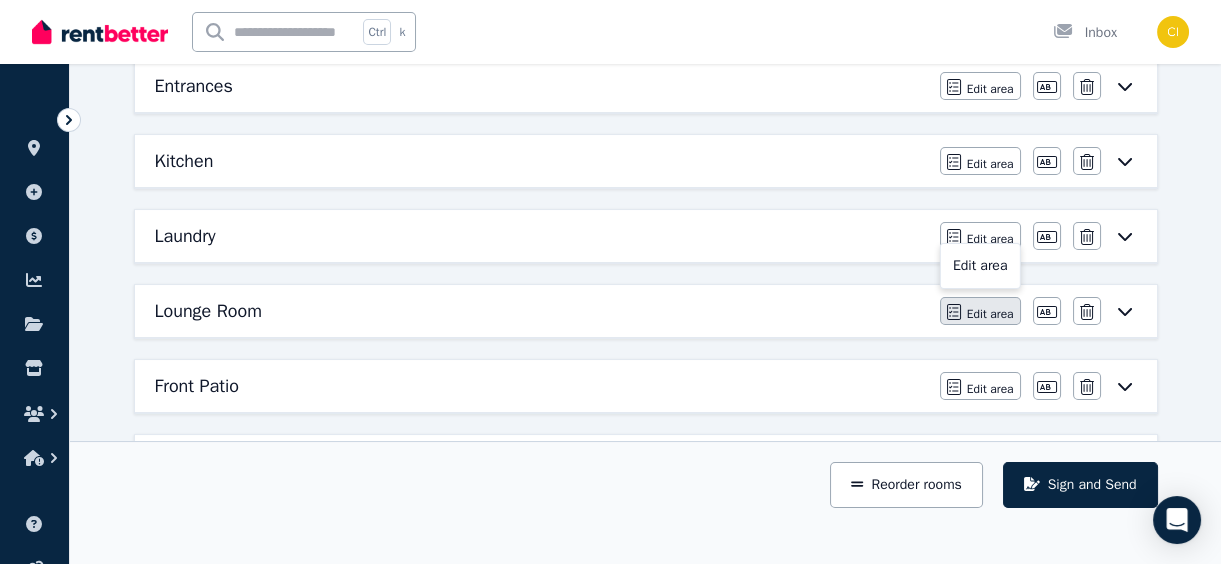 click on "Edit area" at bounding box center [990, 314] 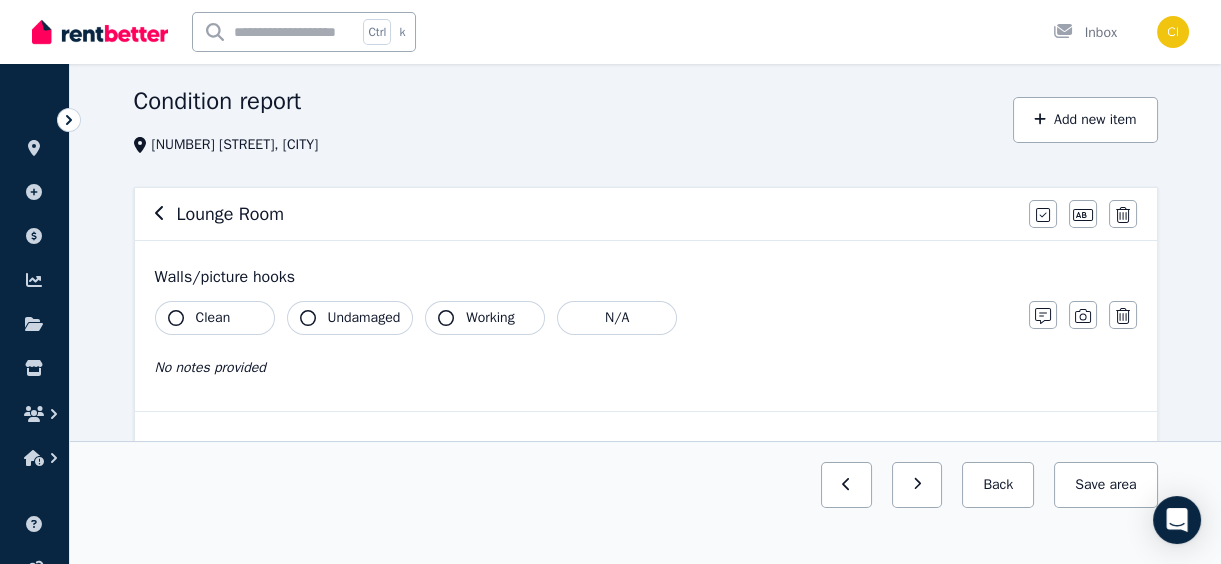 scroll, scrollTop: 90, scrollLeft: 0, axis: vertical 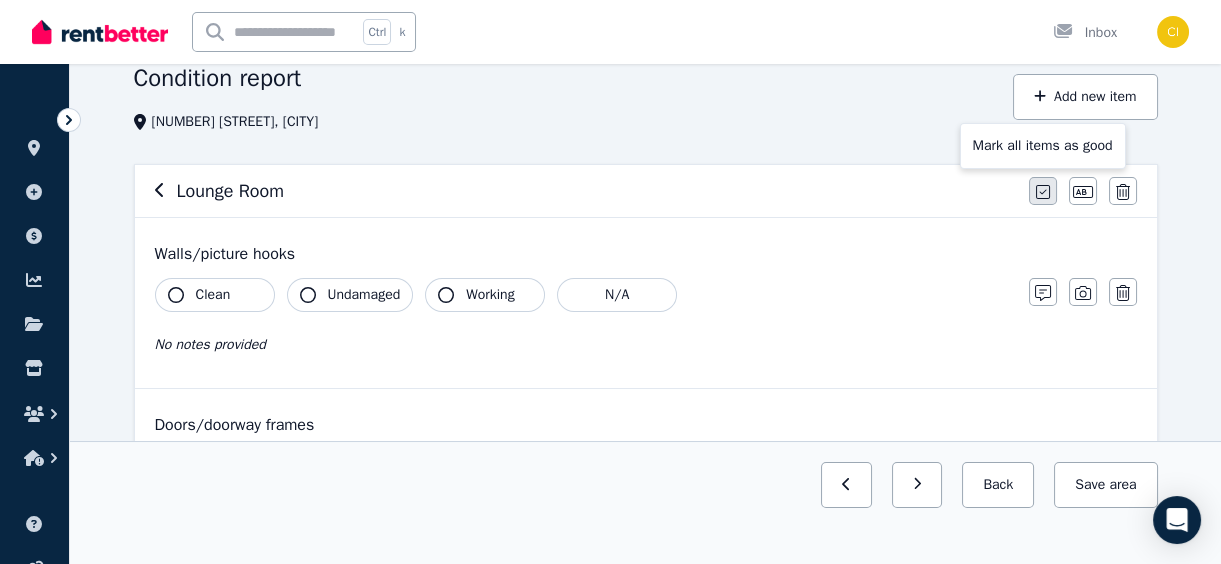 click 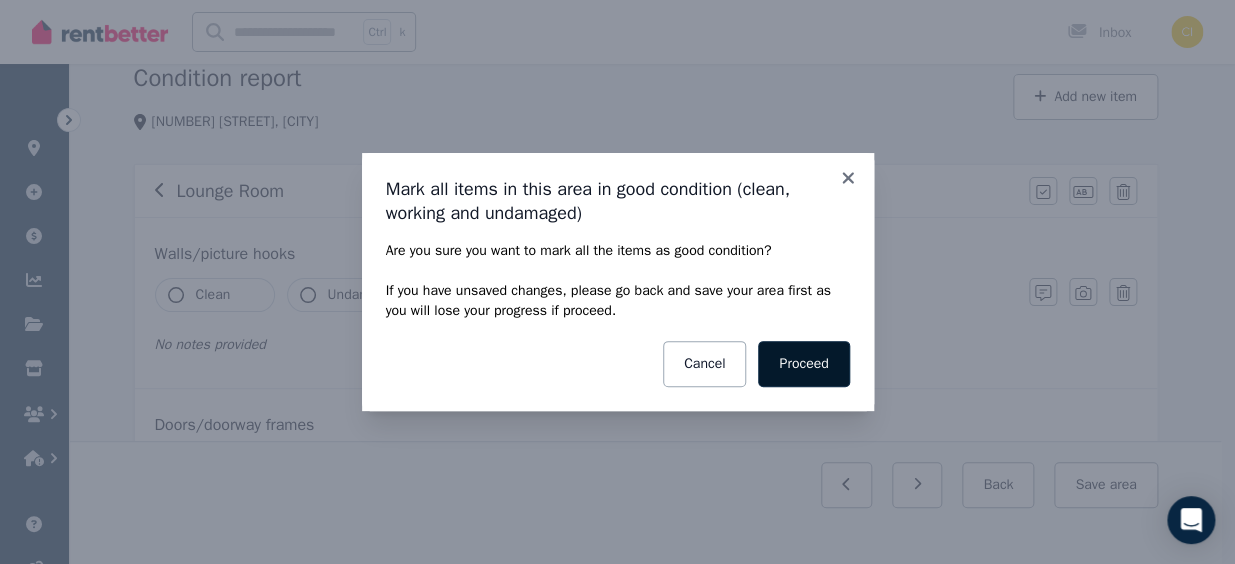 click on "Proceed" at bounding box center (803, 364) 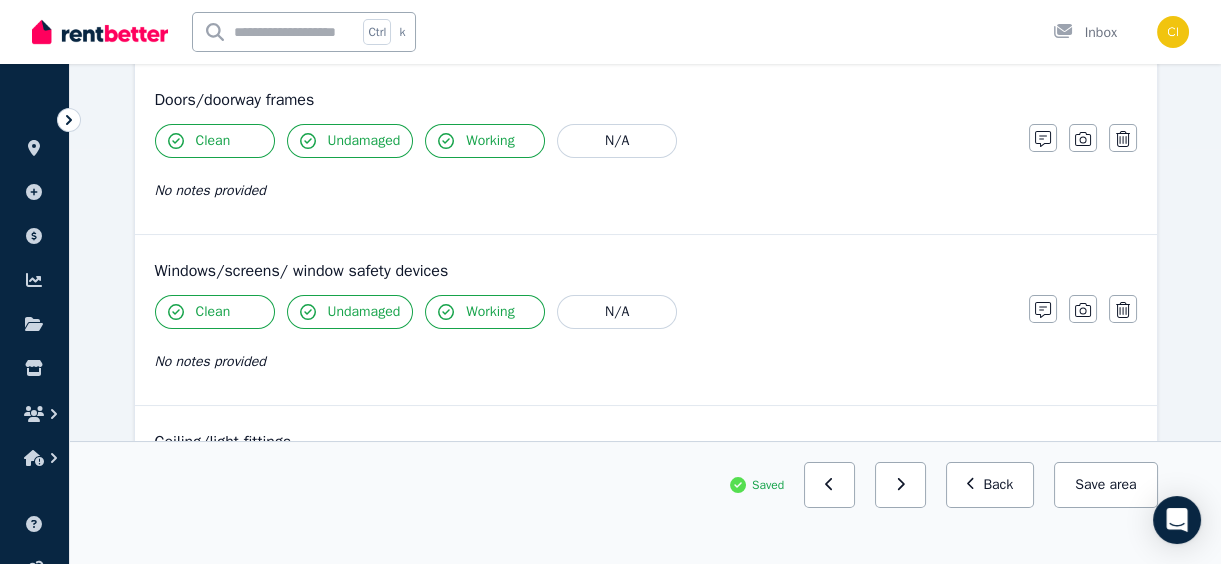 scroll, scrollTop: 0, scrollLeft: 0, axis: both 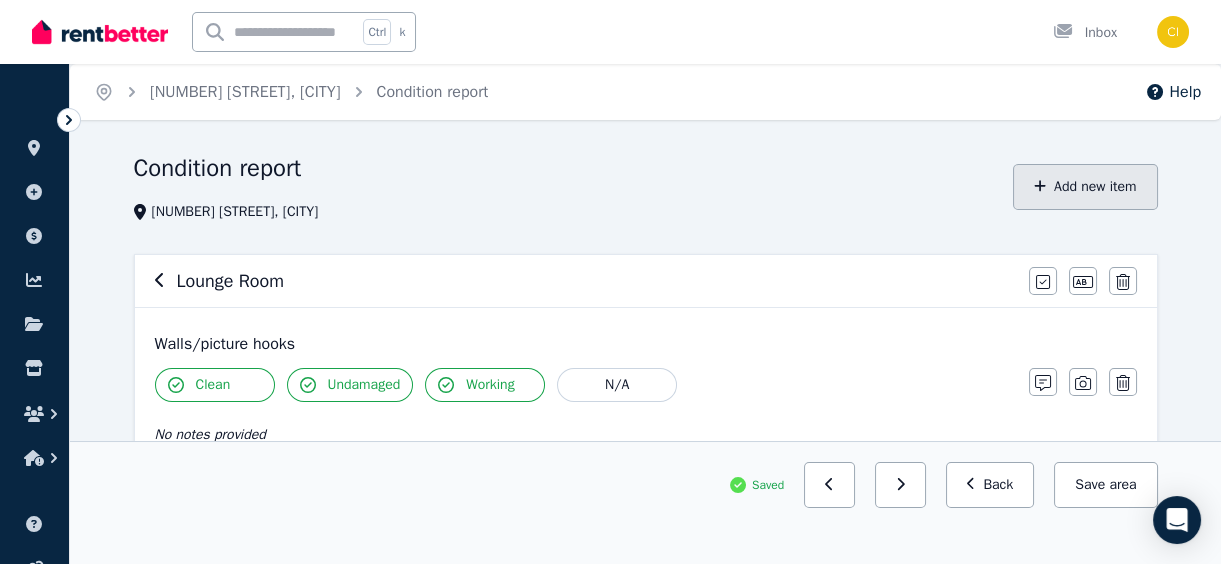click on "Add new item" at bounding box center (1085, 187) 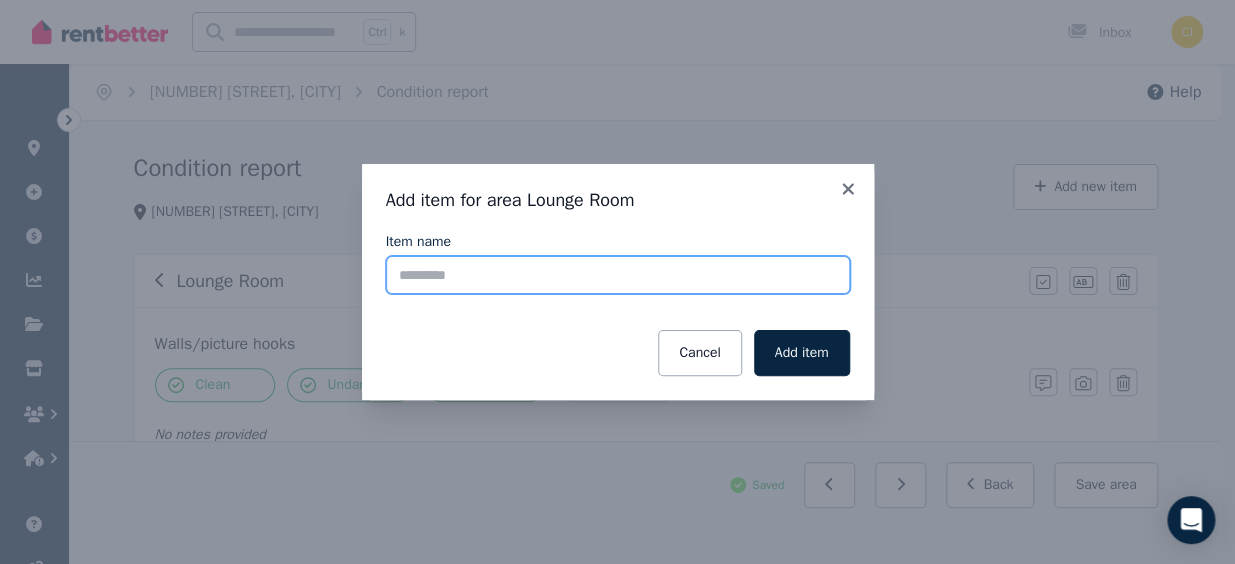 click on "Item name" at bounding box center [618, 275] 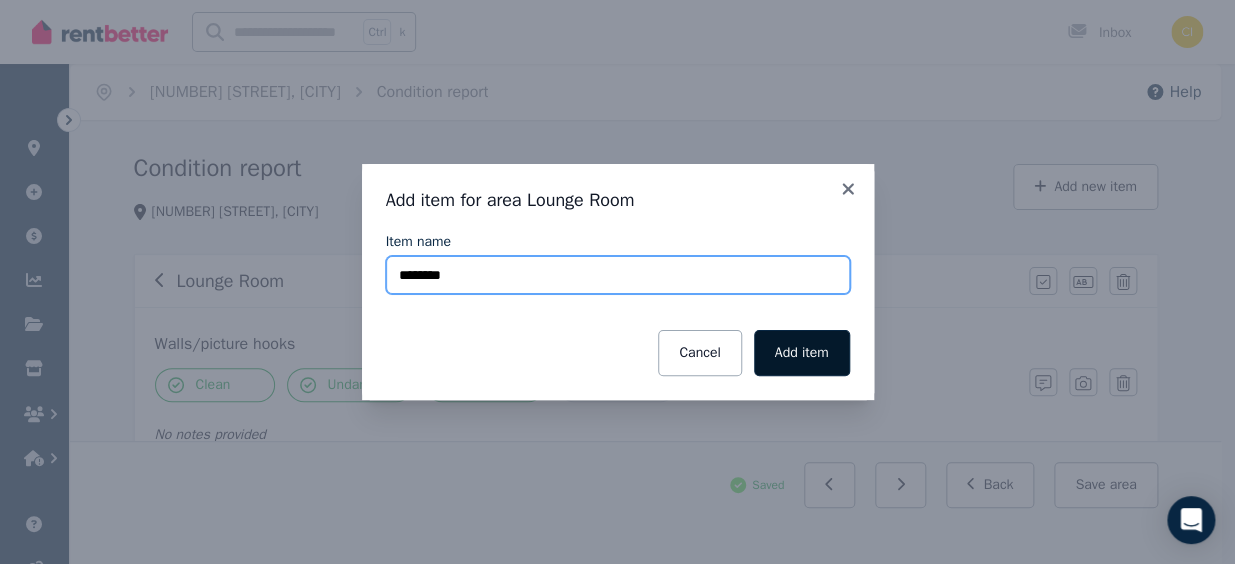 type on "********" 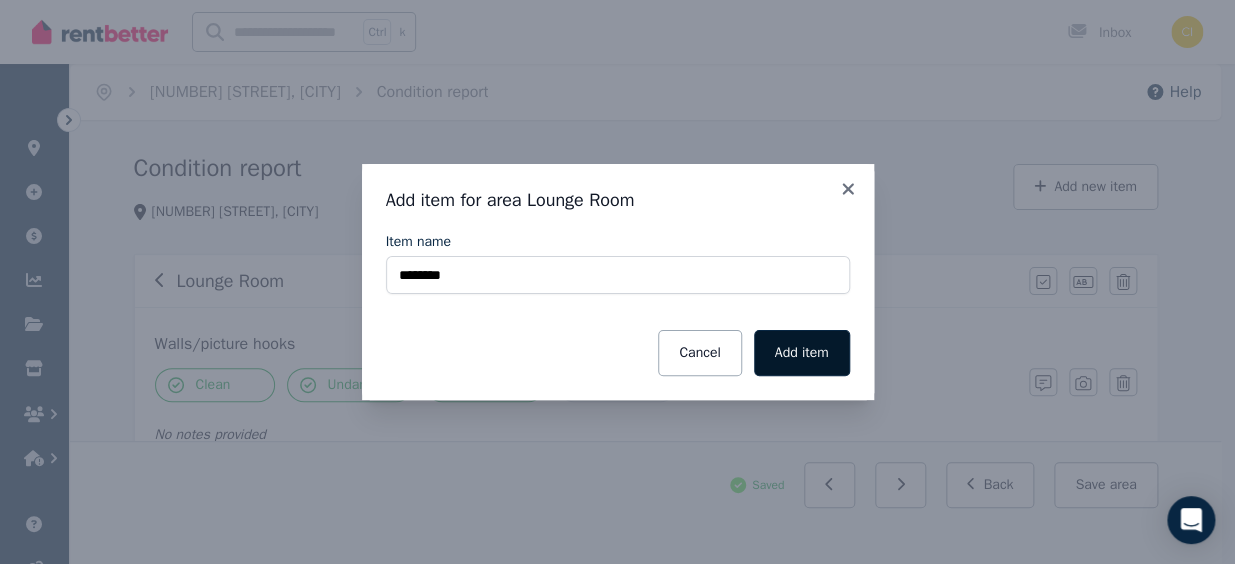 click on "Add item" at bounding box center (802, 353) 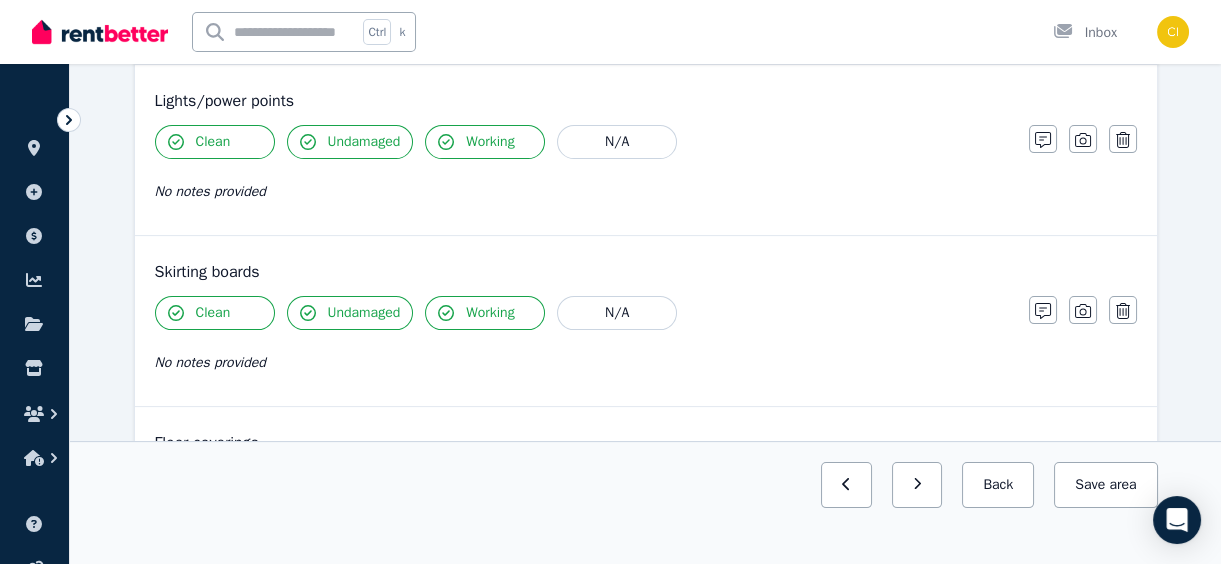 scroll, scrollTop: 1565, scrollLeft: 0, axis: vertical 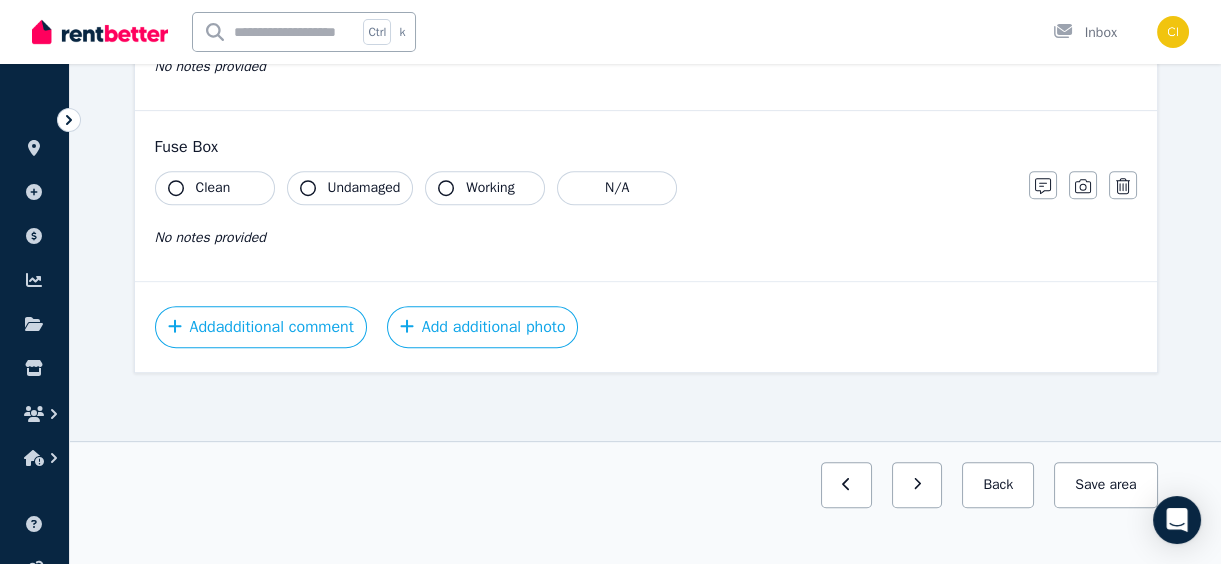 click 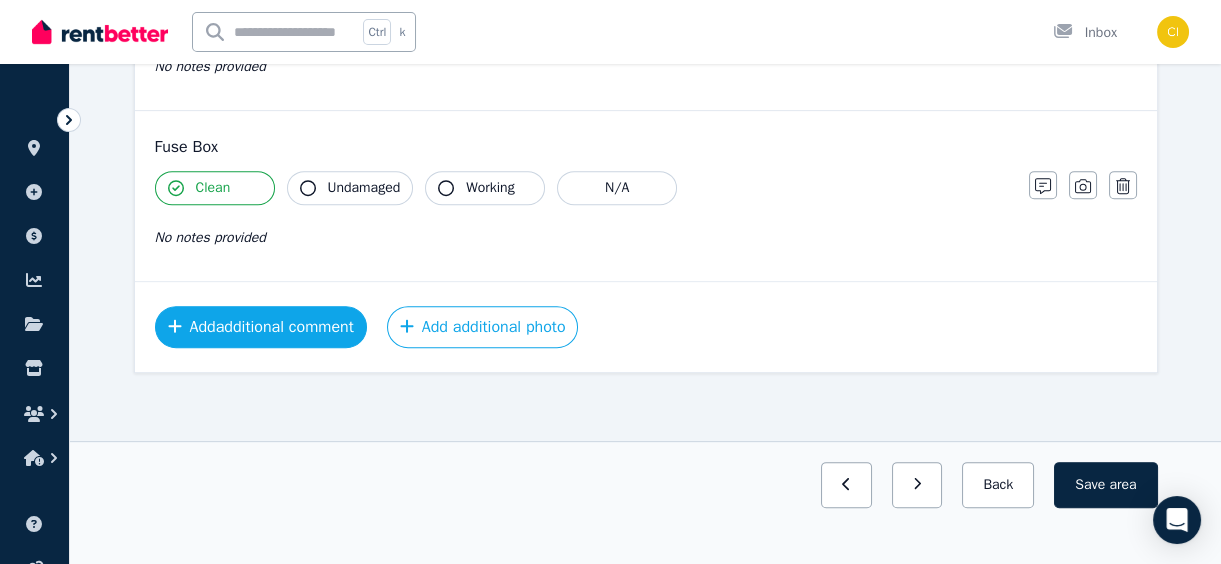 click on "Add  additional comment" at bounding box center [261, 327] 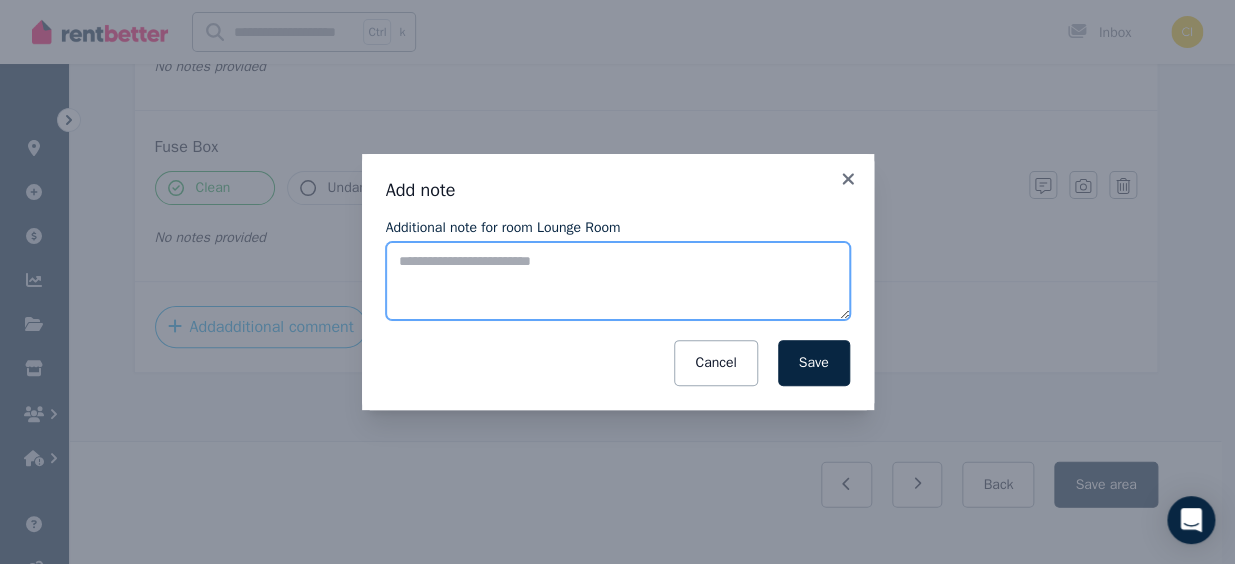 click on "Additional note for room Lounge Room" at bounding box center [618, 281] 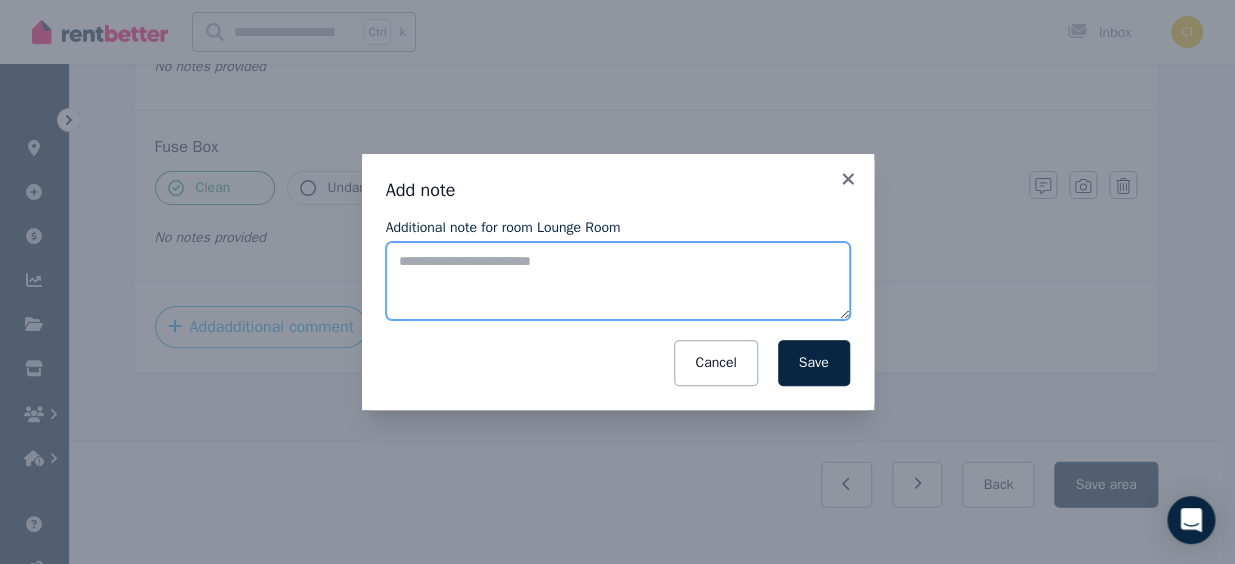 paste on "**********" 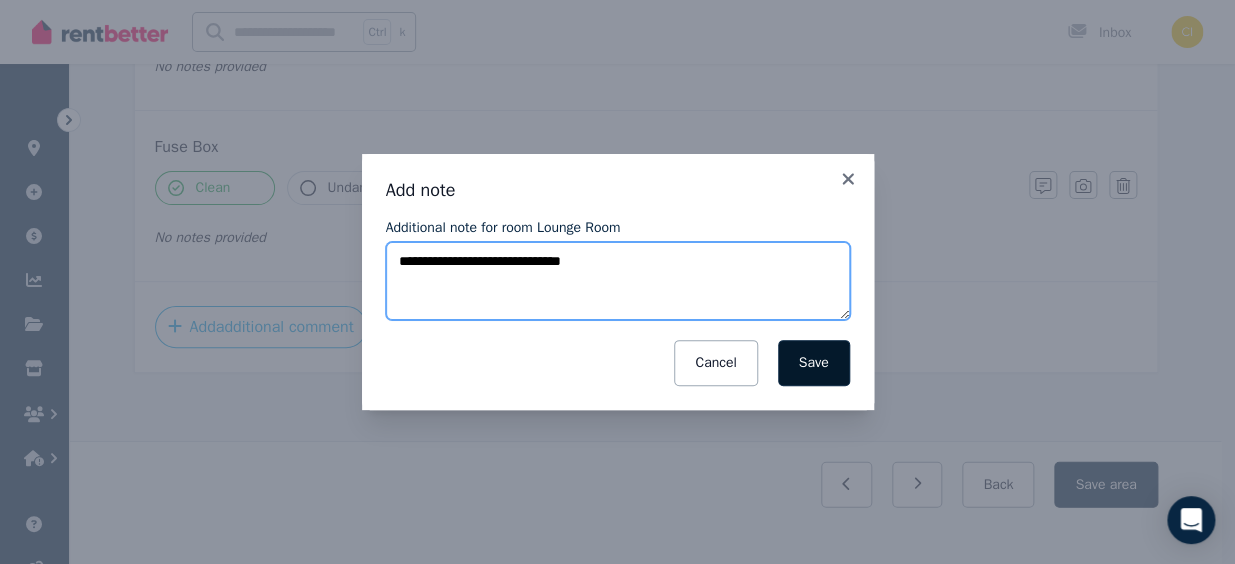 type on "**********" 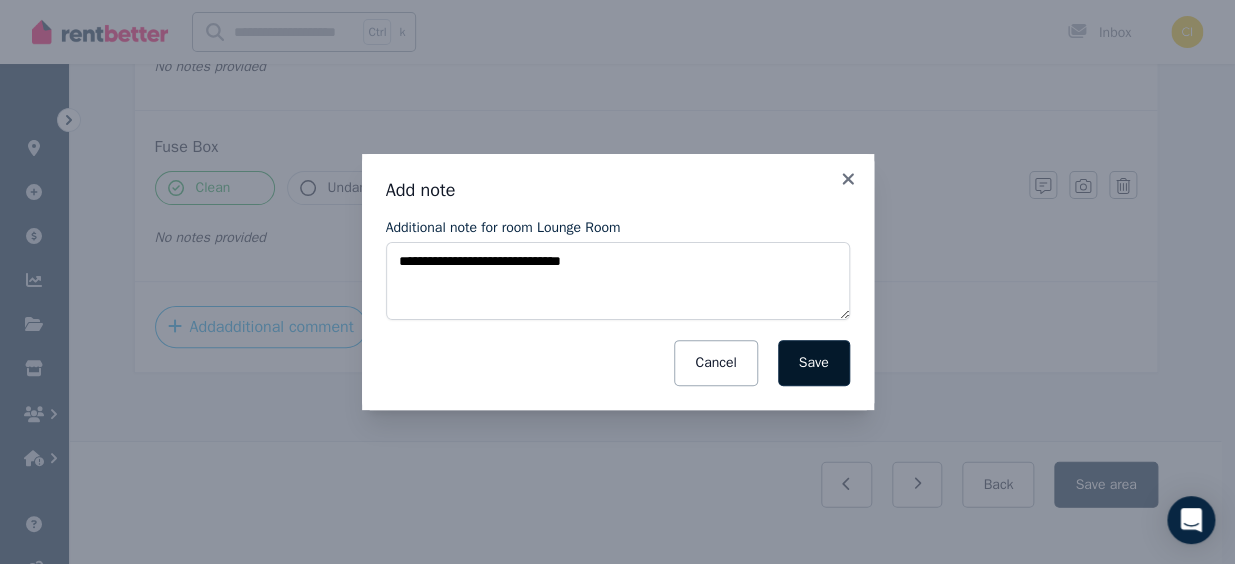 click on "Save" at bounding box center (814, 363) 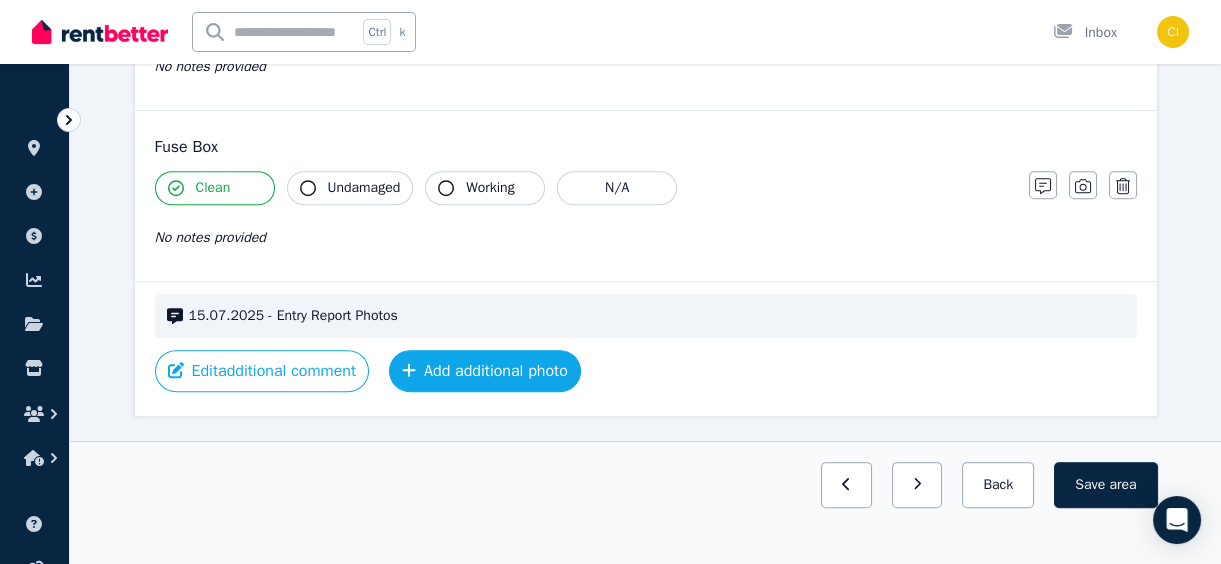 click on "Add additional photo" at bounding box center (485, 371) 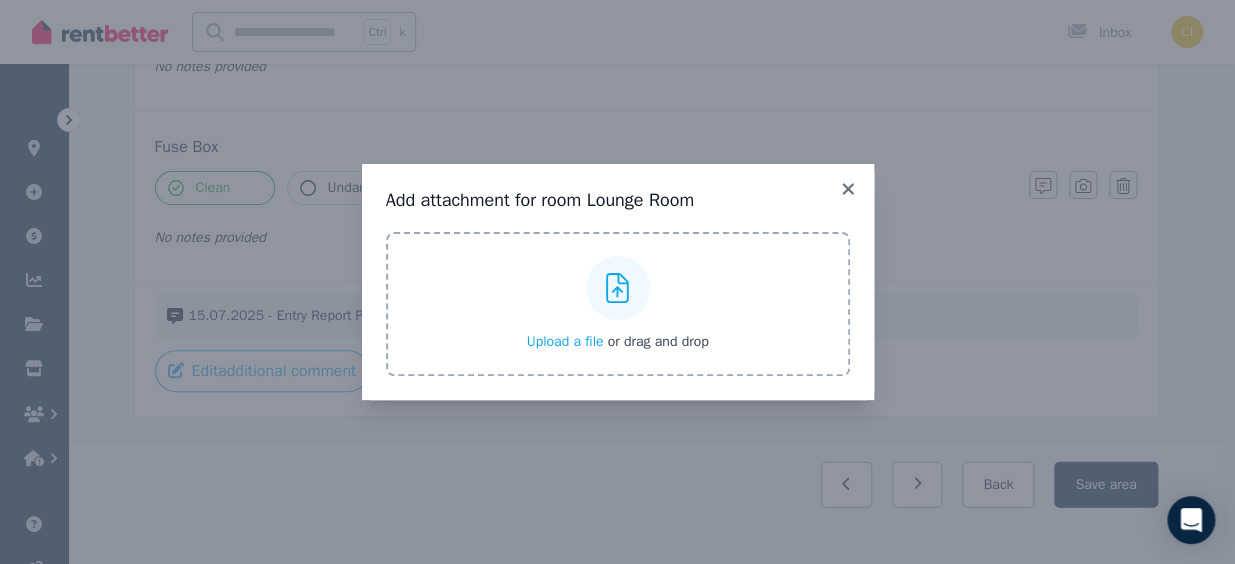 click on "Upload a file" at bounding box center [564, 341] 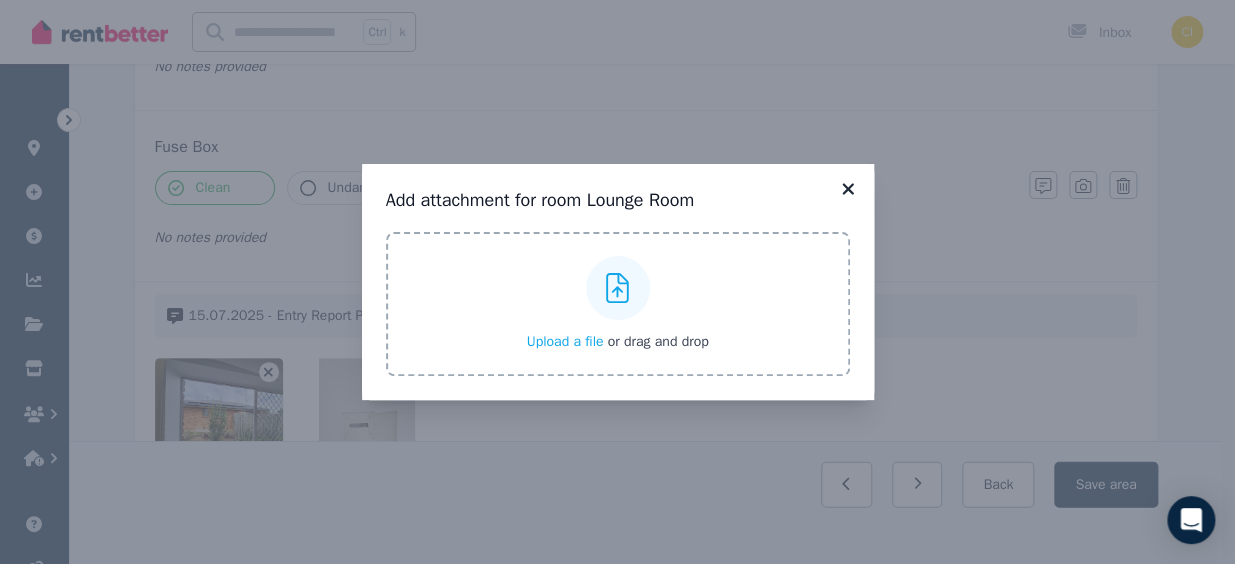 click 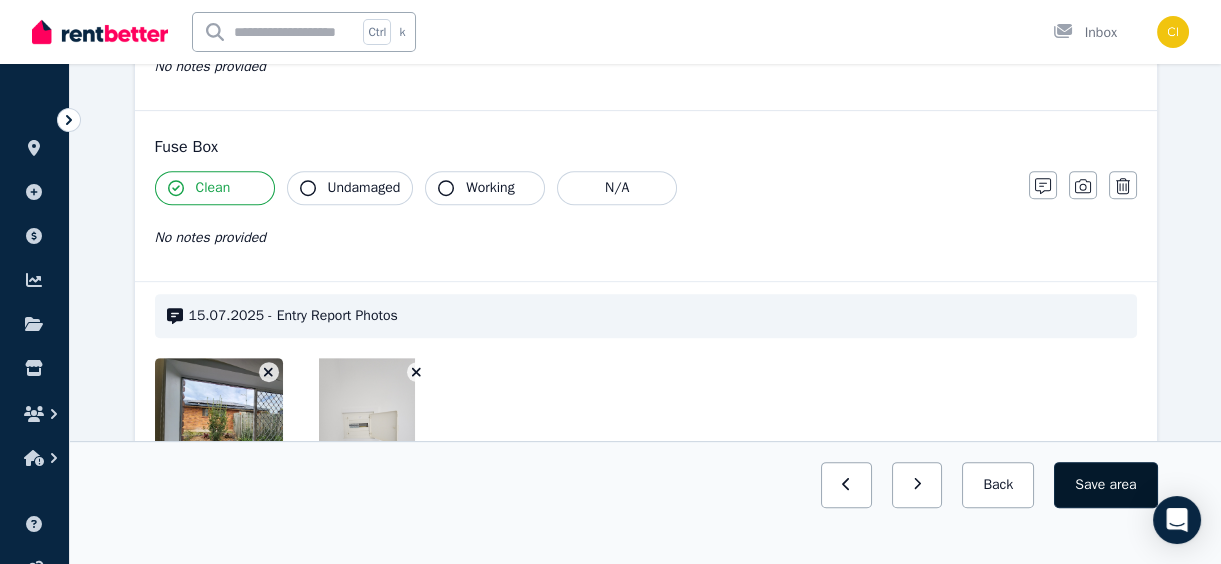 click on "Save   area" at bounding box center [1105, 485] 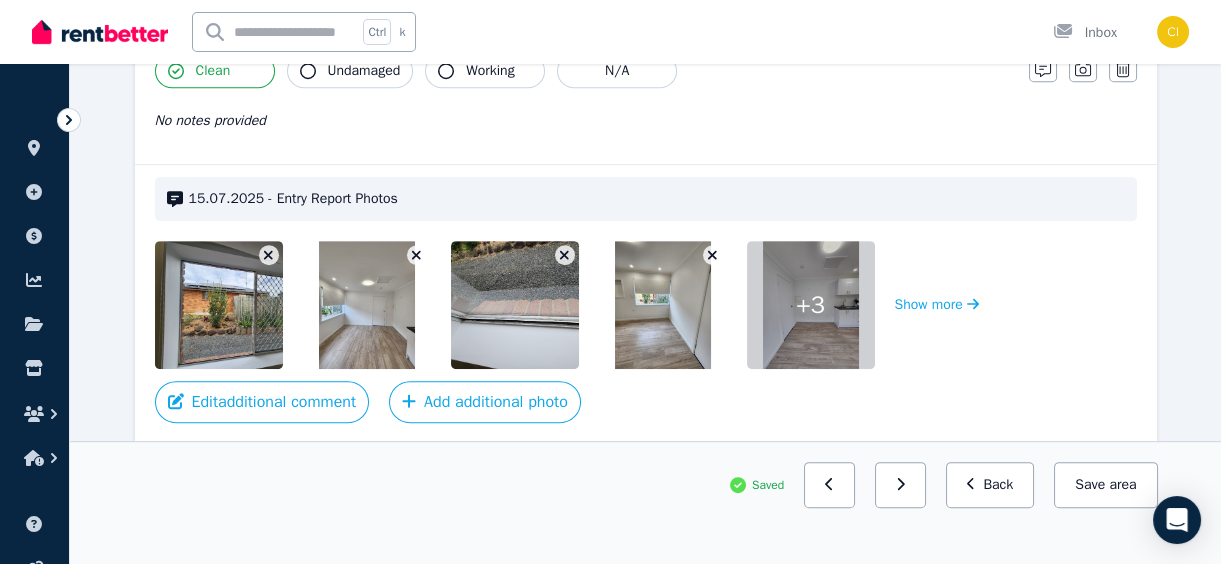scroll, scrollTop: 1757, scrollLeft: 0, axis: vertical 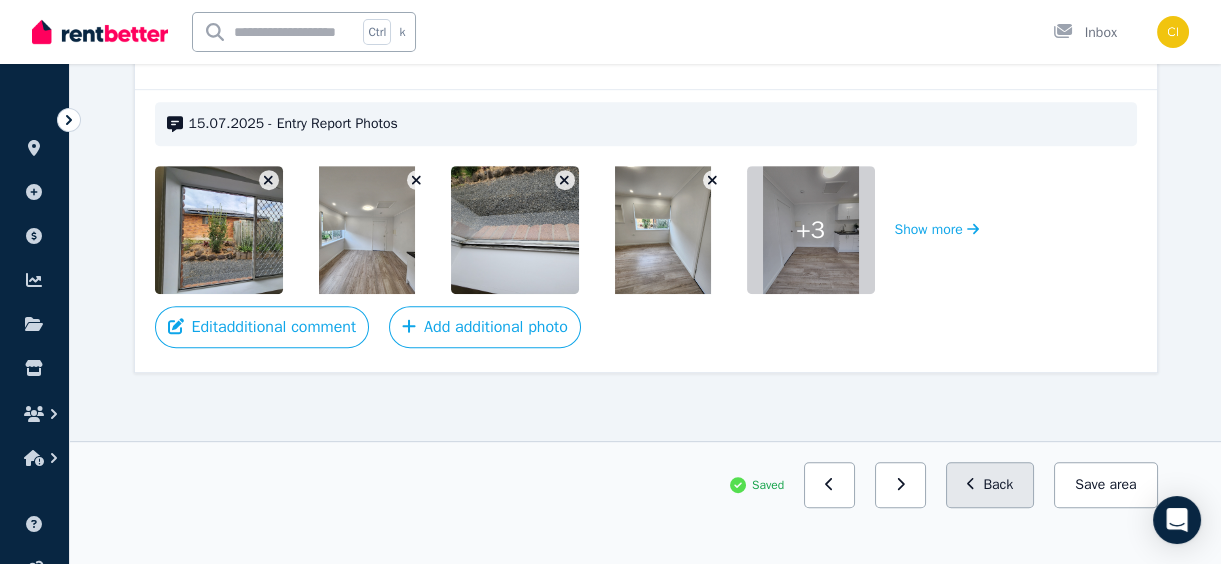 click 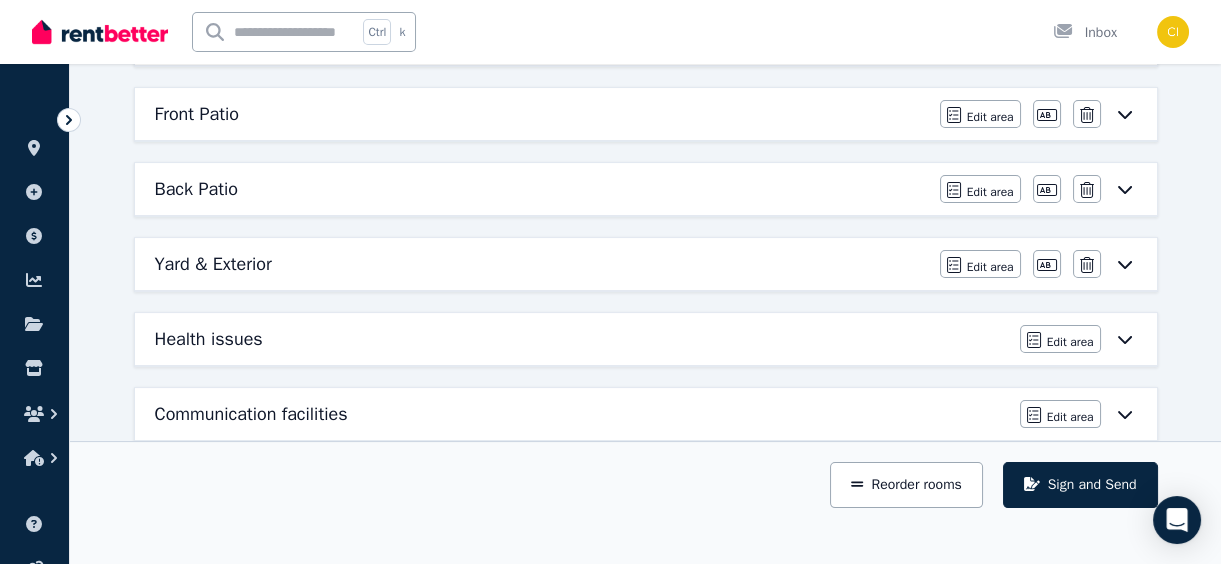 scroll, scrollTop: 701, scrollLeft: 0, axis: vertical 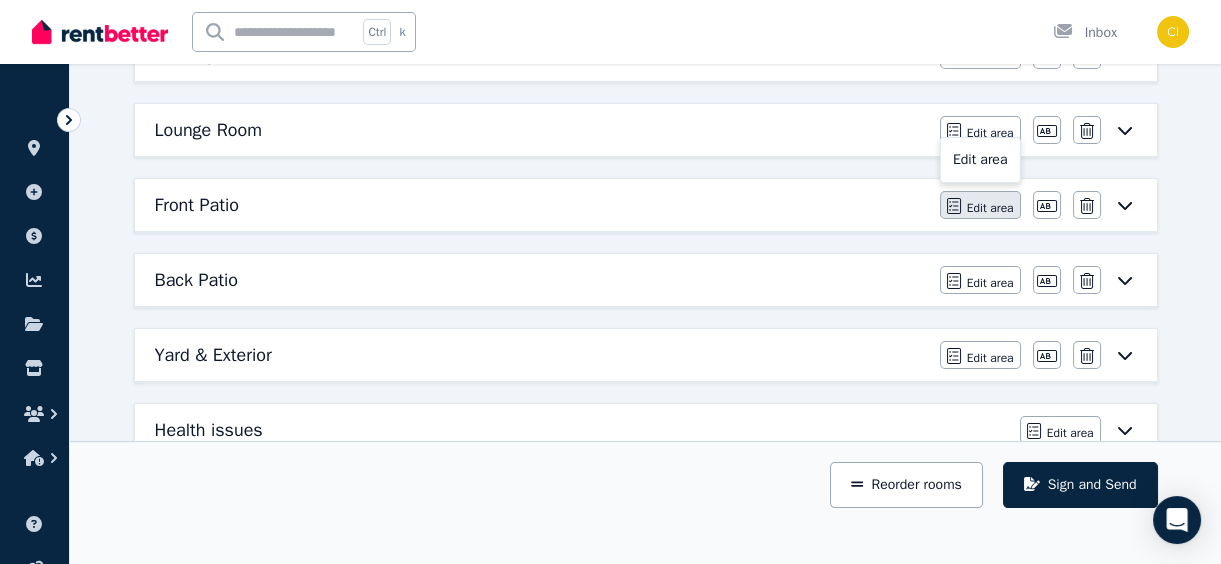 click on "Edit area" at bounding box center (990, 208) 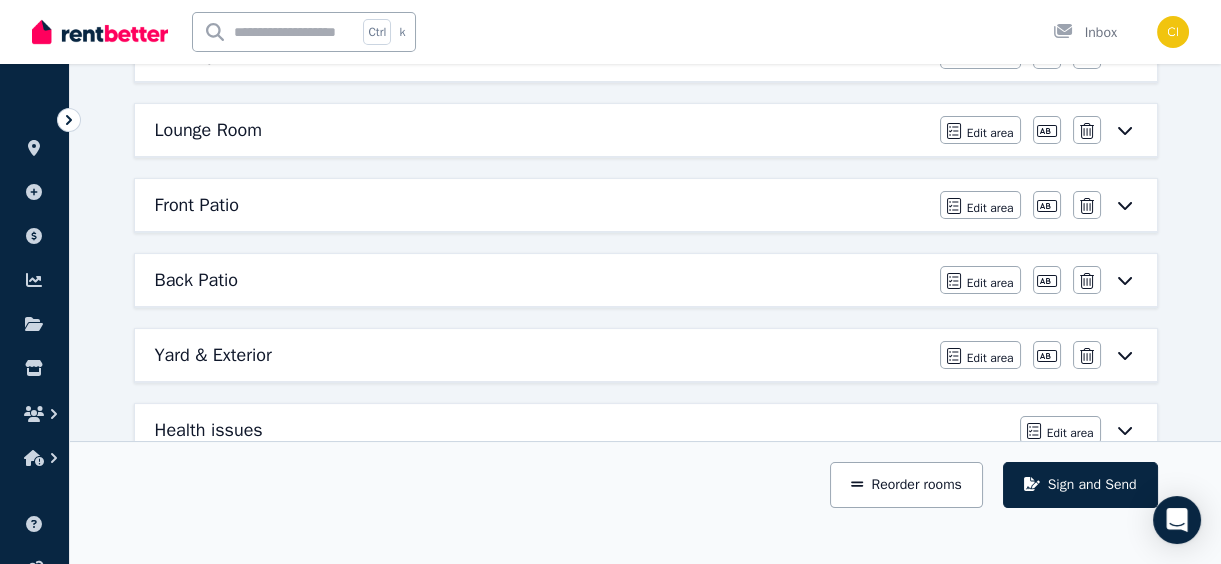 scroll, scrollTop: 0, scrollLeft: 0, axis: both 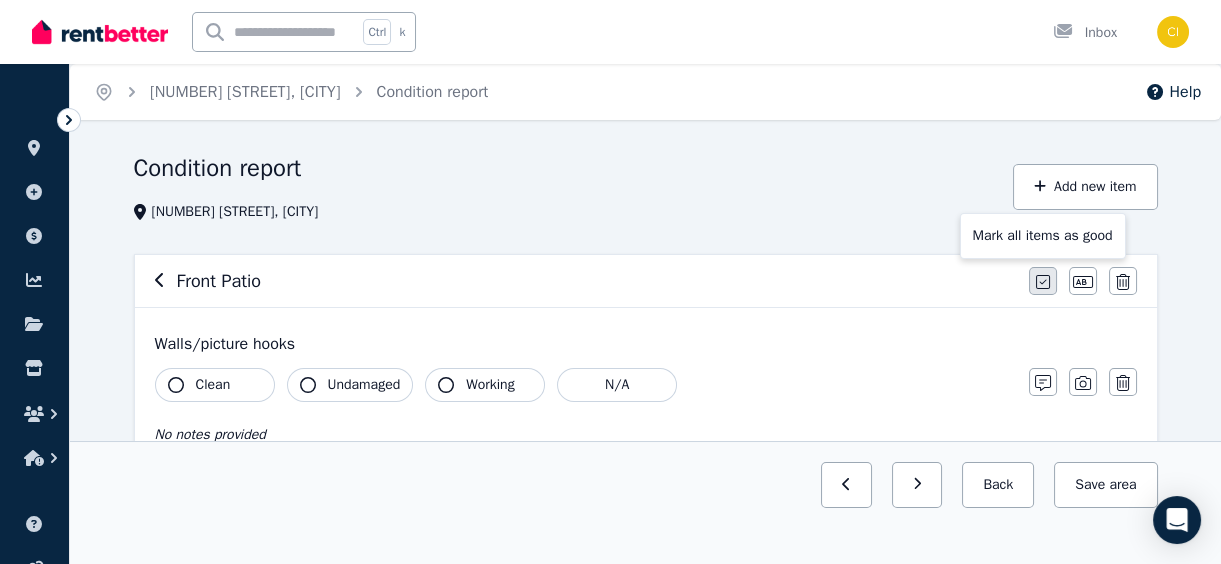click 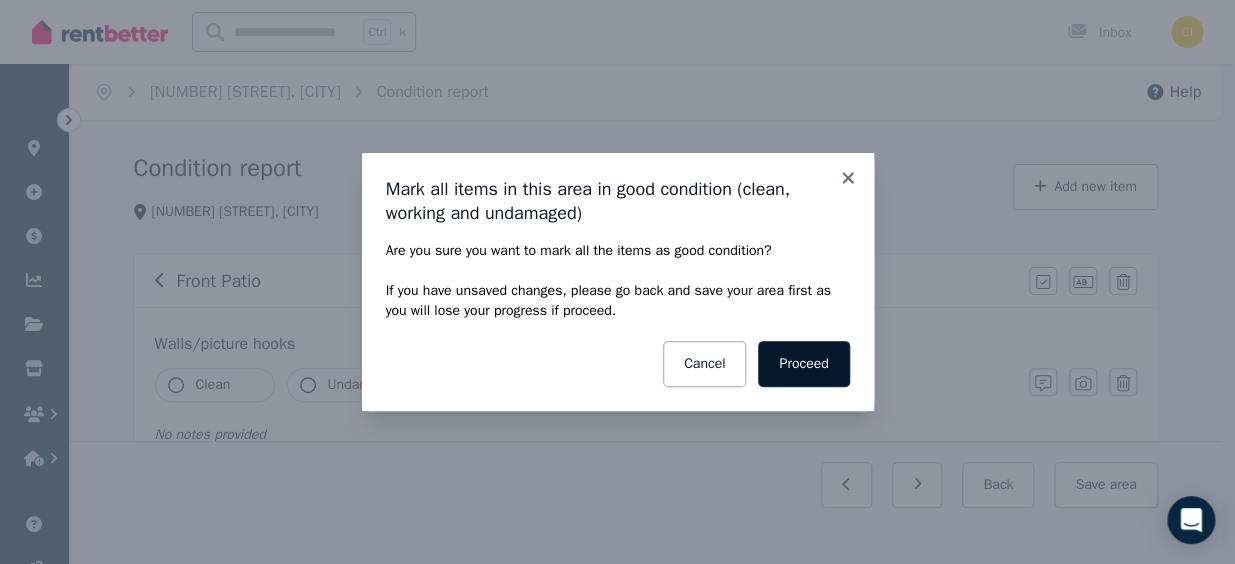 click on "Proceed" at bounding box center (803, 364) 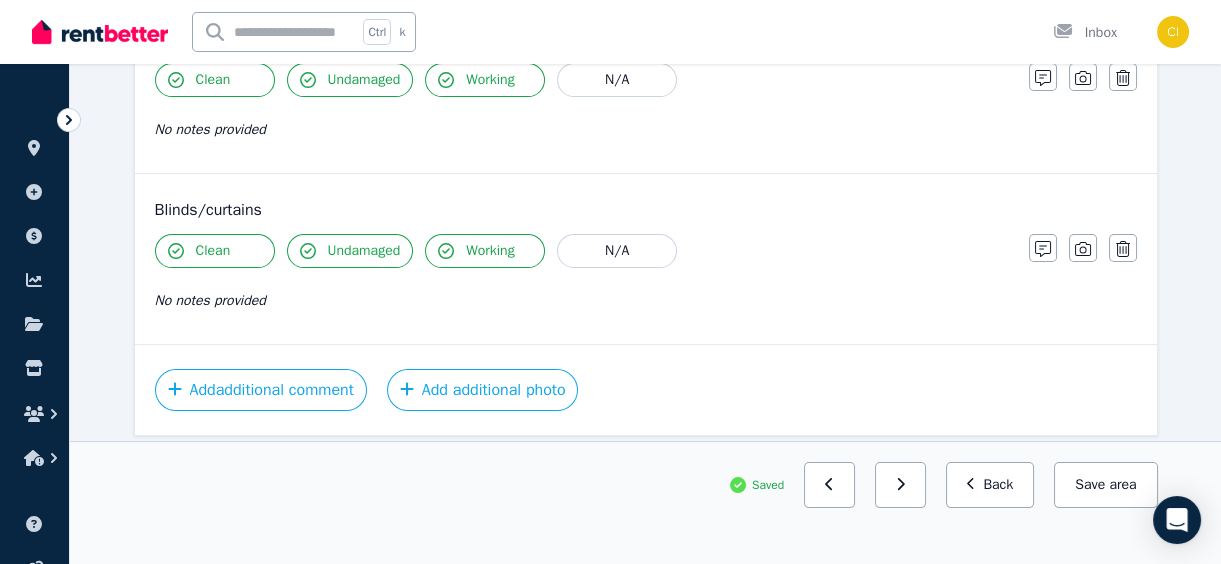 scroll, scrollTop: 882, scrollLeft: 0, axis: vertical 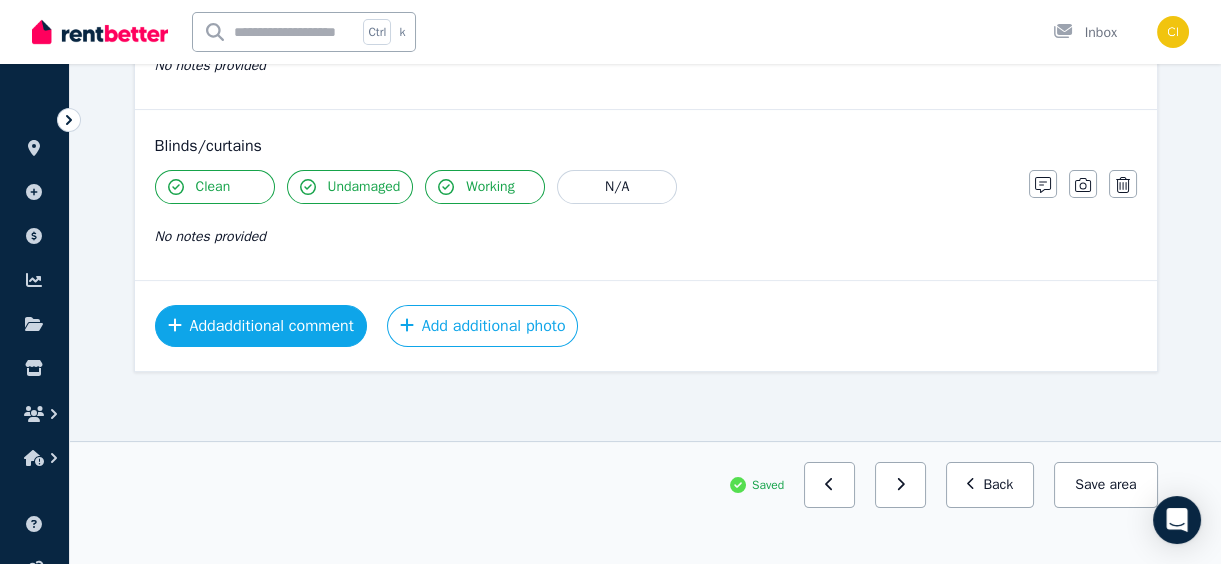 click on "Add  additional comment" at bounding box center (261, 326) 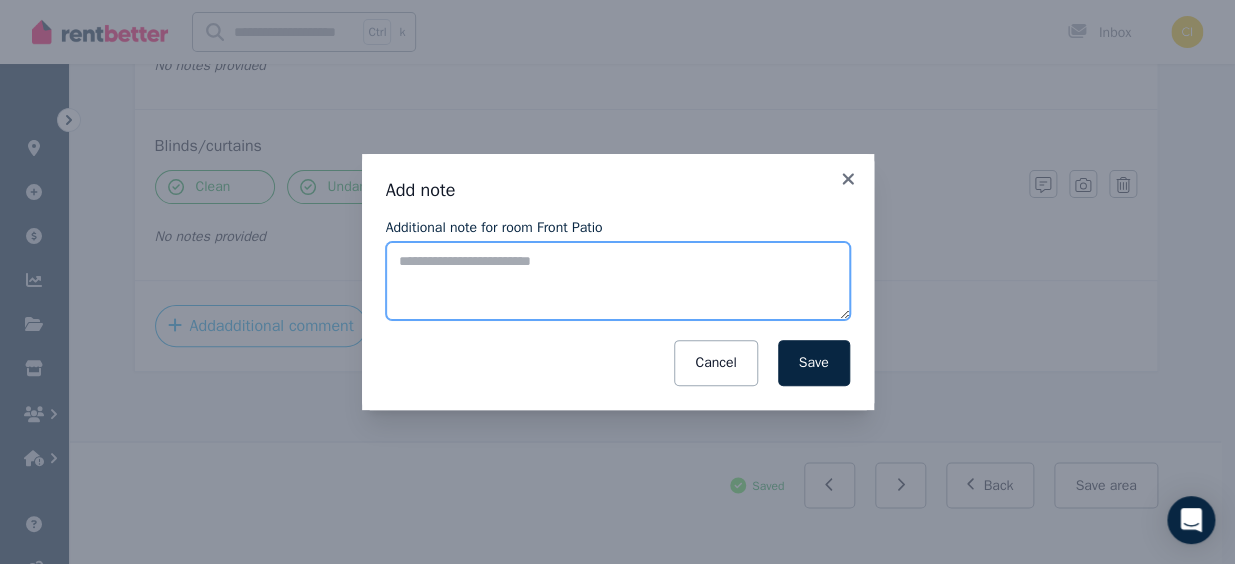 drag, startPoint x: 397, startPoint y: 274, endPoint x: 380, endPoint y: 275, distance: 17.029387 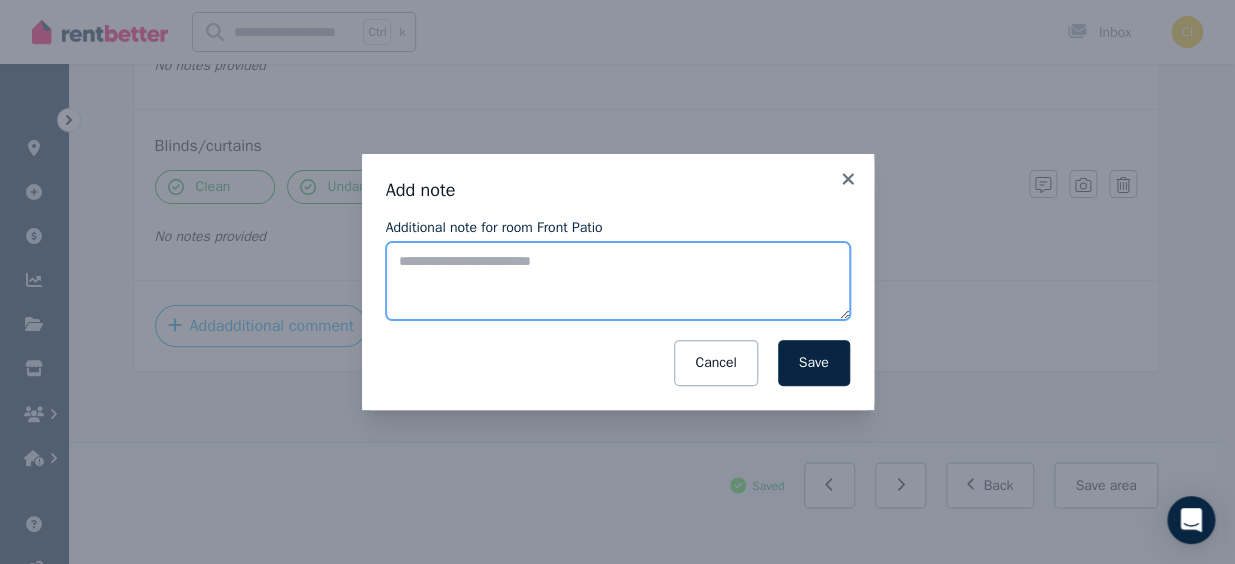 click on "Additional note for room Front Patio" at bounding box center [618, 281] 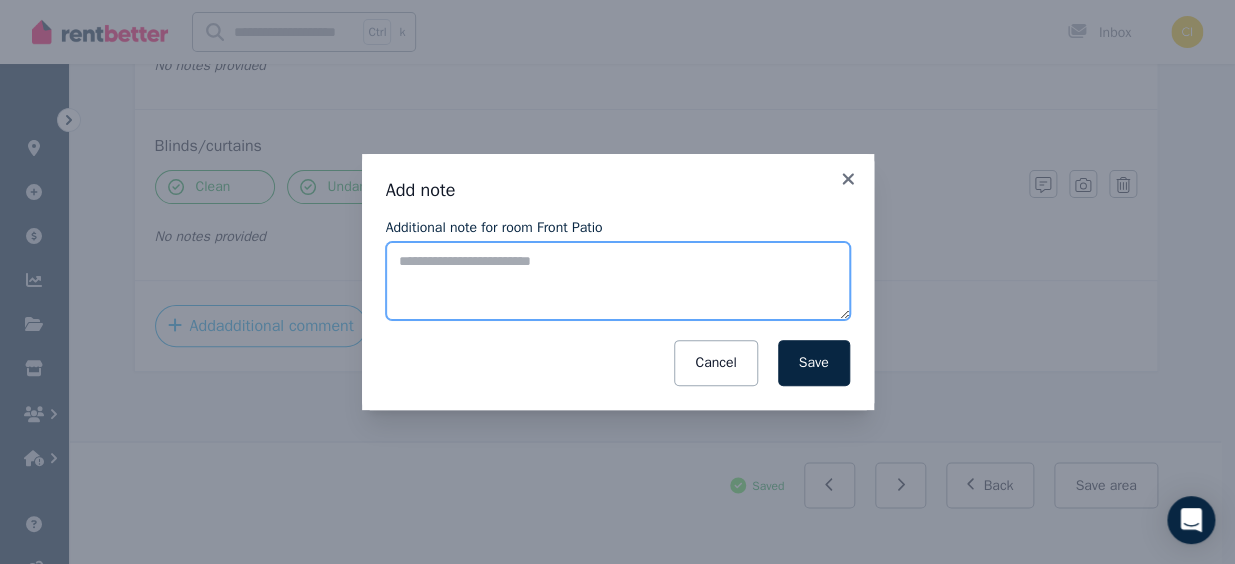 drag, startPoint x: 380, startPoint y: 276, endPoint x: 703, endPoint y: 255, distance: 323.68195 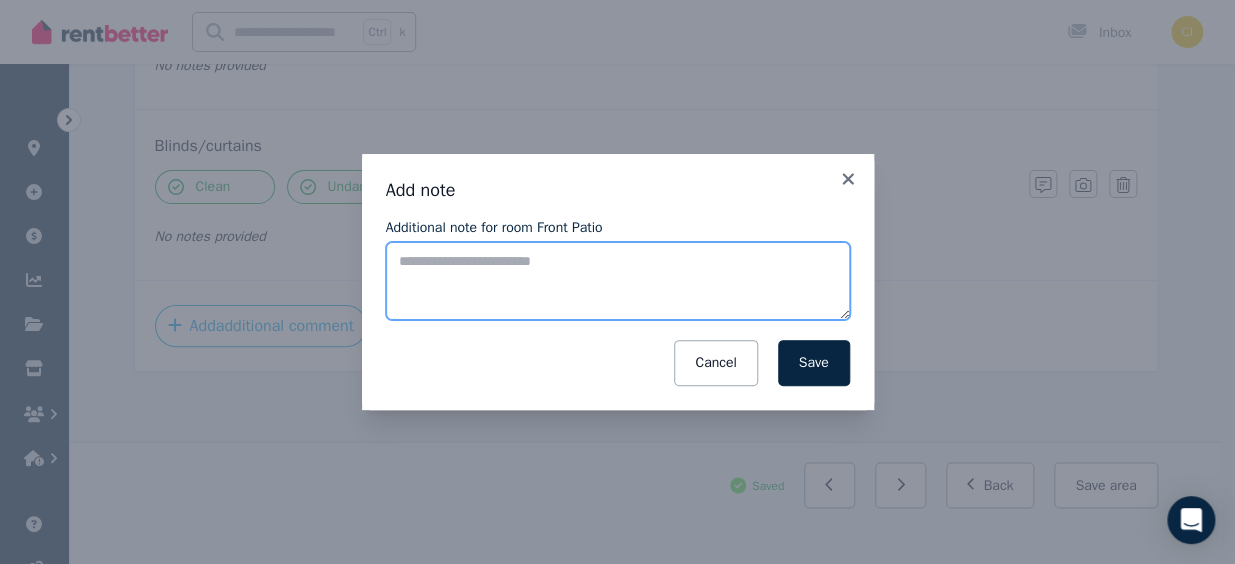click on "Additional note for room Front Patio" at bounding box center [618, 281] 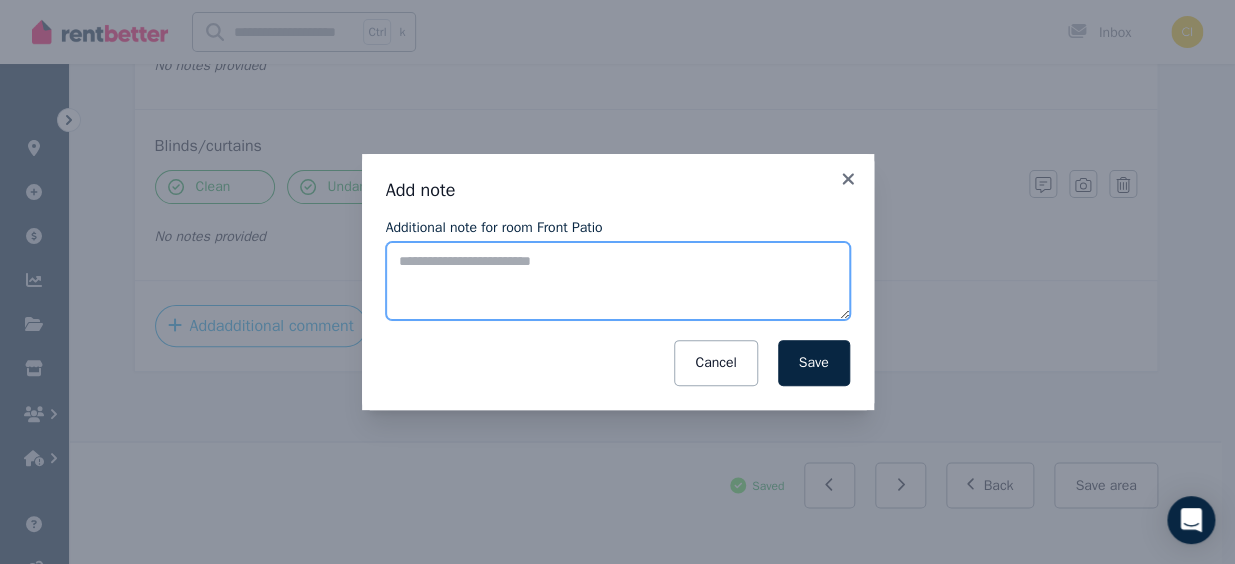 paste on "**********" 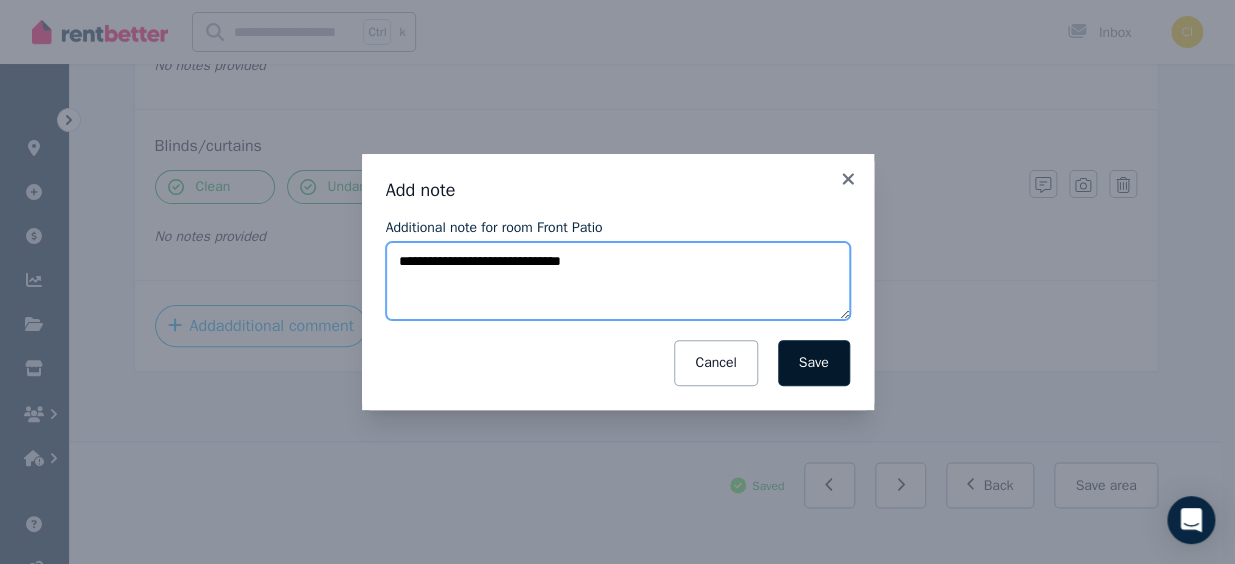 type on "**********" 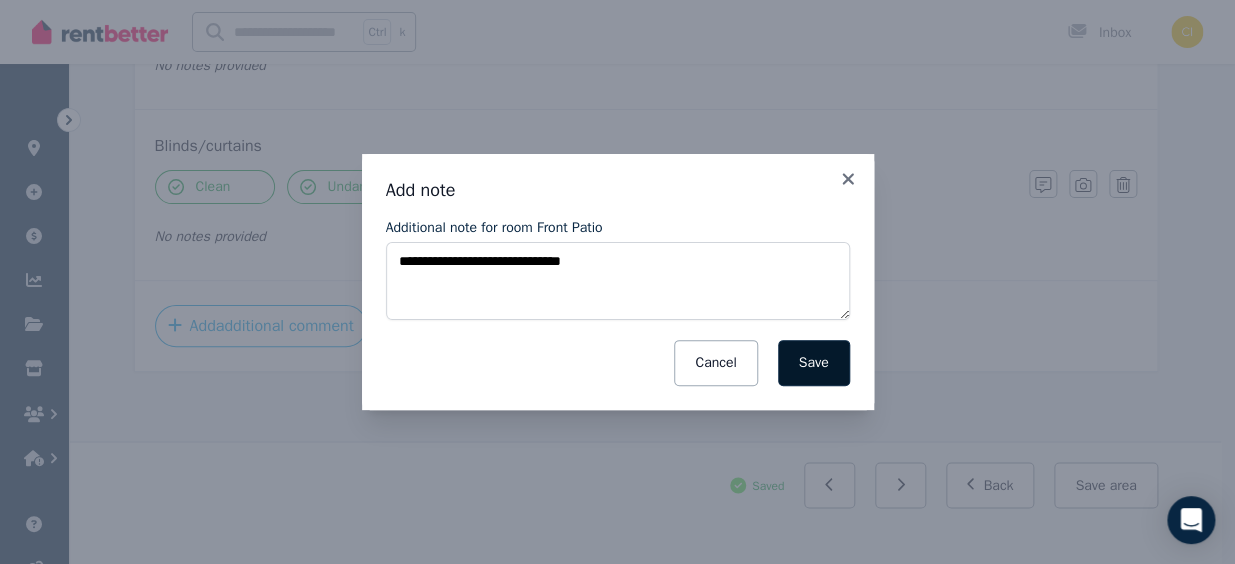 click on "Save" at bounding box center [814, 363] 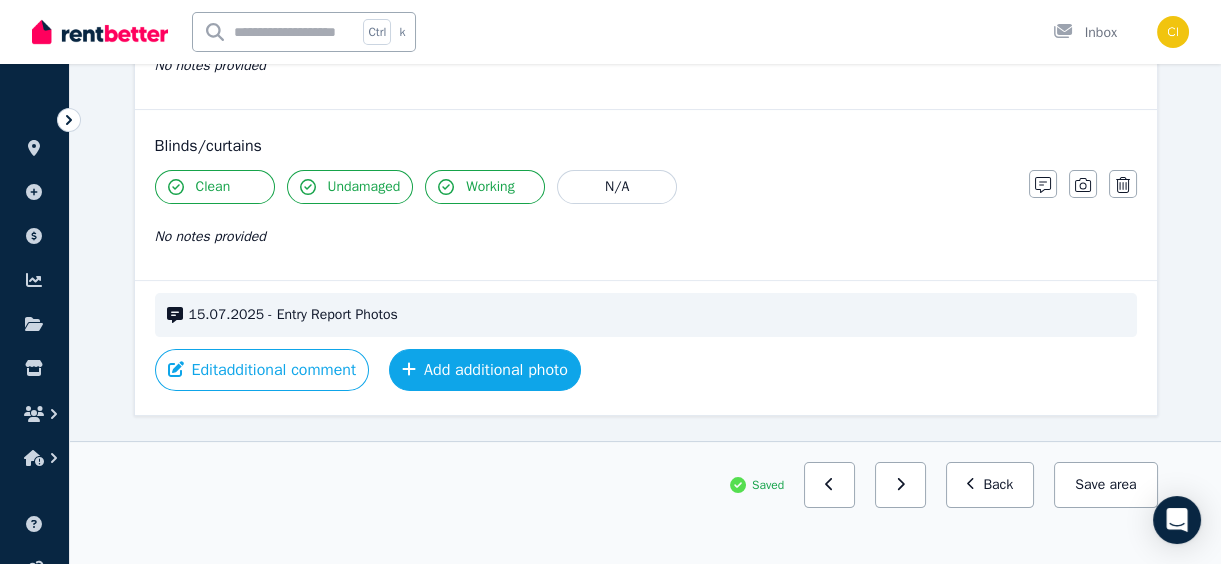 click on "Add additional photo" at bounding box center [485, 370] 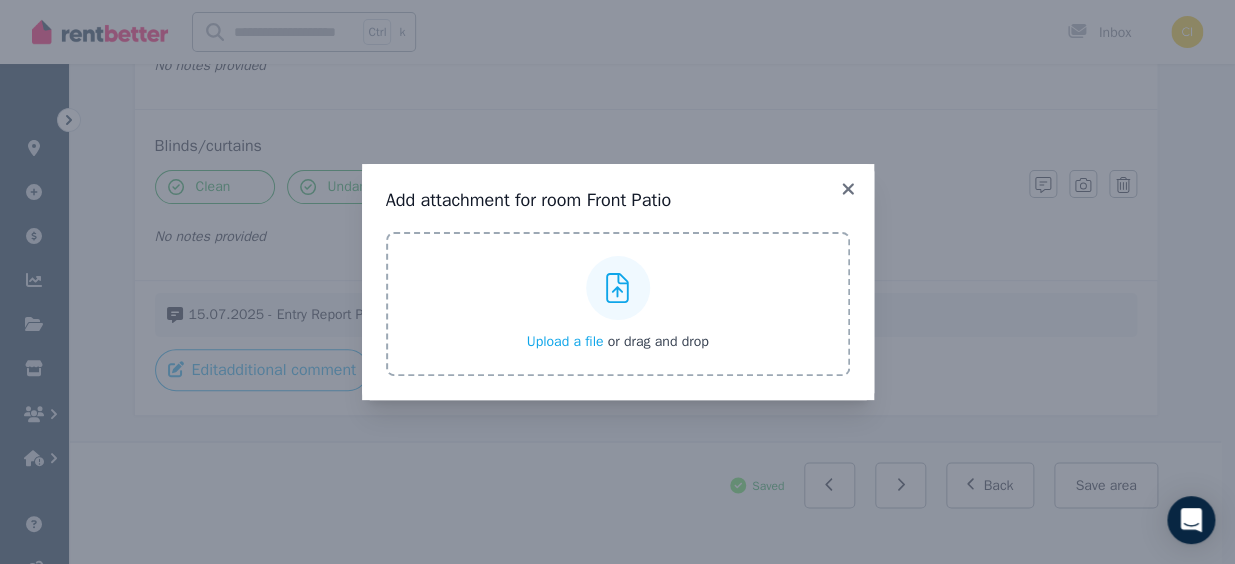 click on "Upload a file" at bounding box center [564, 341] 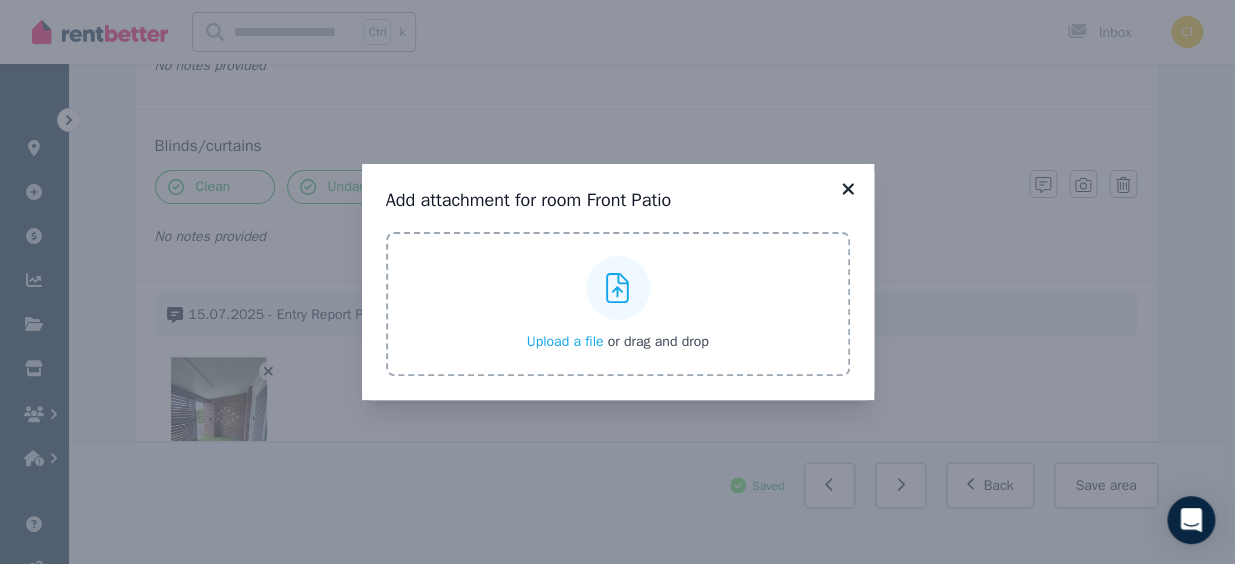 click 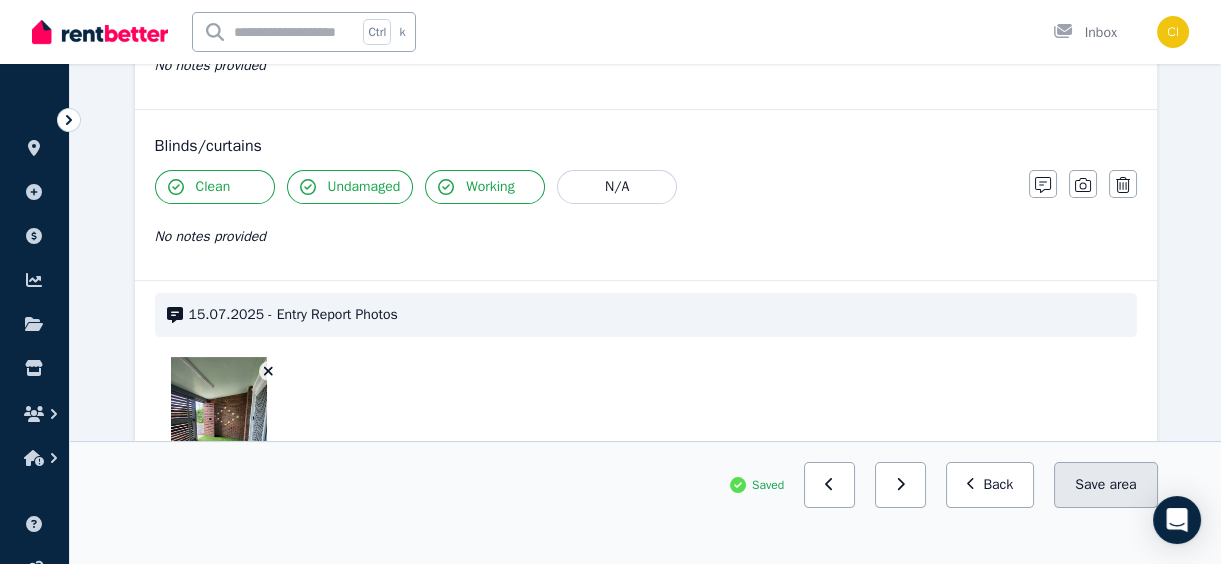 click on "Save   area" at bounding box center (1105, 485) 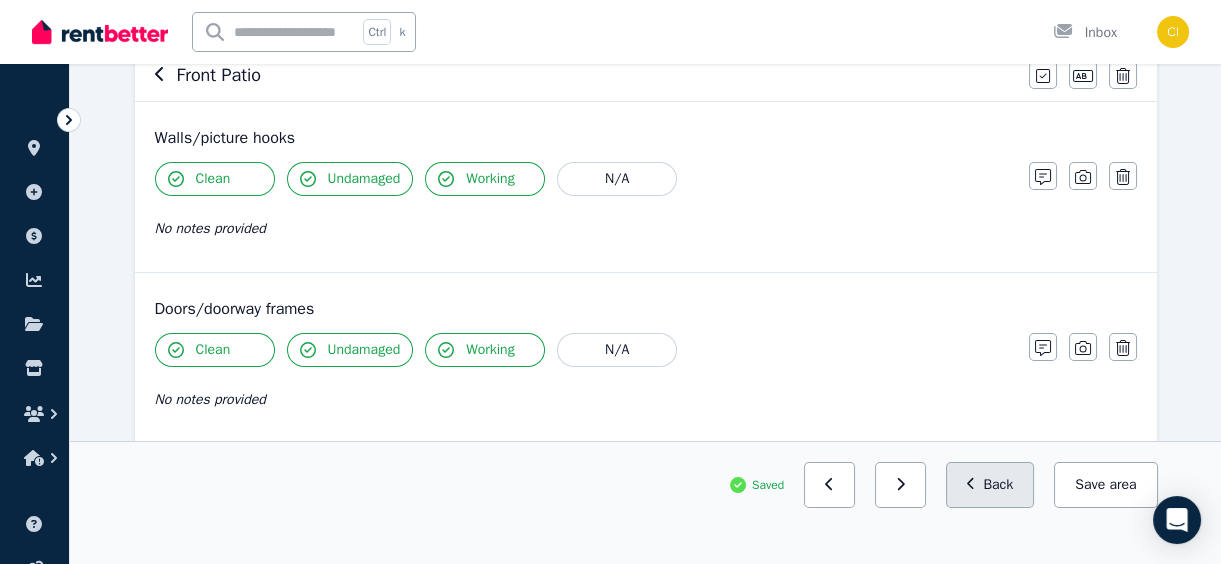 scroll, scrollTop: 90, scrollLeft: 0, axis: vertical 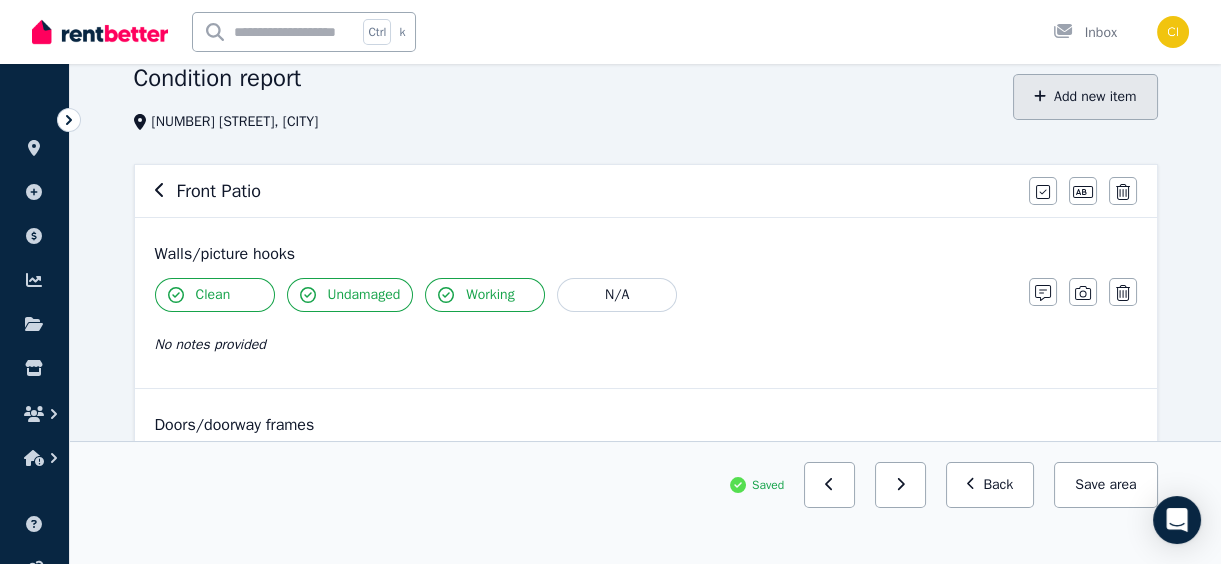 drag, startPoint x: 1085, startPoint y: 95, endPoint x: 1077, endPoint y: 104, distance: 12.0415945 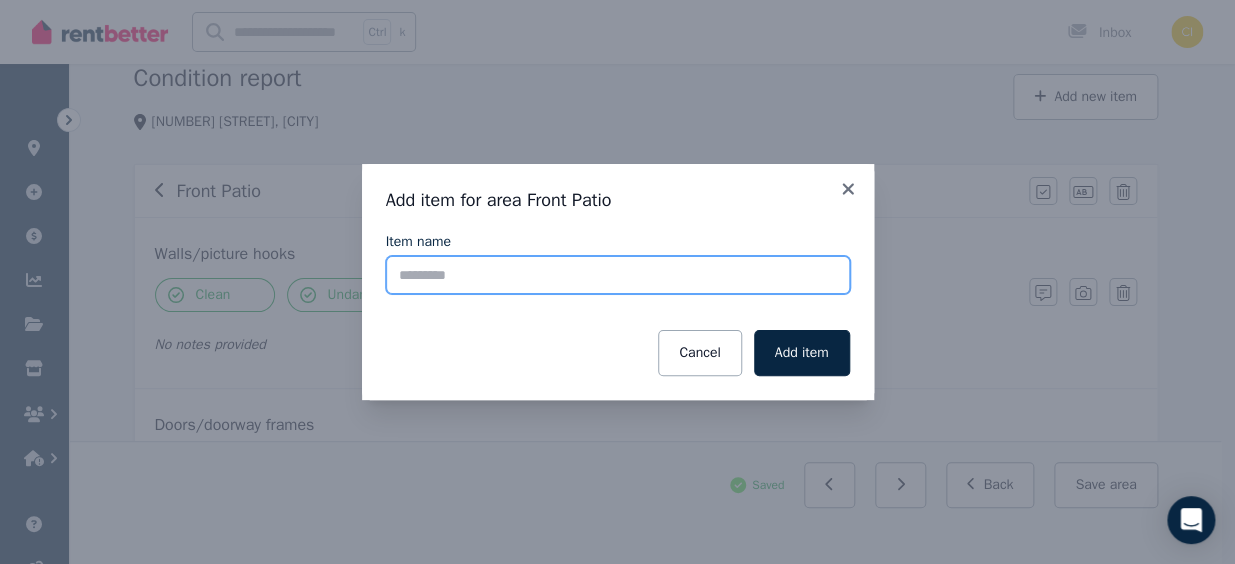 click on "Item name" at bounding box center [618, 275] 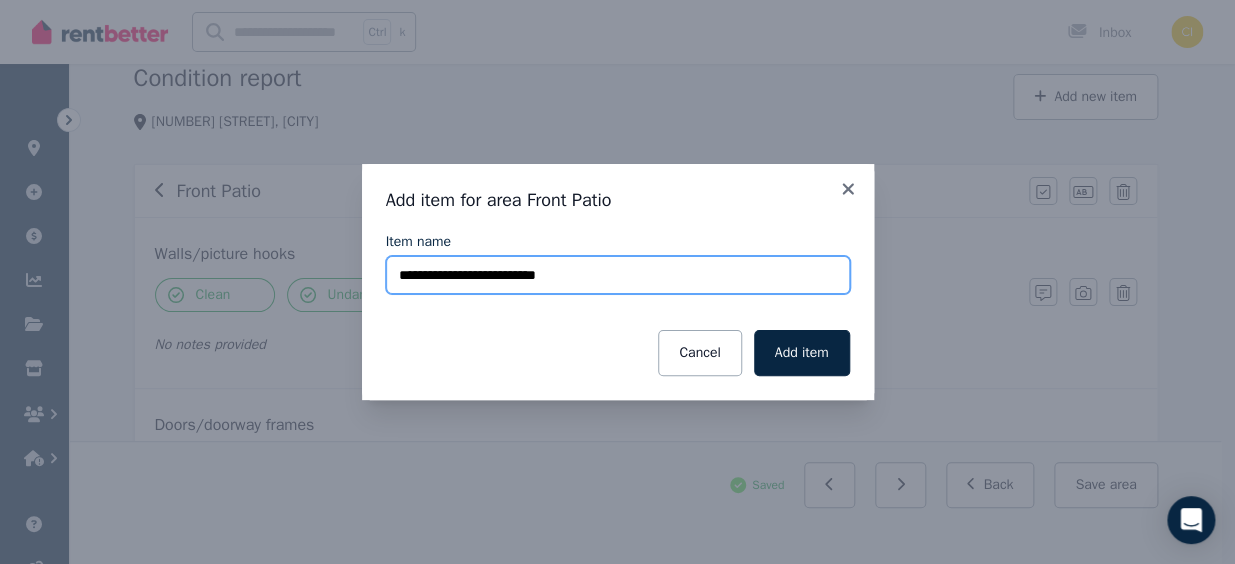 click on "**********" at bounding box center (618, 275) 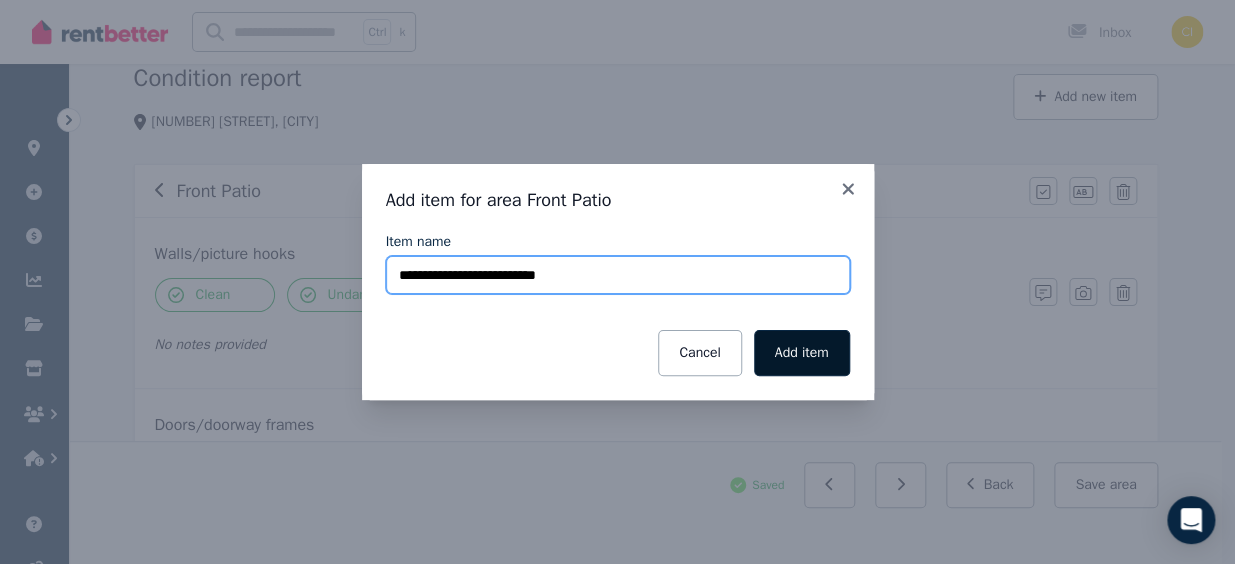 type on "**********" 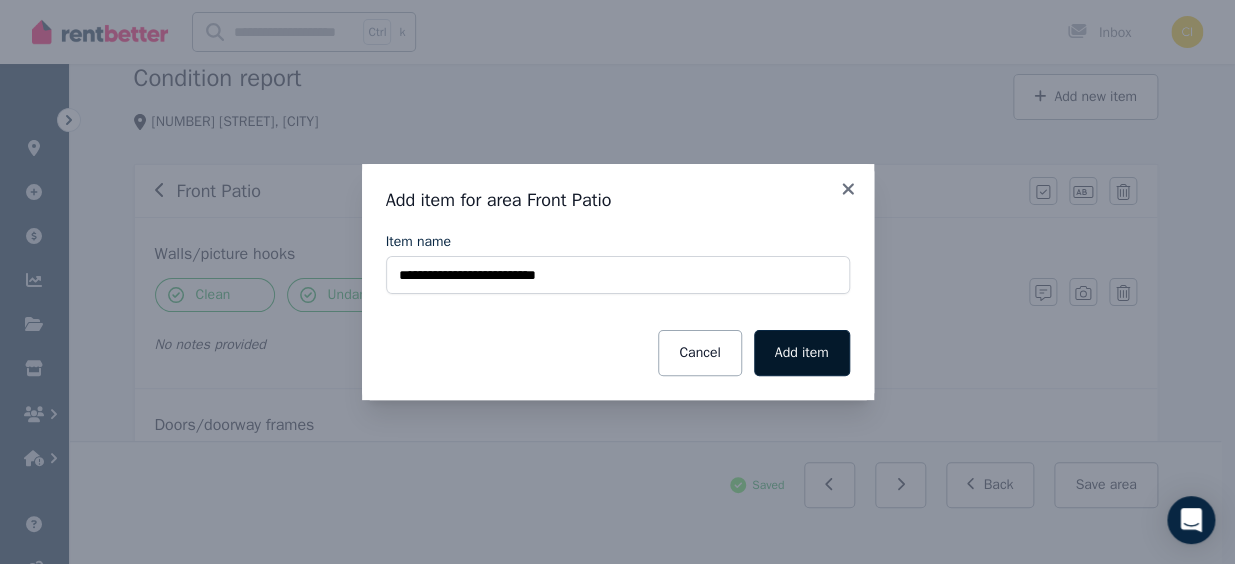 click on "Add item" at bounding box center (802, 353) 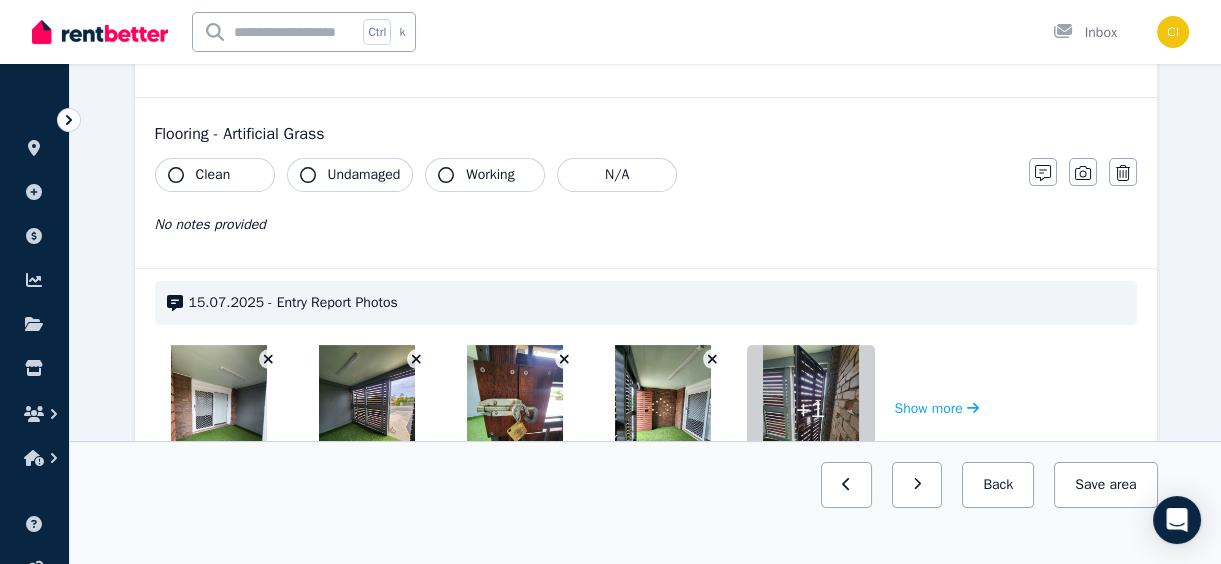 scroll, scrollTop: 1090, scrollLeft: 0, axis: vertical 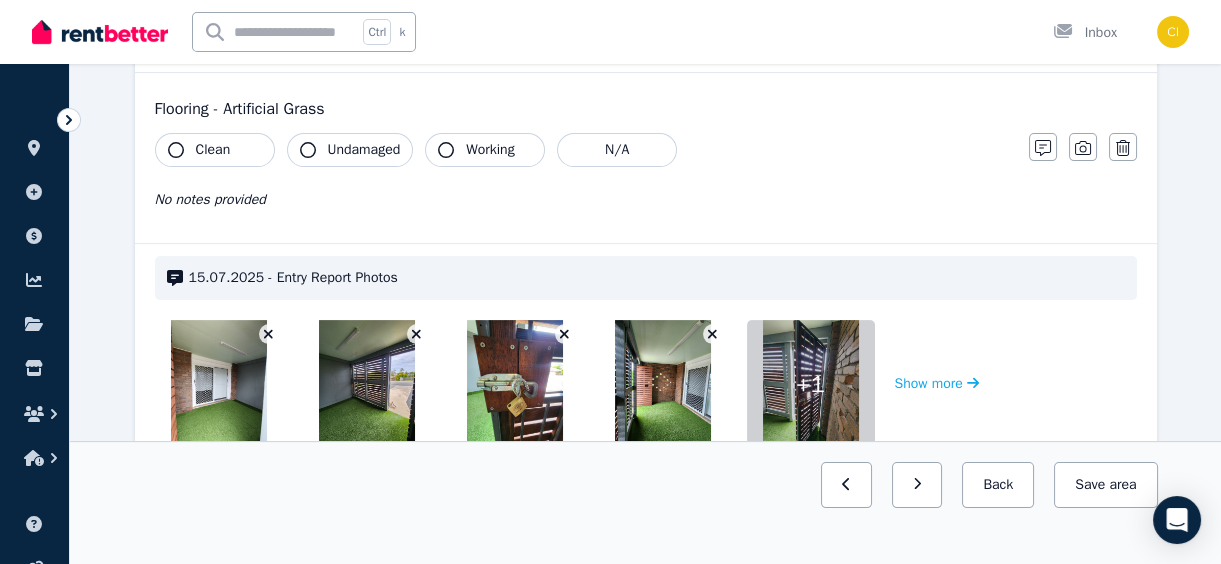 click 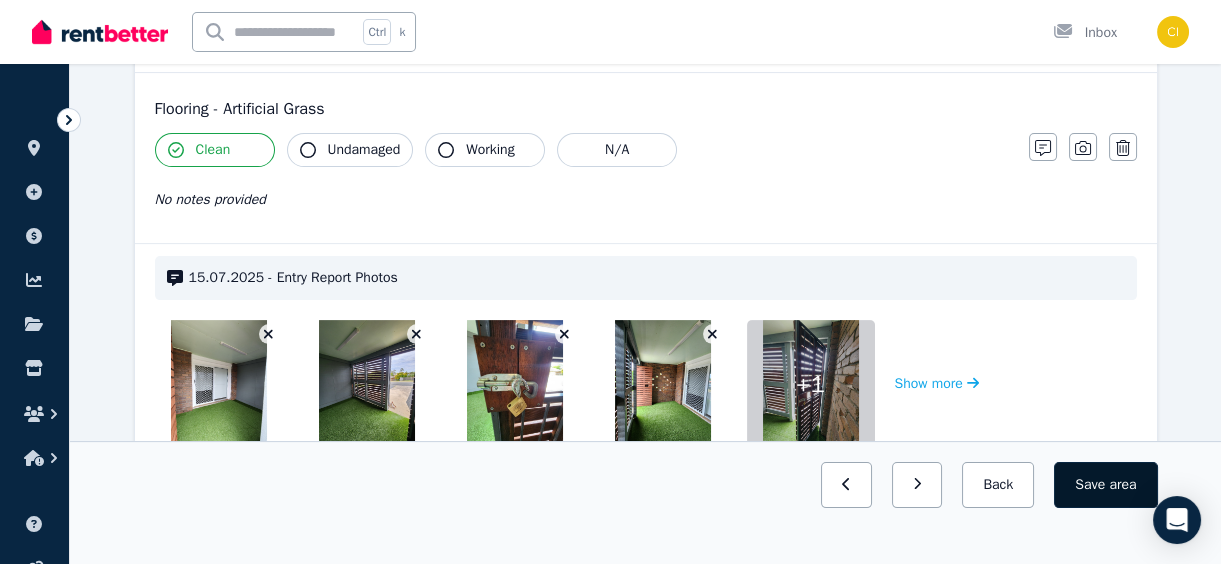 click on "Save   area" at bounding box center (1105, 485) 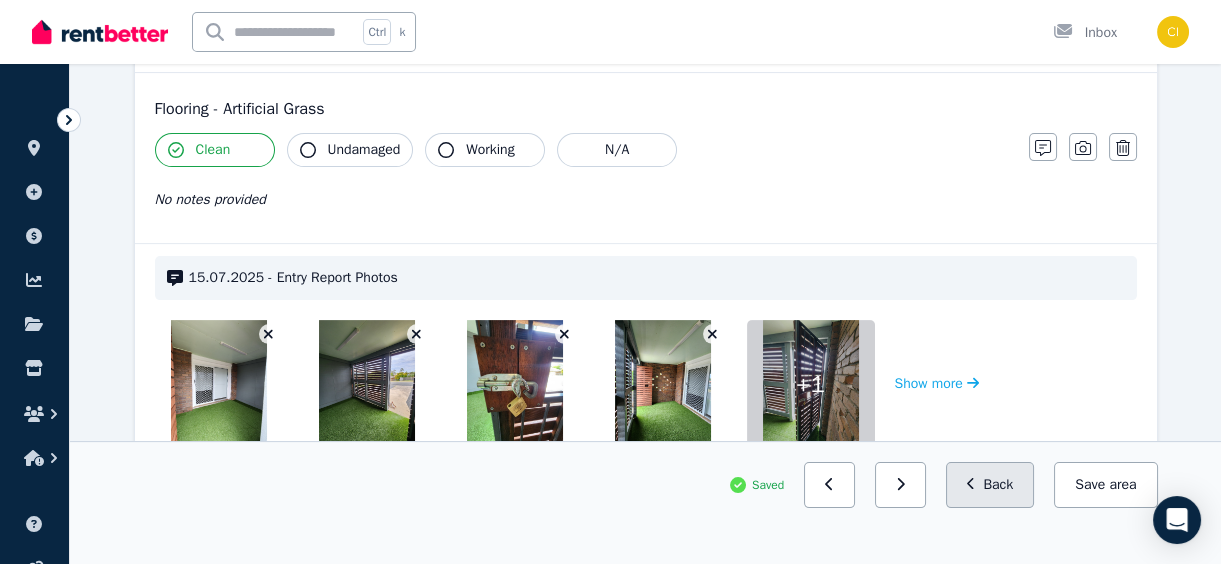 click on "Back" at bounding box center [990, 485] 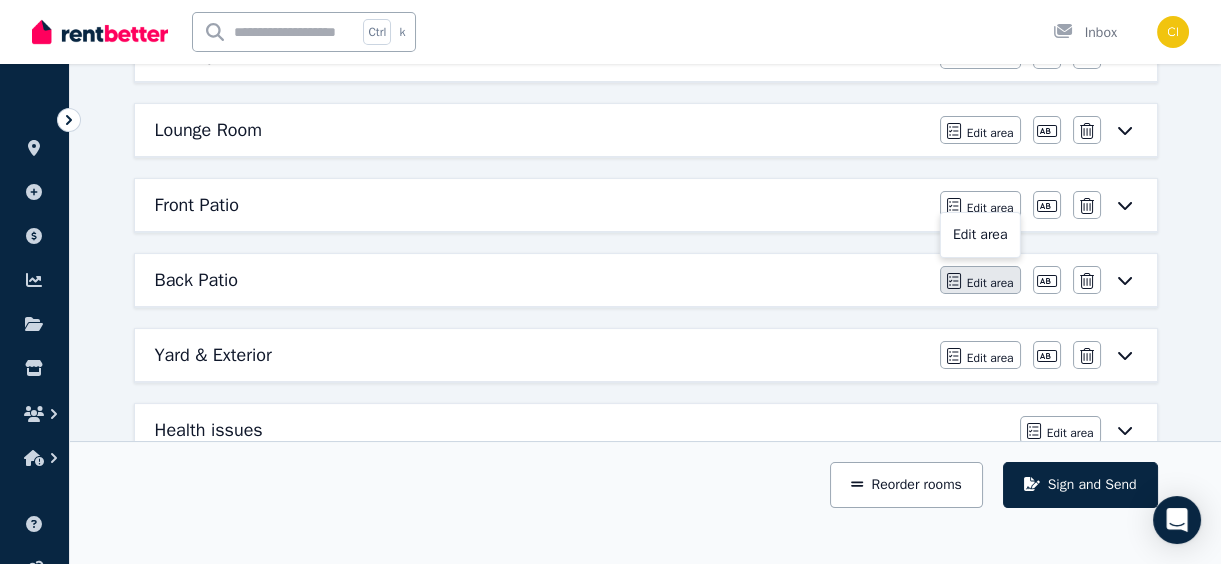 click on "Edit area" at bounding box center (990, 283) 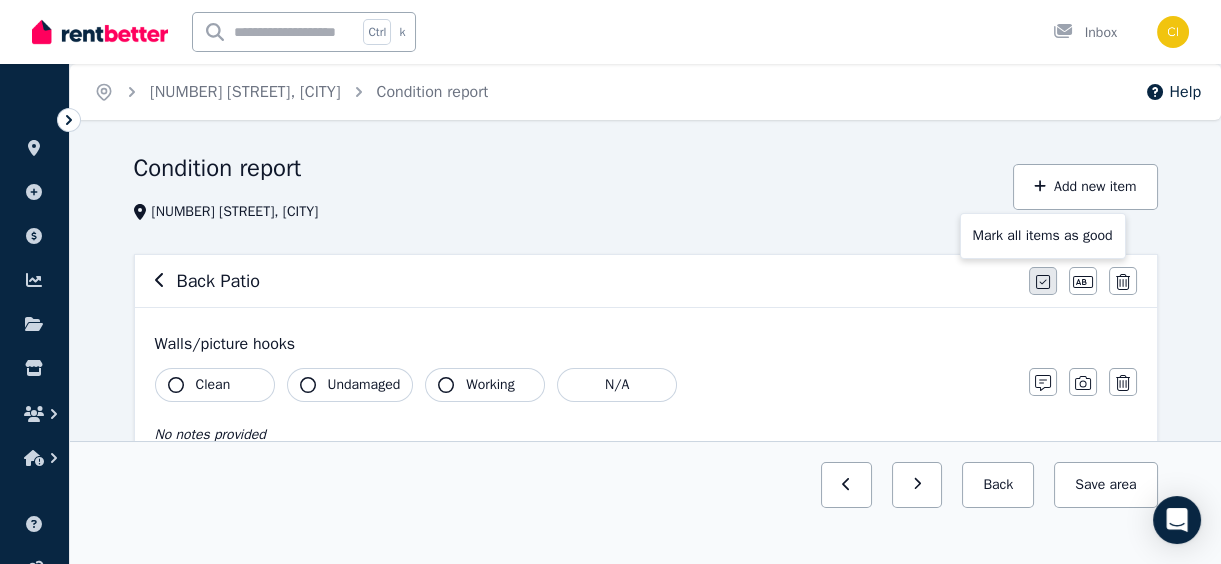 click 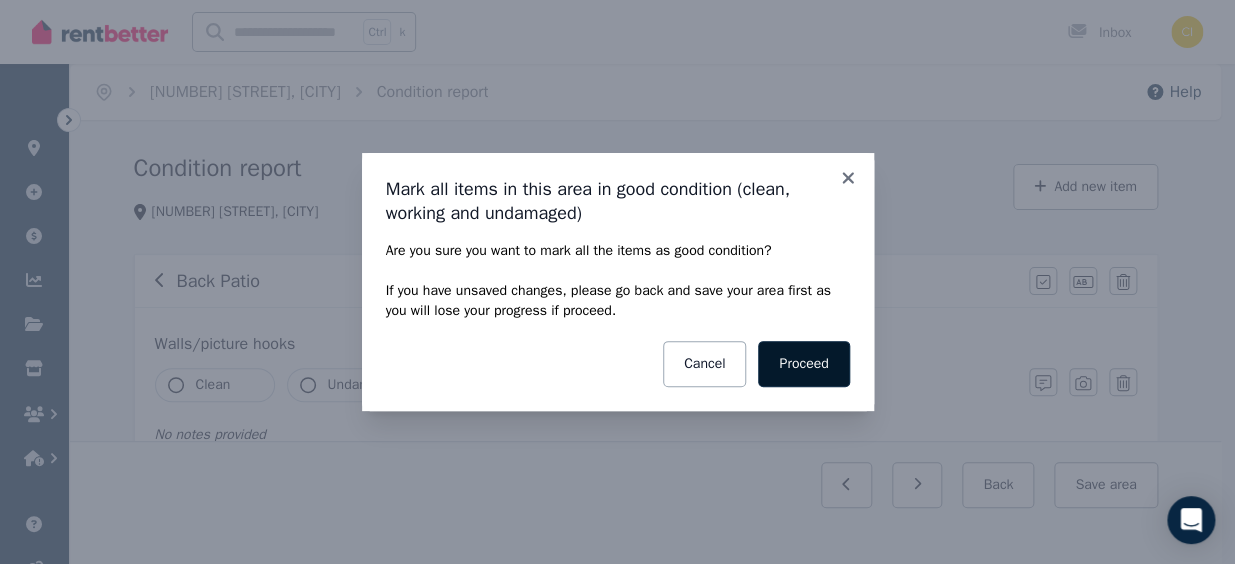 click on "Proceed" at bounding box center [803, 364] 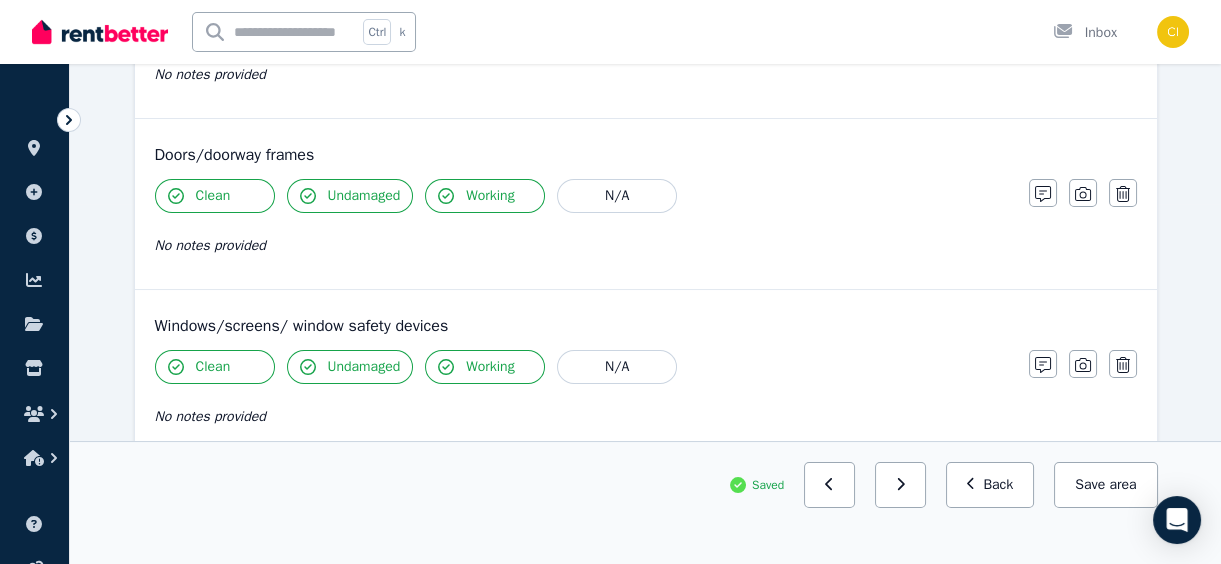 scroll, scrollTop: 363, scrollLeft: 0, axis: vertical 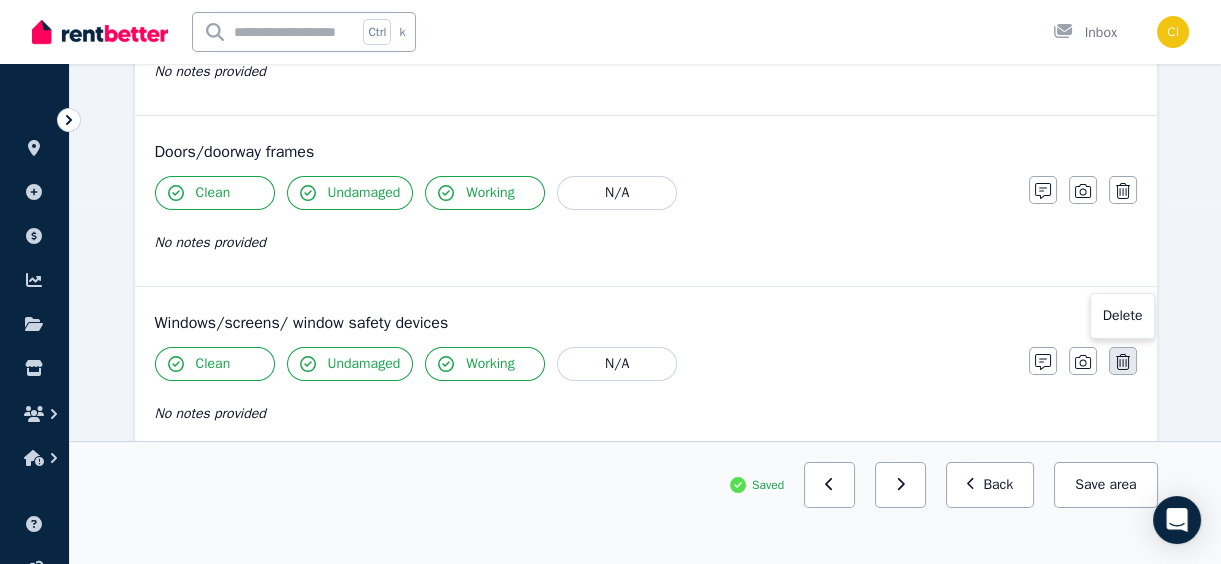 click 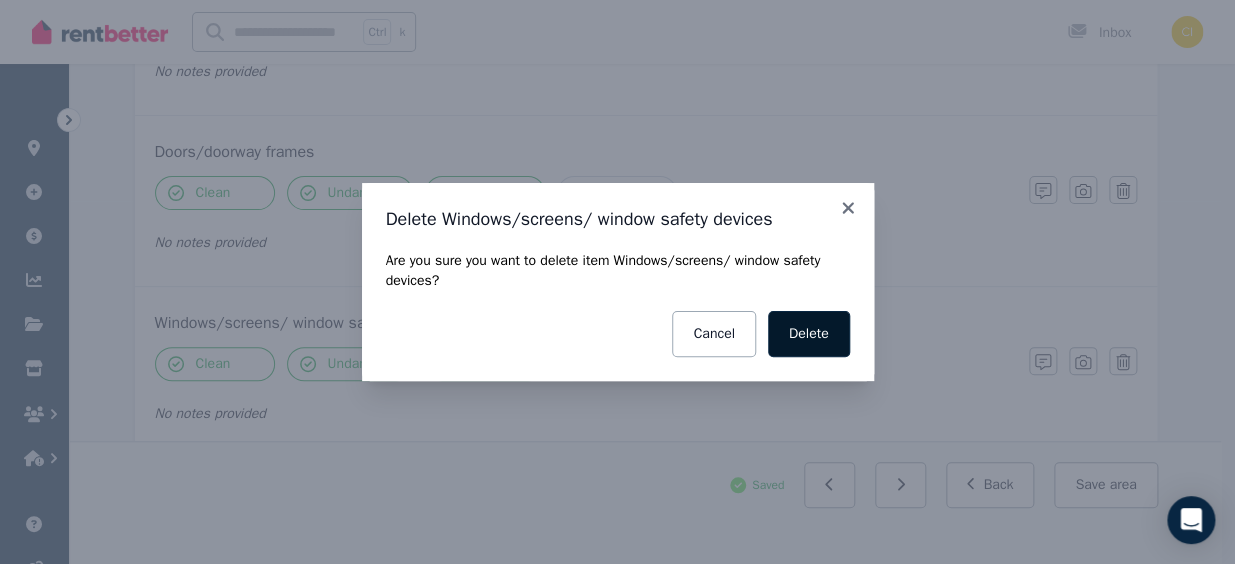 click on "Delete" at bounding box center (809, 334) 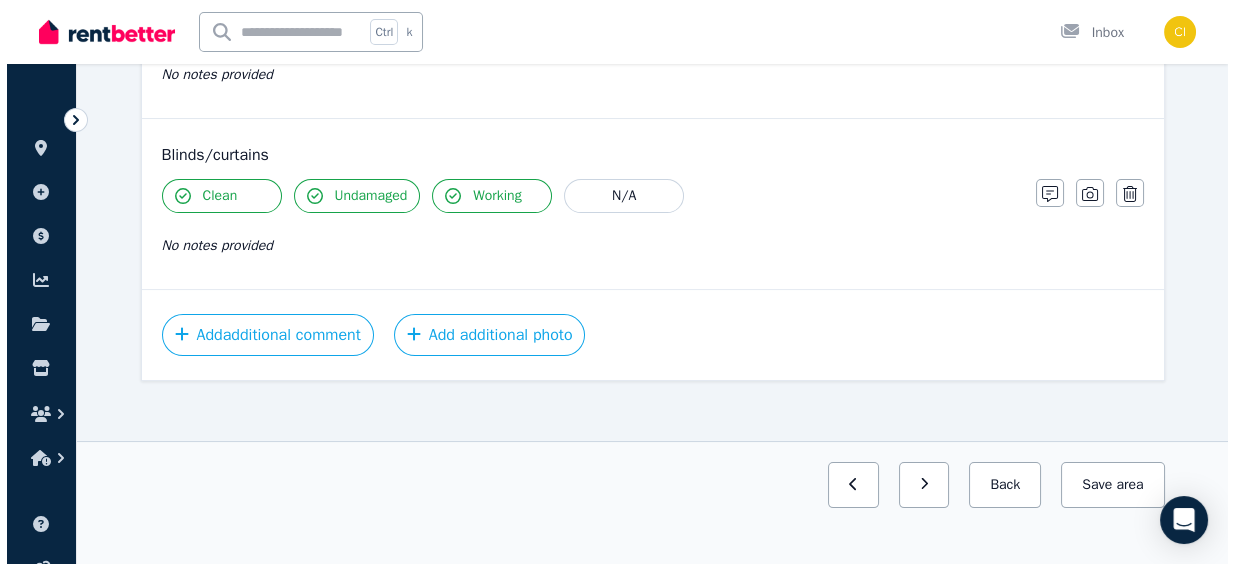 scroll, scrollTop: 711, scrollLeft: 0, axis: vertical 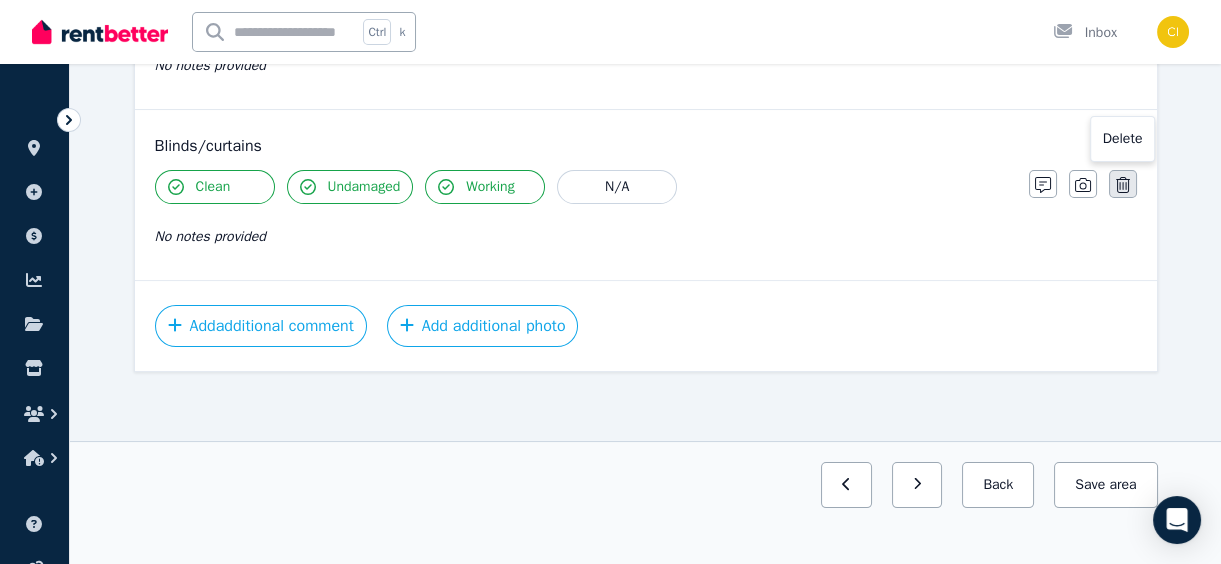 click 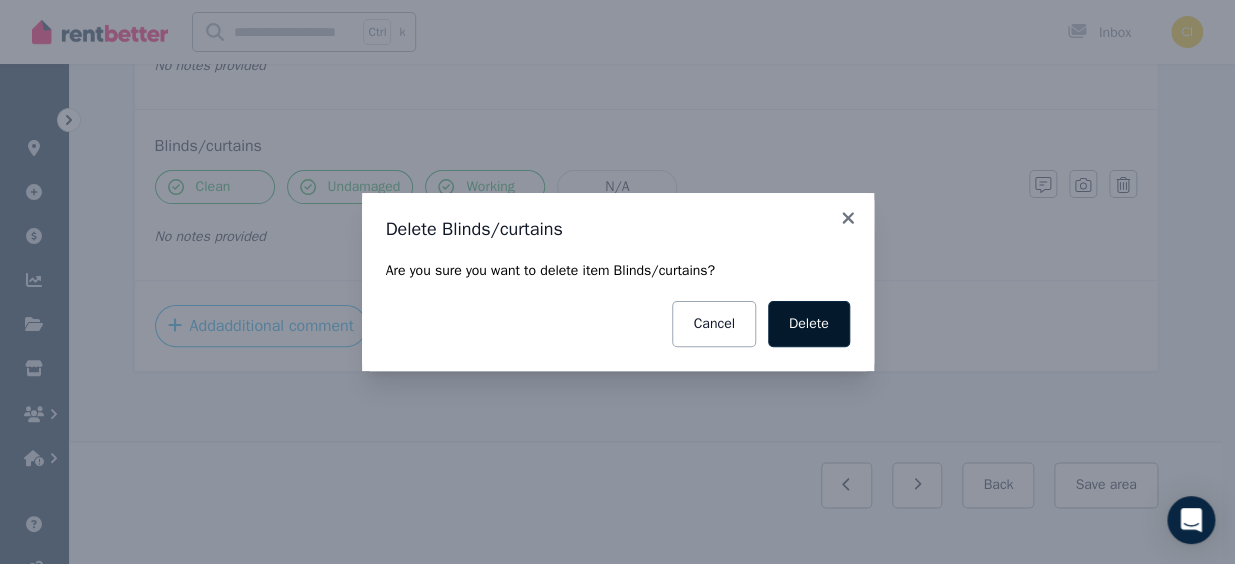 click on "Delete" at bounding box center (809, 324) 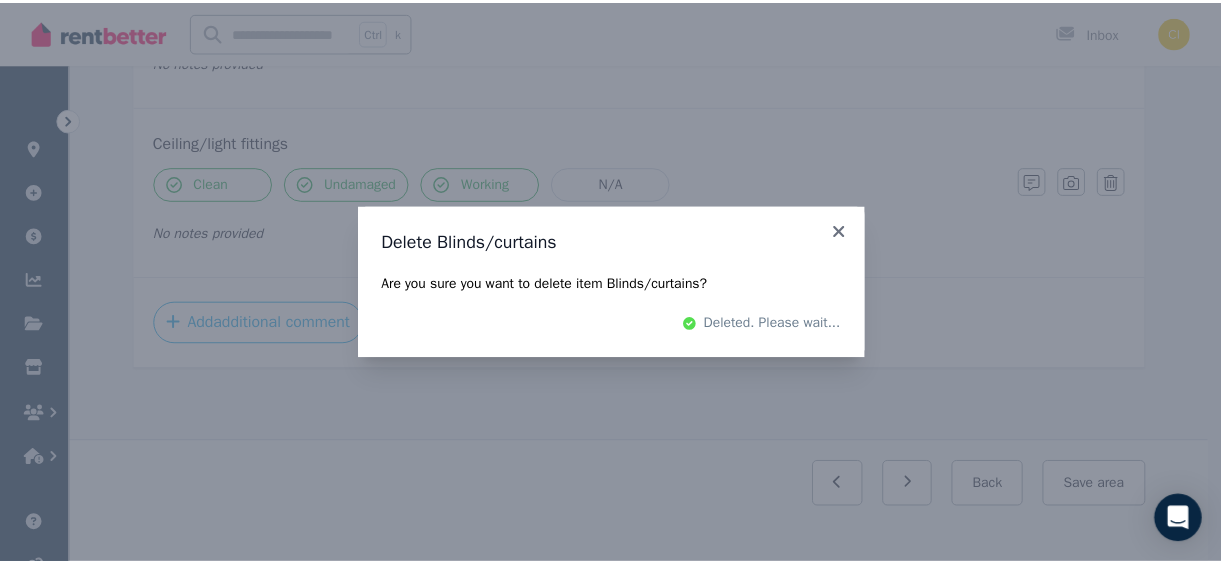 scroll, scrollTop: 541, scrollLeft: 0, axis: vertical 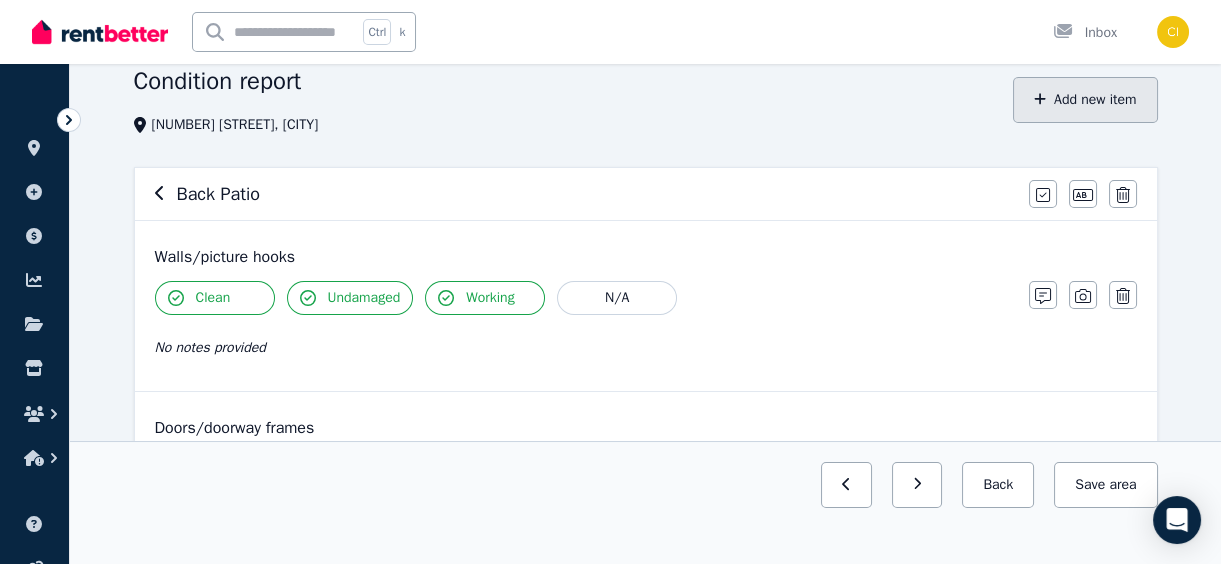 click on "Add new item" at bounding box center (1085, 100) 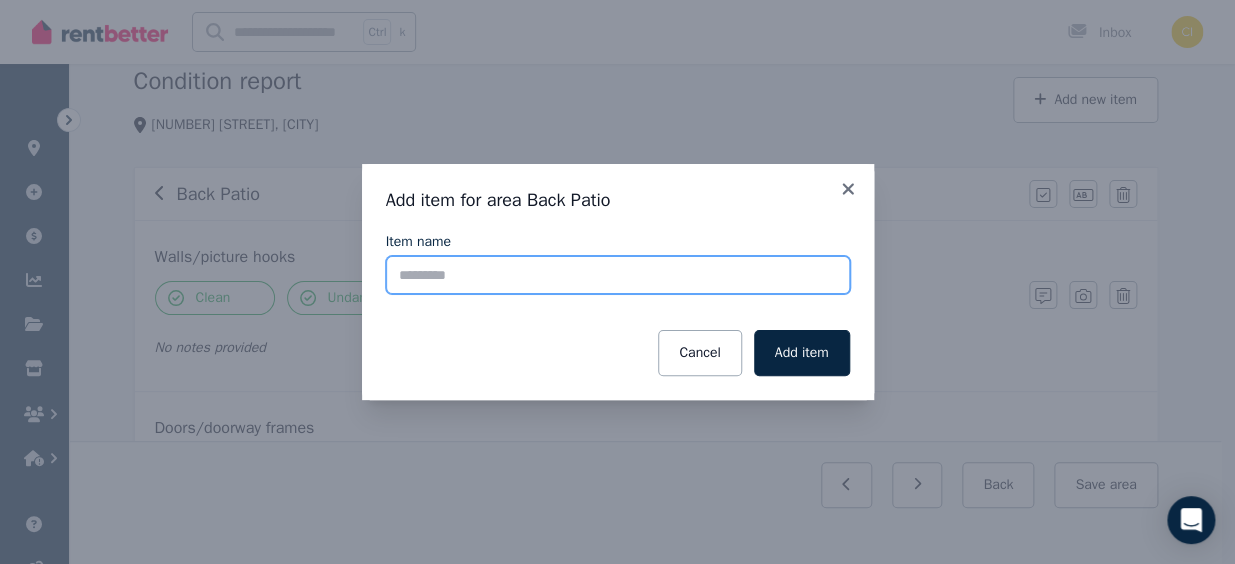 click on "Item name" at bounding box center (618, 275) 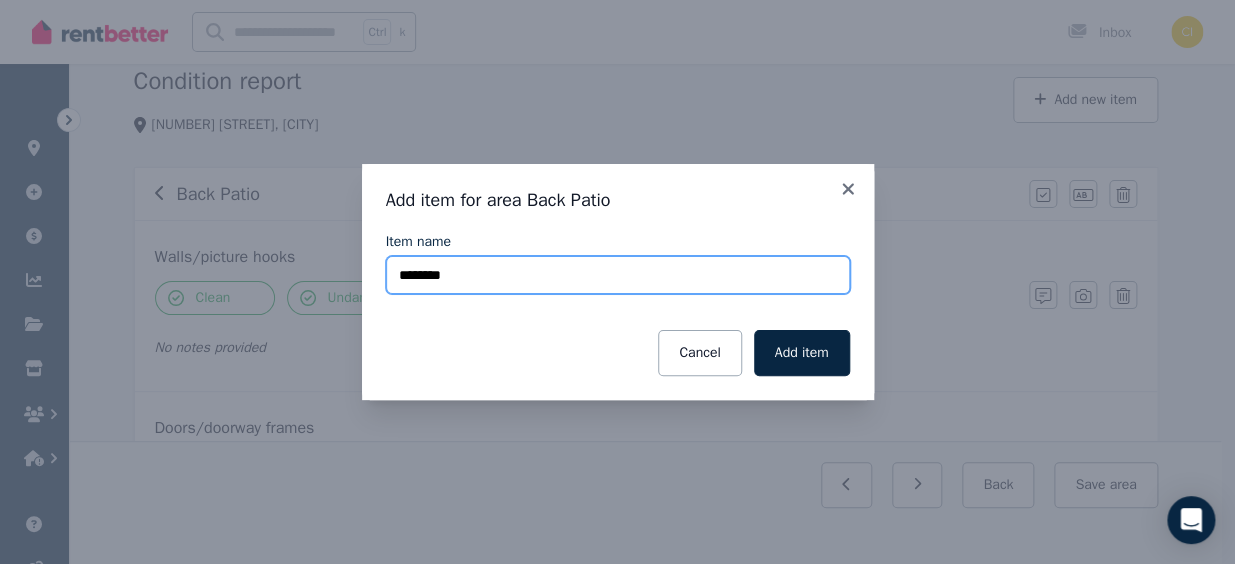 type on "**********" 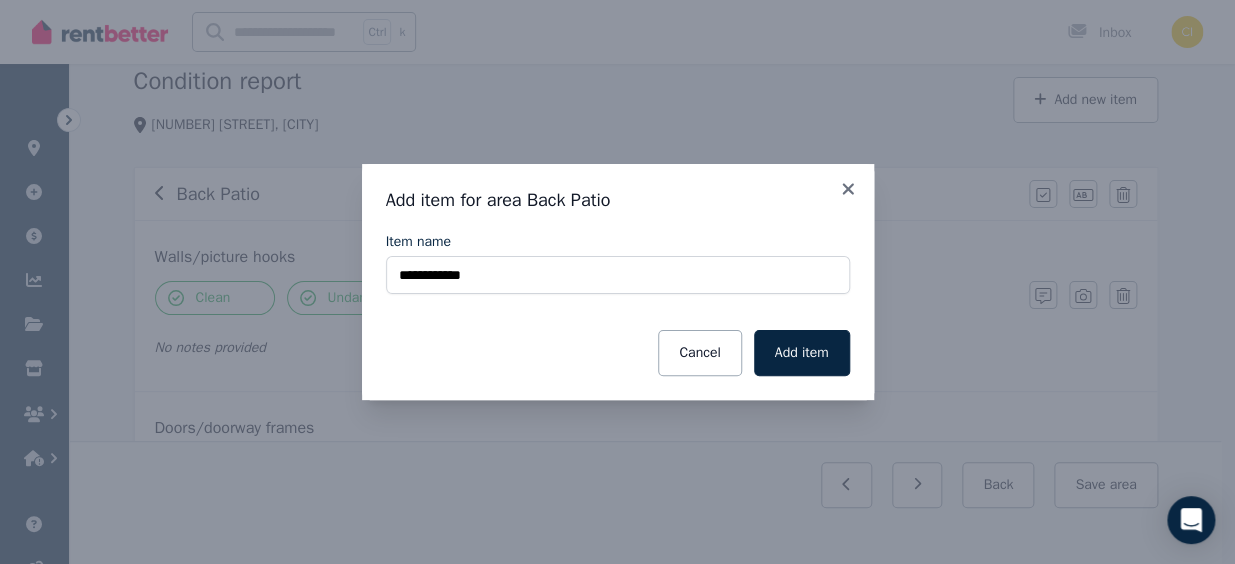 type 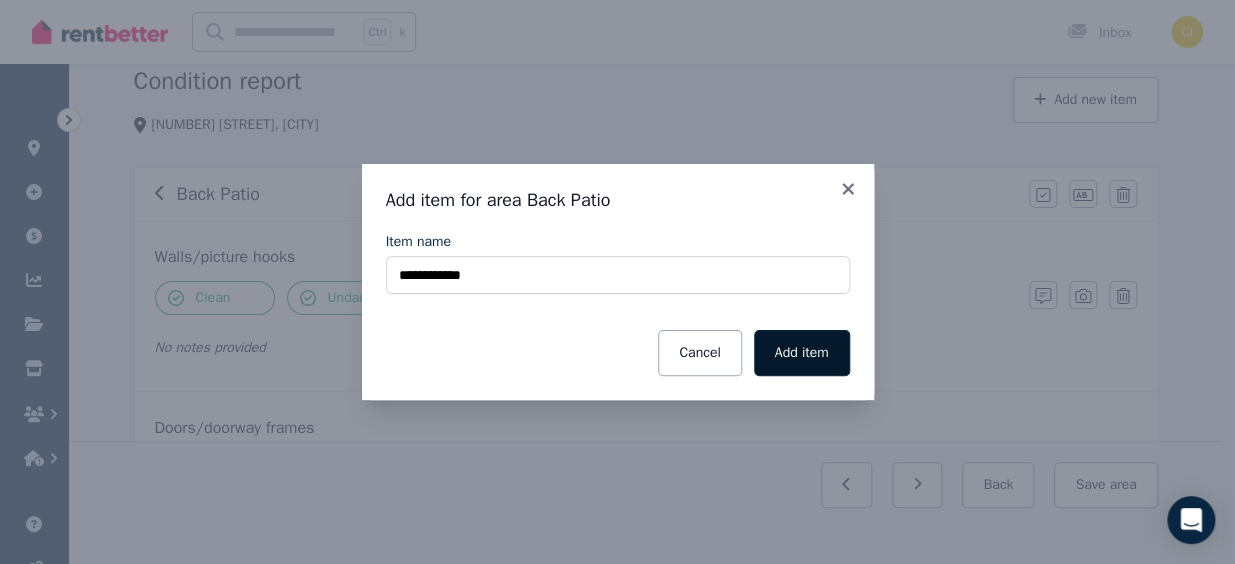 click on "Add item" at bounding box center [802, 353] 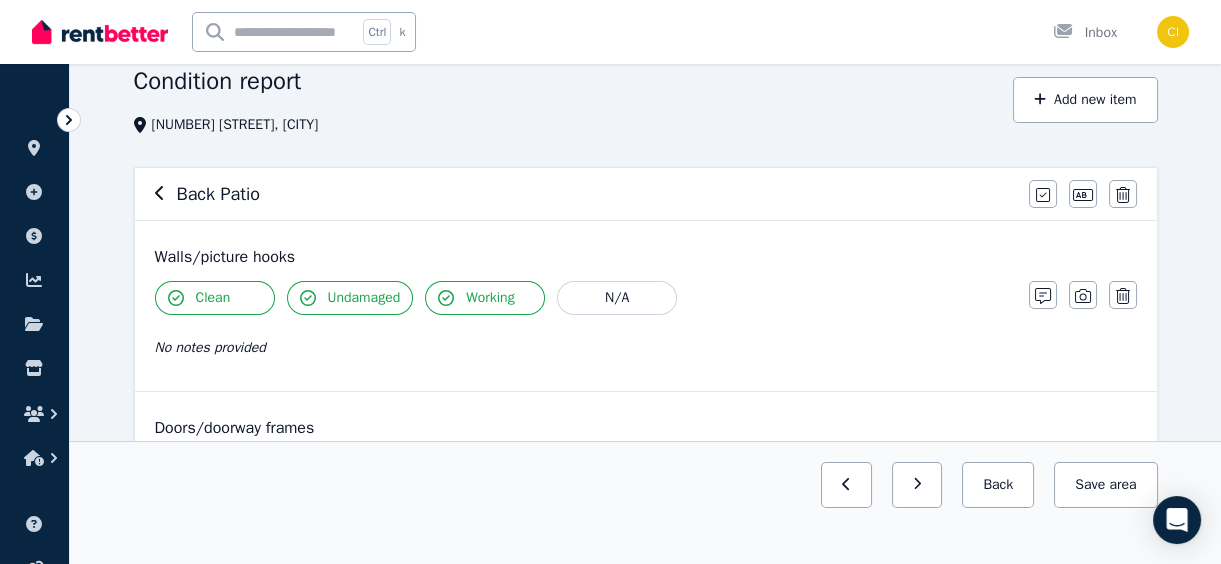 click on "Add new item" at bounding box center [1085, 100] 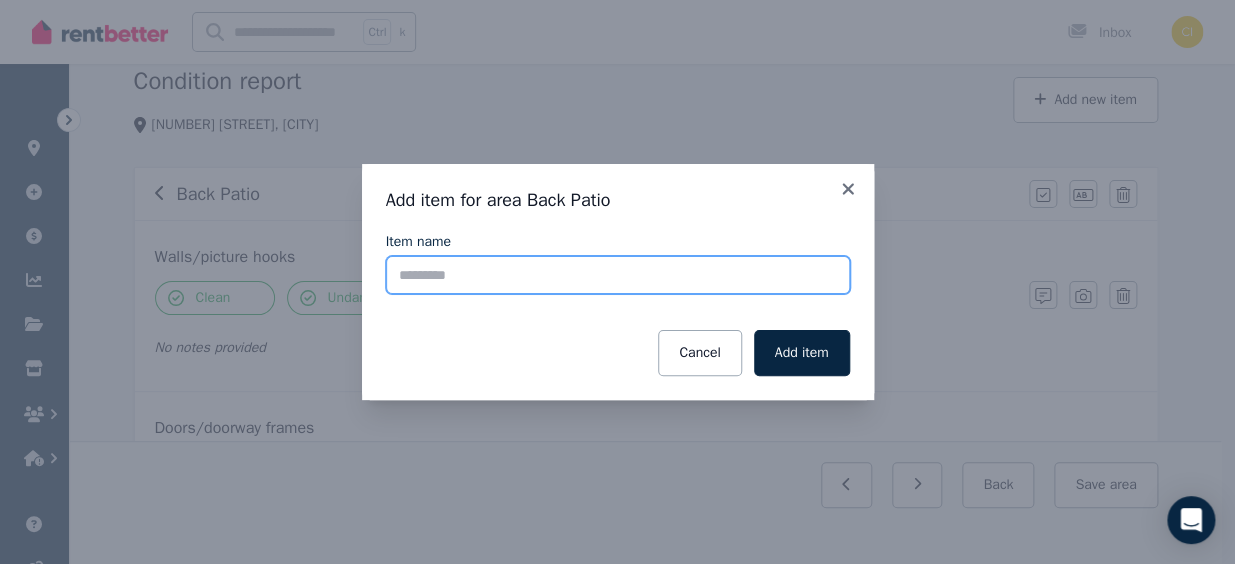 click on "Item name" at bounding box center [618, 275] 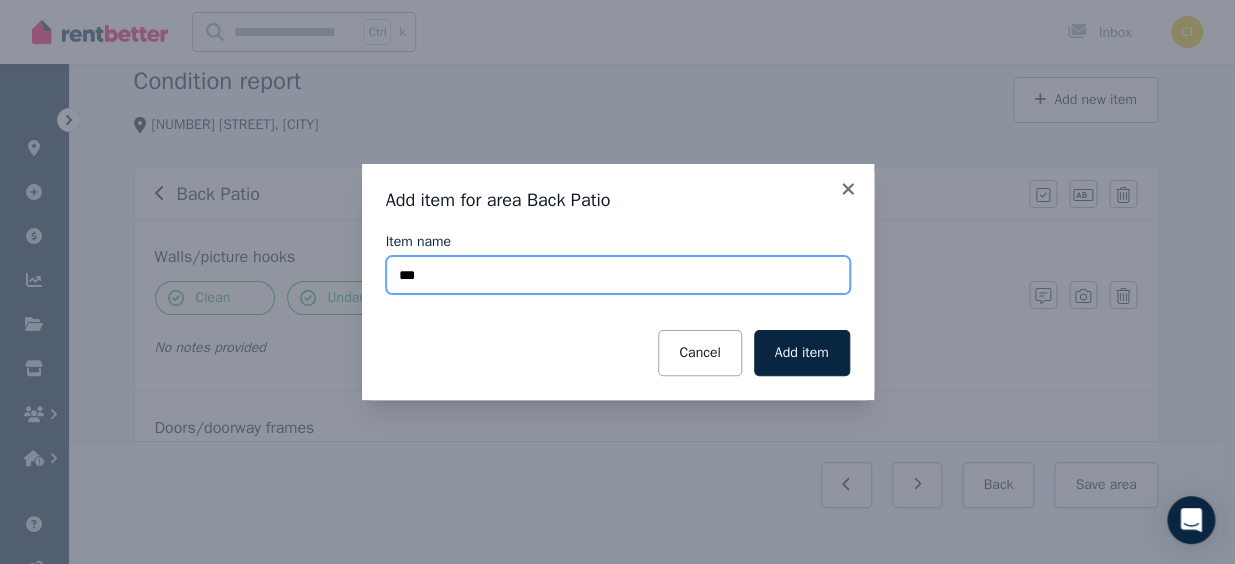 type on "**********" 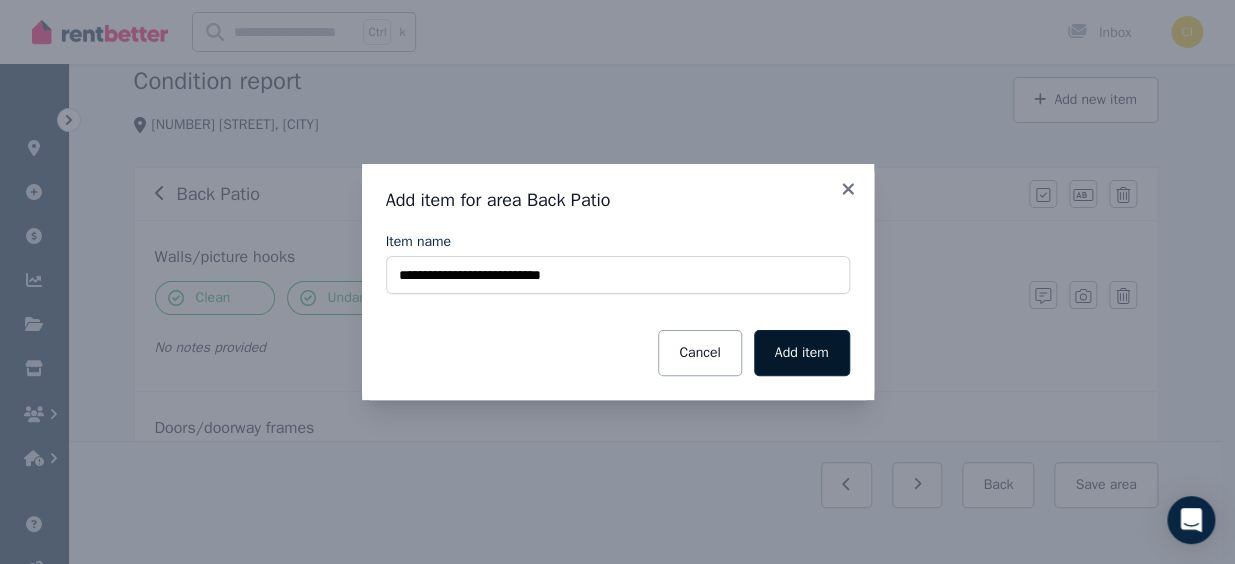 click on "Add item" at bounding box center (802, 353) 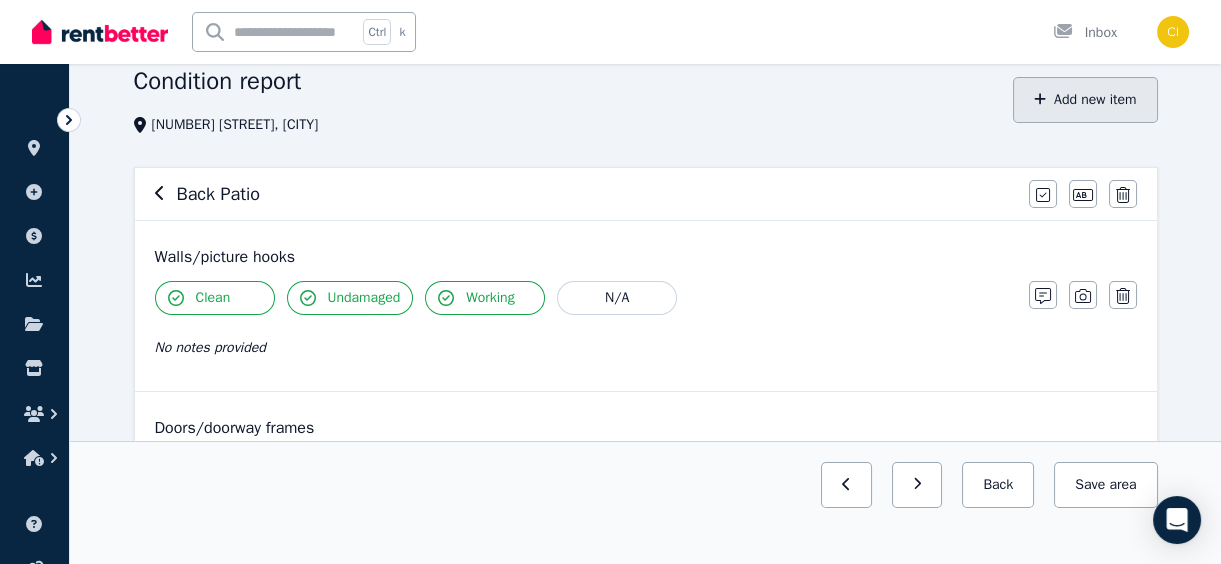 click on "Add new item" at bounding box center [1085, 100] 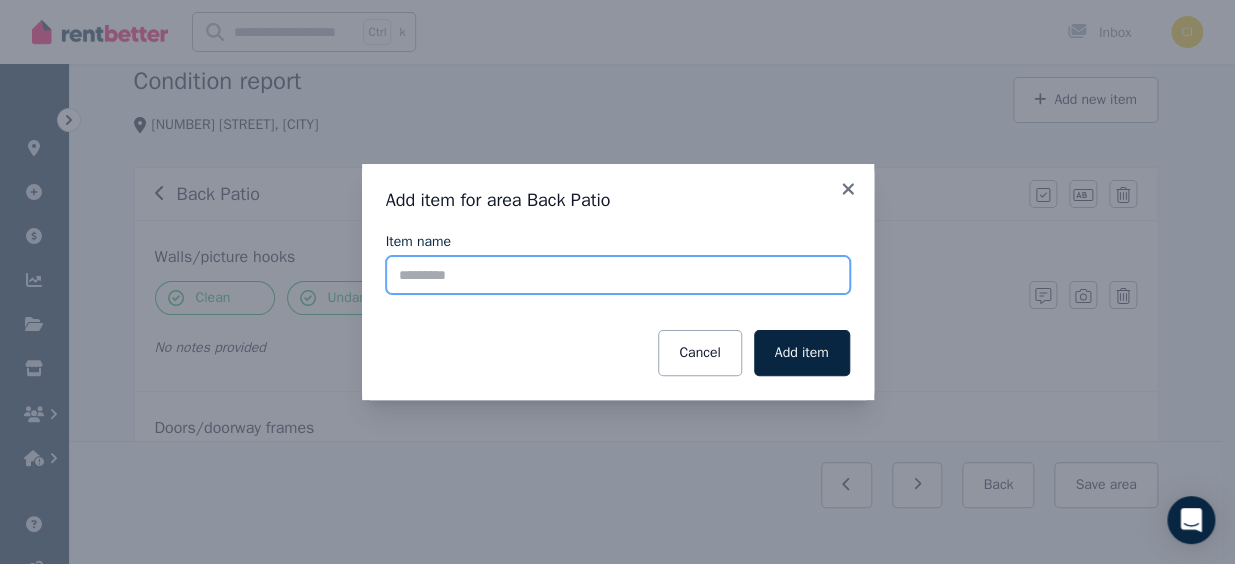 click on "Item name" at bounding box center [618, 275] 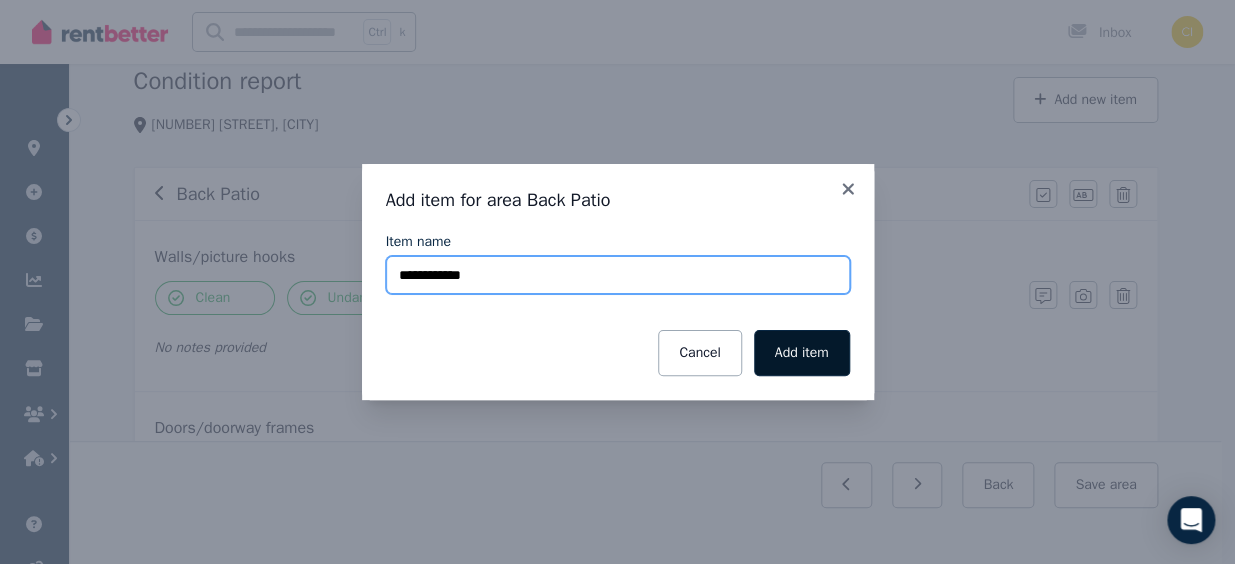 type on "**********" 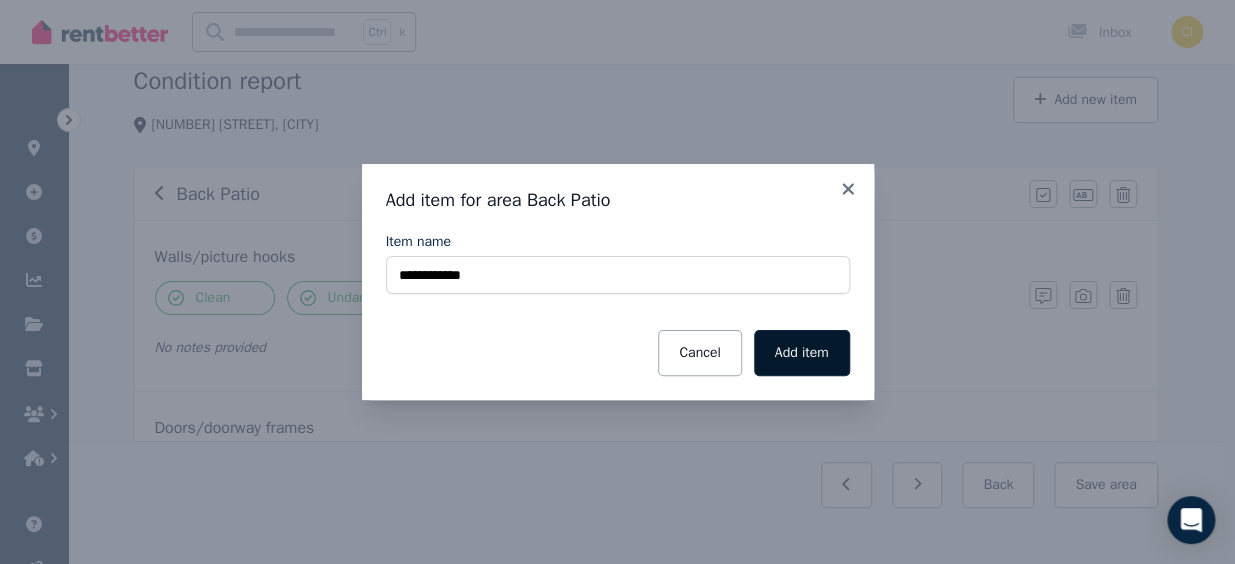 click on "Add item" at bounding box center (802, 353) 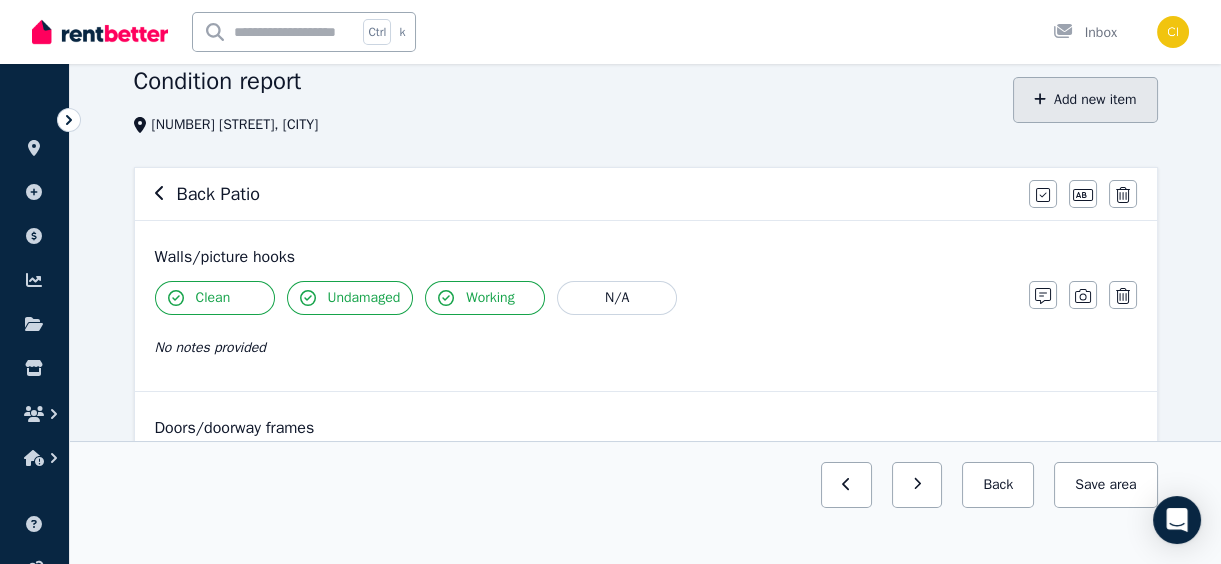 click on "Add new item" at bounding box center [1085, 100] 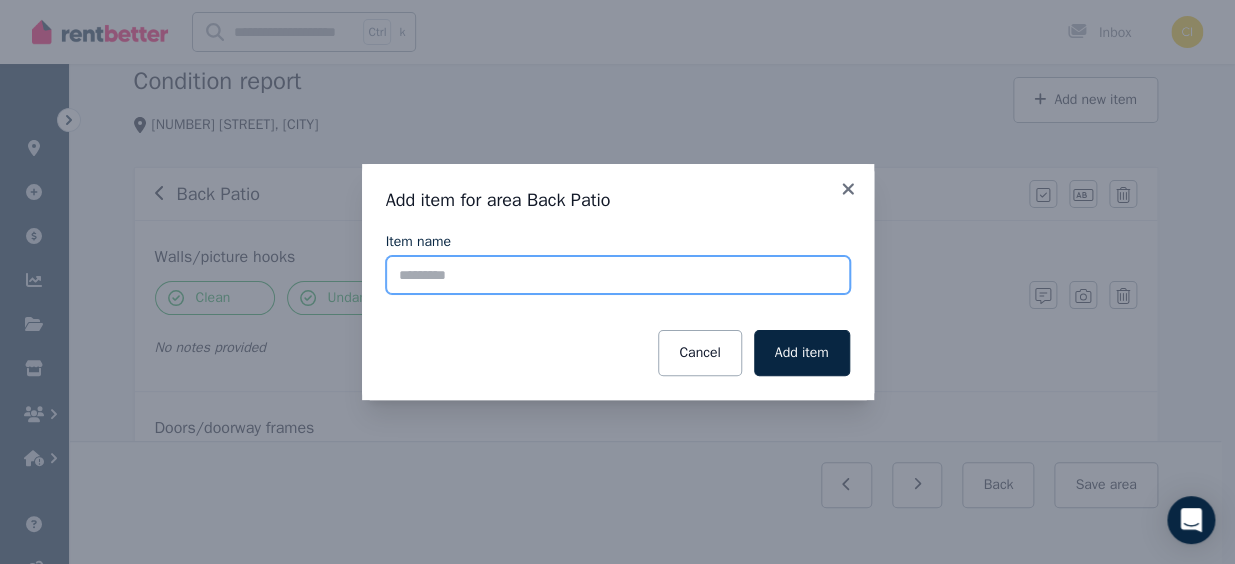 click on "Item name" at bounding box center [618, 275] 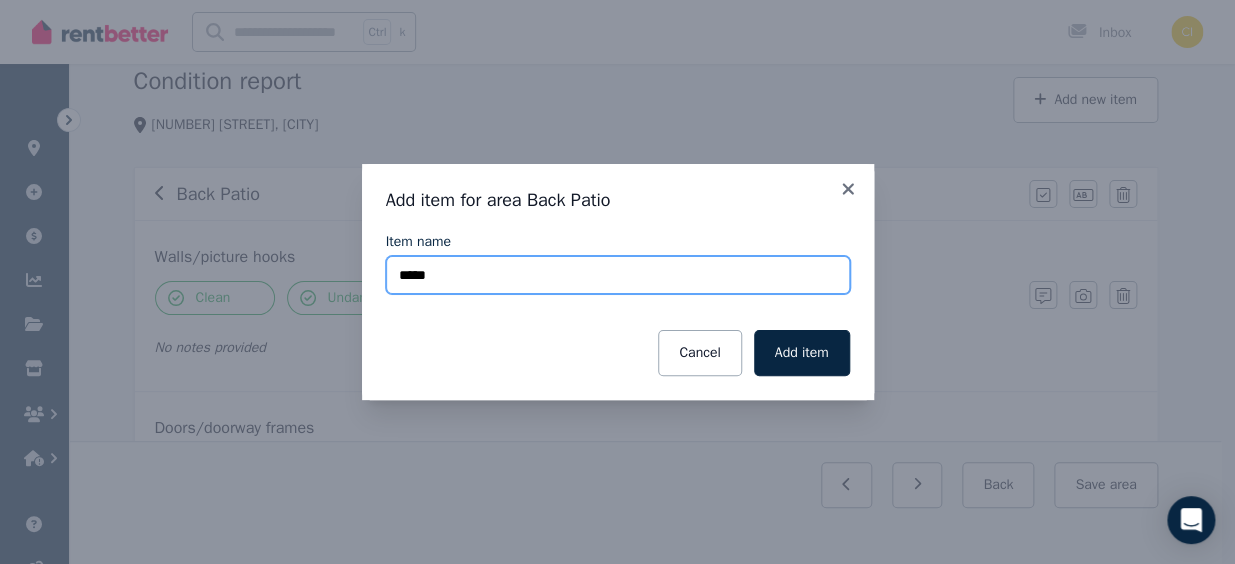 type on "**********" 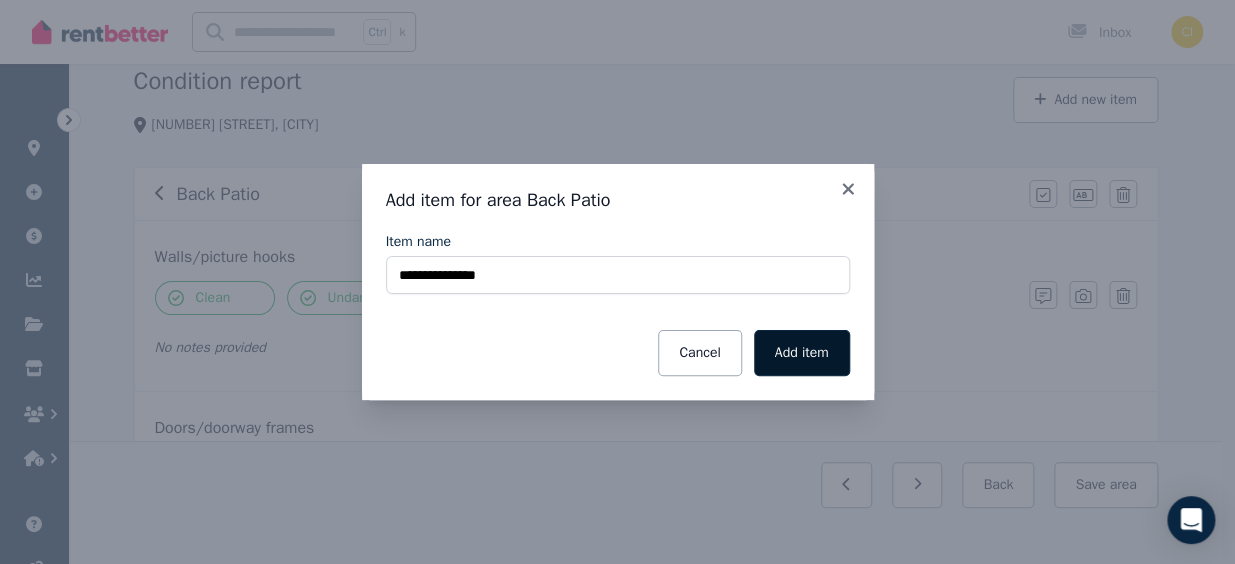 click on "Add item" at bounding box center [802, 353] 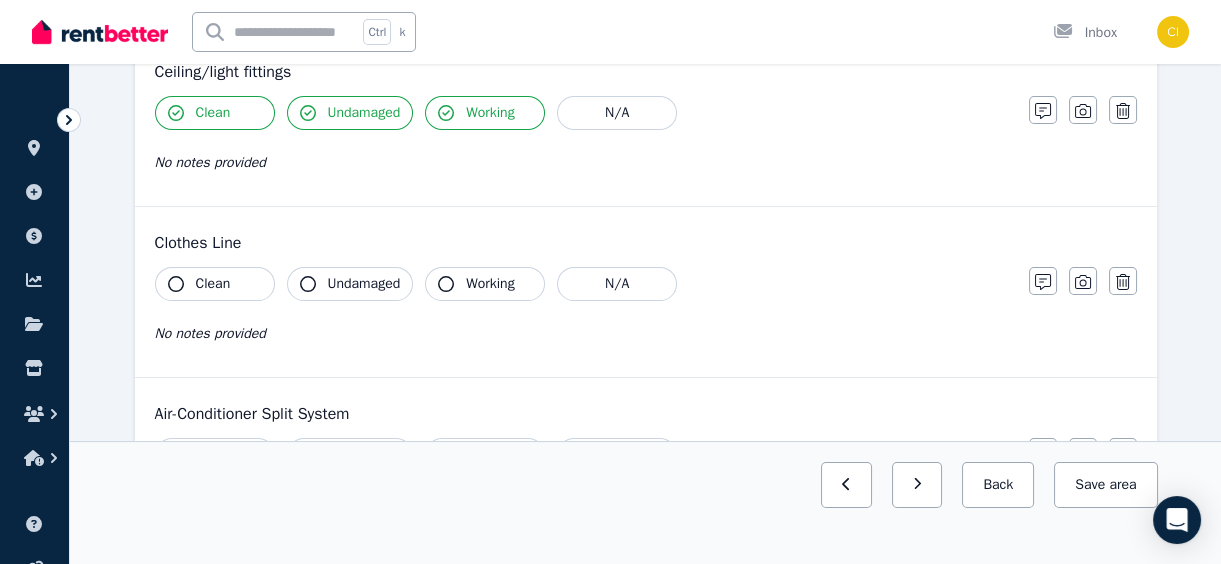 scroll, scrollTop: 632, scrollLeft: 0, axis: vertical 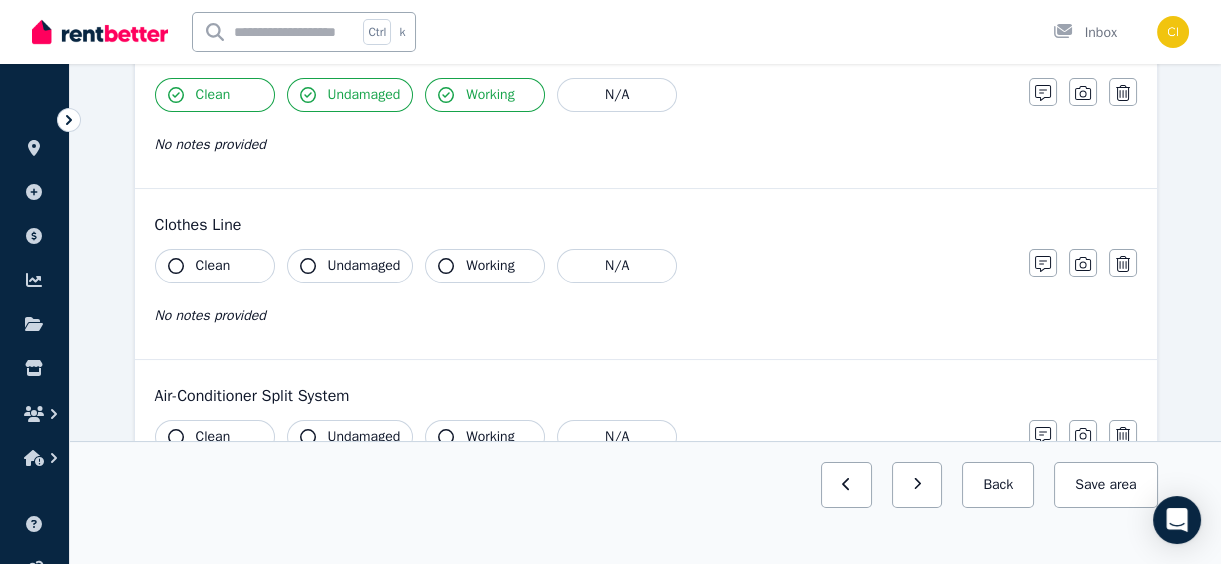 drag, startPoint x: 174, startPoint y: 266, endPoint x: 179, endPoint y: 278, distance: 13 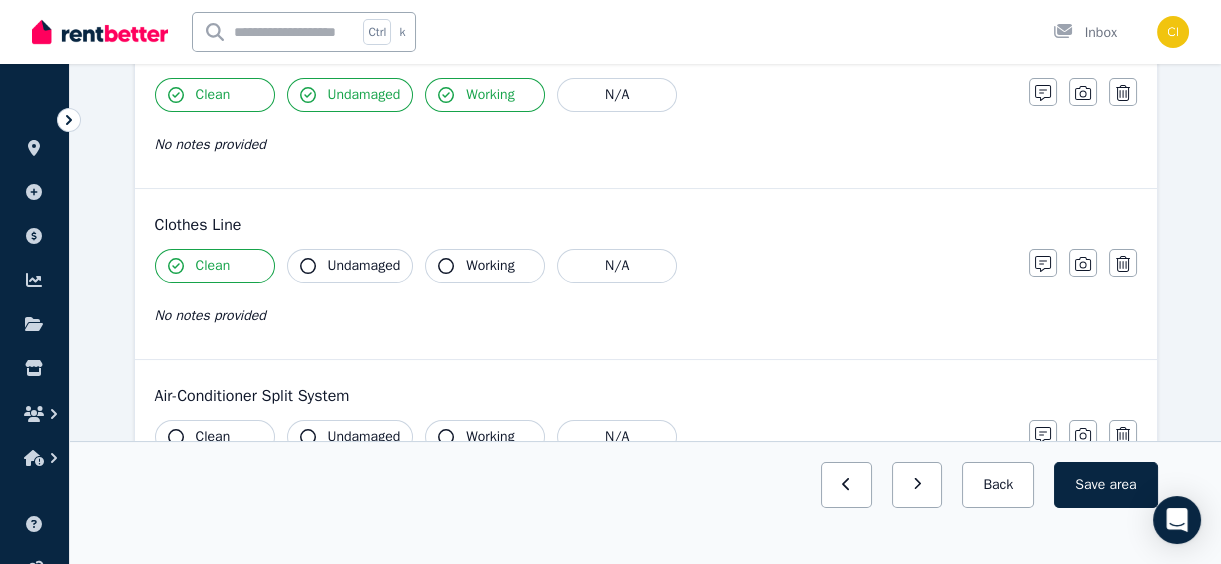scroll, scrollTop: 905, scrollLeft: 0, axis: vertical 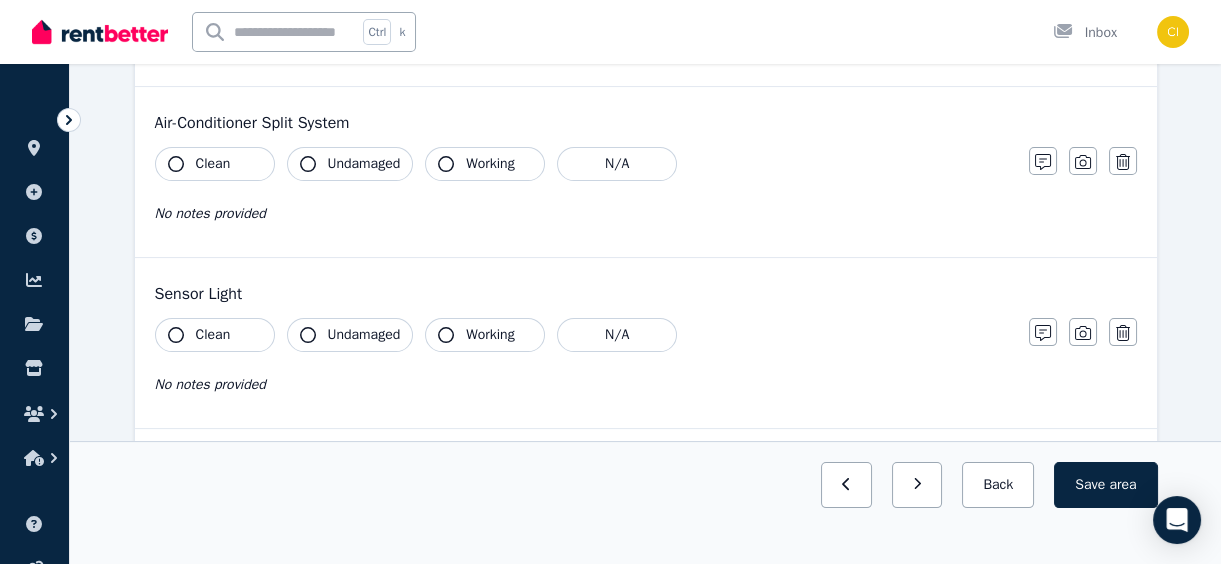 click 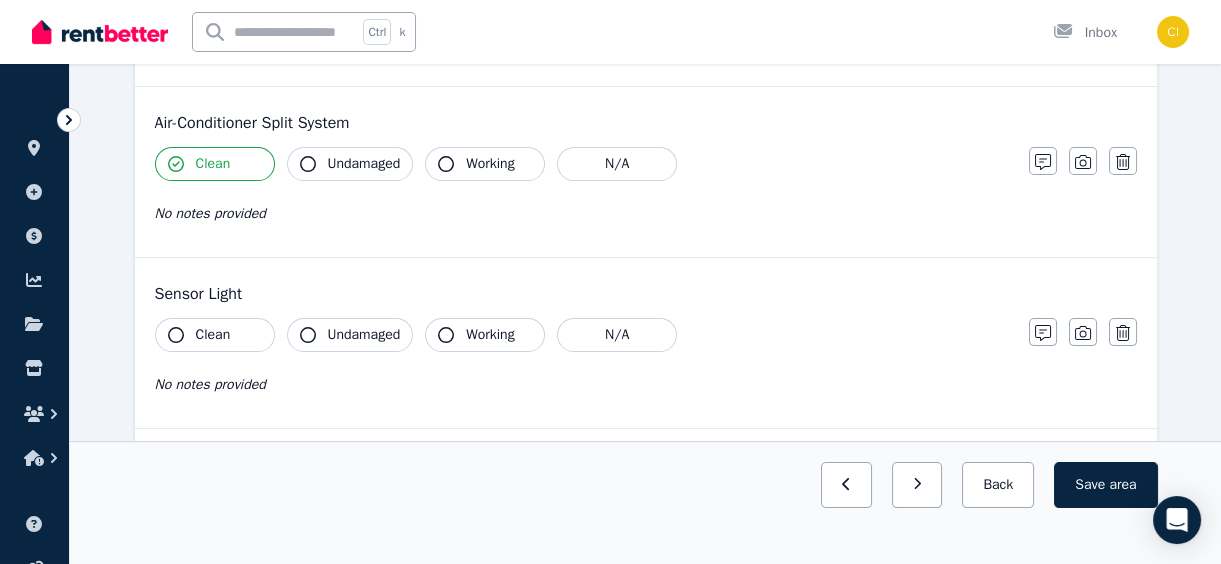 click 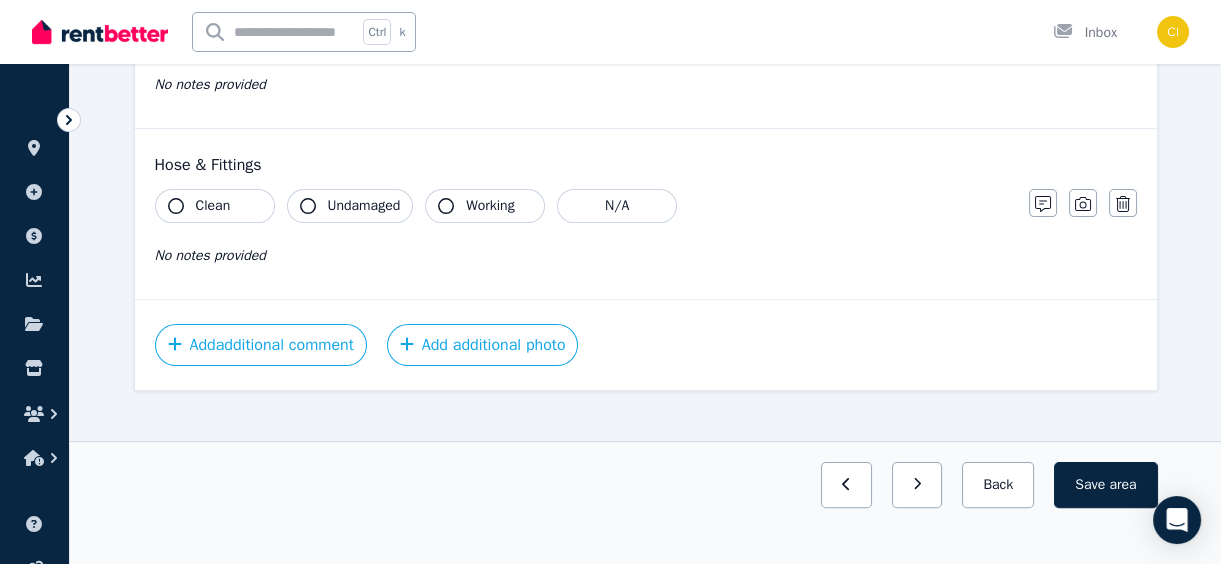 scroll, scrollTop: 1224, scrollLeft: 0, axis: vertical 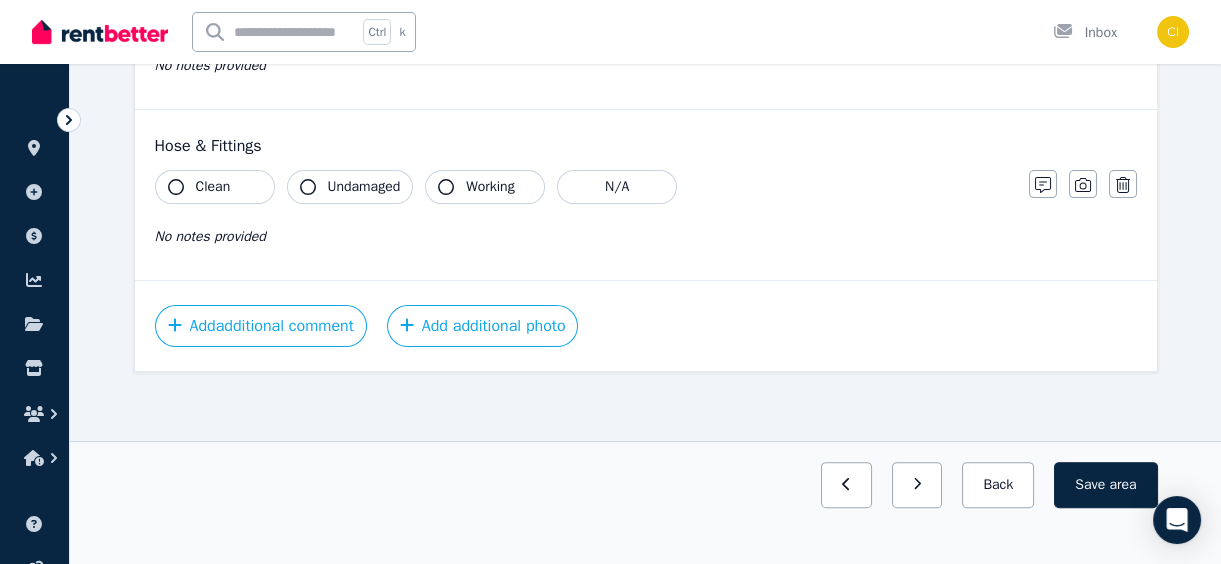 click 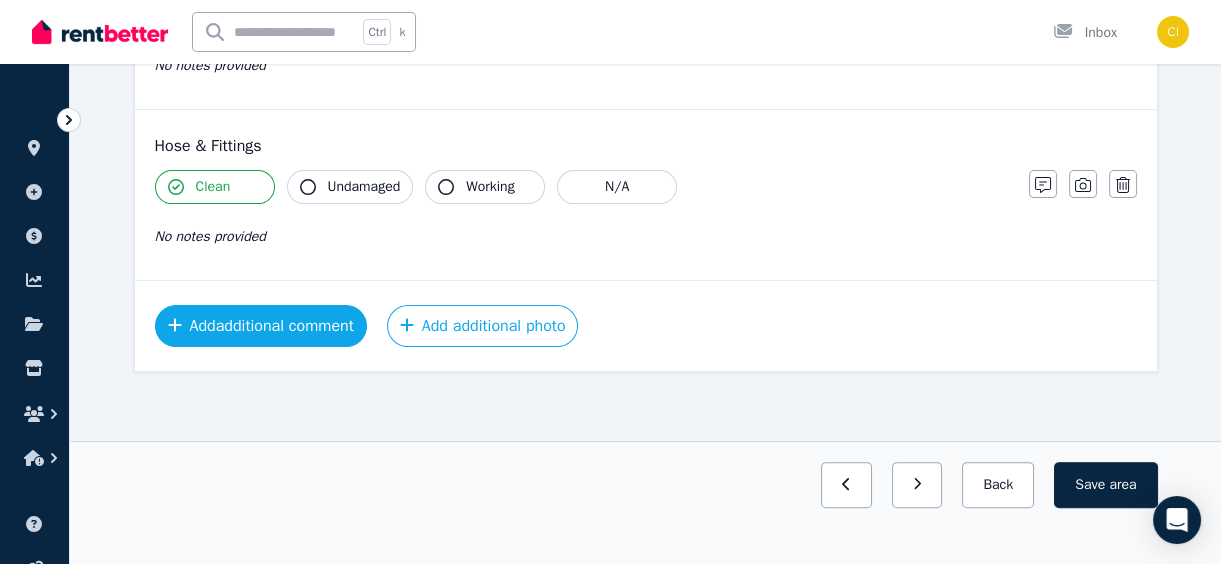 click on "Add  additional comment" at bounding box center (261, 326) 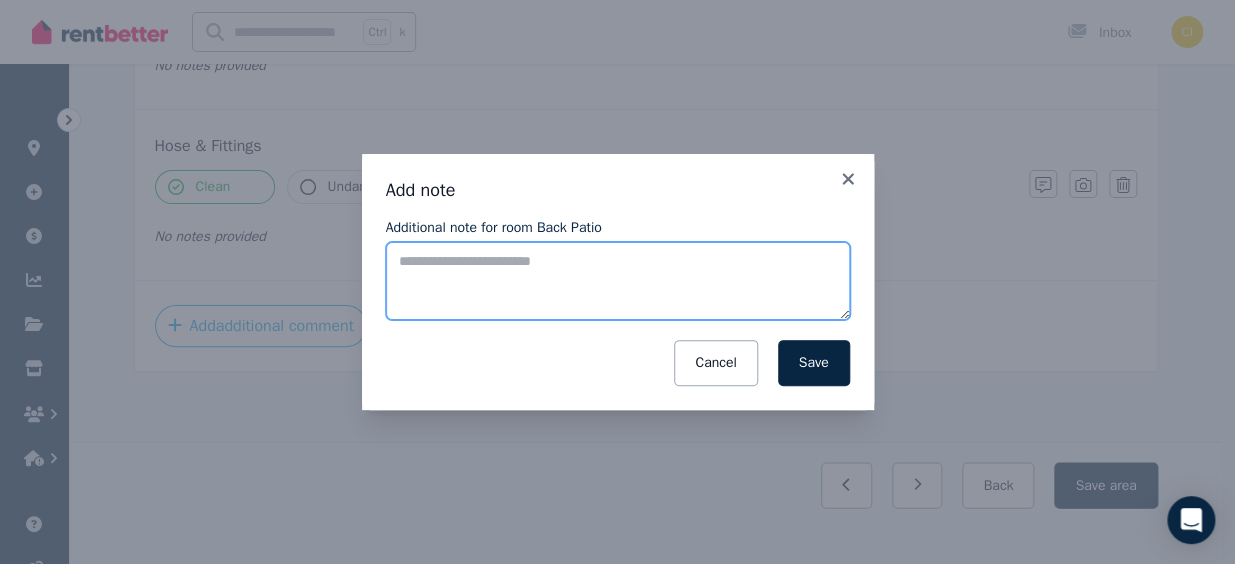 click on "Additional note for room Back Patio" at bounding box center [618, 281] 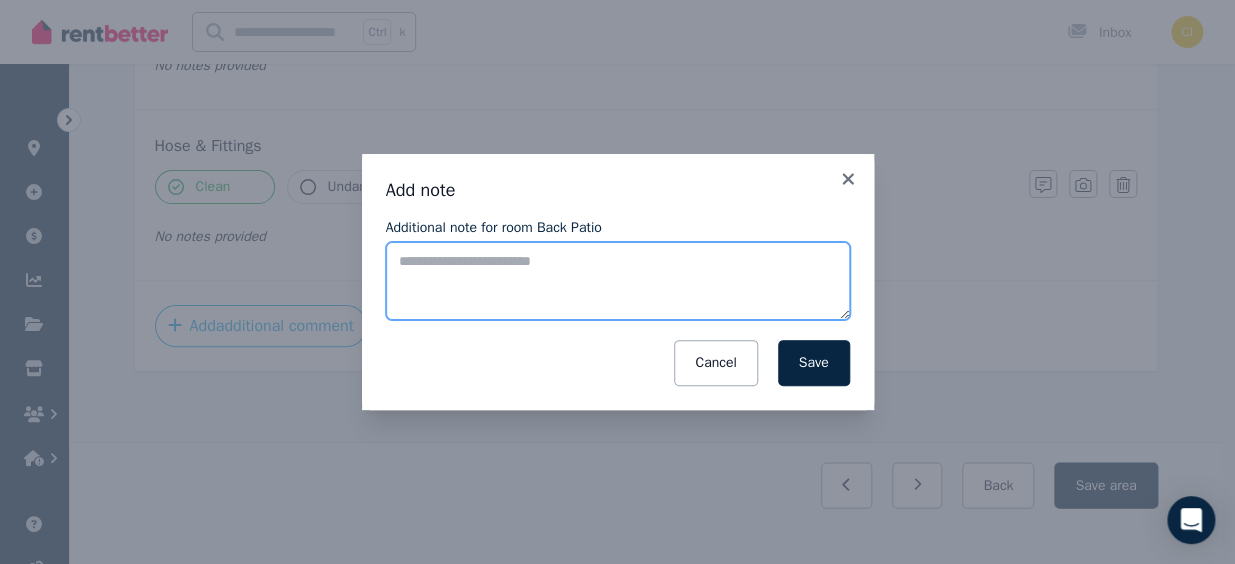 paste on "**********" 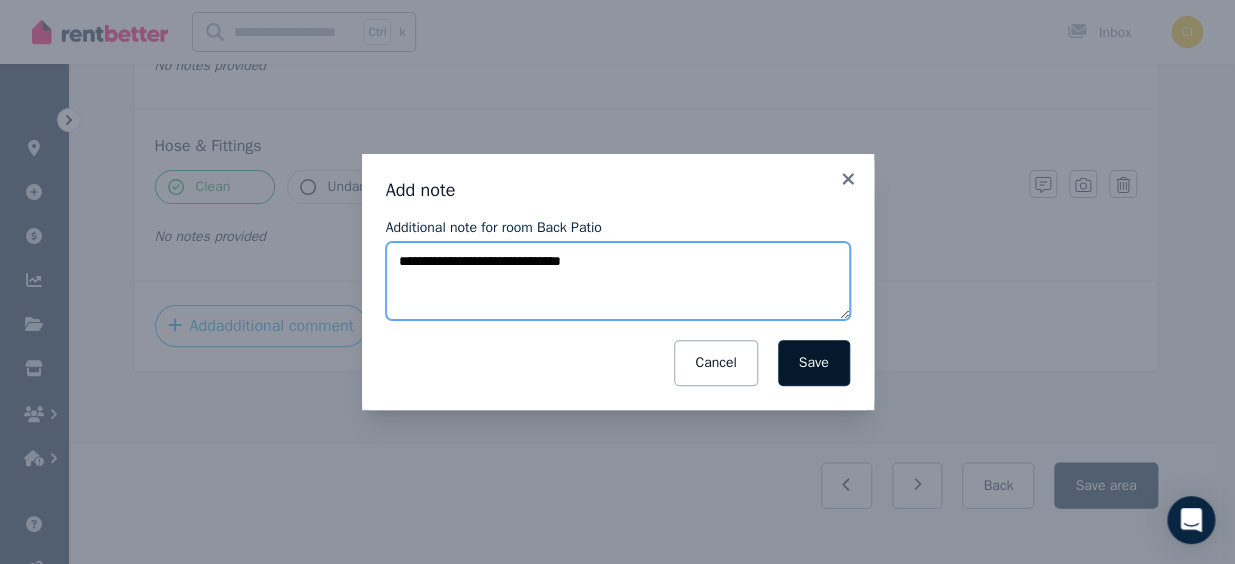 type on "**********" 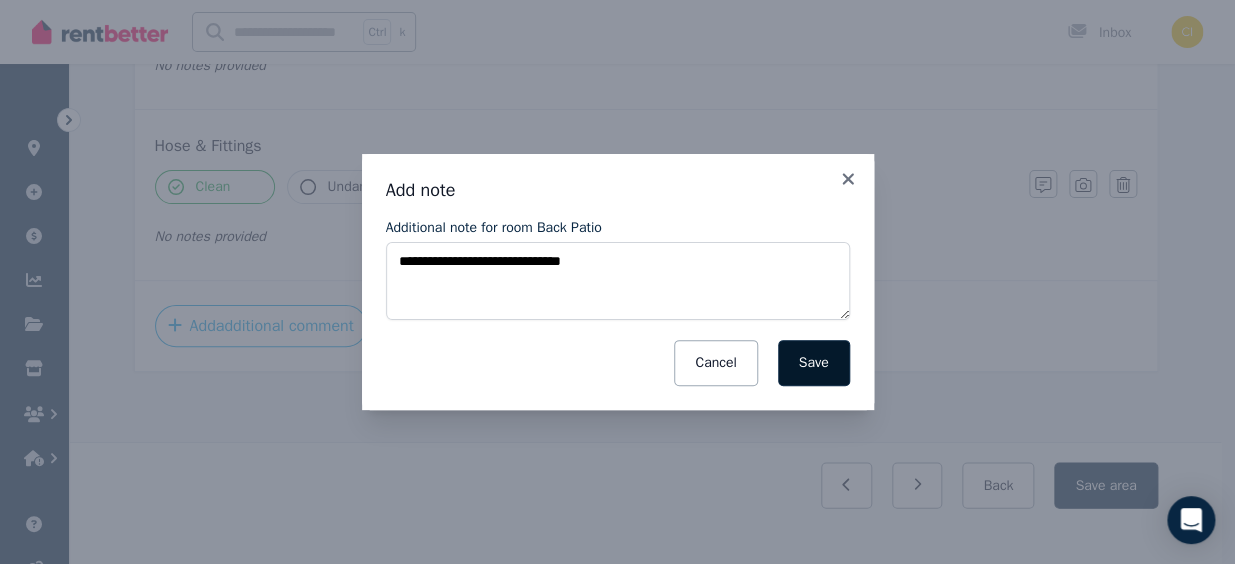 click on "Save" at bounding box center (814, 363) 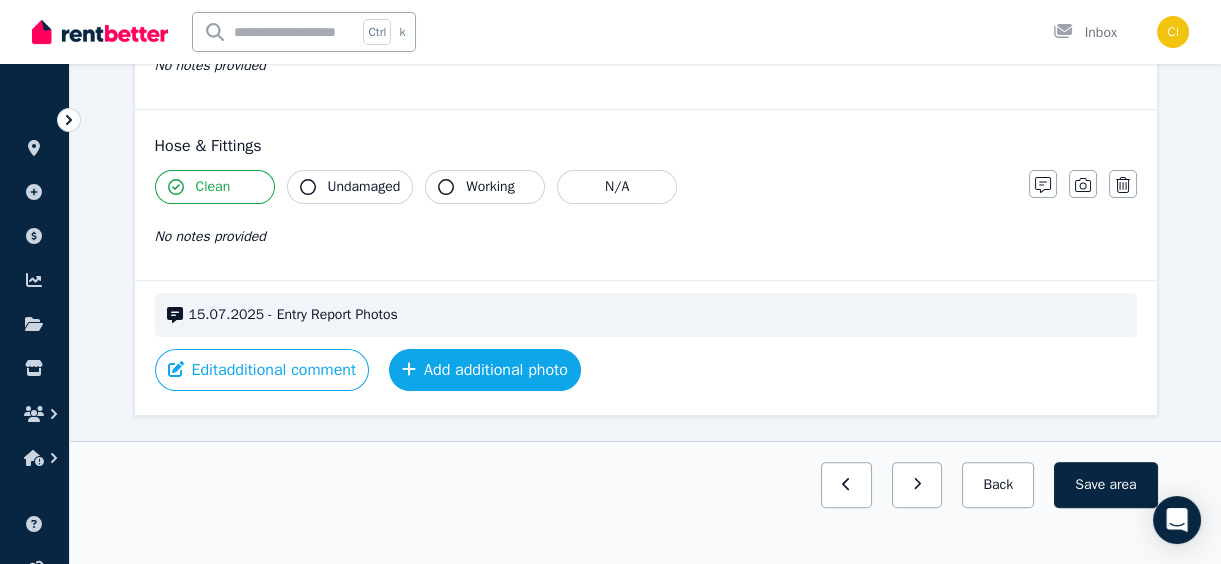 click on "Add additional photo" at bounding box center [485, 370] 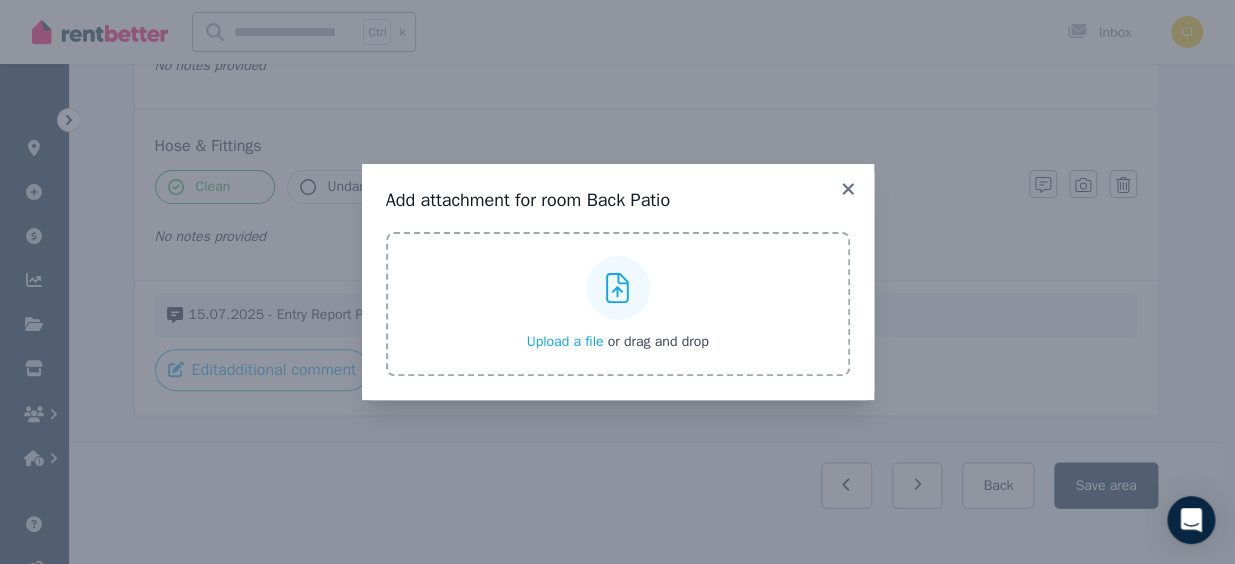 click on "Upload a file" at bounding box center [564, 341] 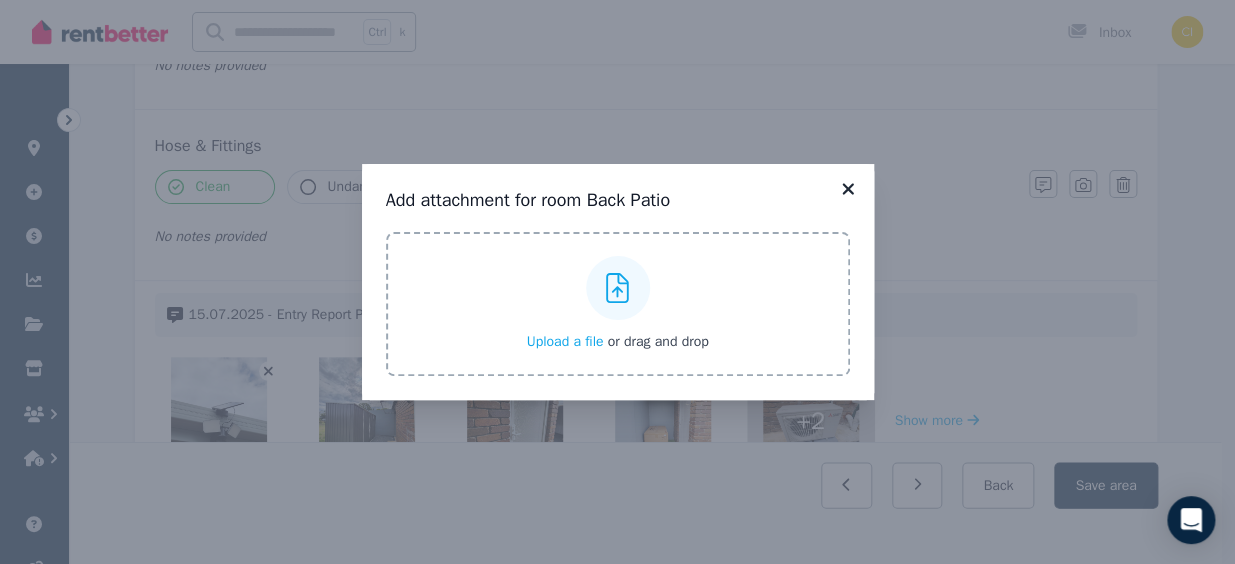 click 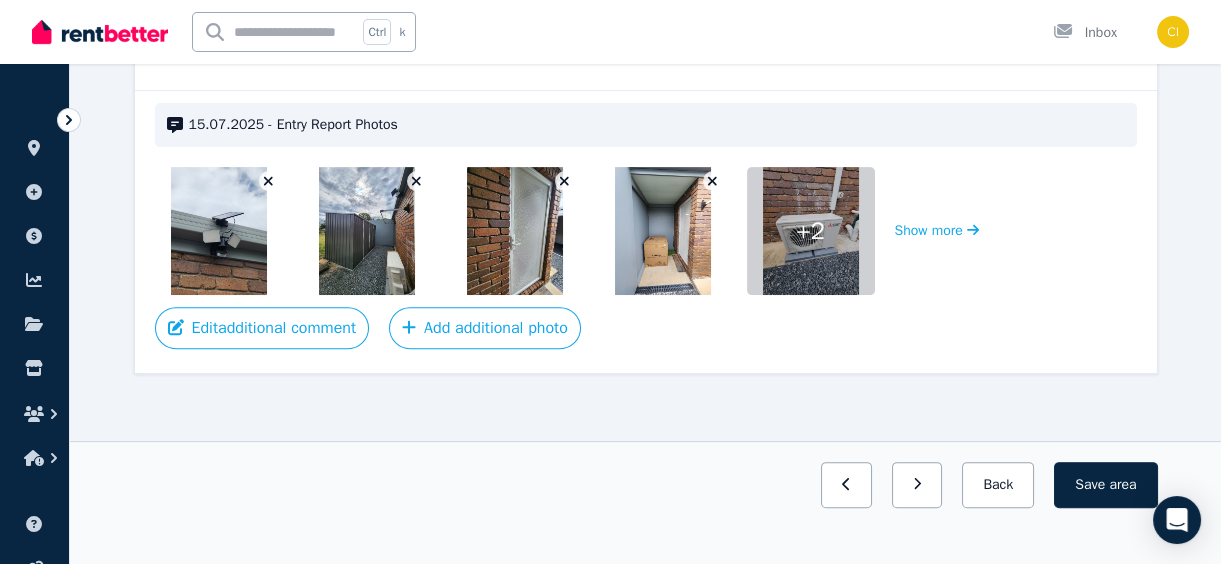 scroll, scrollTop: 1416, scrollLeft: 0, axis: vertical 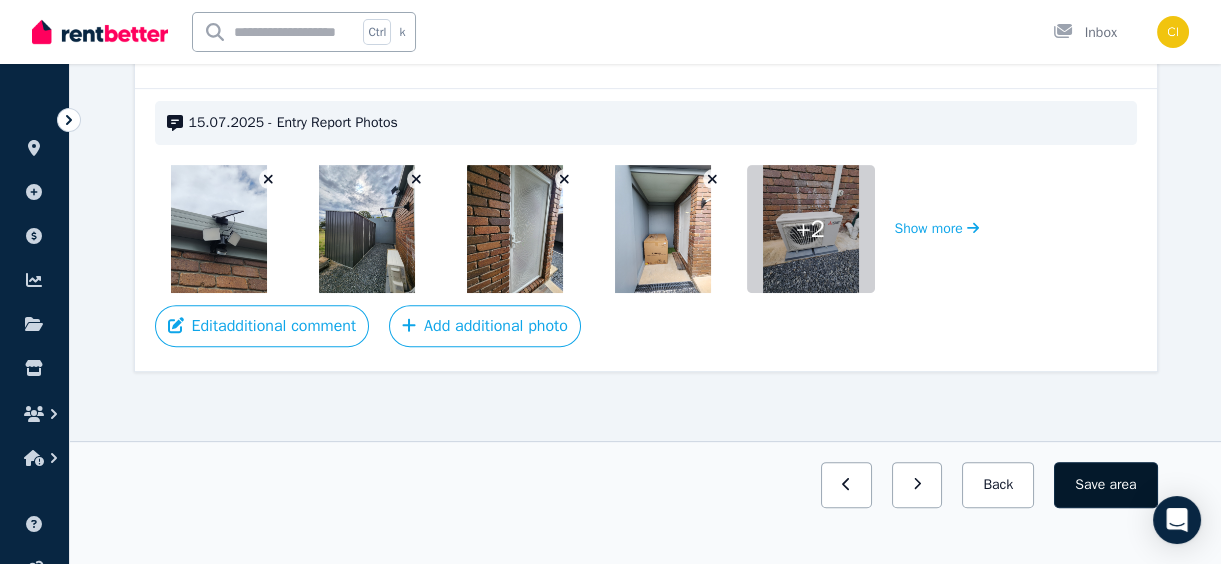 click on "Save   area" at bounding box center [1105, 485] 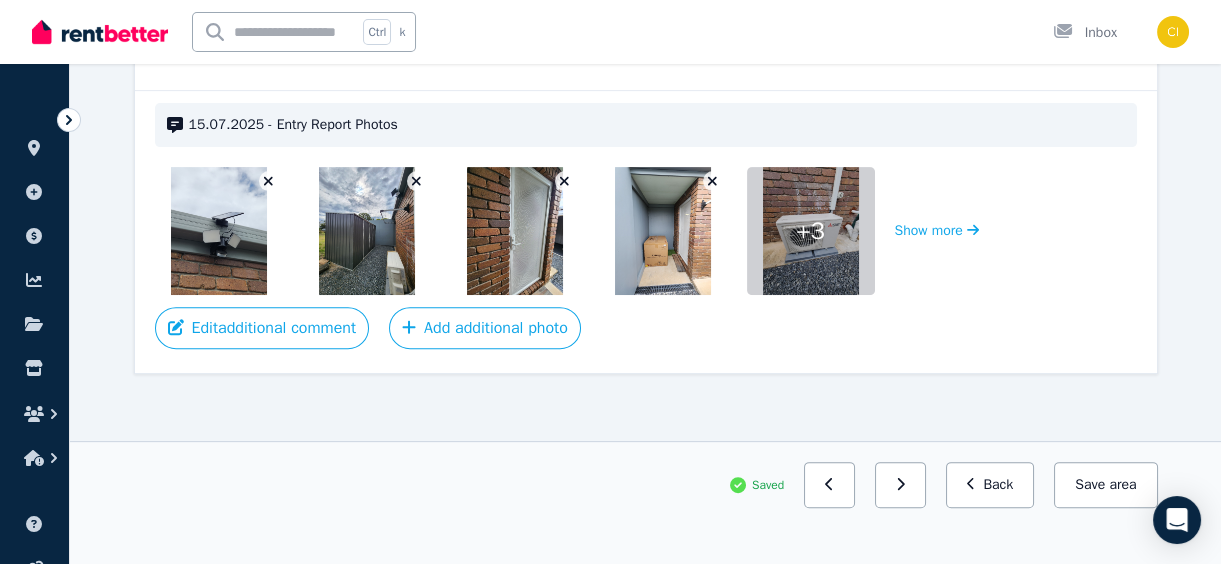 scroll, scrollTop: 1416, scrollLeft: 0, axis: vertical 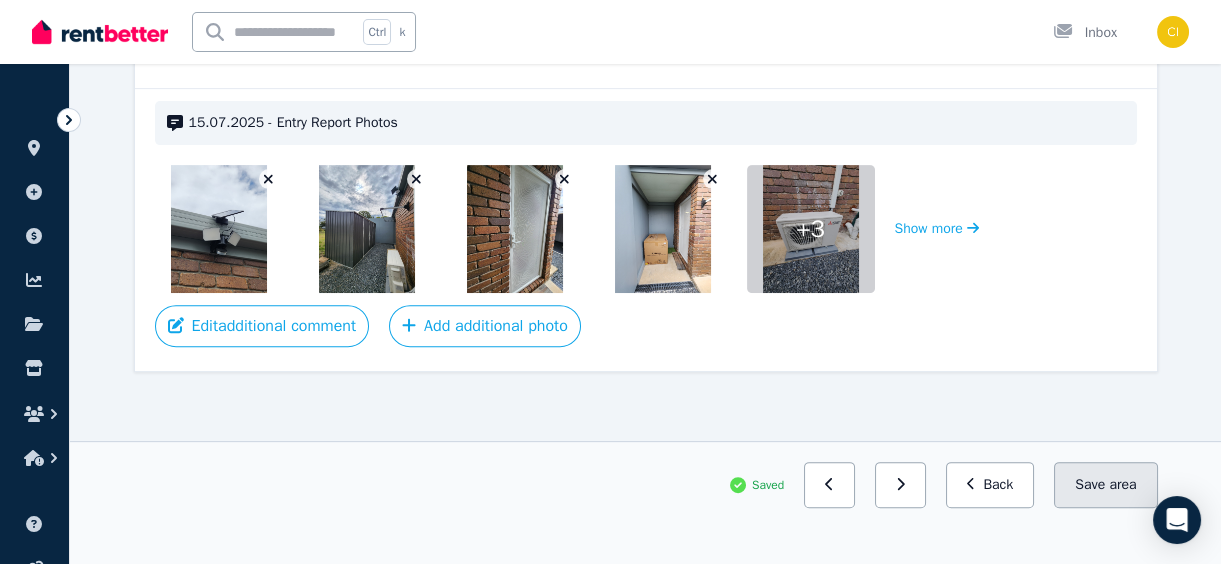 click on "Save   area" at bounding box center (1105, 485) 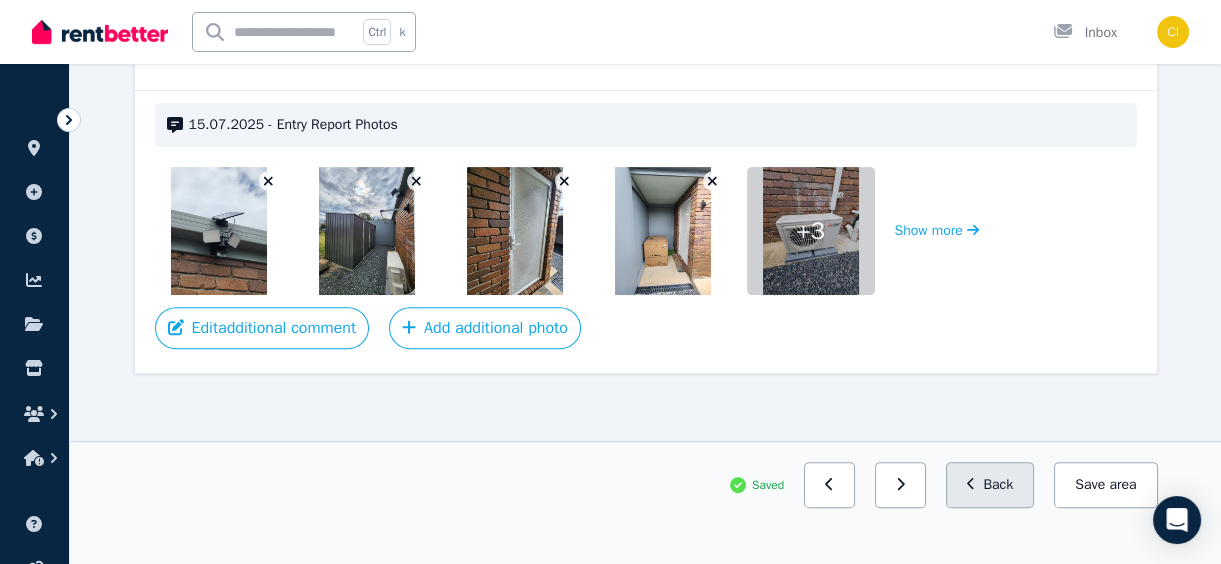 scroll, scrollTop: 1416, scrollLeft: 0, axis: vertical 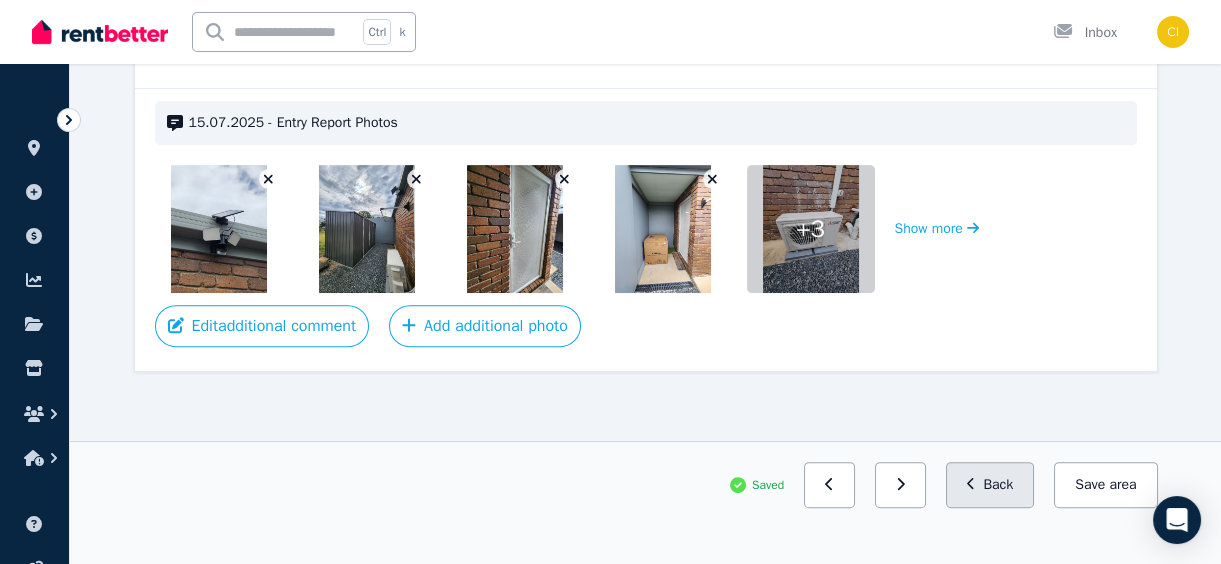 click on "Back" at bounding box center [990, 485] 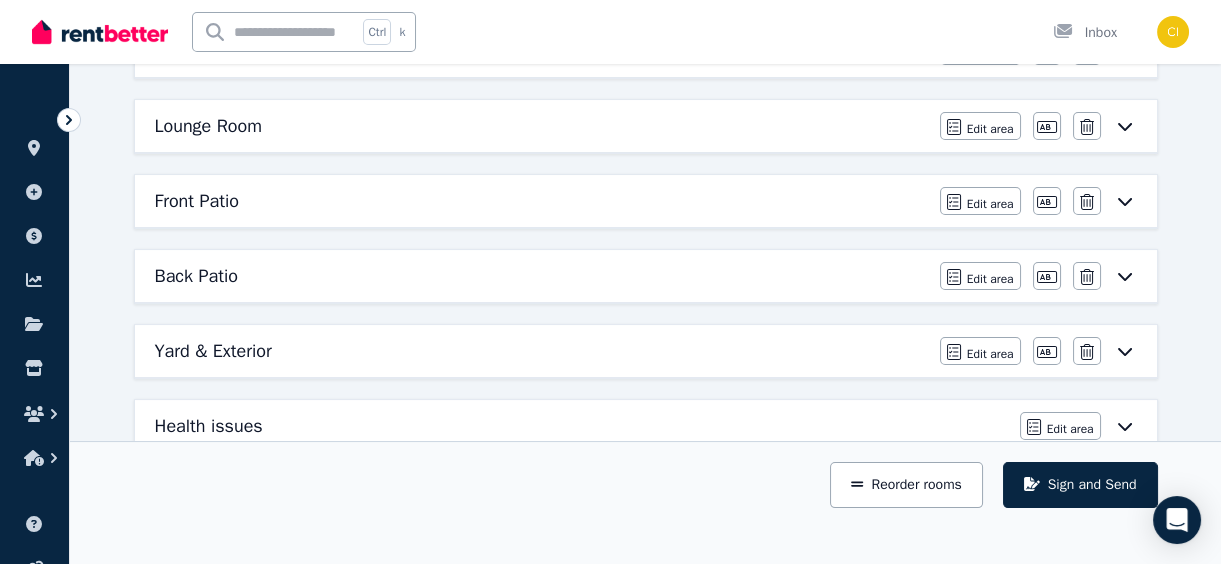 scroll, scrollTop: 701, scrollLeft: 0, axis: vertical 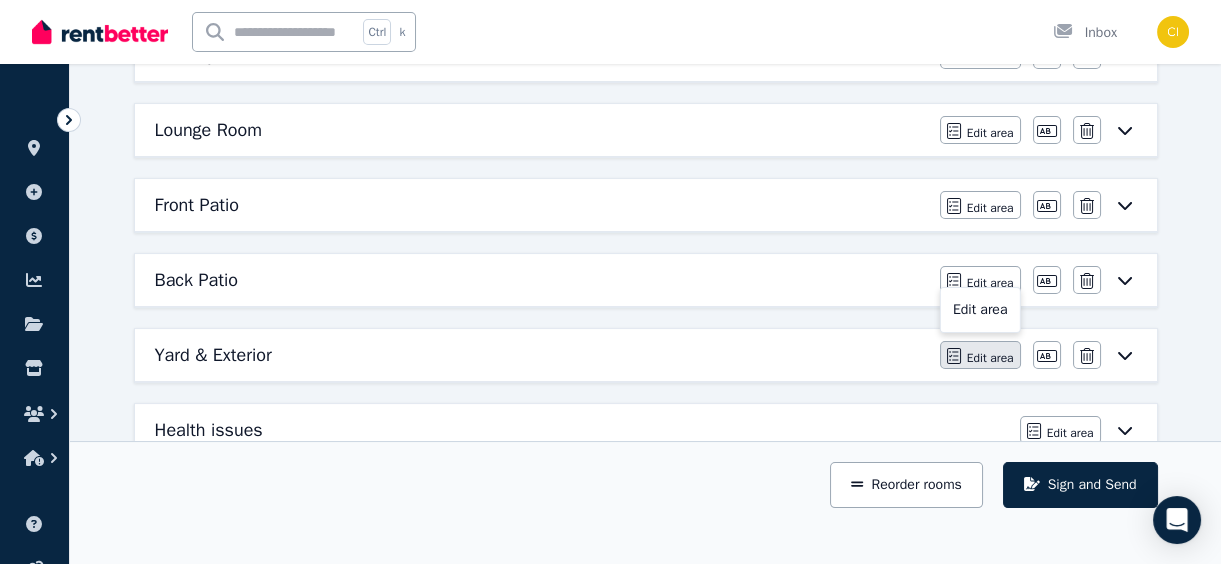 click on "Edit area" at bounding box center (990, 358) 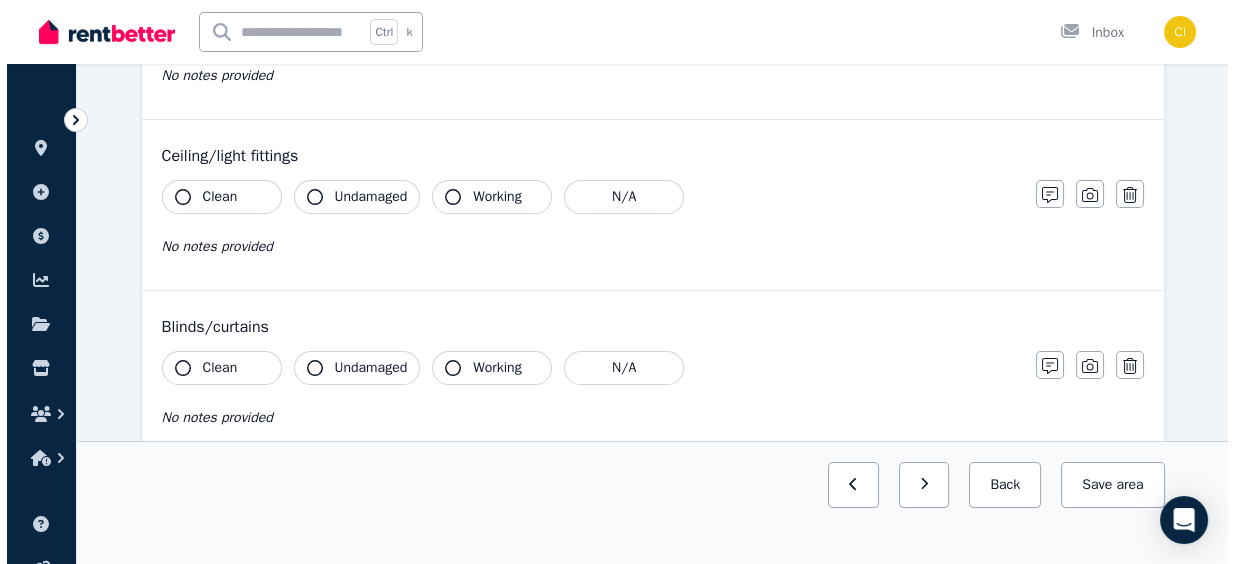 scroll, scrollTop: 0, scrollLeft: 0, axis: both 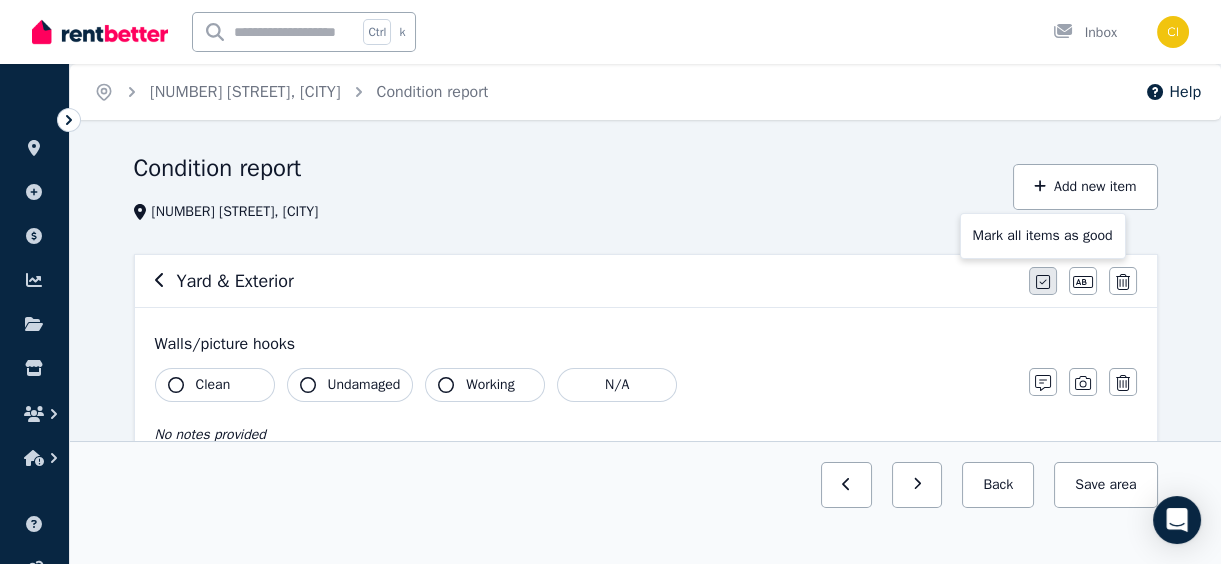 click 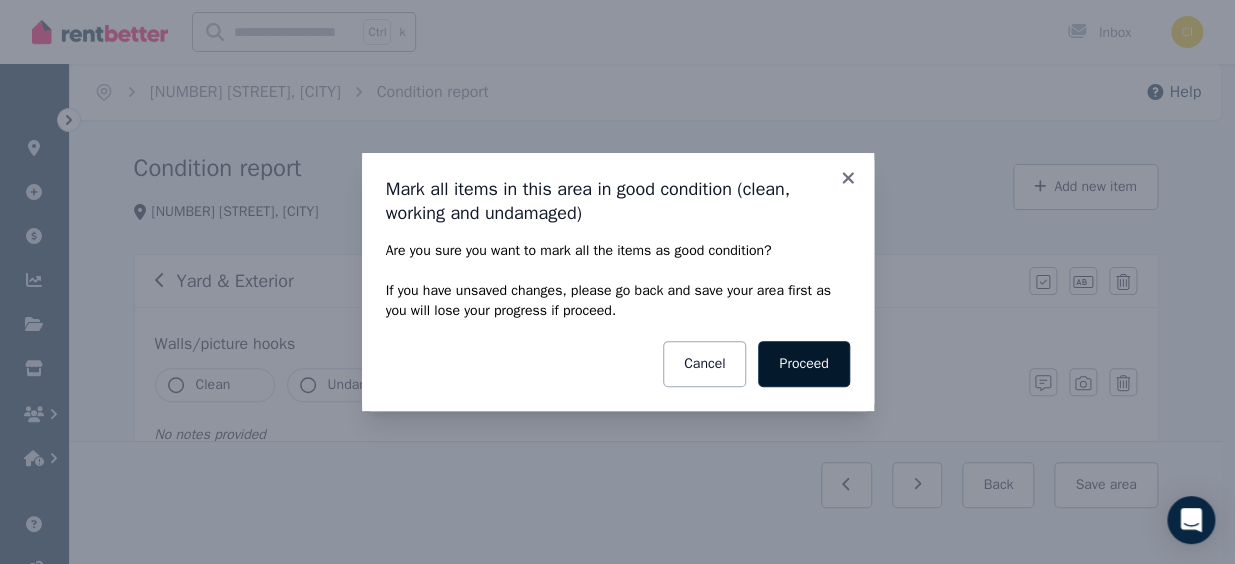click on "Proceed" at bounding box center (803, 364) 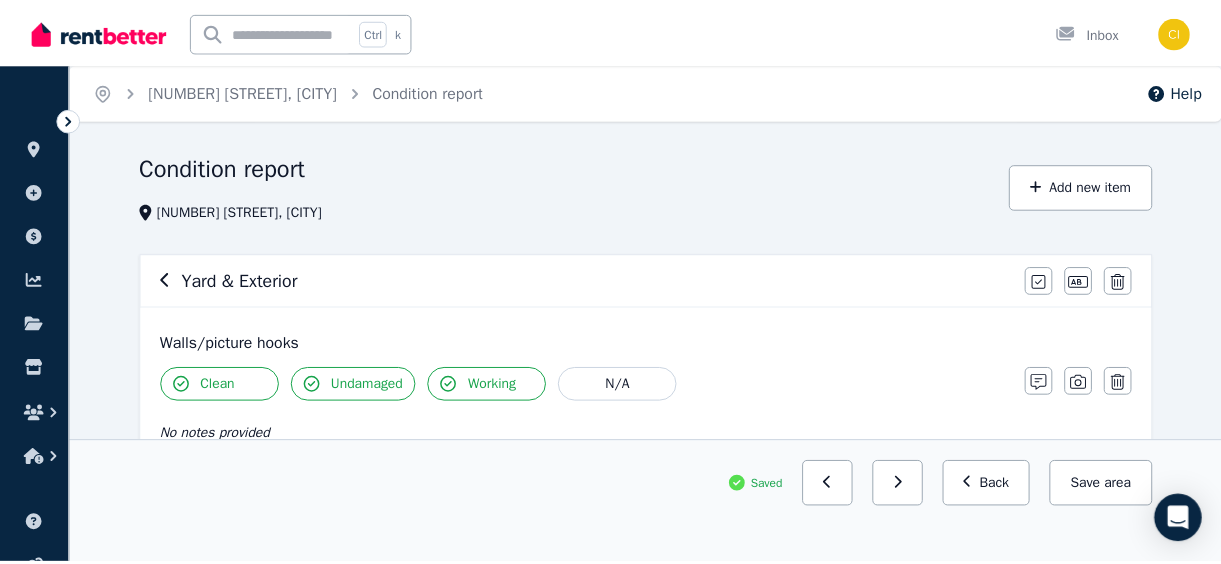scroll, scrollTop: 181, scrollLeft: 0, axis: vertical 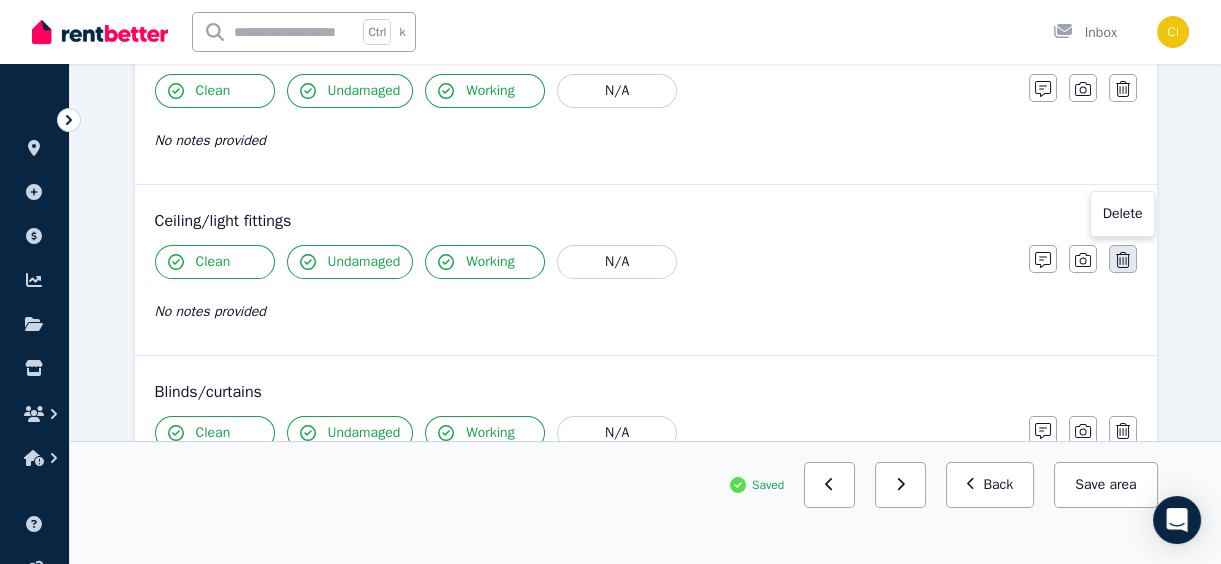 click 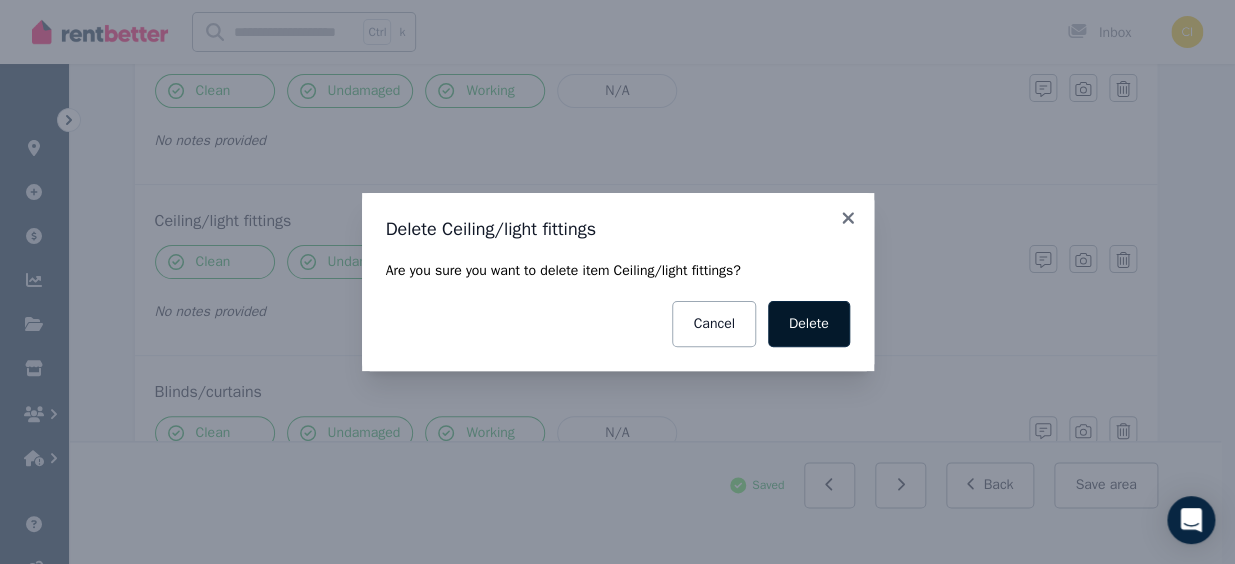 click on "Delete" at bounding box center [809, 324] 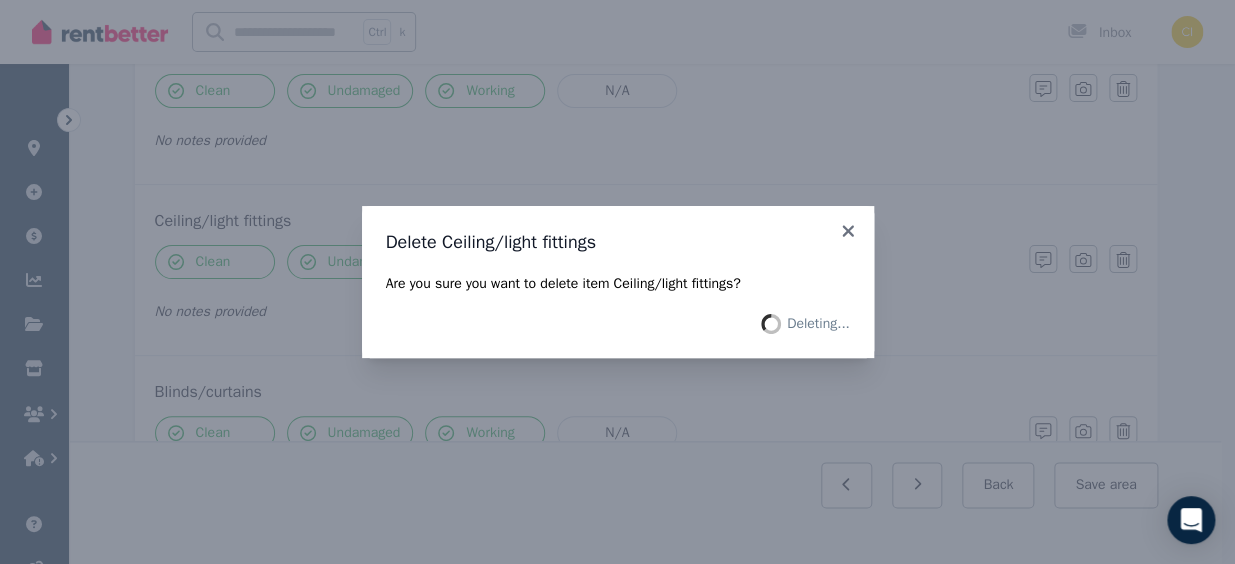scroll, scrollTop: 465, scrollLeft: 0, axis: vertical 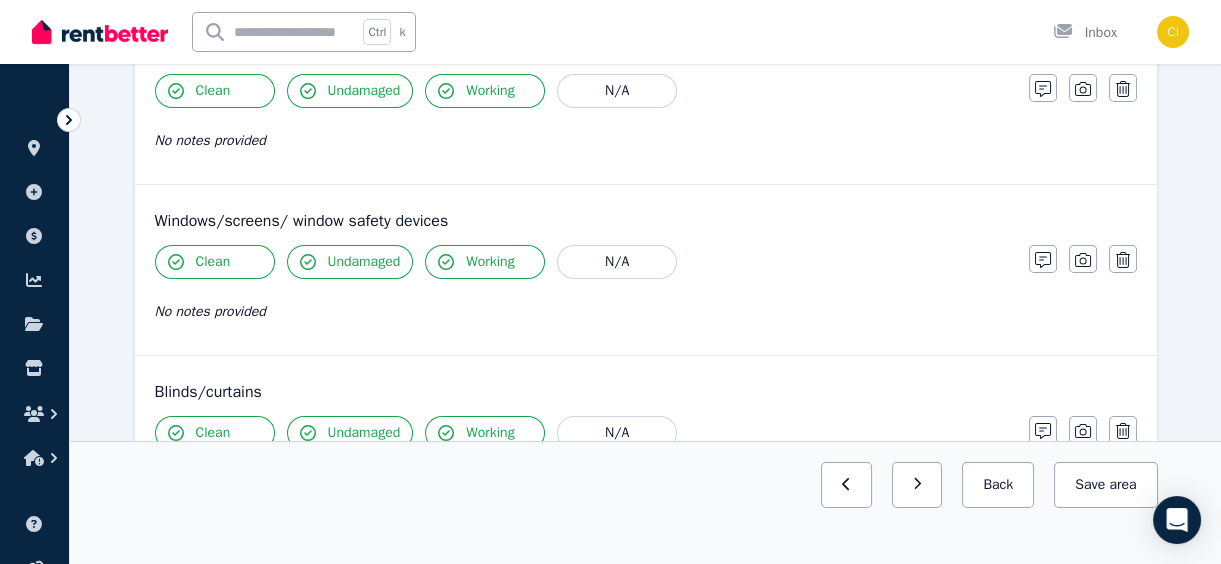click at bounding box center (1123, 430) 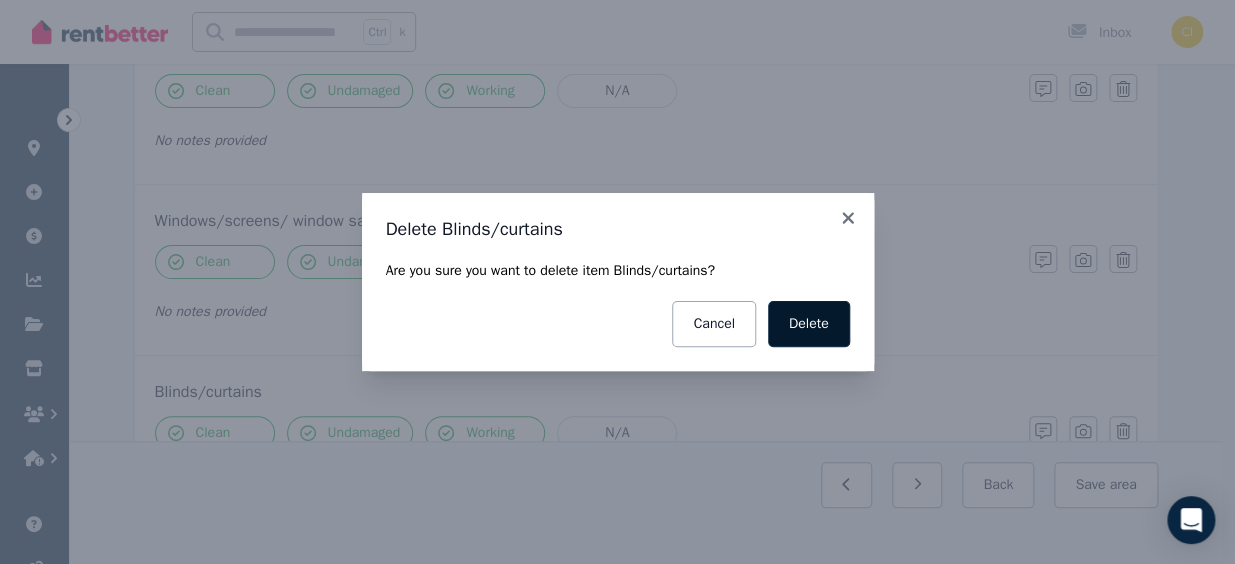 click on "Delete" at bounding box center [809, 324] 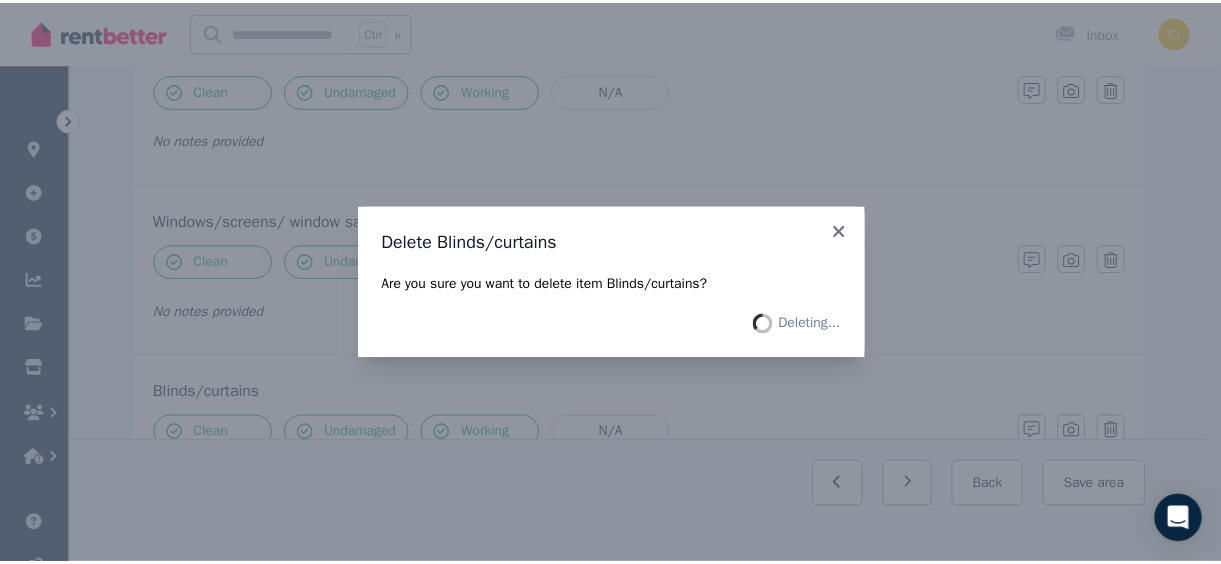 scroll, scrollTop: 294, scrollLeft: 0, axis: vertical 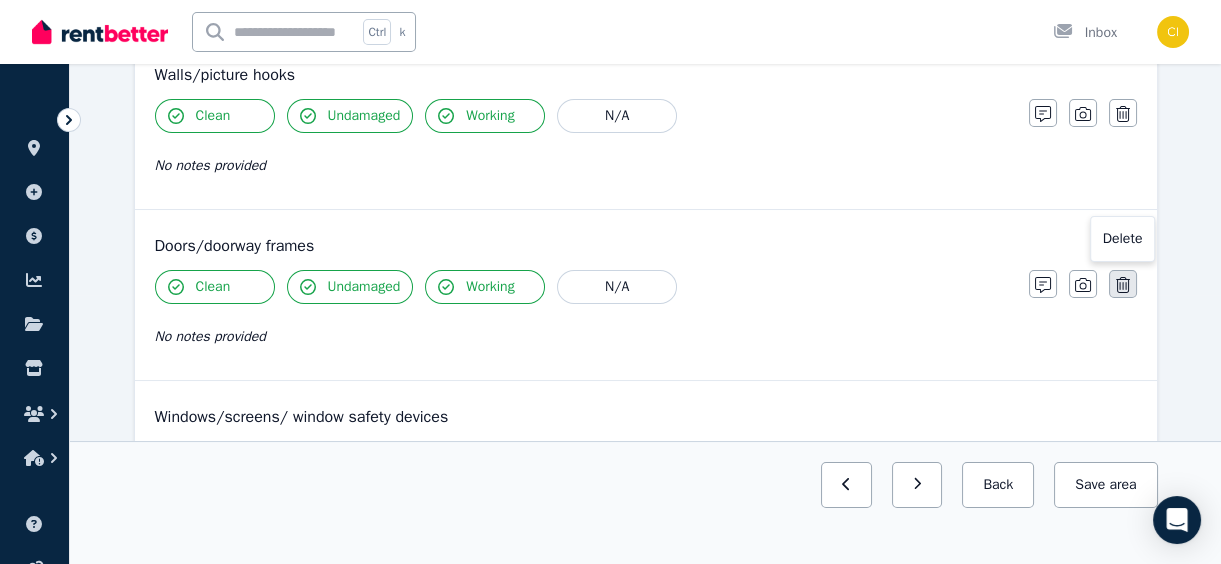 click 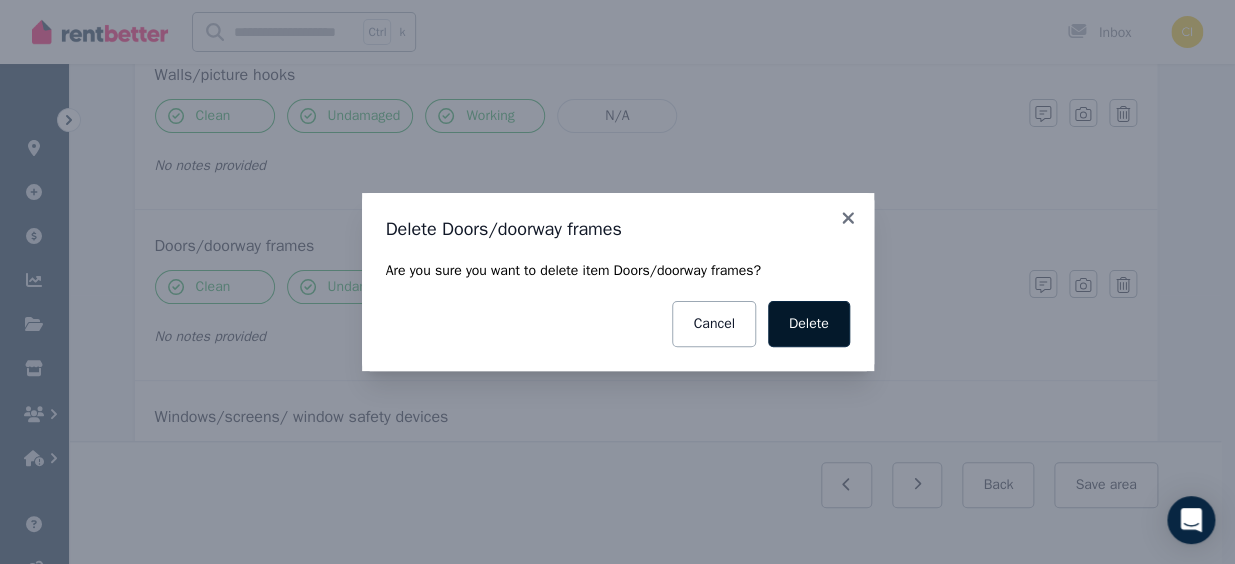 click on "Delete" at bounding box center [809, 324] 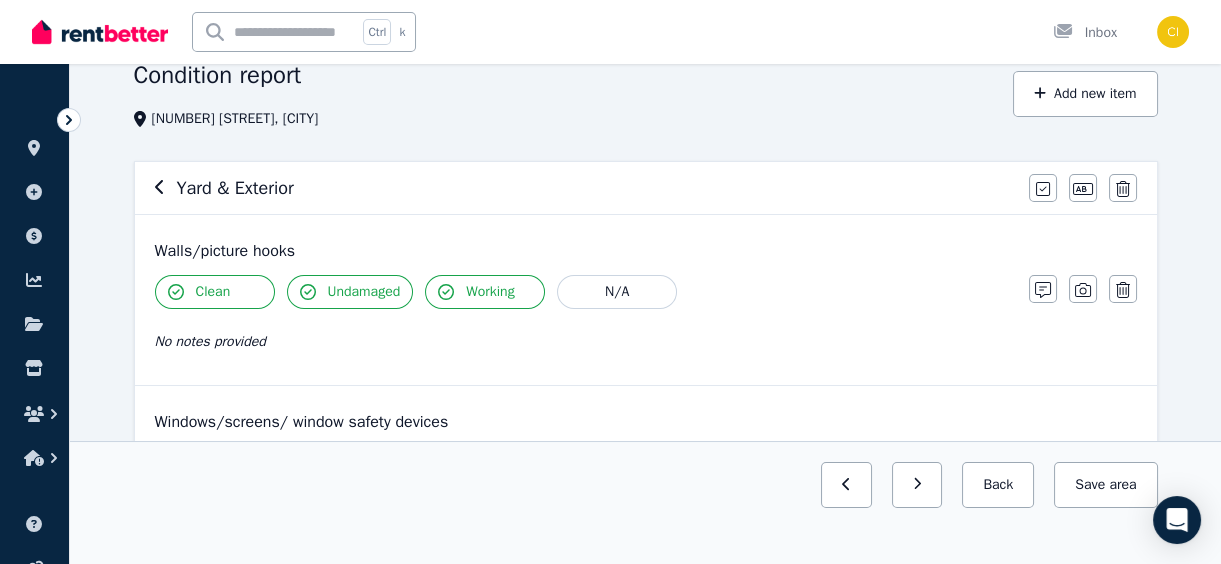scroll, scrollTop: 87, scrollLeft: 0, axis: vertical 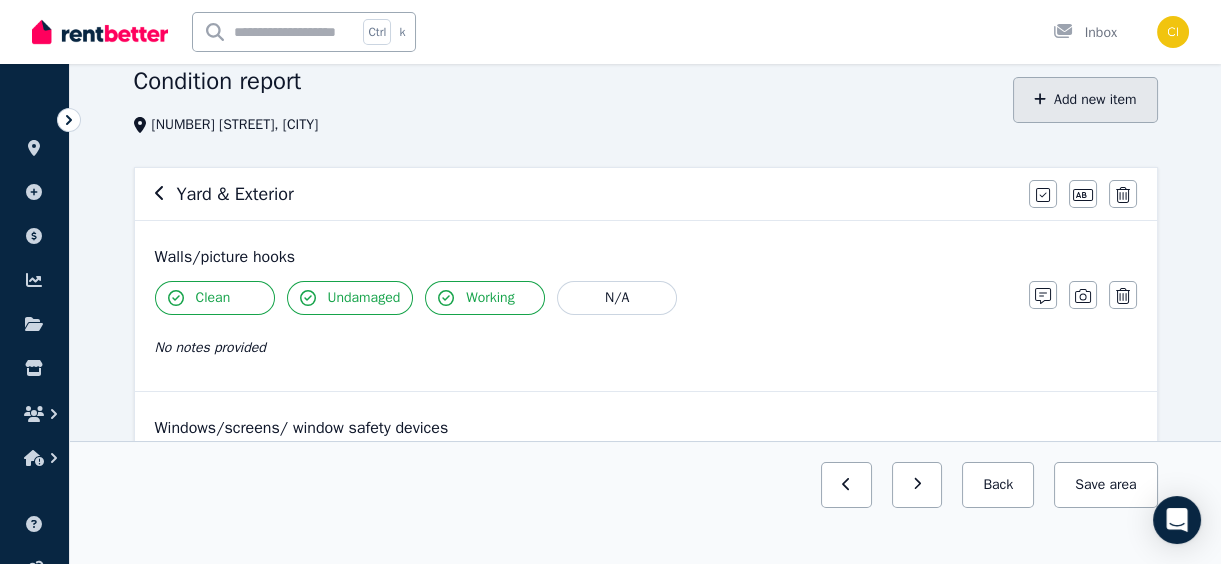 click on "Add new item" at bounding box center (1085, 100) 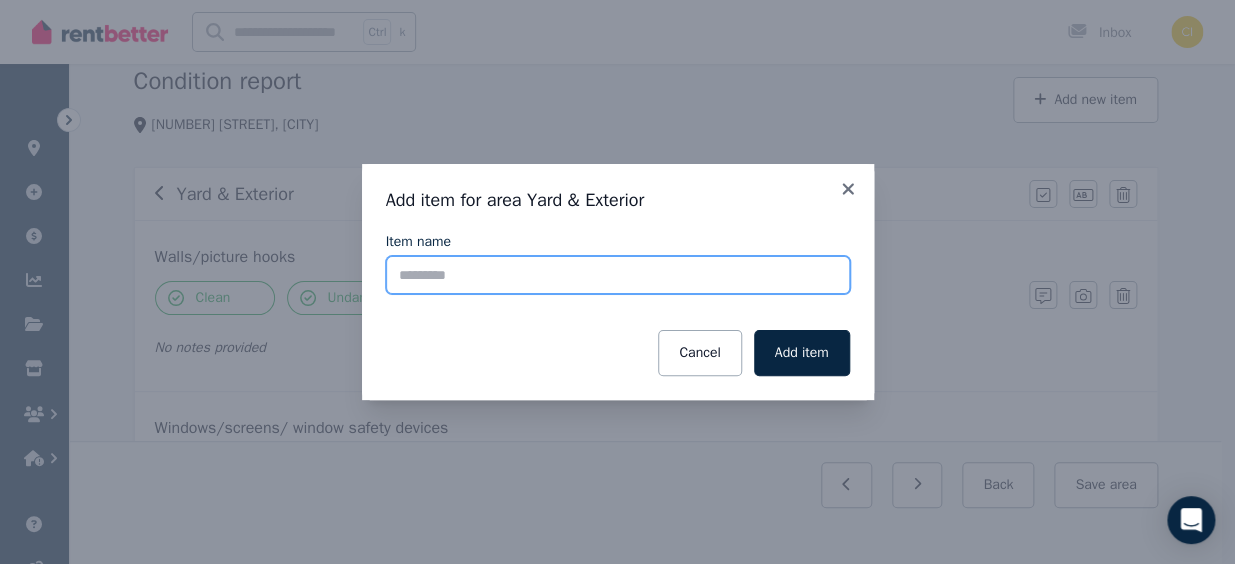 click on "Item name" at bounding box center [618, 275] 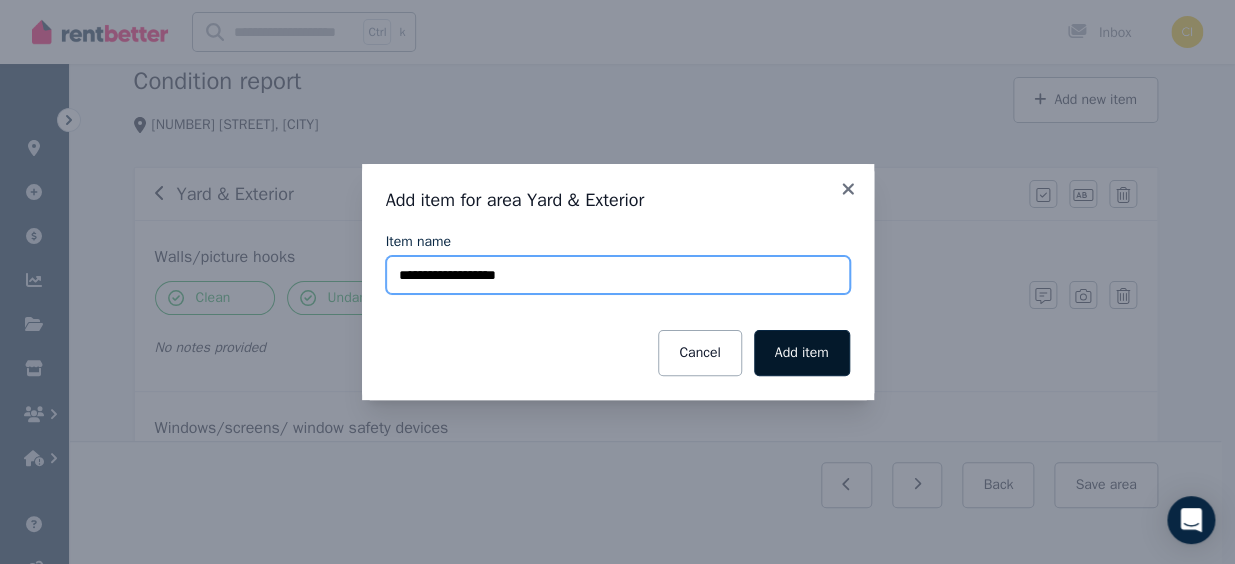 type on "**********" 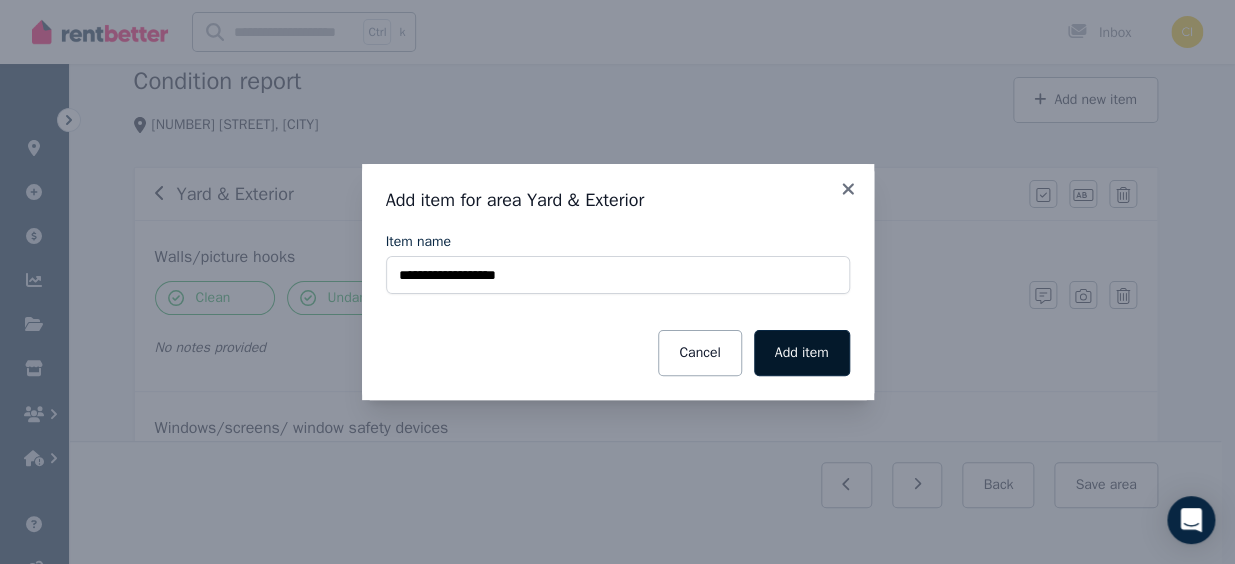 click on "Add item" at bounding box center [802, 353] 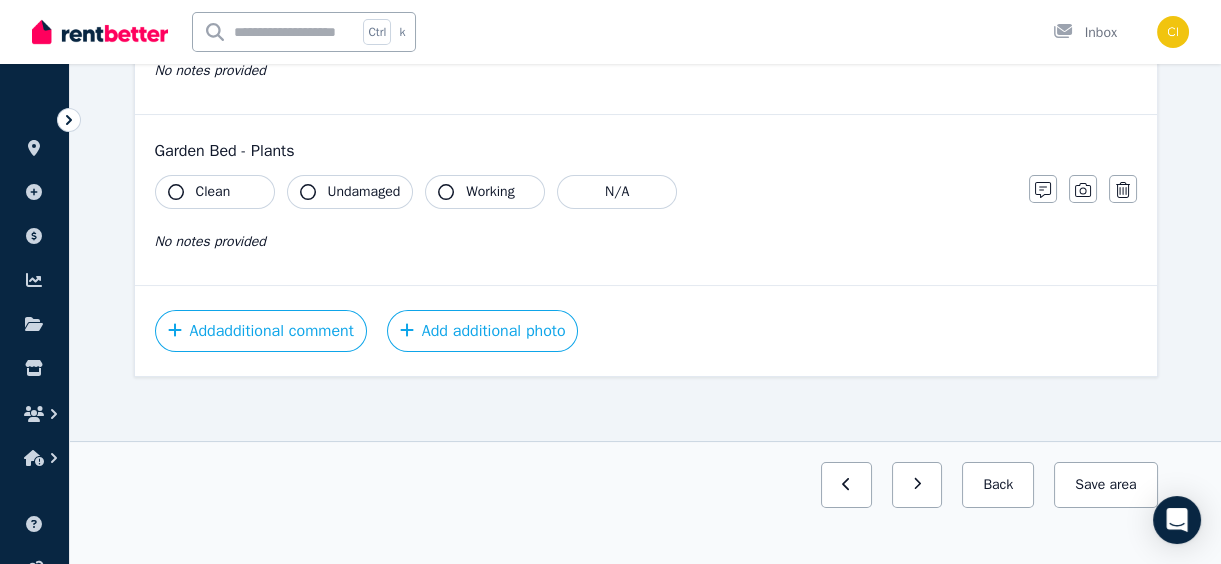 scroll, scrollTop: 541, scrollLeft: 0, axis: vertical 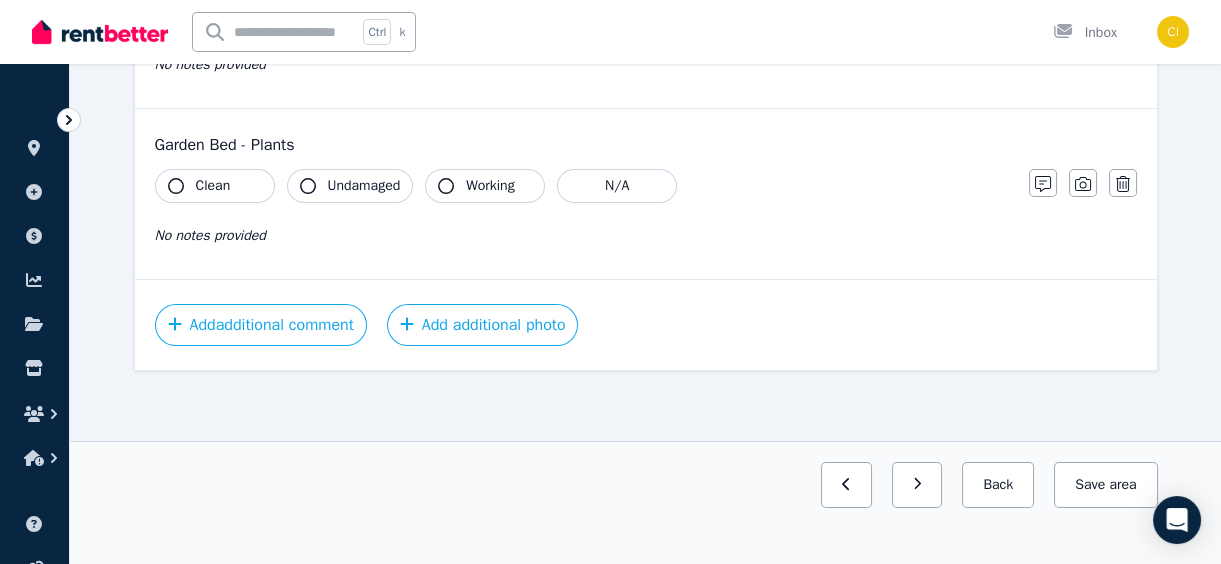 click 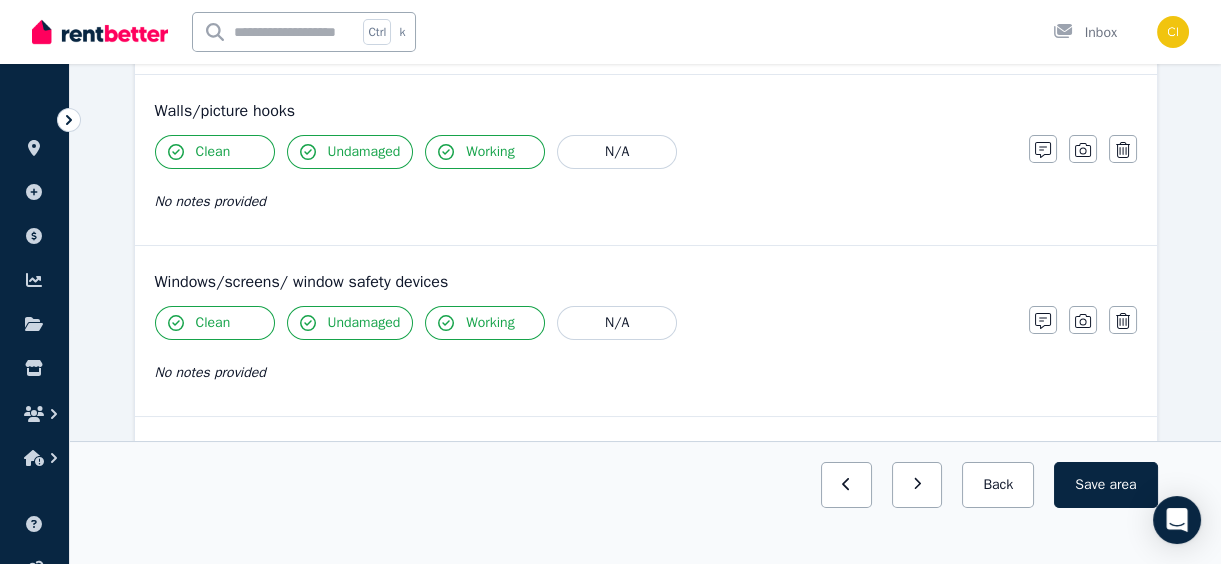 scroll, scrollTop: 0, scrollLeft: 0, axis: both 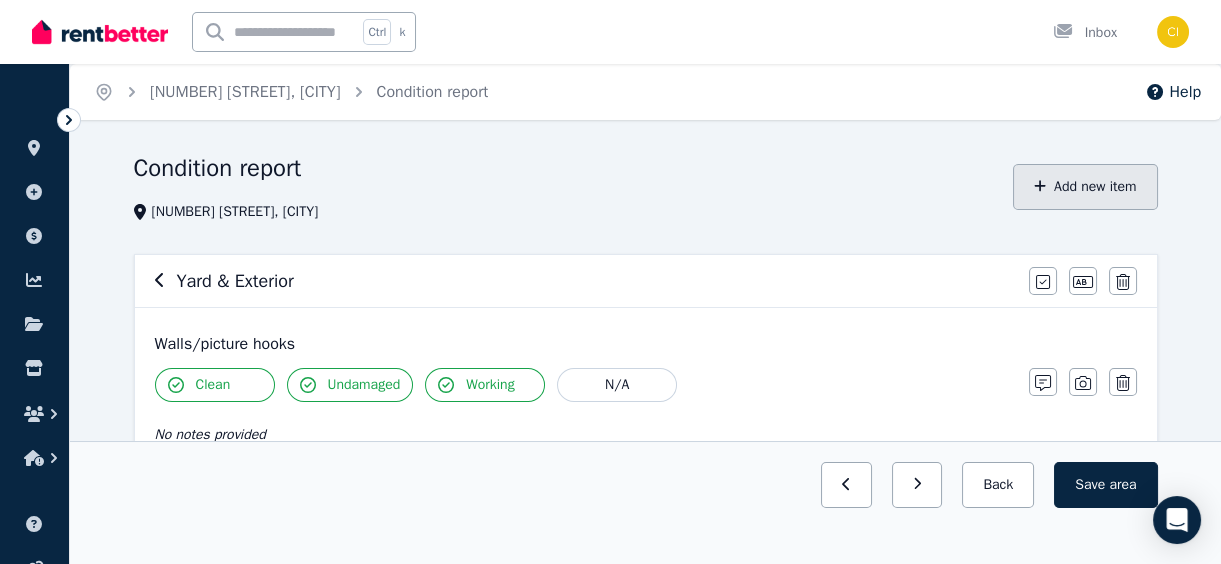 click on "Add new item" at bounding box center [1085, 187] 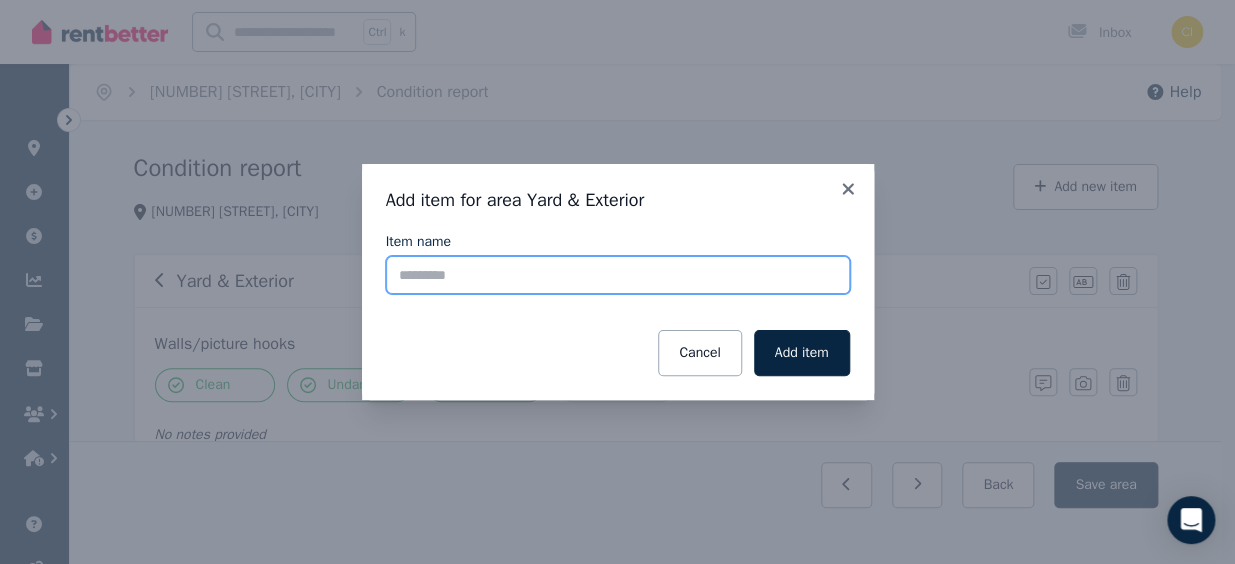 click on "Item name" at bounding box center [618, 275] 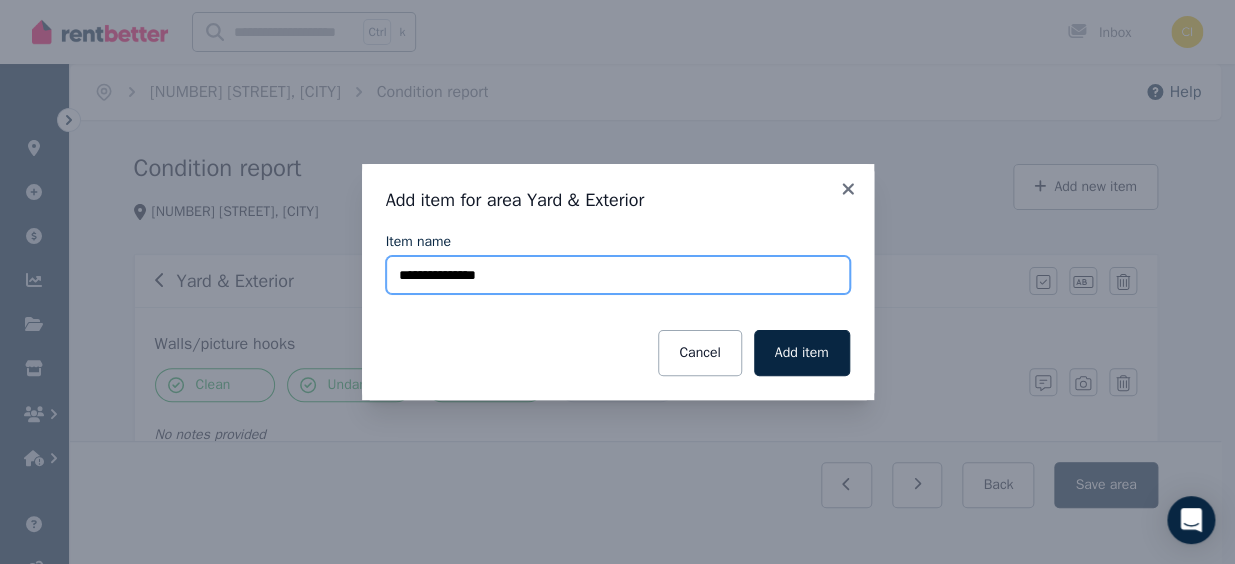 click on "**********" at bounding box center [618, 275] 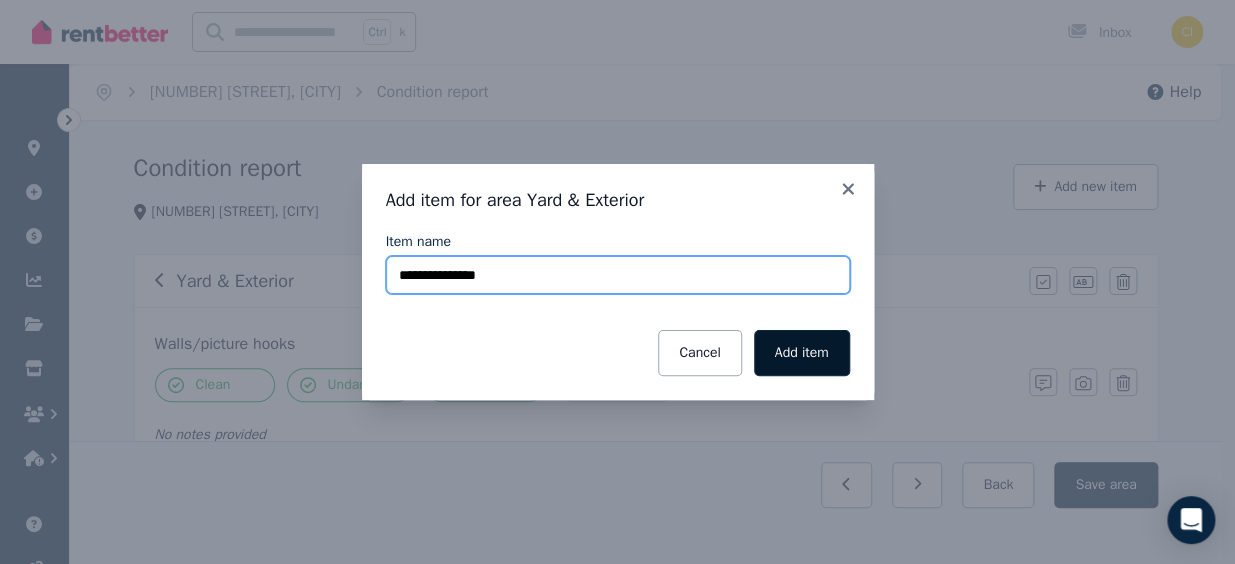 type on "**********" 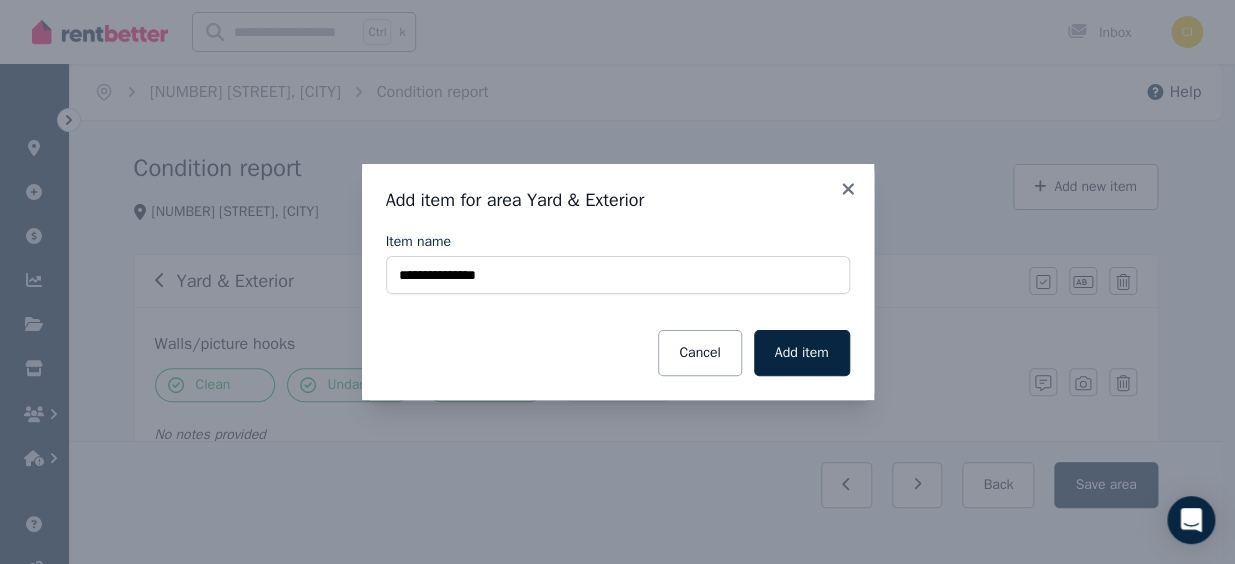 click on "Add item" at bounding box center [802, 353] 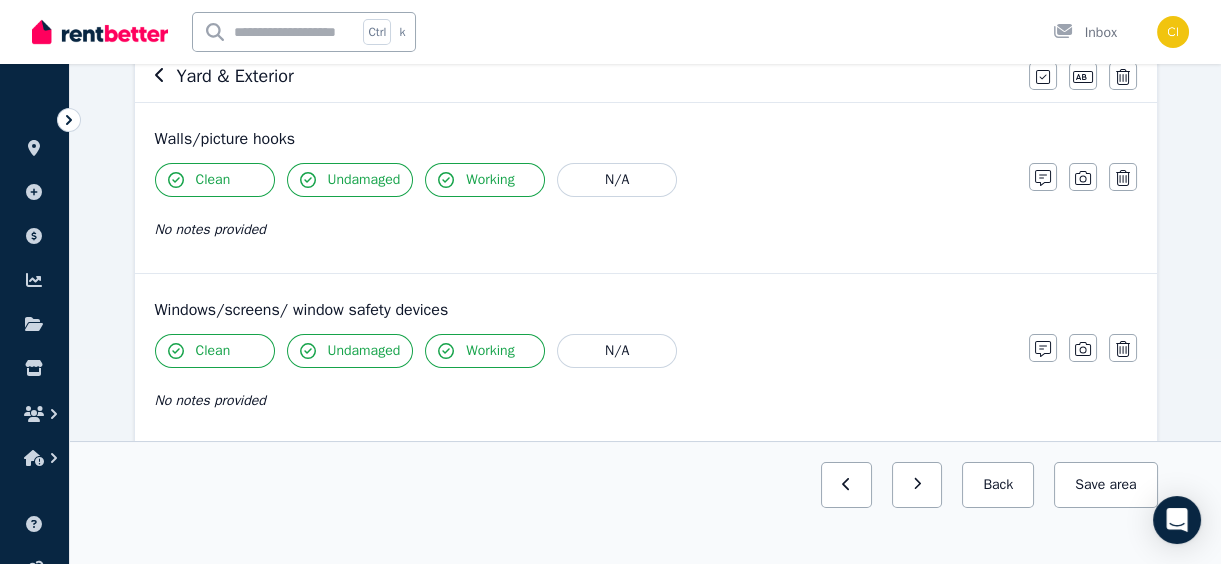 scroll, scrollTop: 636, scrollLeft: 0, axis: vertical 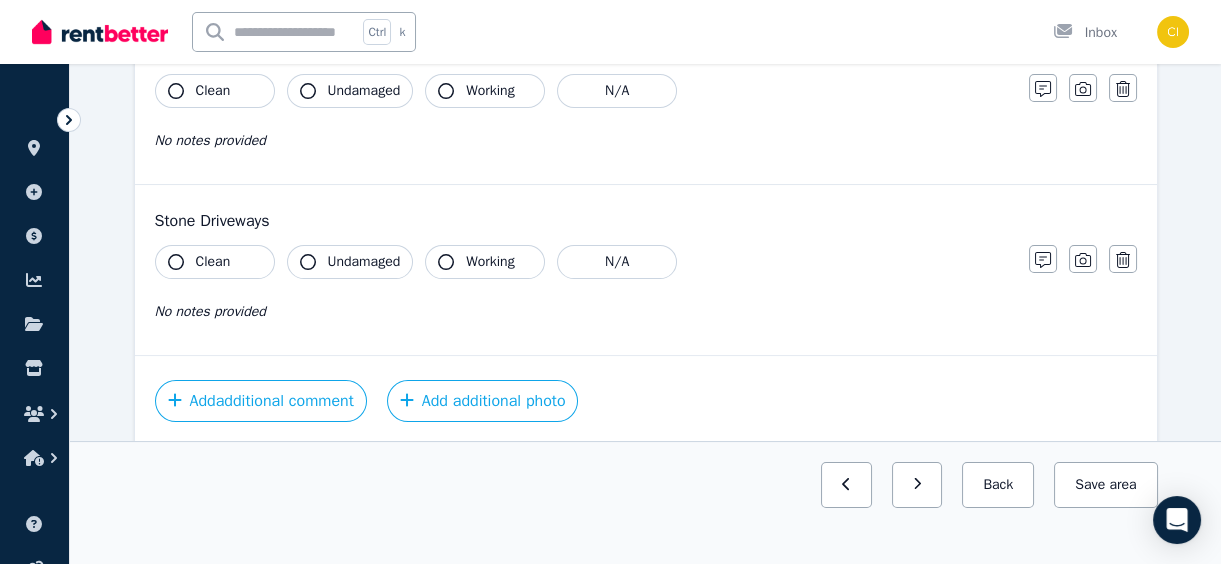 click 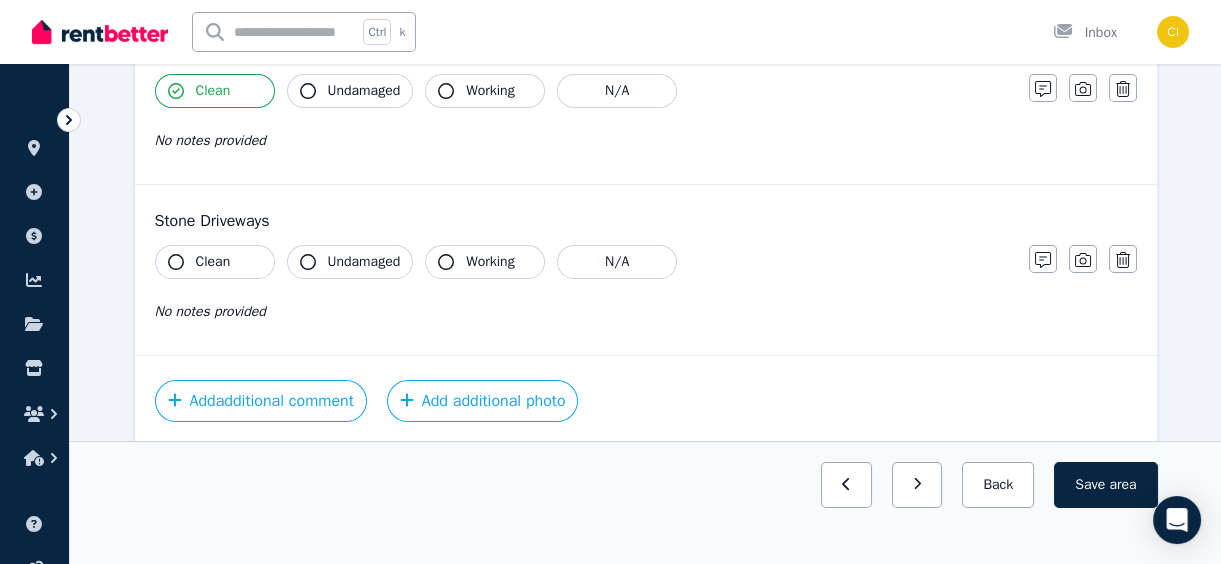 click 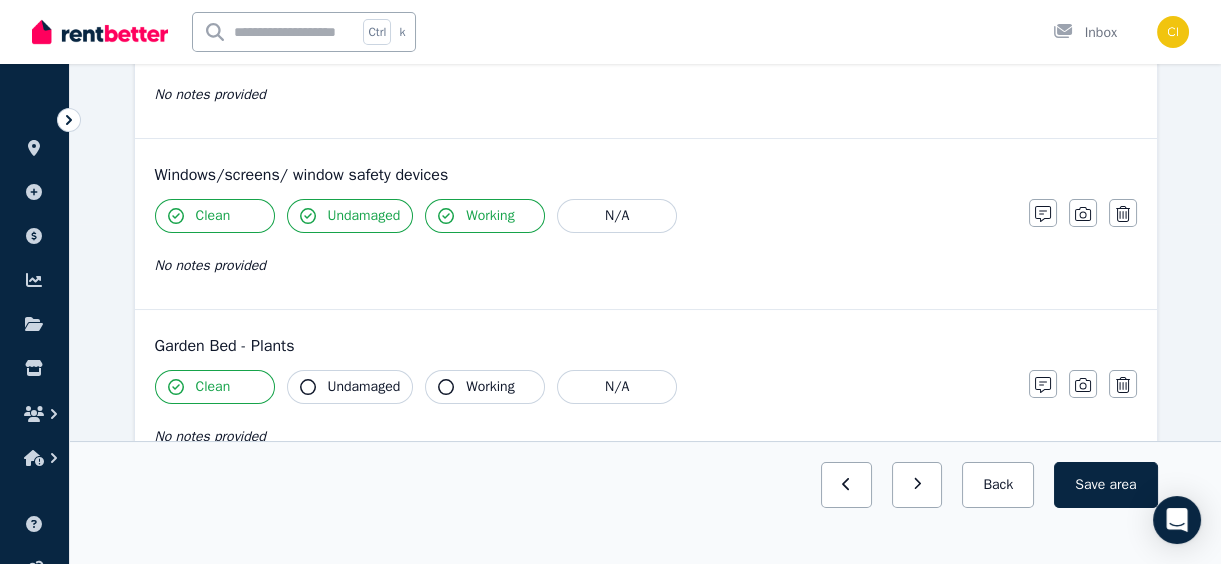 scroll, scrollTop: 711, scrollLeft: 0, axis: vertical 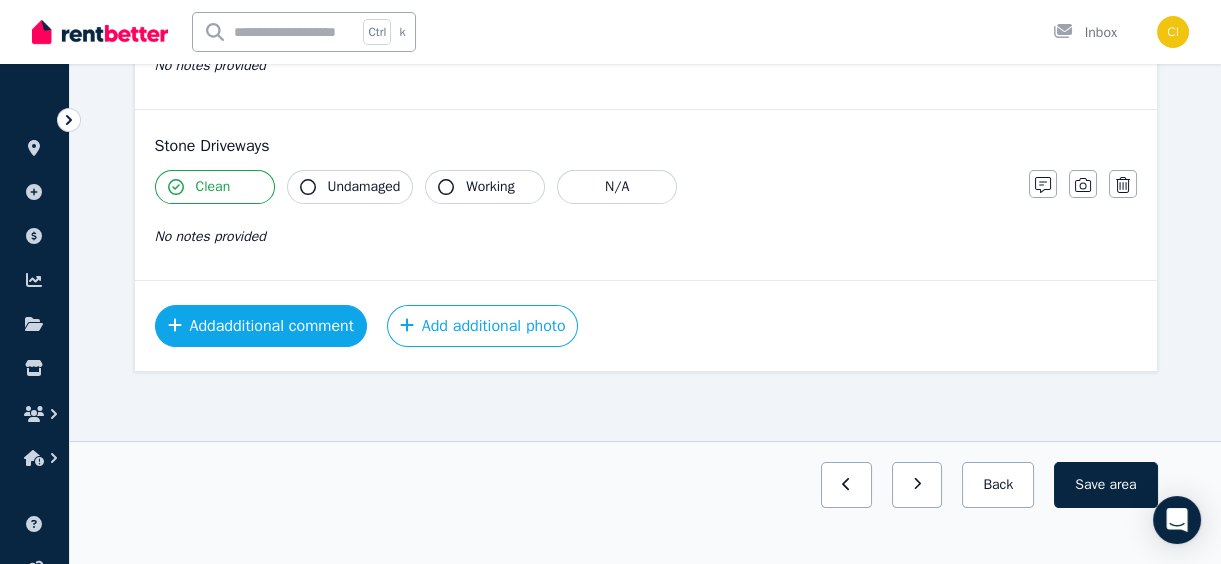 click on "Add  additional comment" at bounding box center [261, 326] 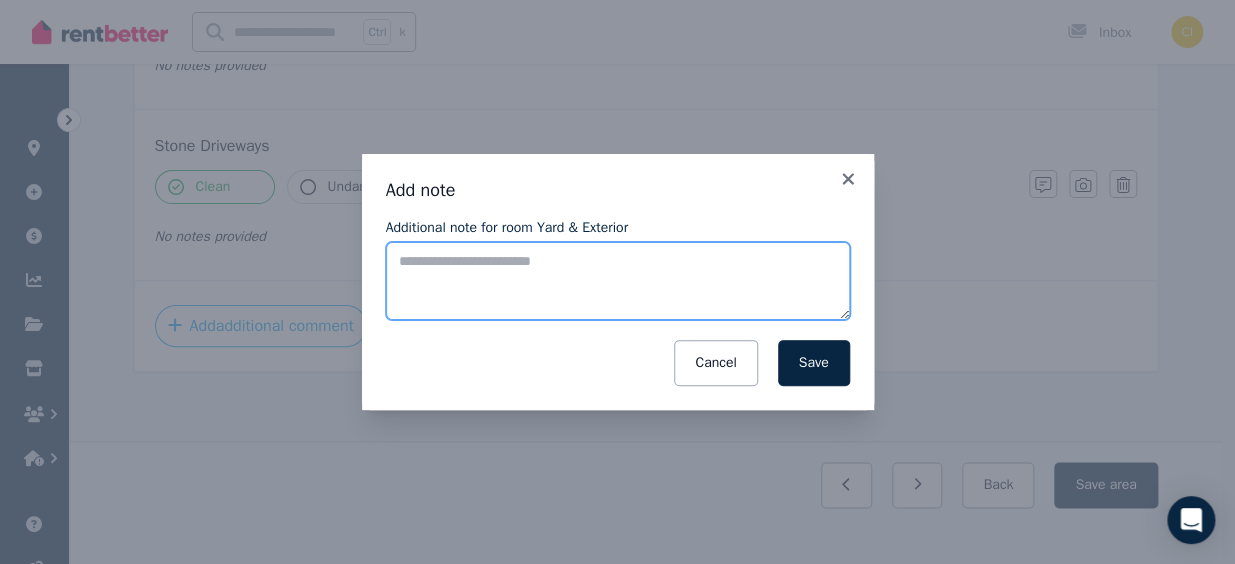 click on "Additional note for room Yard & Exterior" at bounding box center [618, 281] 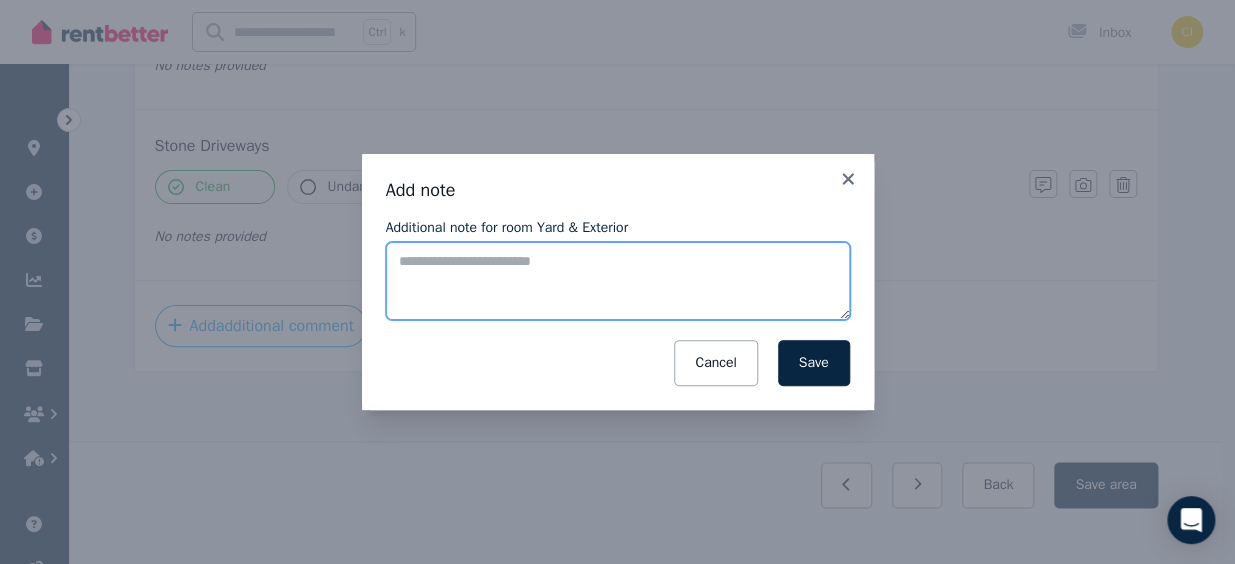 paste on "**********" 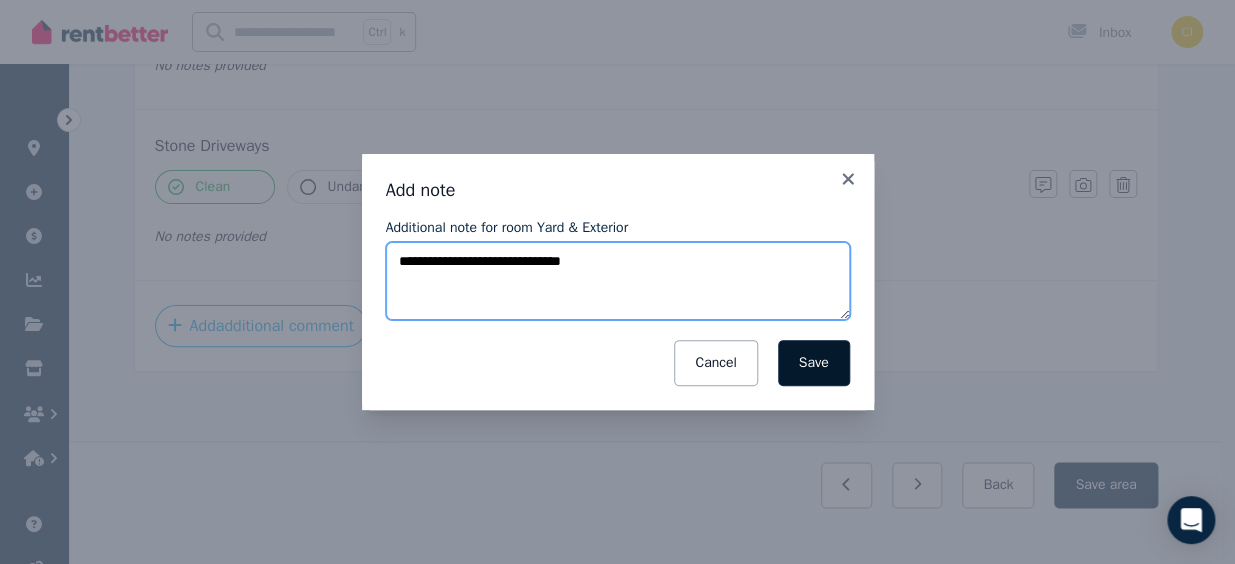 type on "**********" 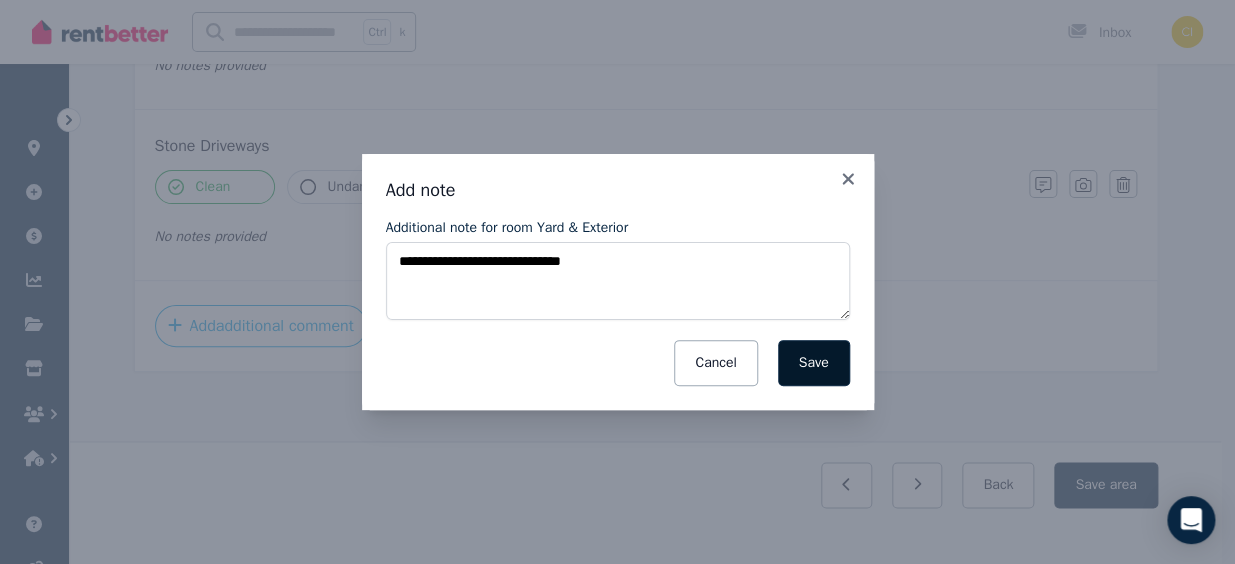 click on "Save" at bounding box center (814, 363) 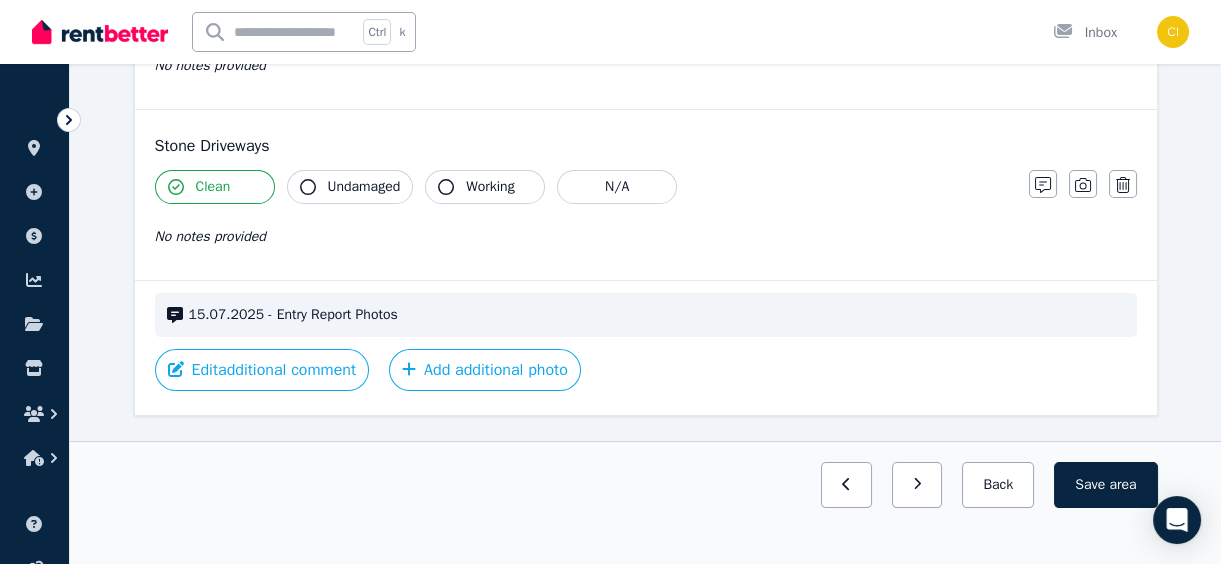click on "15.07.2025 - Entry Report Photos" at bounding box center (657, 315) 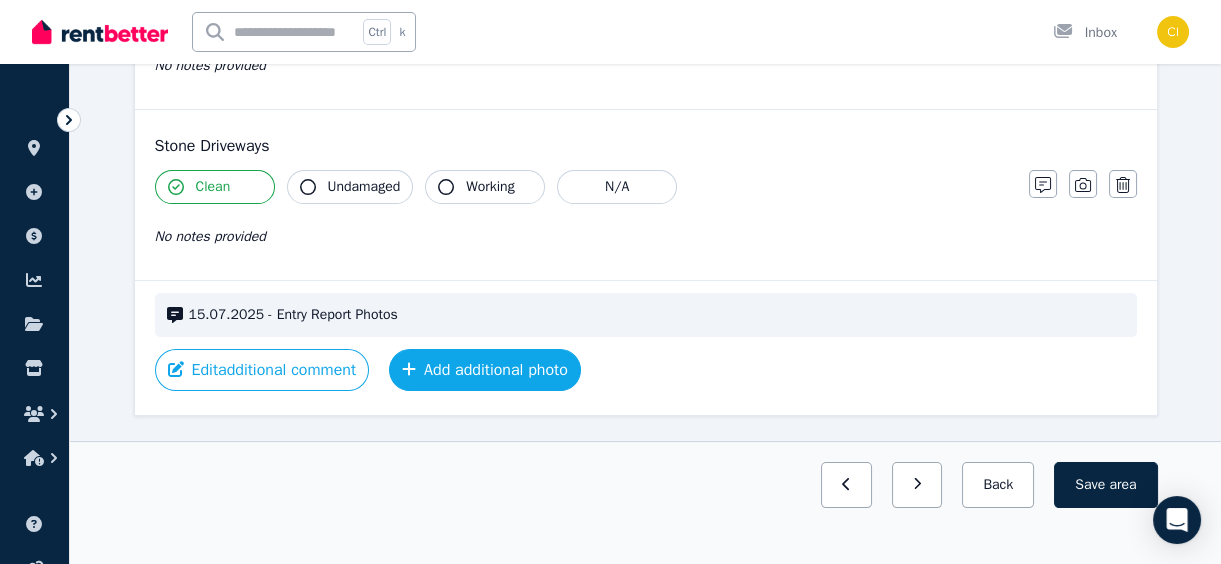click on "Add additional photo" at bounding box center [485, 370] 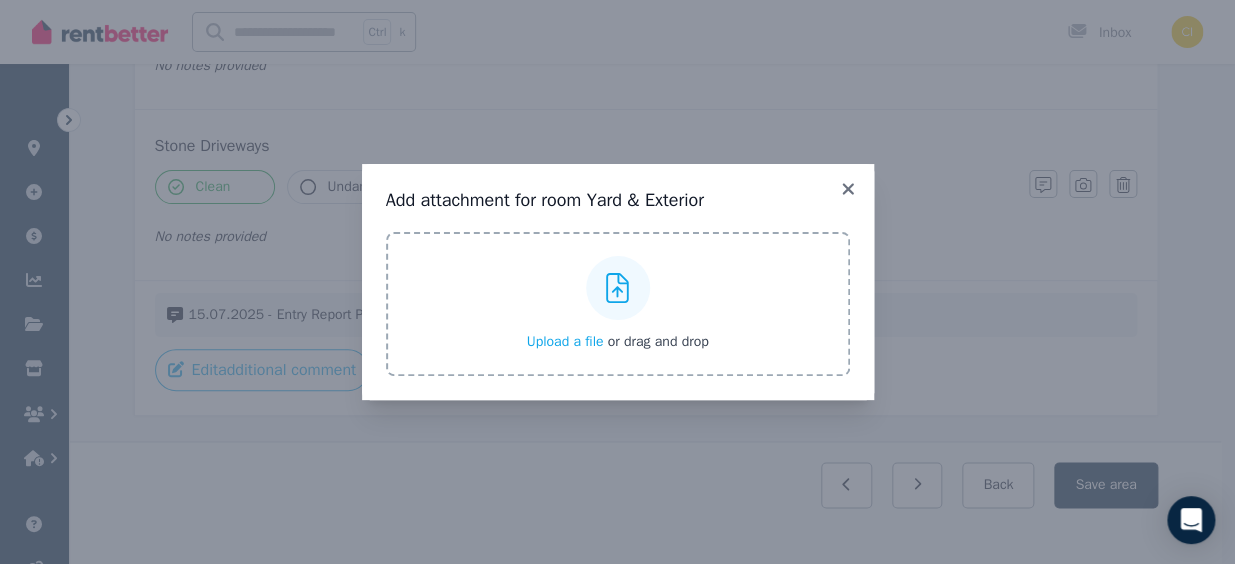 click on "Upload a file" at bounding box center (564, 341) 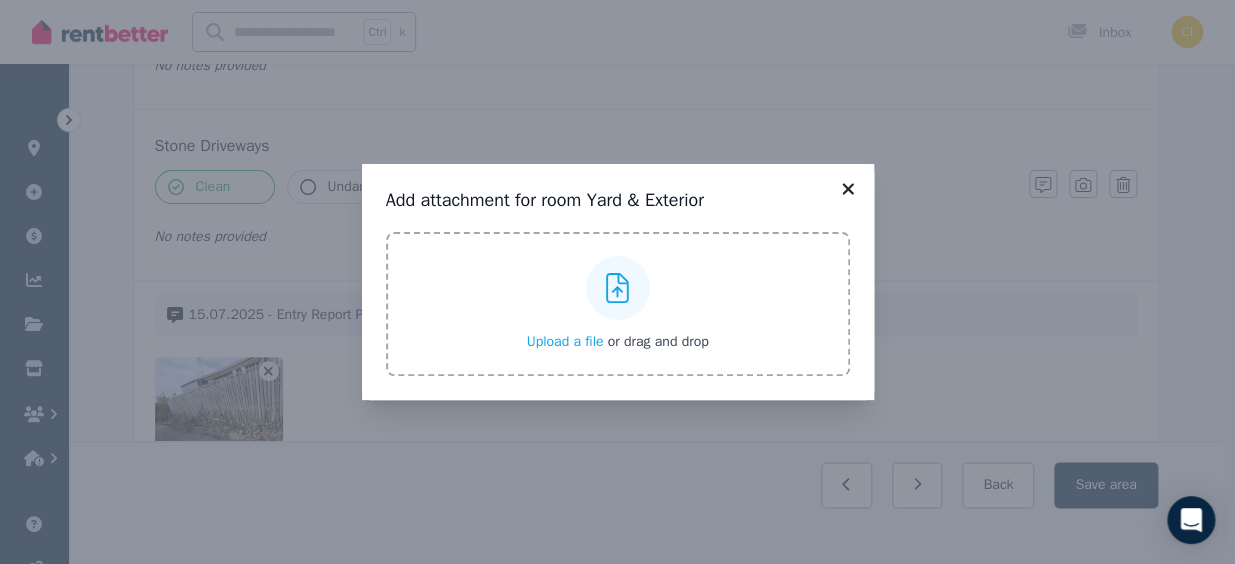 click 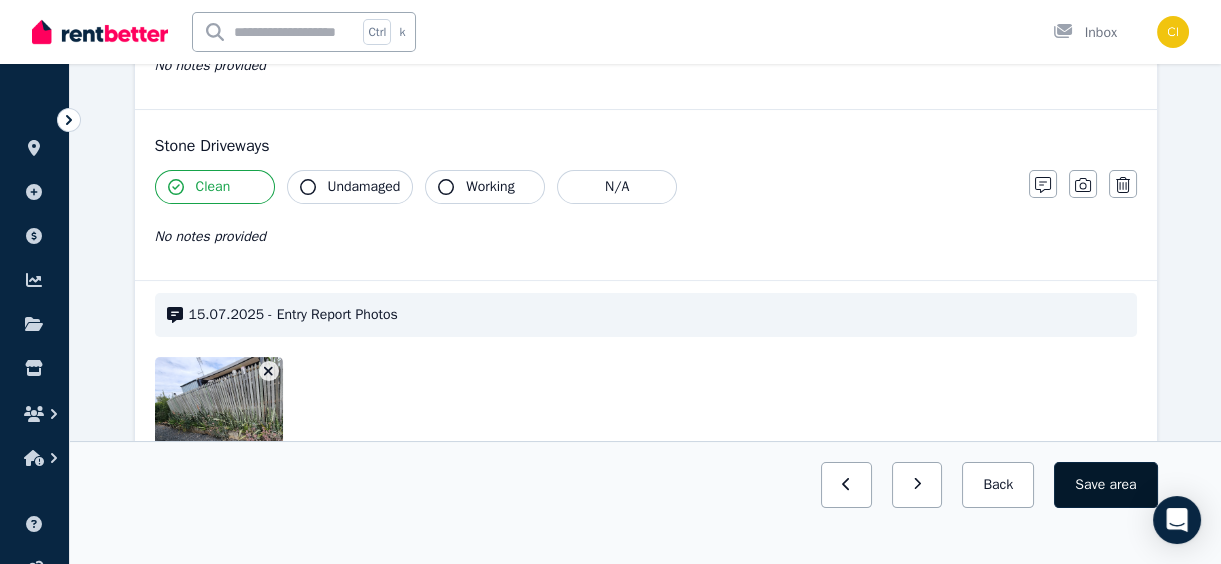 click on "area" at bounding box center (1122, 485) 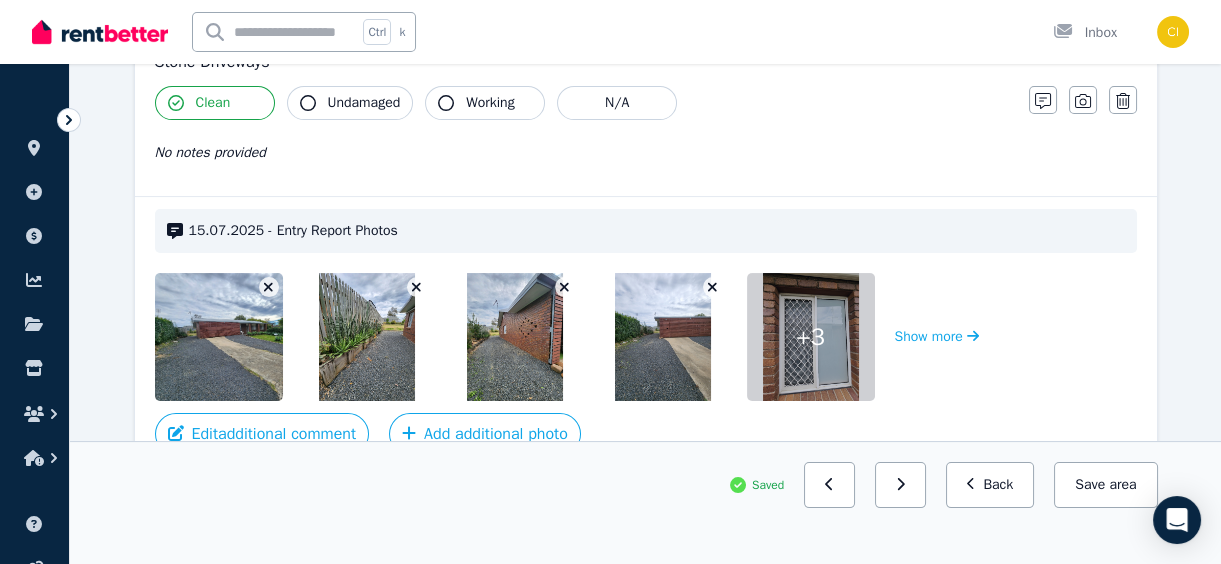 scroll, scrollTop: 904, scrollLeft: 0, axis: vertical 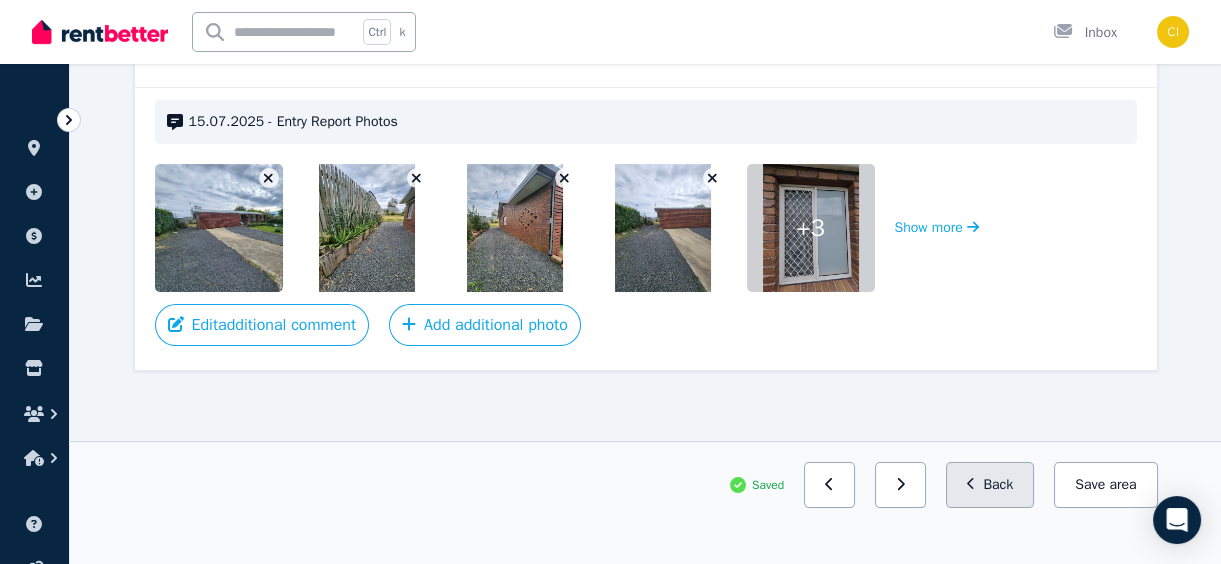click 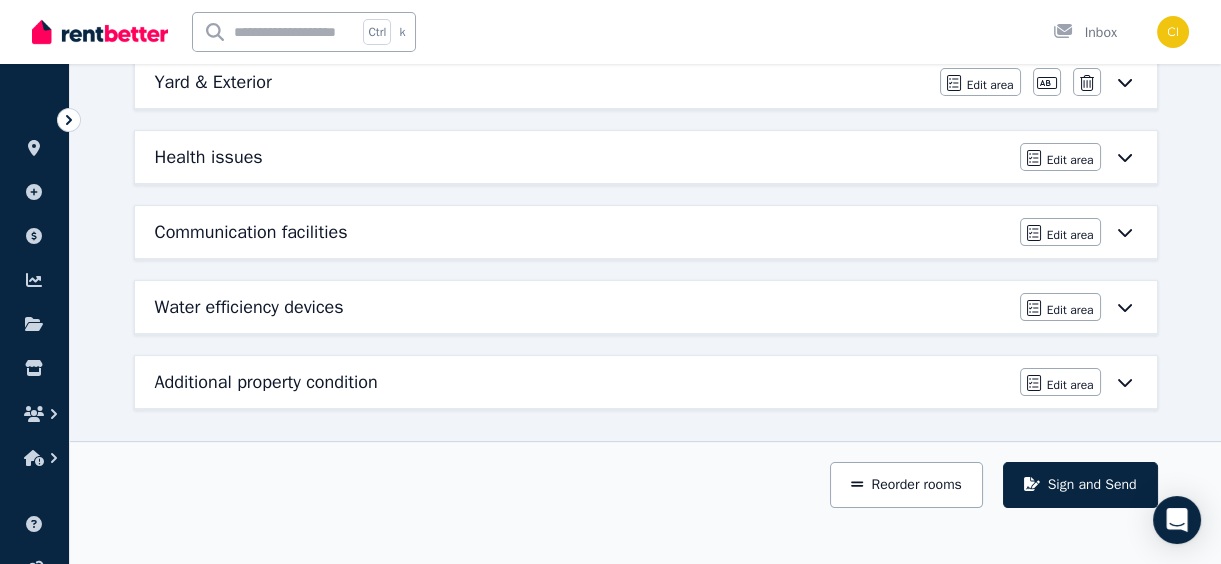 click 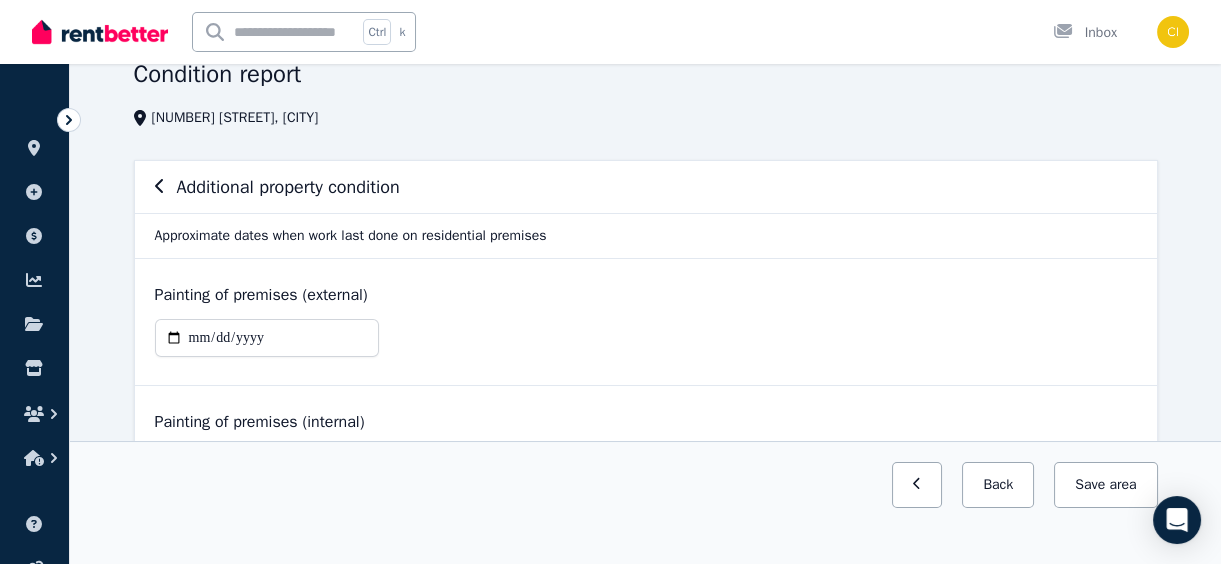 scroll, scrollTop: 90, scrollLeft: 0, axis: vertical 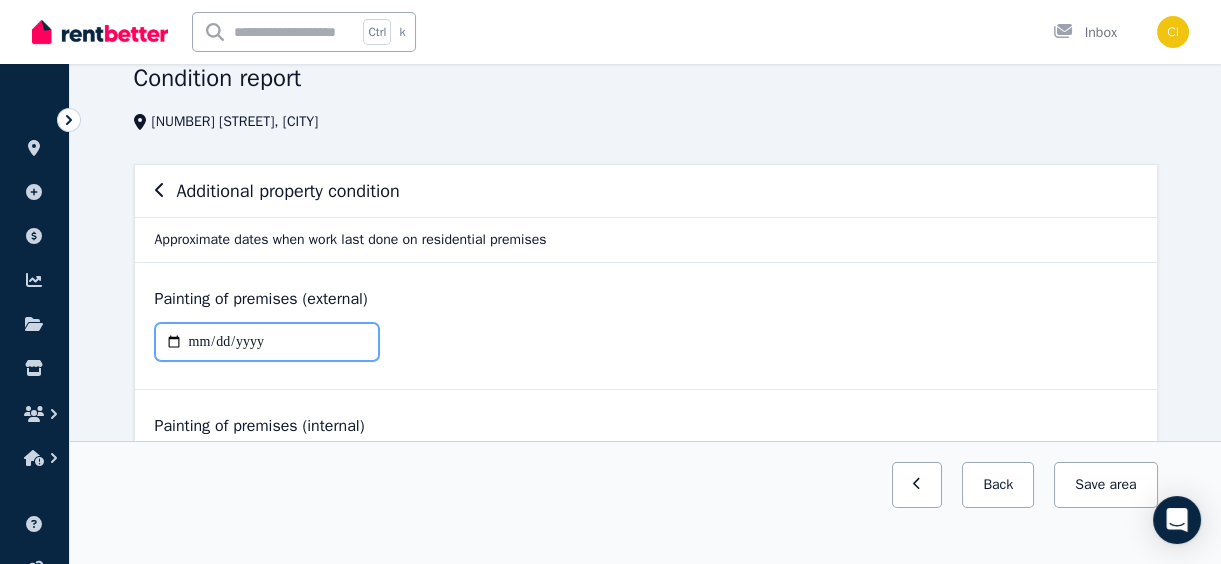 click at bounding box center [267, 342] 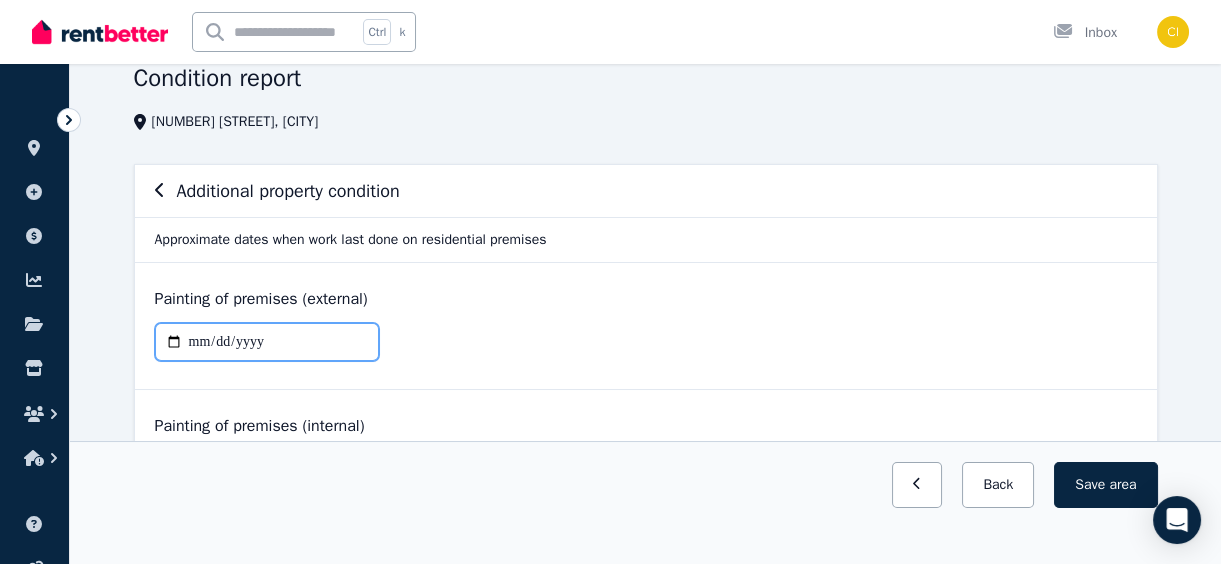 click on "**********" at bounding box center (267, 342) 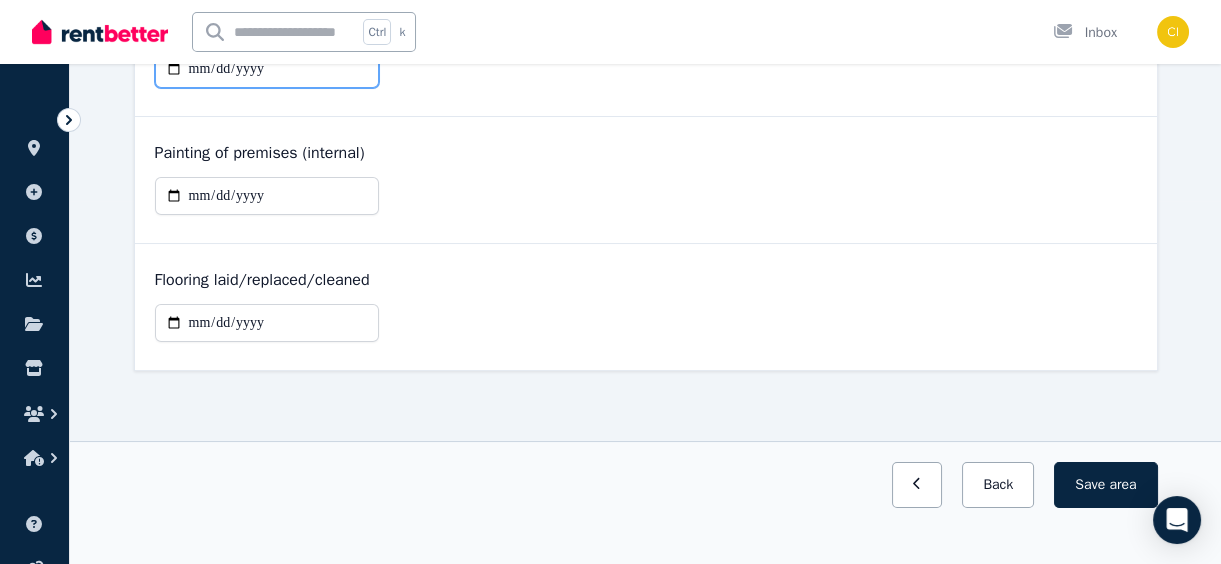 scroll, scrollTop: 272, scrollLeft: 0, axis: vertical 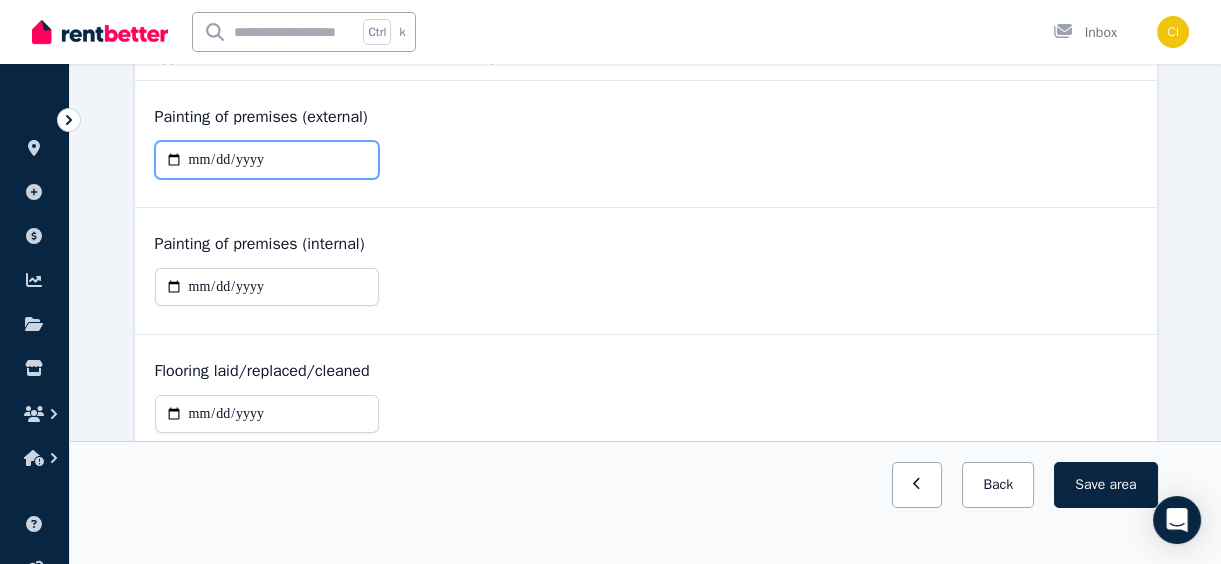 click on "**********" at bounding box center [267, 160] 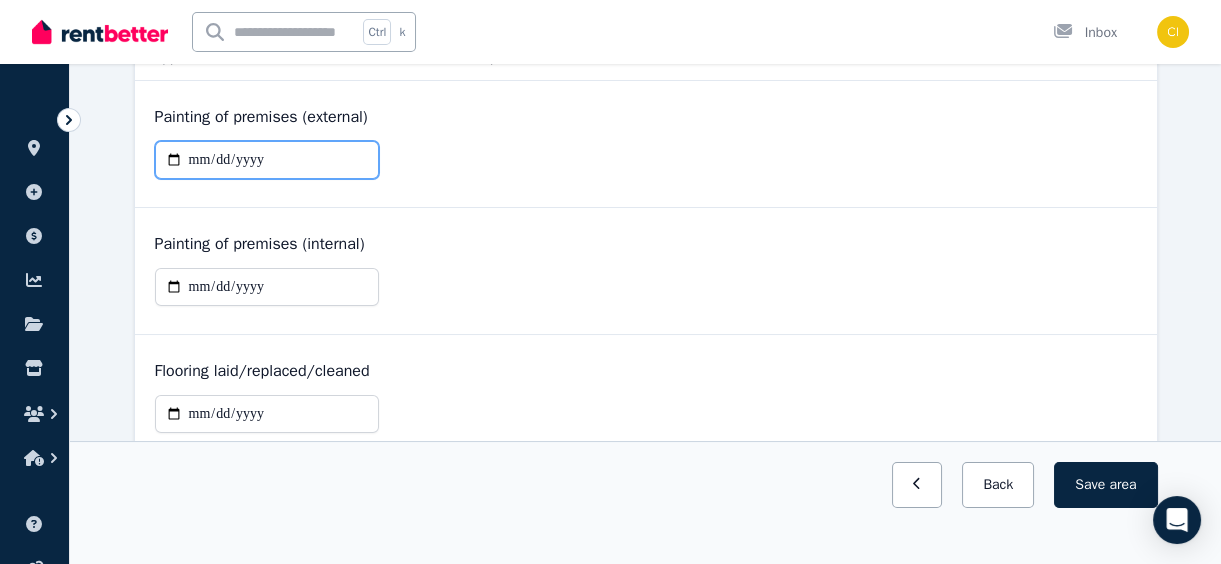 type on "**********" 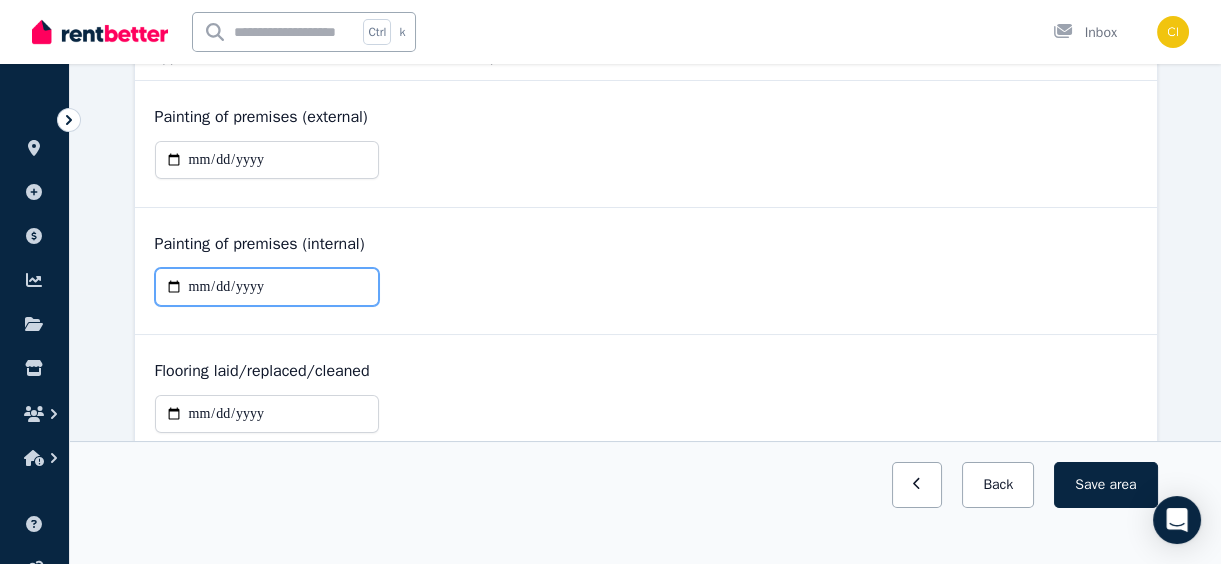 click at bounding box center (267, 287) 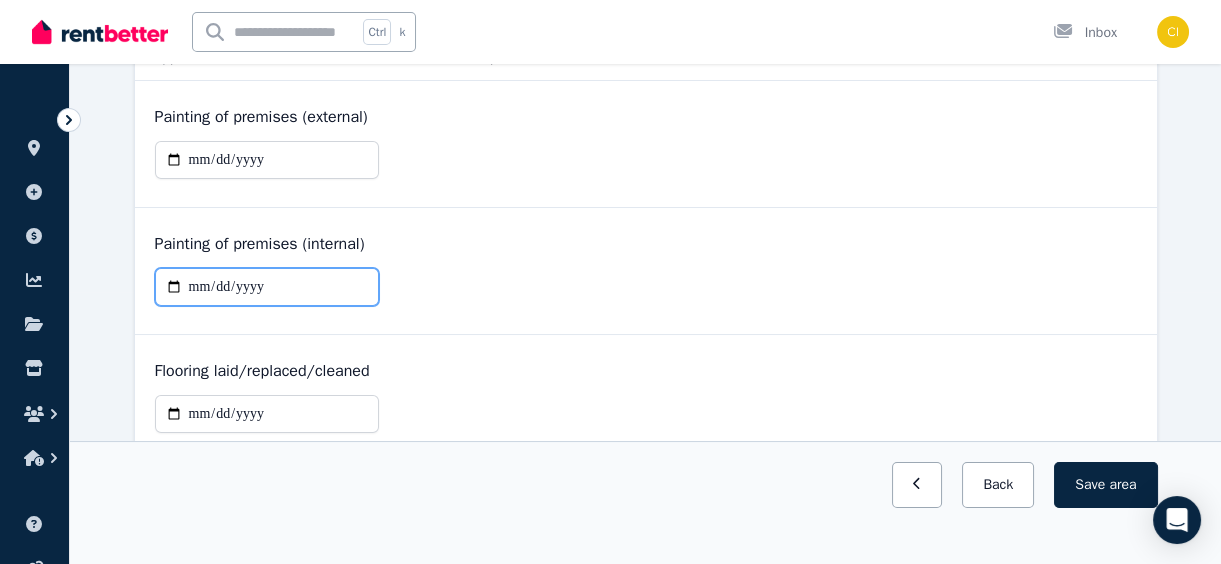 type on "**********" 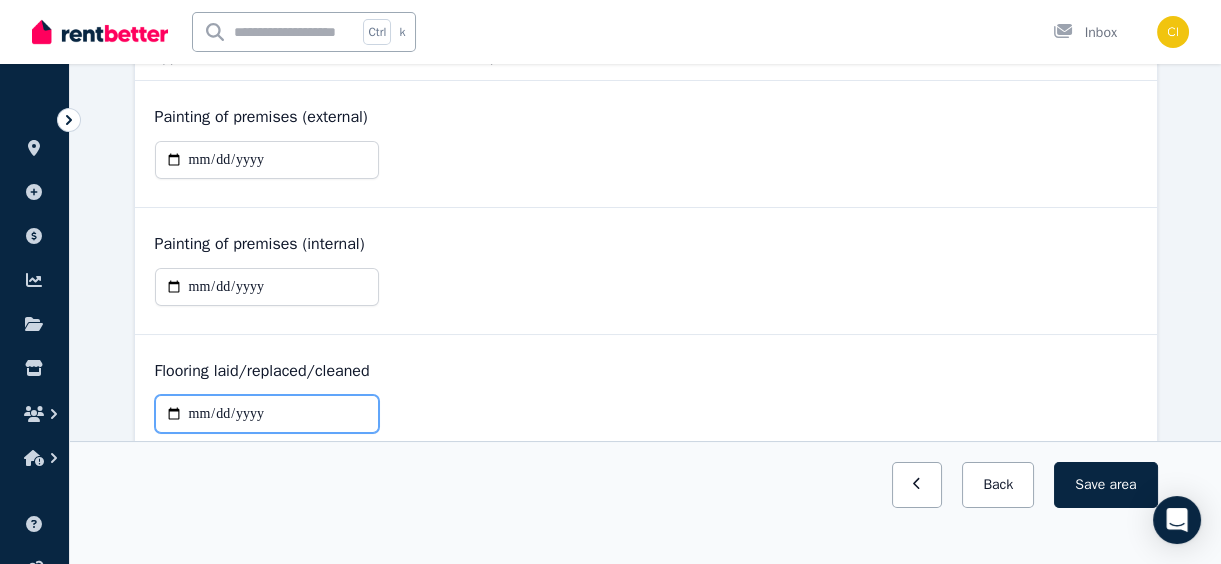click at bounding box center (267, 414) 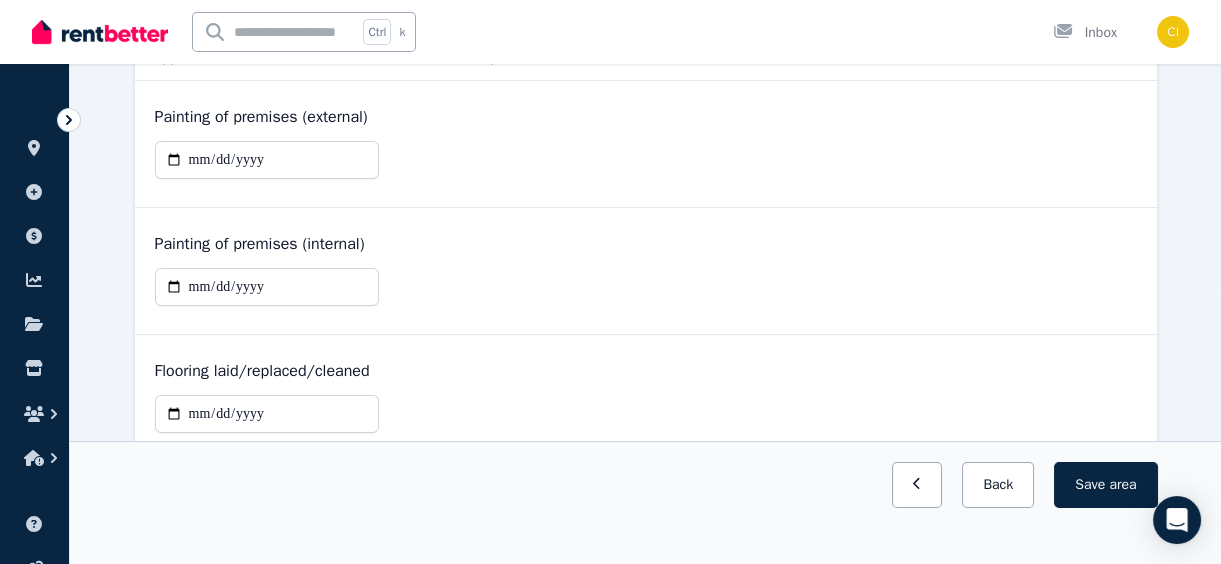 click on "**********" at bounding box center (646, 422) 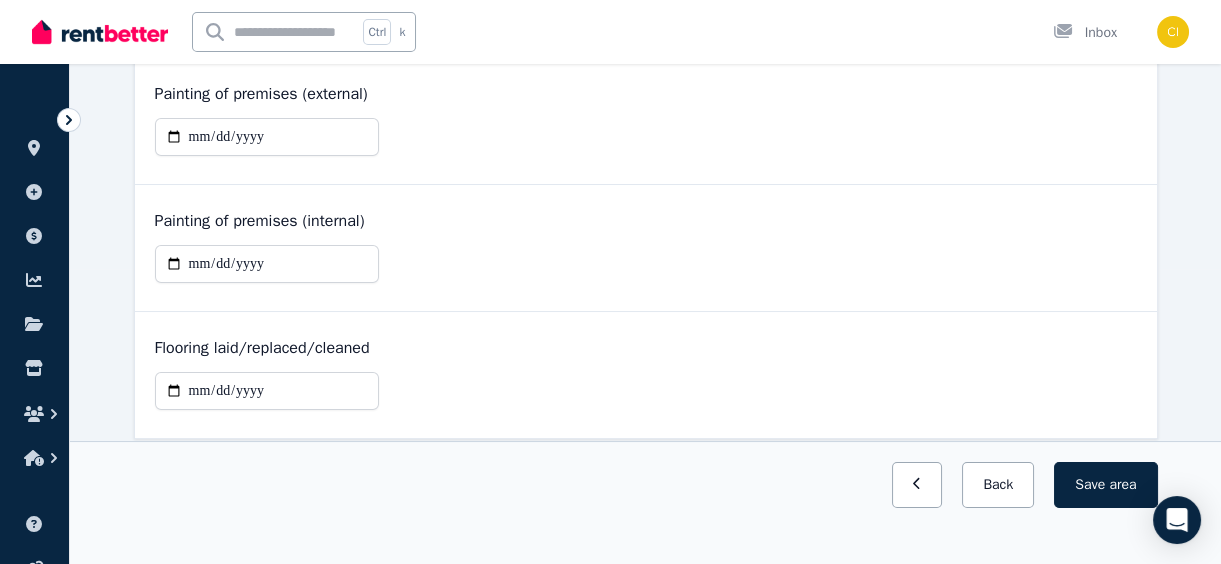 scroll, scrollTop: 272, scrollLeft: 0, axis: vertical 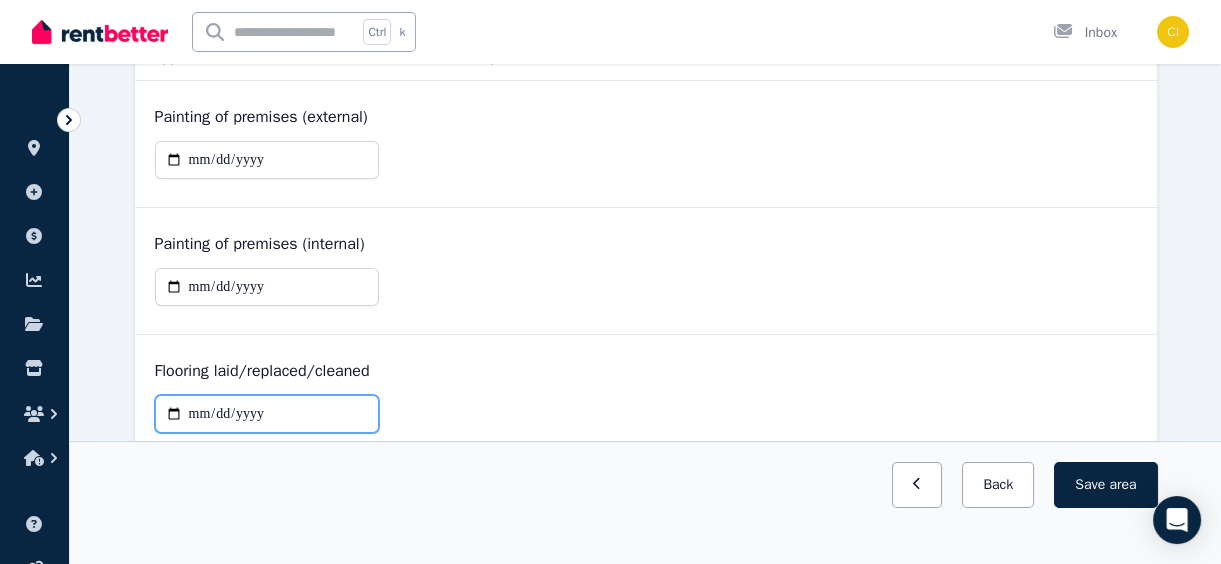 click on "**********" at bounding box center [267, 414] 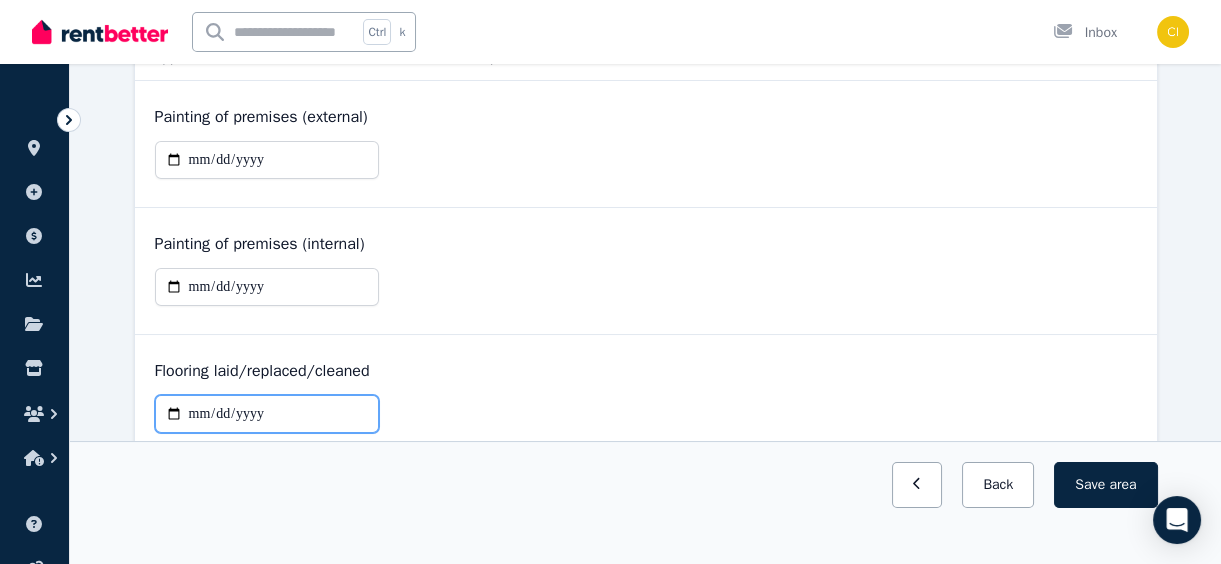 type on "**********" 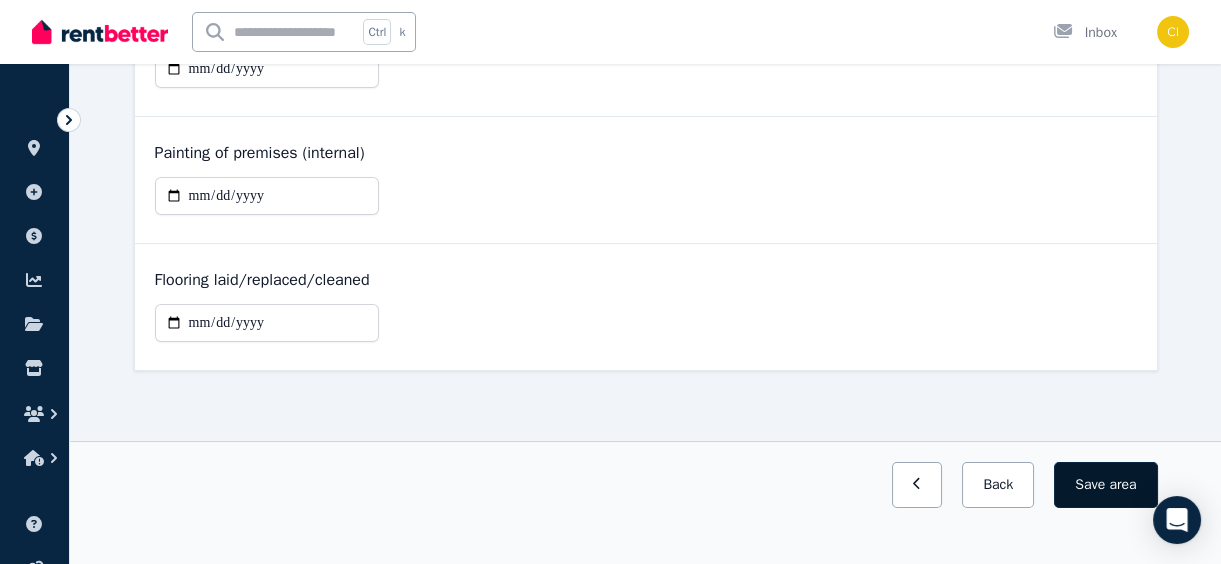 click on "area" at bounding box center (1122, 485) 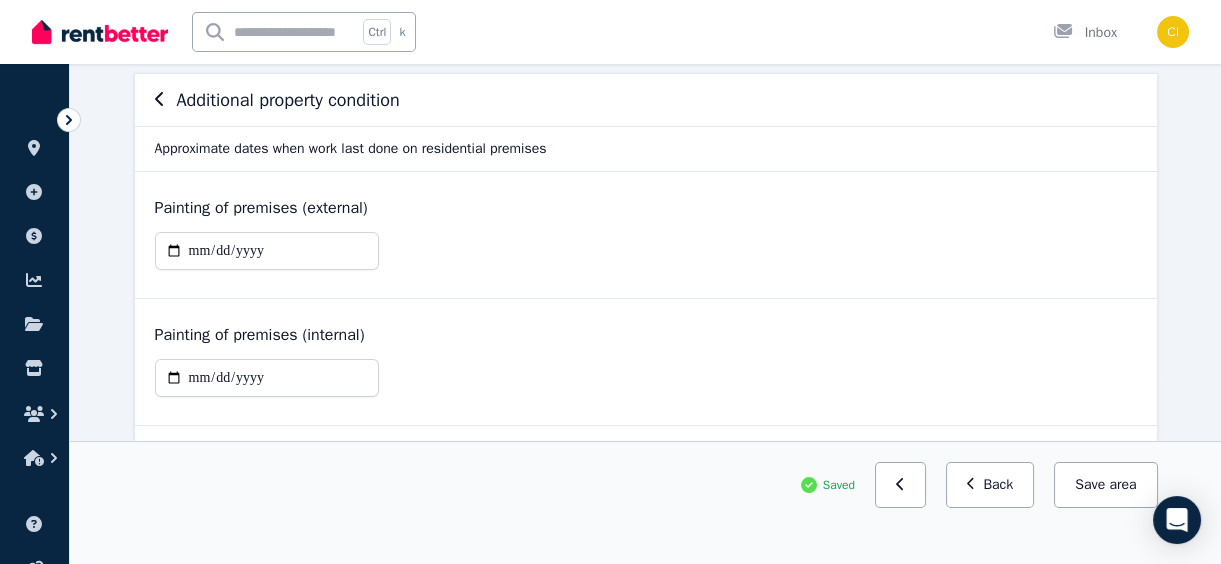 scroll, scrollTop: 0, scrollLeft: 0, axis: both 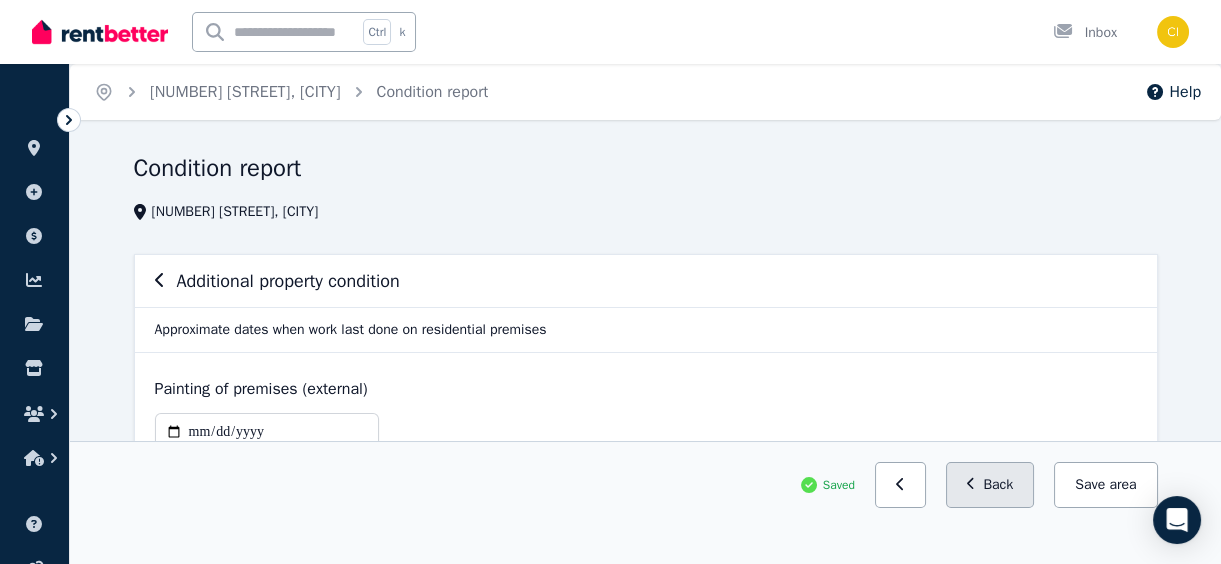 click on "Back" at bounding box center [990, 485] 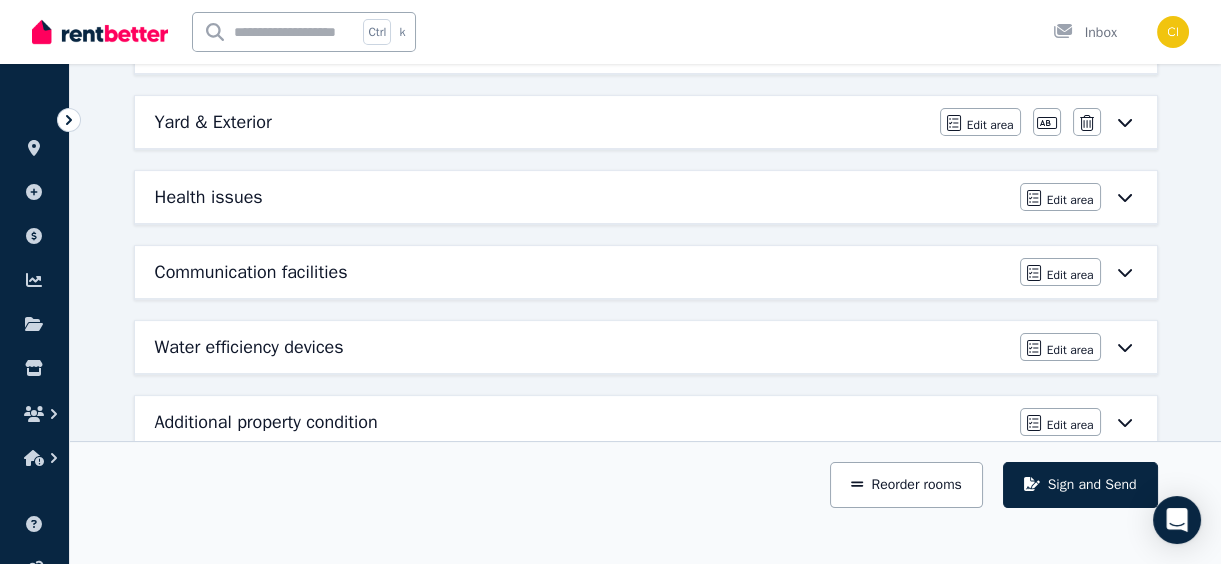 scroll, scrollTop: 974, scrollLeft: 0, axis: vertical 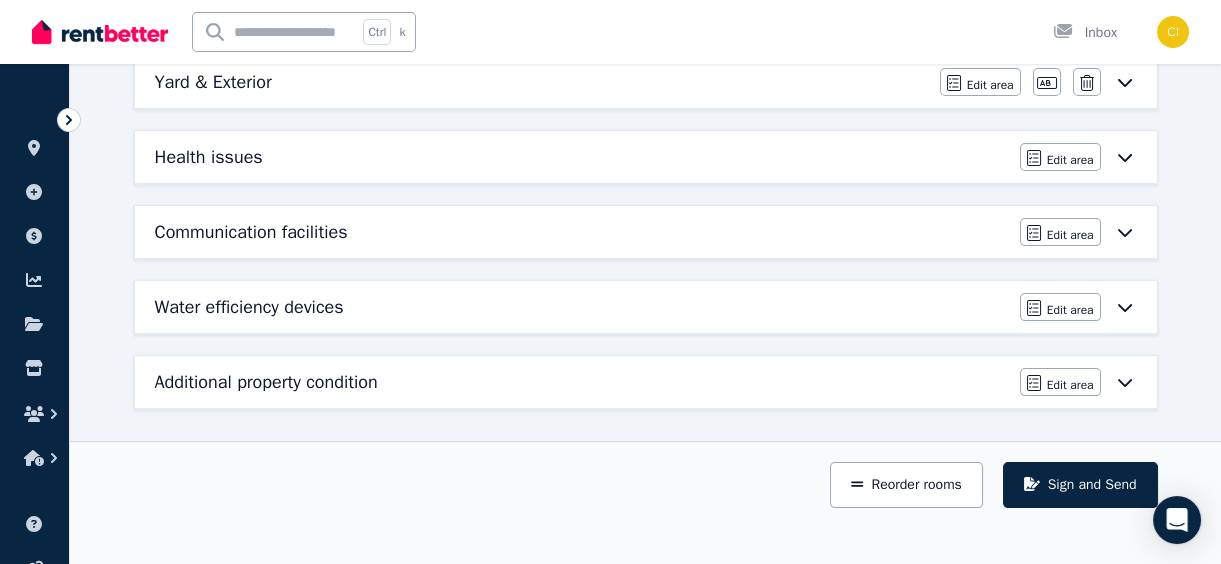 click on "Communication facilities" at bounding box center [581, 232] 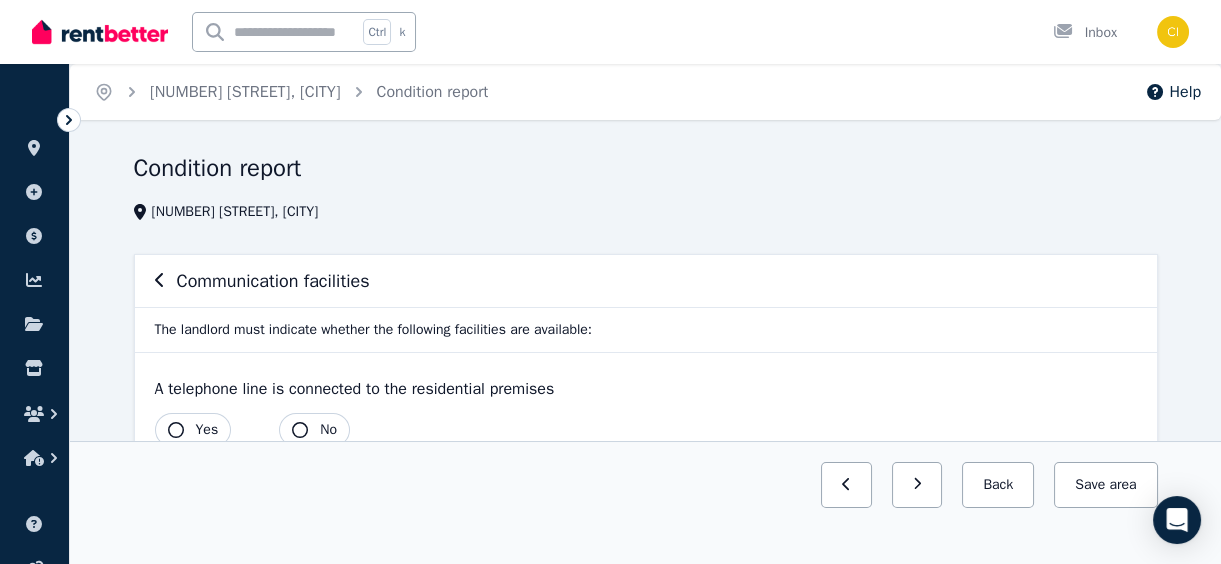 scroll, scrollTop: 181, scrollLeft: 0, axis: vertical 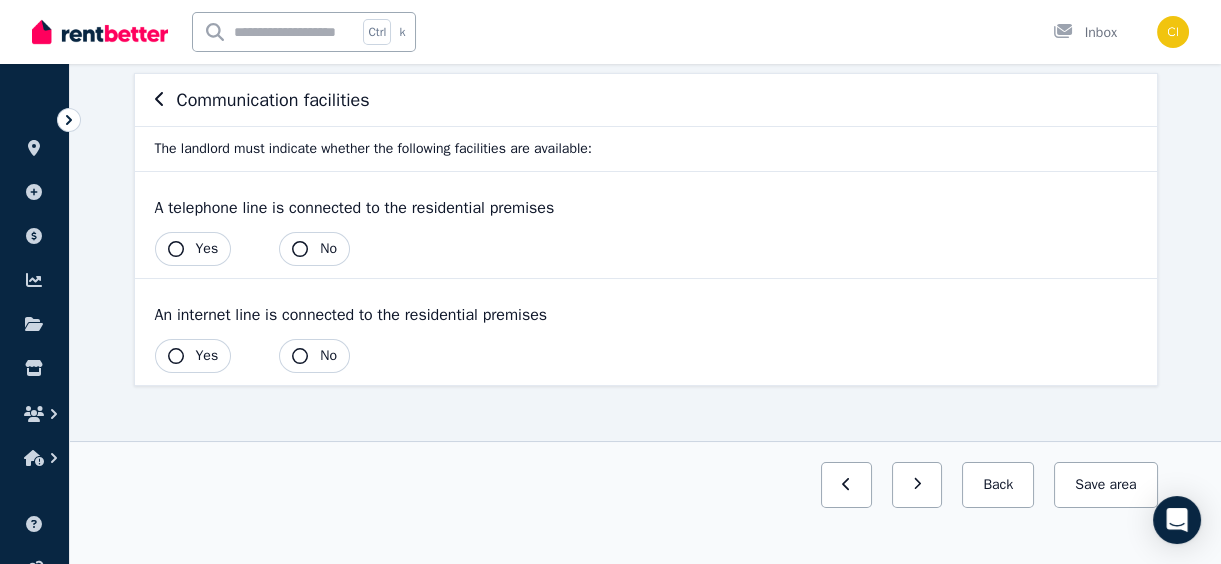 click 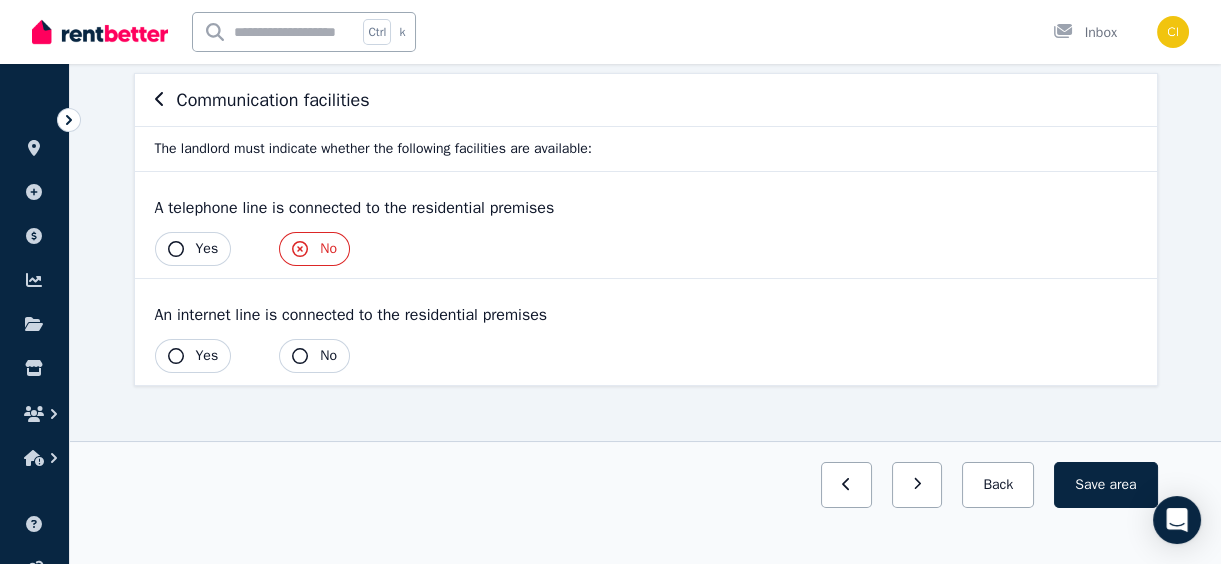 click 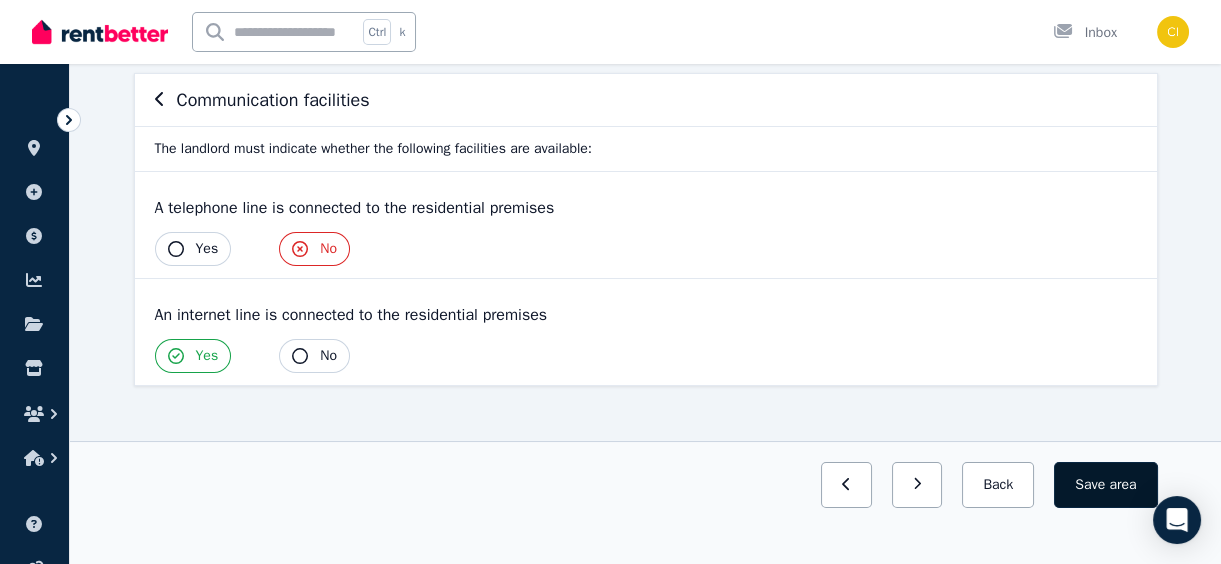 click on "area" at bounding box center (1122, 485) 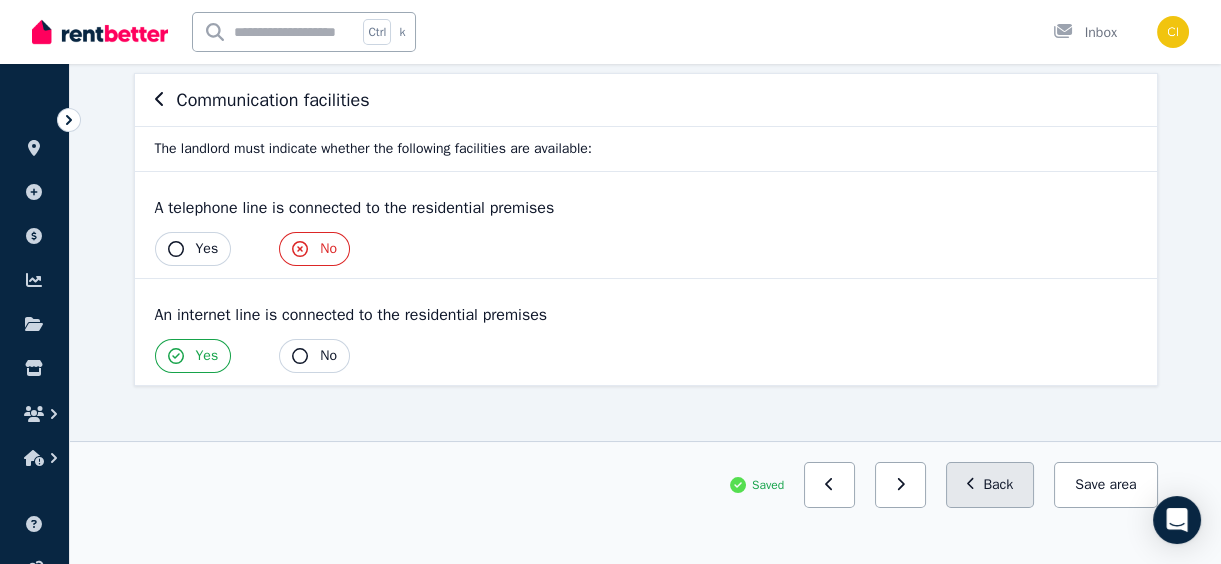 click on "Back" at bounding box center (990, 485) 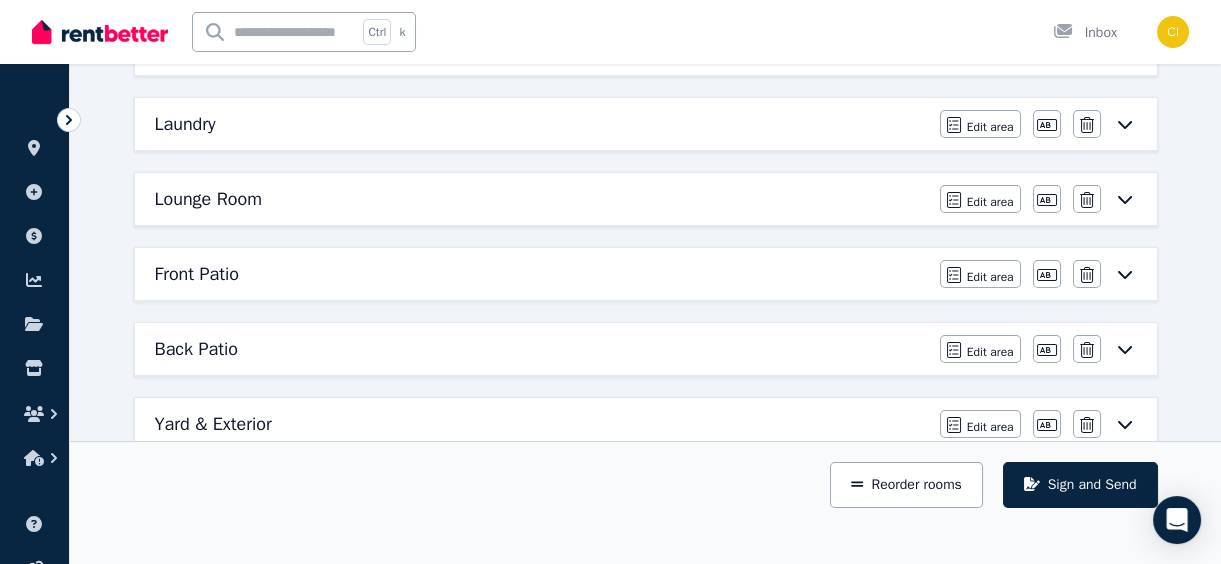 scroll, scrollTop: 818, scrollLeft: 0, axis: vertical 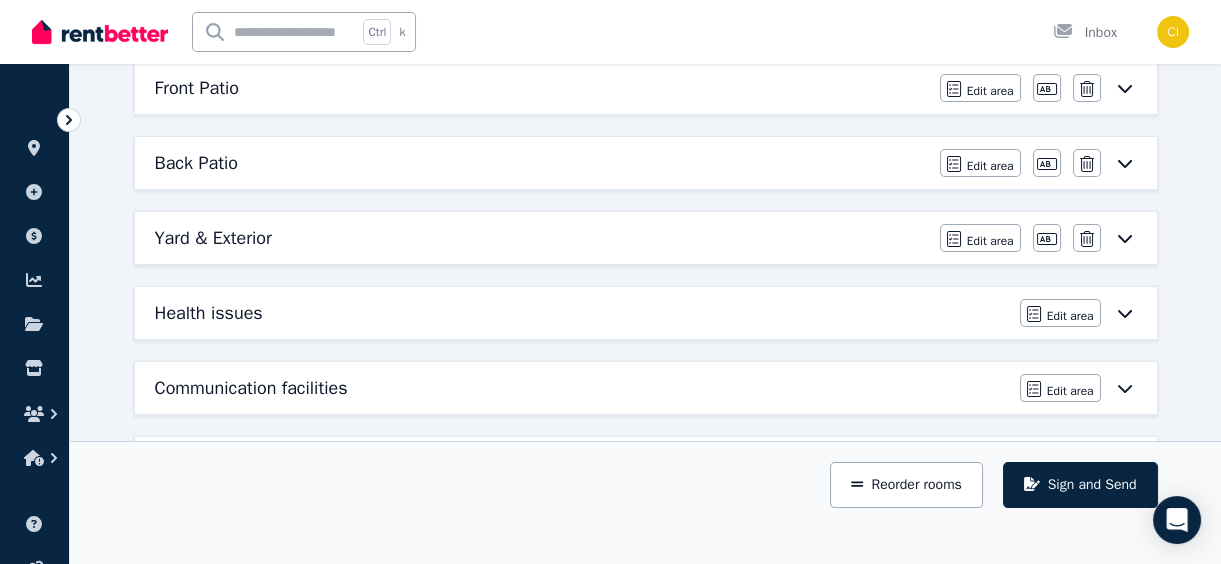 click on "Health issues" at bounding box center [581, 313] 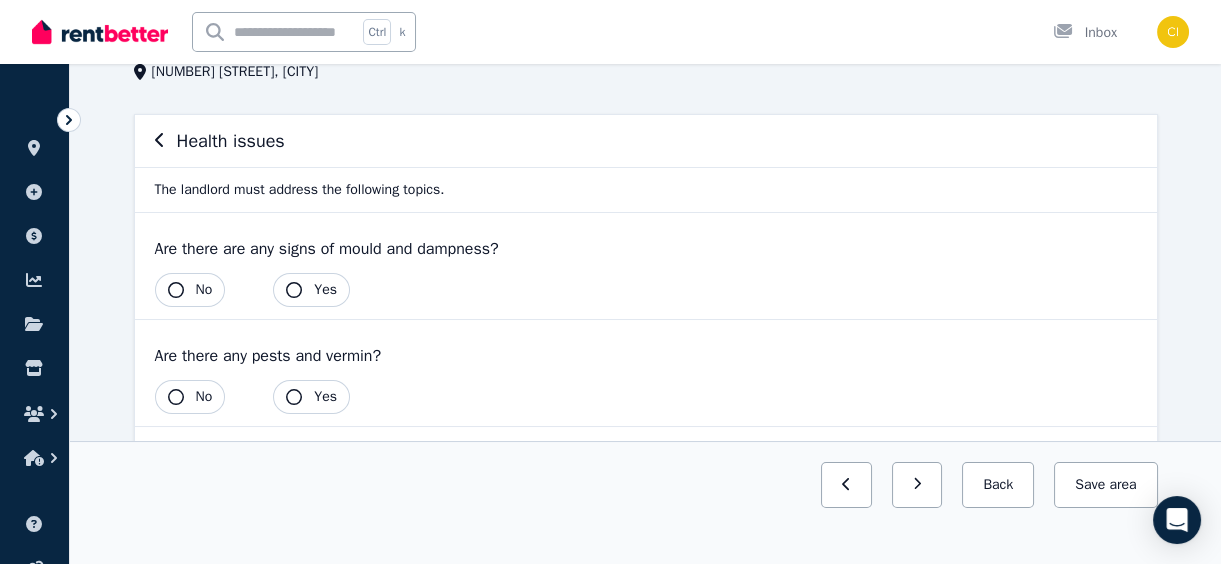 scroll, scrollTop: 272, scrollLeft: 0, axis: vertical 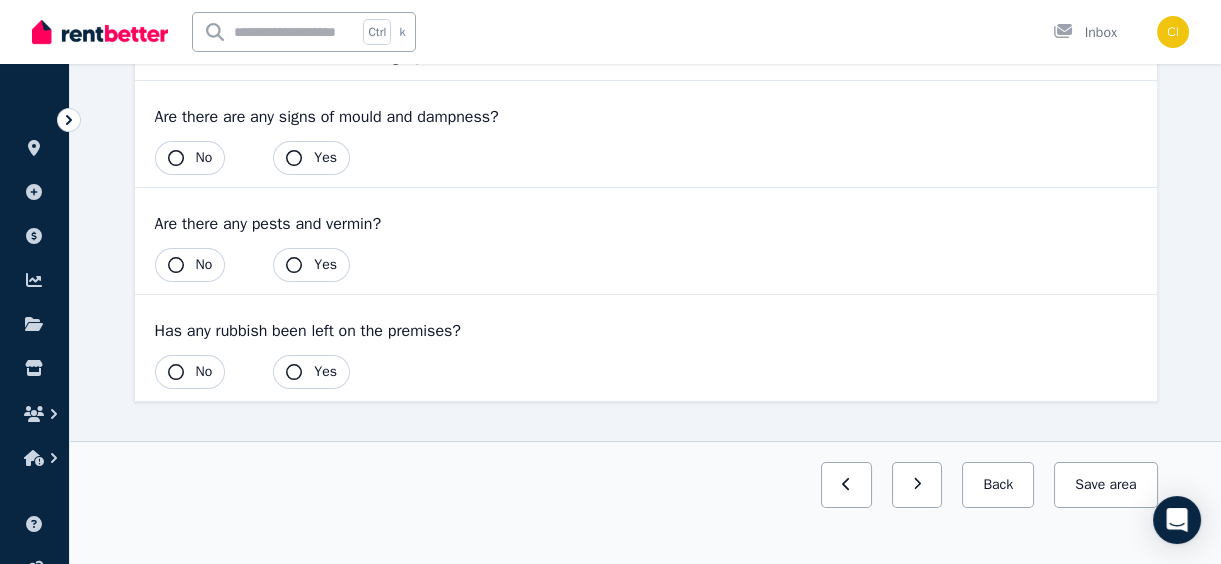 click 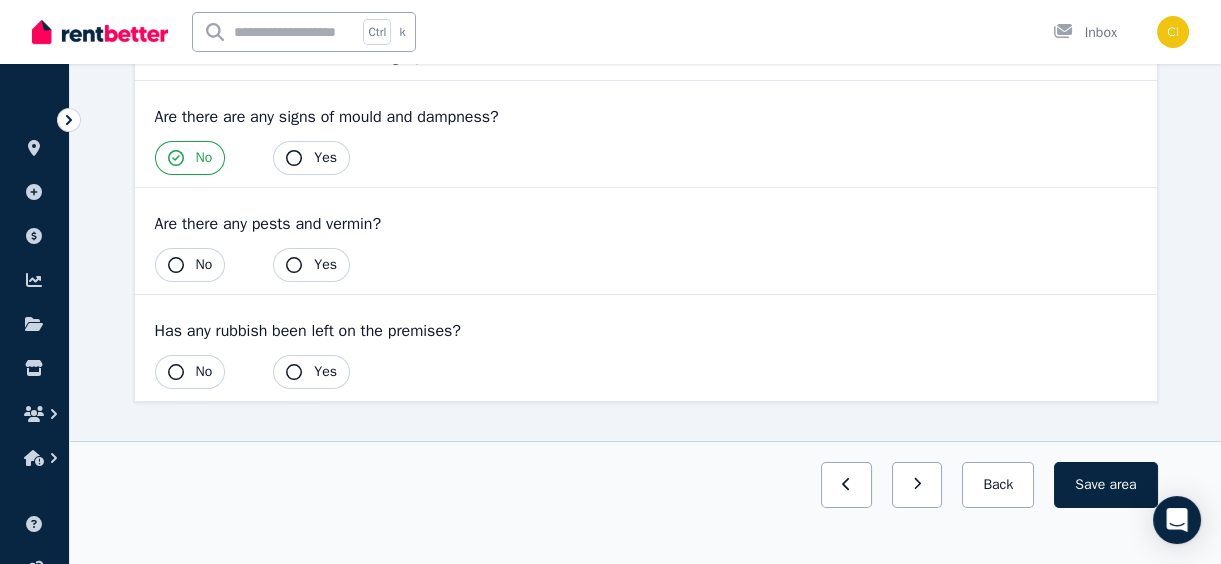 click 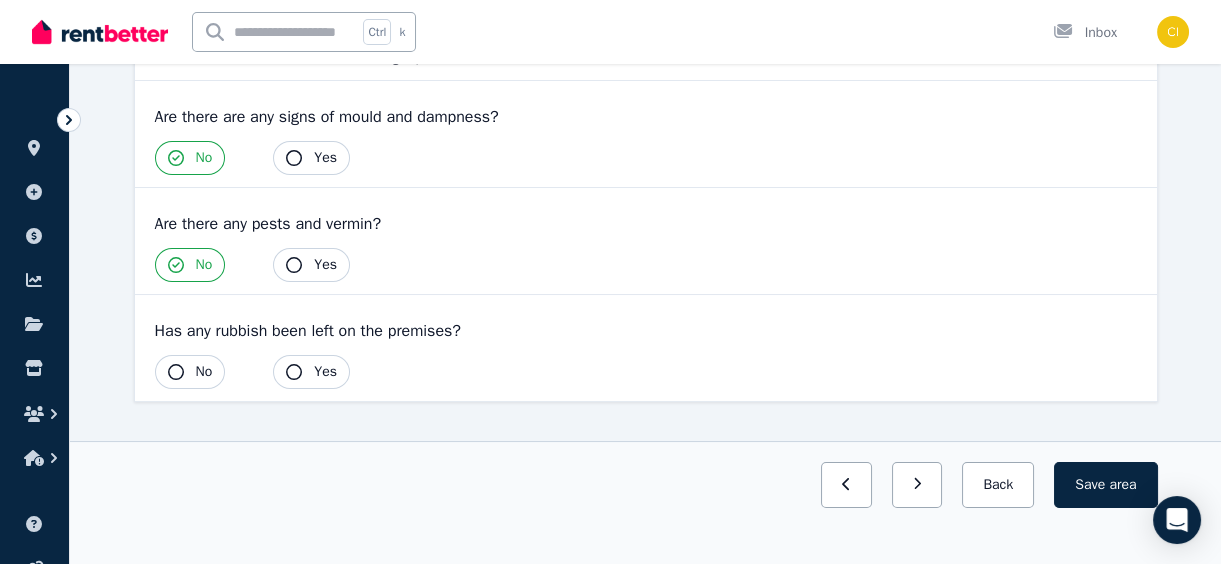 click on "No" at bounding box center (190, 372) 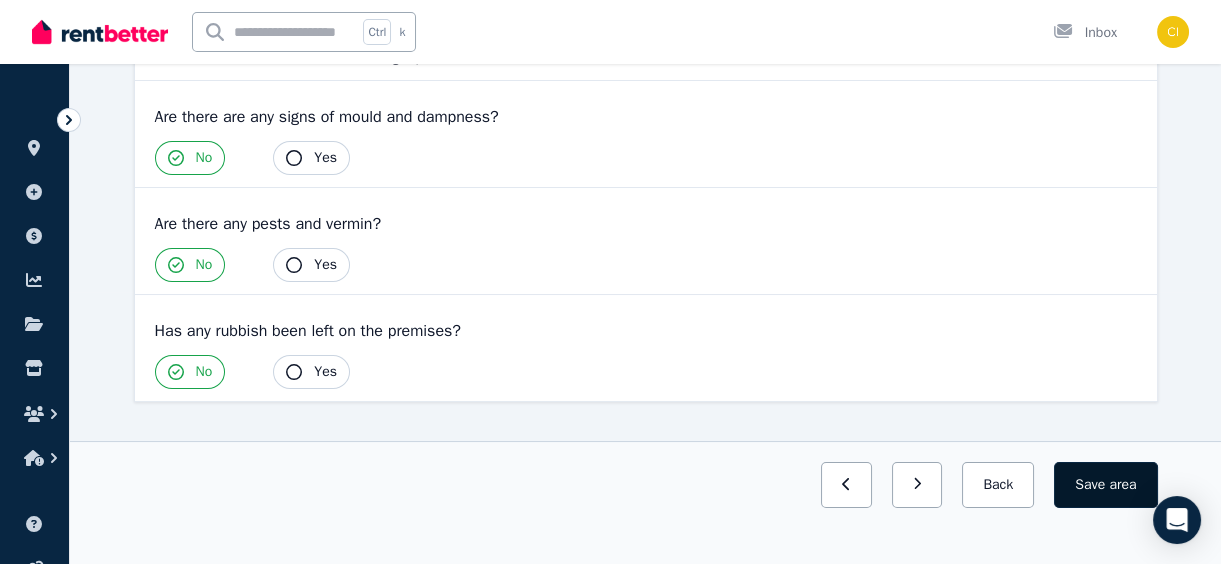 click on "area" at bounding box center (1122, 485) 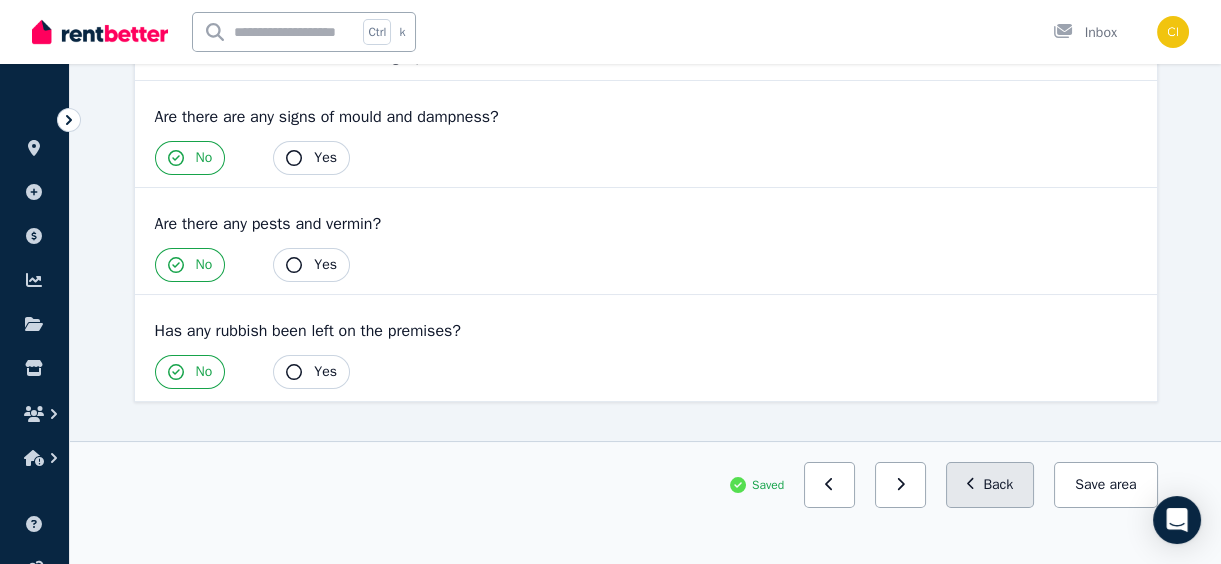 click on "Back" at bounding box center (990, 485) 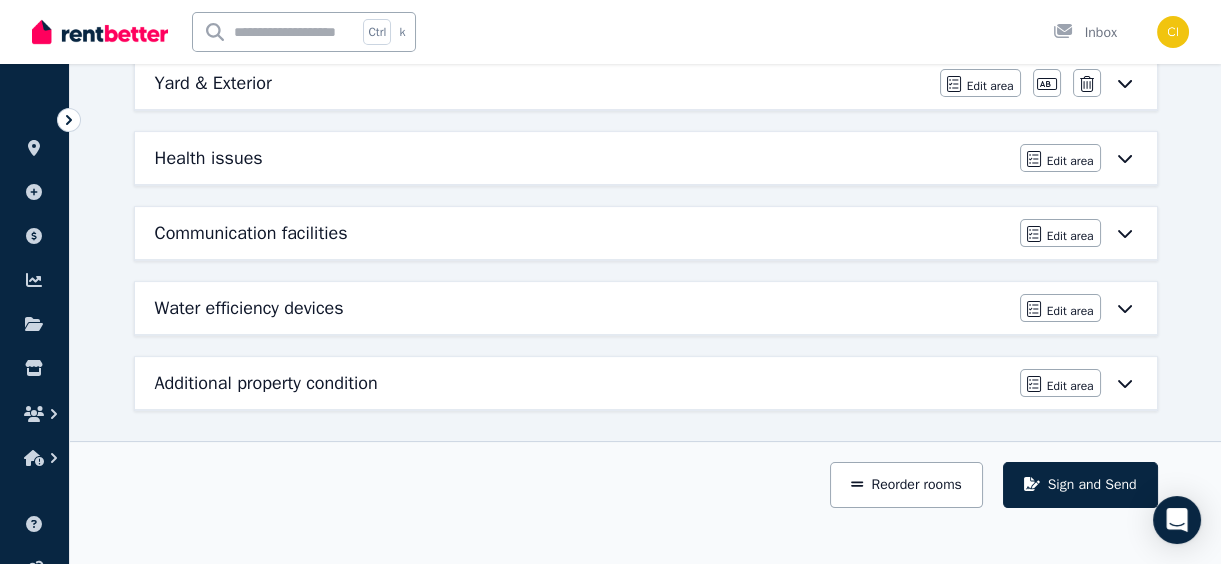 scroll, scrollTop: 974, scrollLeft: 0, axis: vertical 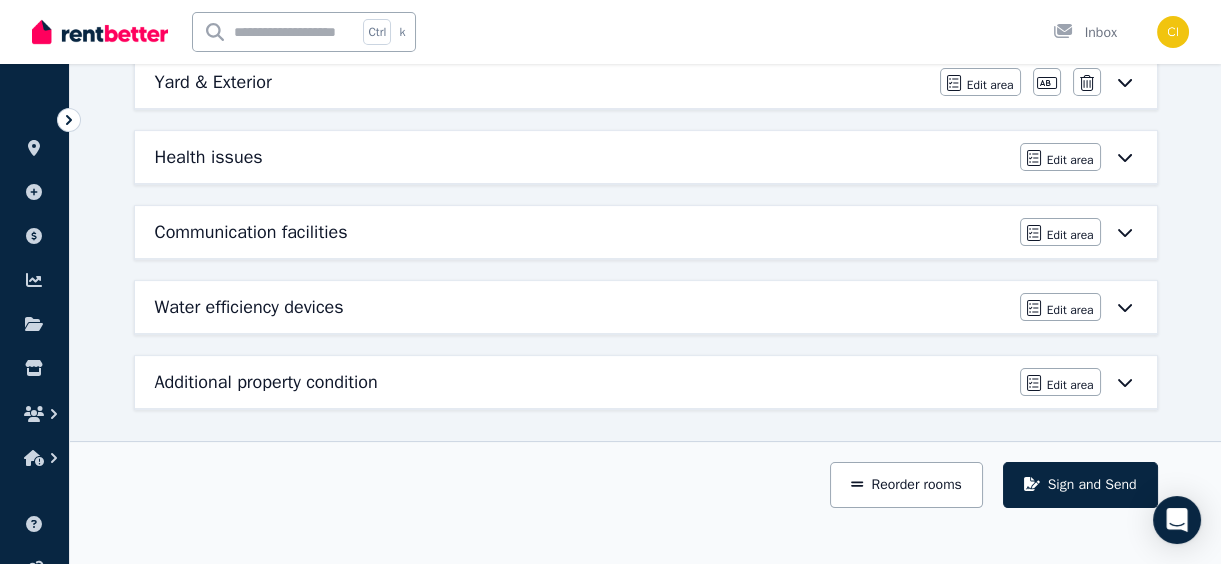 click on "Health issues" at bounding box center [581, 157] 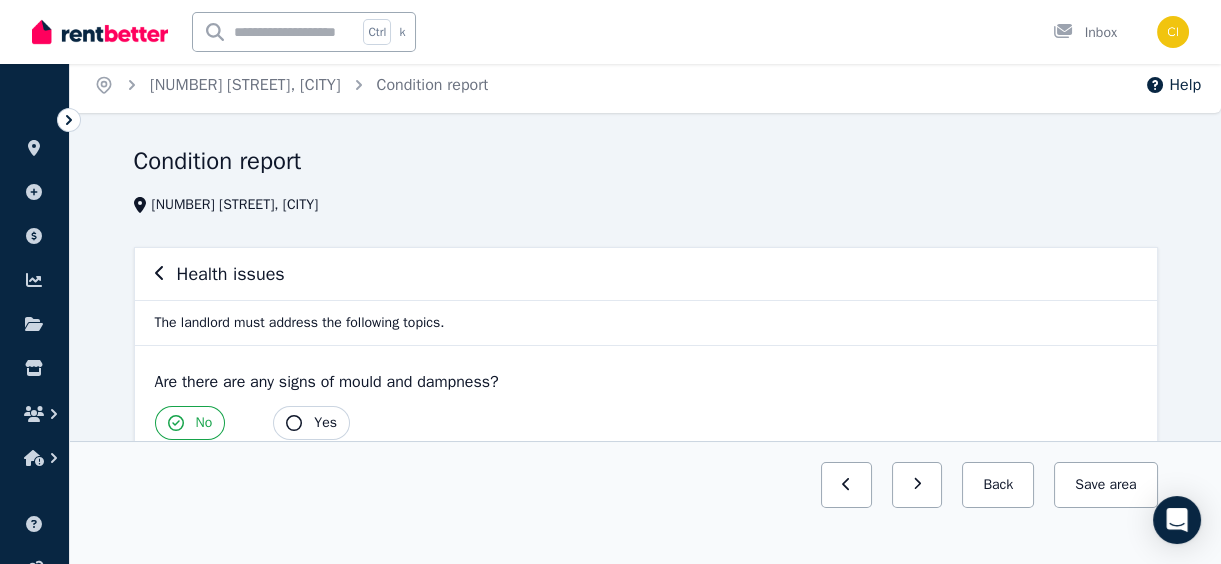 scroll, scrollTop: 0, scrollLeft: 0, axis: both 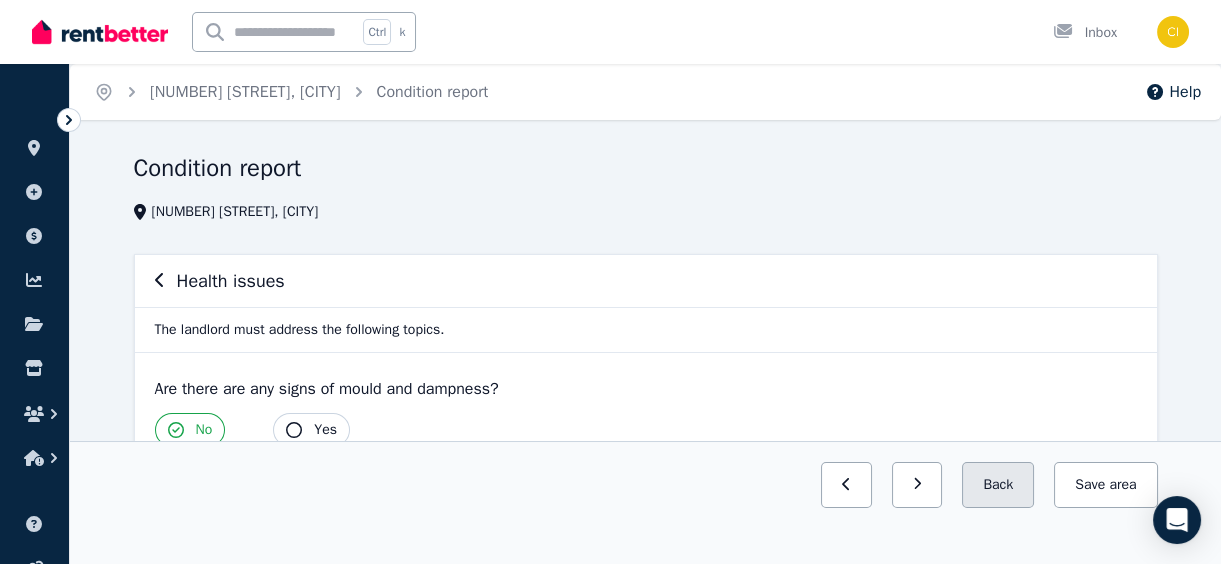 click on "Back" at bounding box center (998, 485) 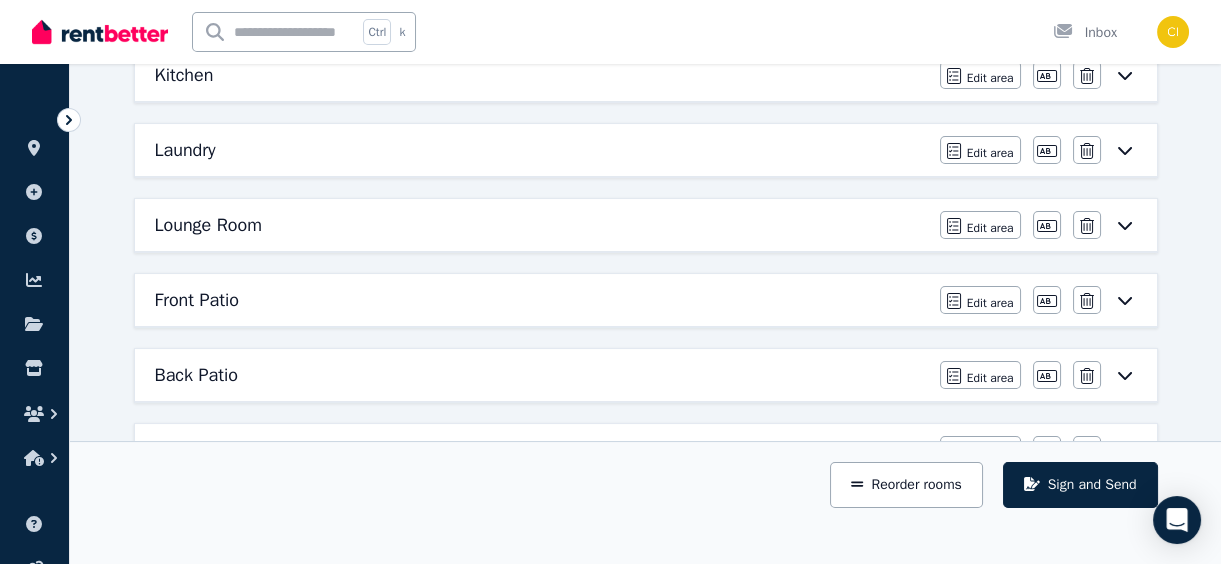 scroll, scrollTop: 974, scrollLeft: 0, axis: vertical 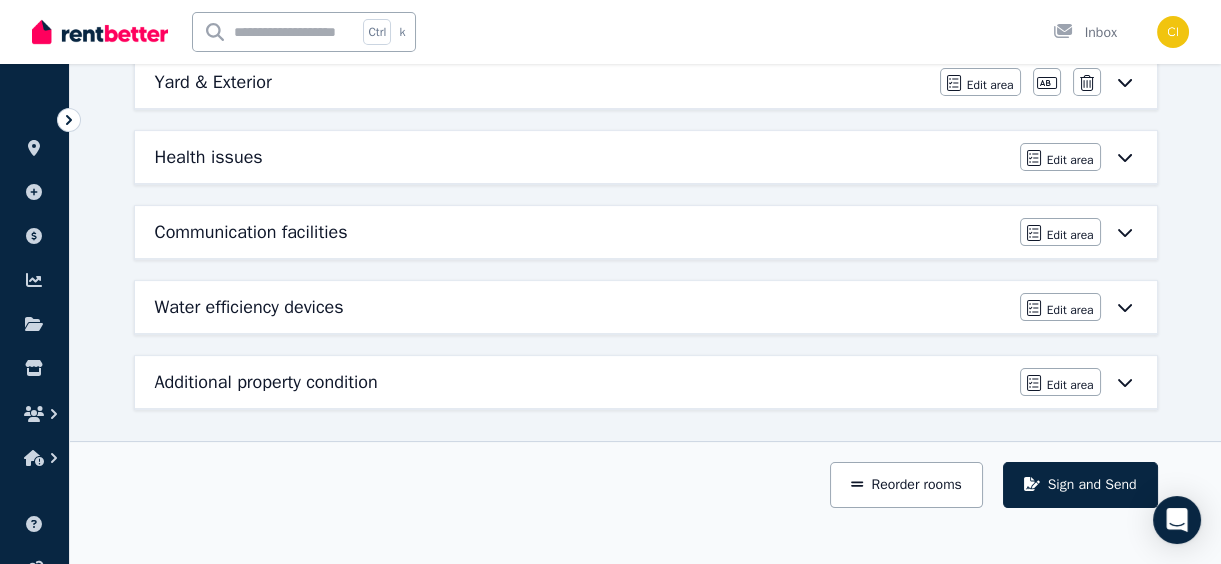 click on "Water efficiency devices" at bounding box center (581, 307) 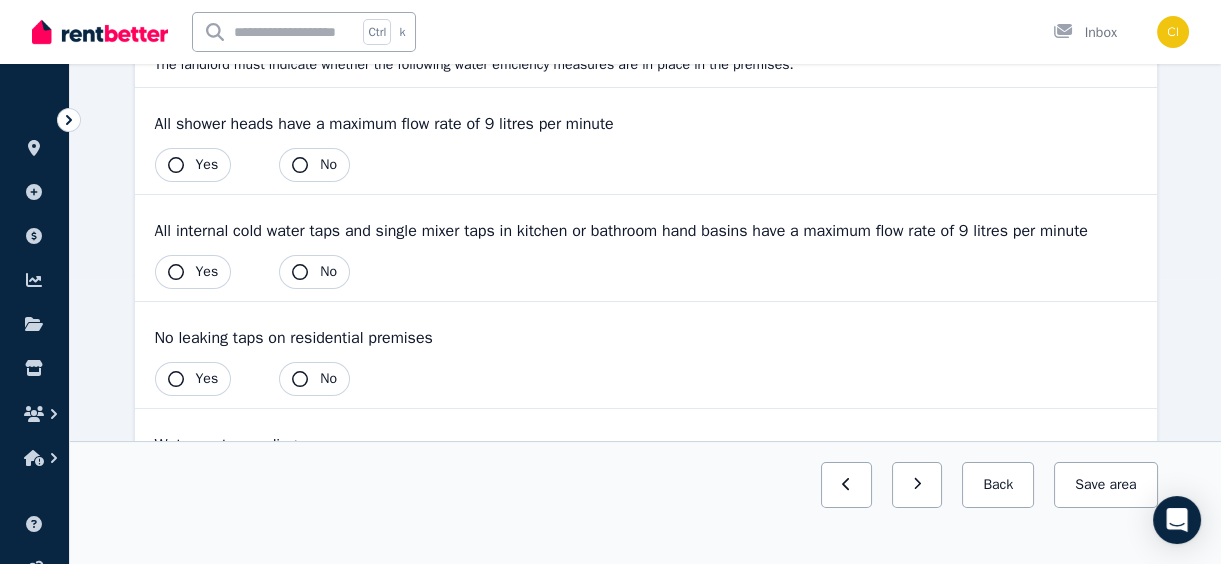 scroll, scrollTop: 181, scrollLeft: 0, axis: vertical 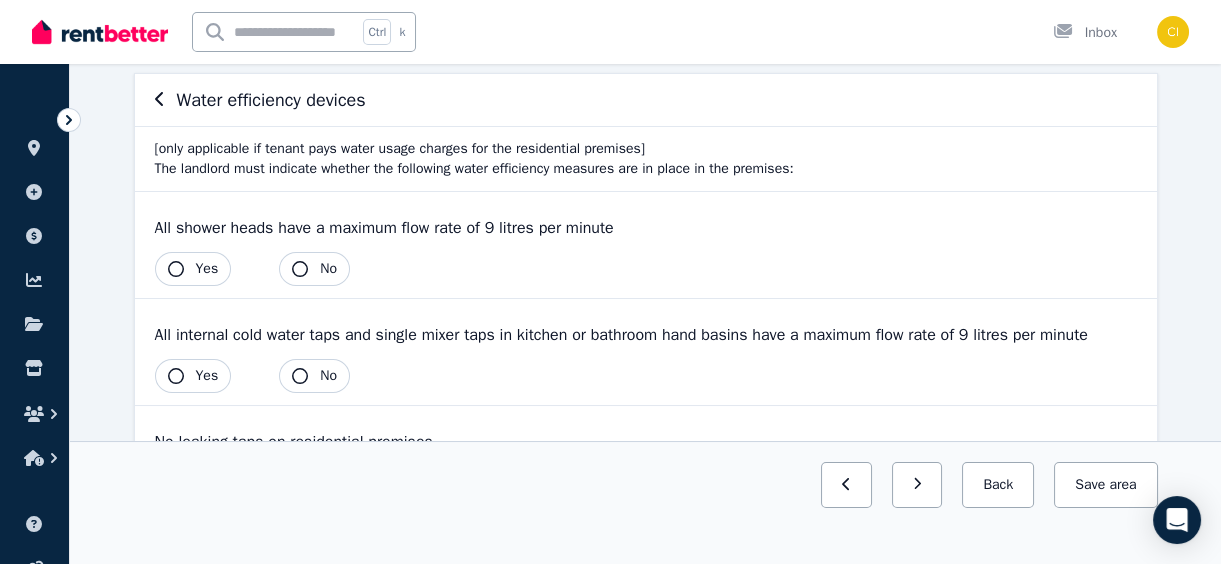 click 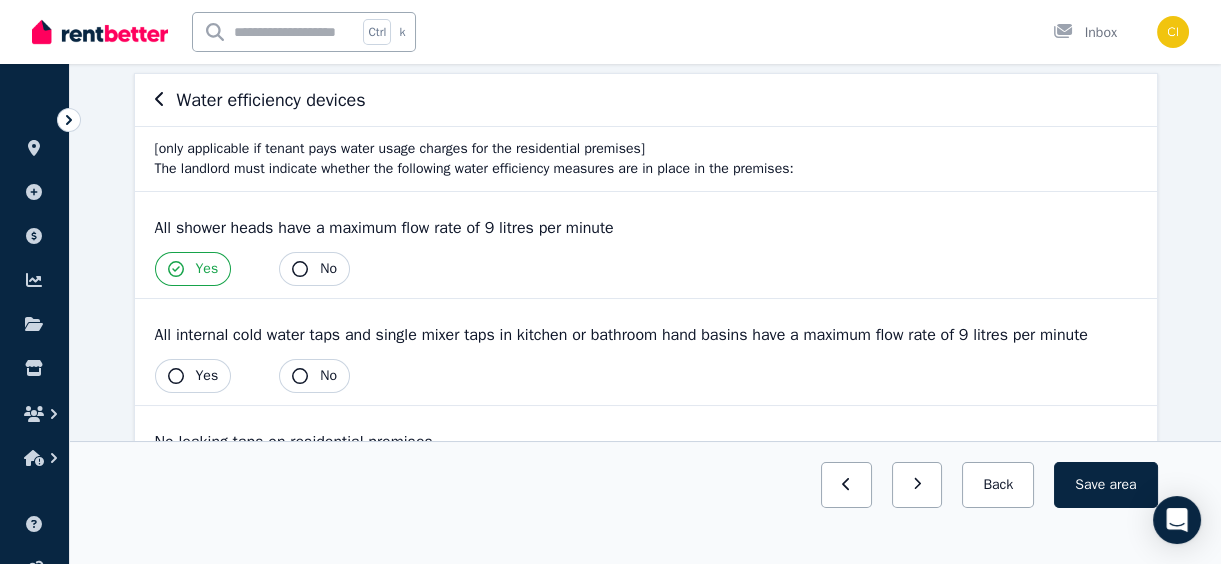 scroll, scrollTop: 272, scrollLeft: 0, axis: vertical 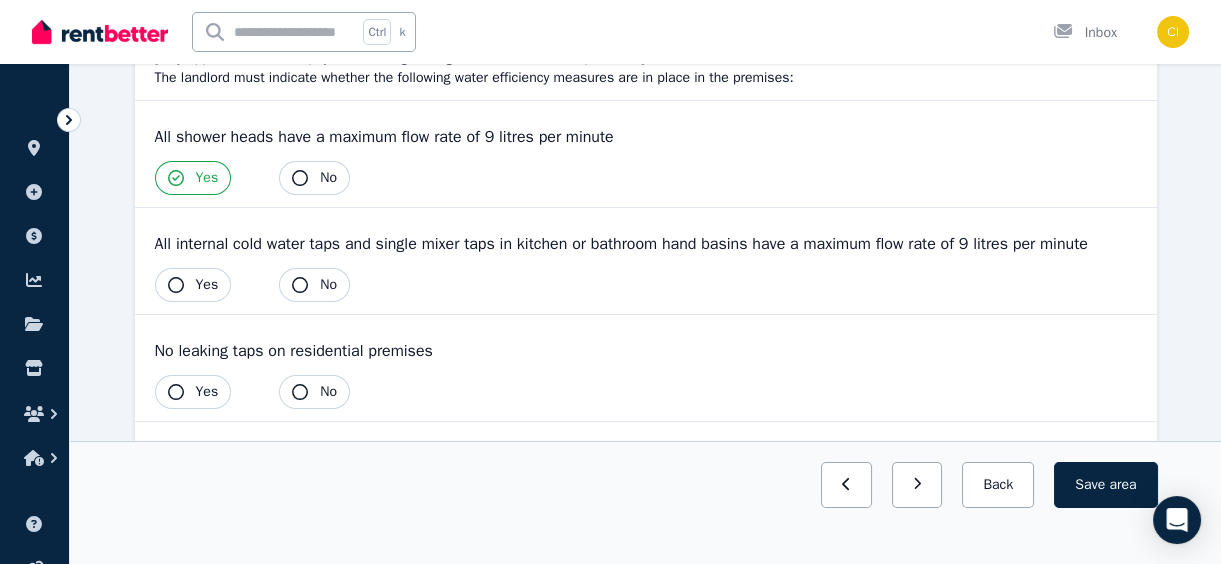click on "Yes" at bounding box center [193, 285] 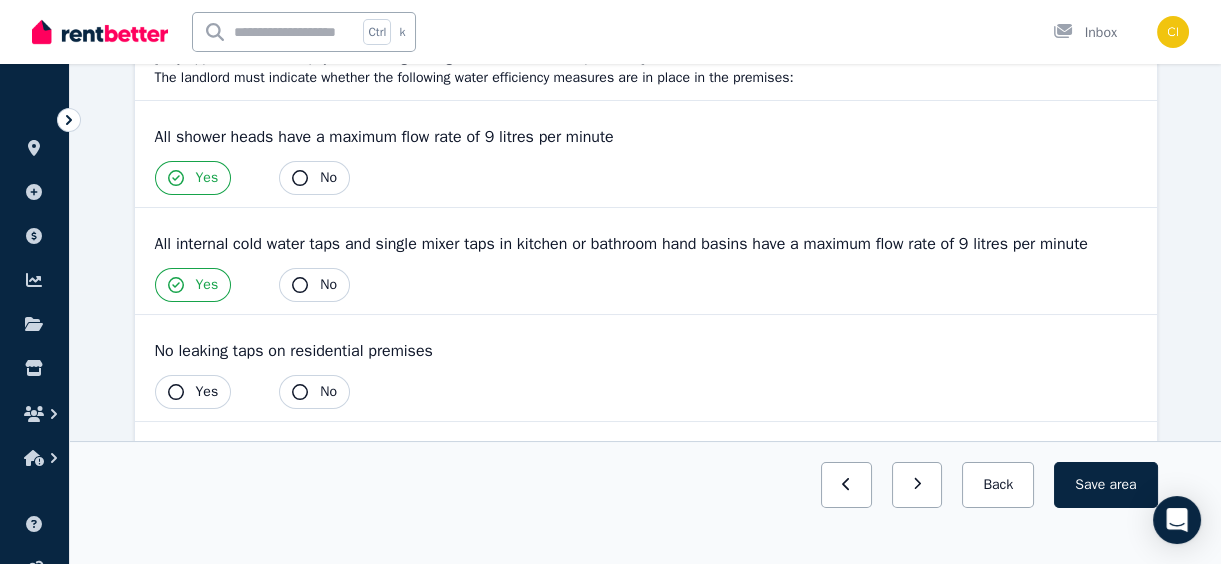 click 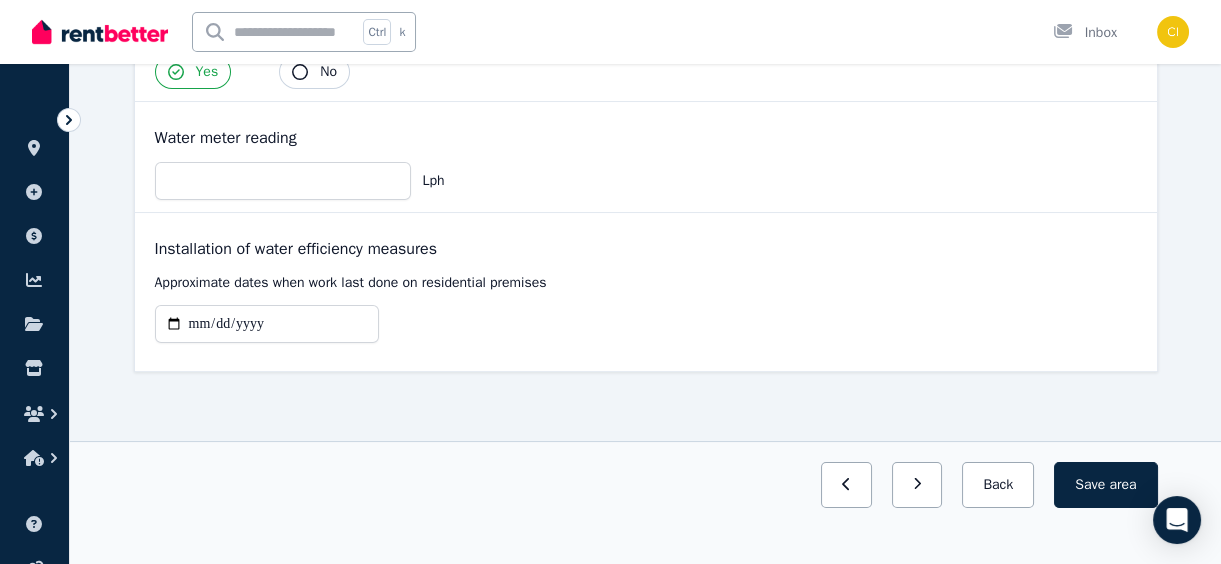 scroll, scrollTop: 410, scrollLeft: 0, axis: vertical 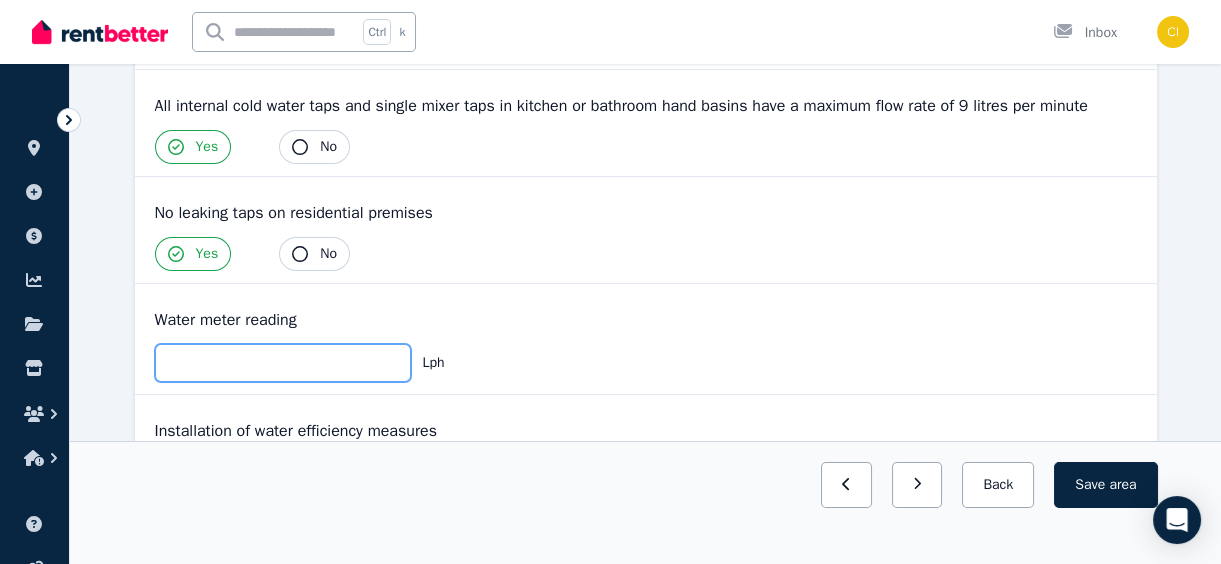 click at bounding box center [283, 363] 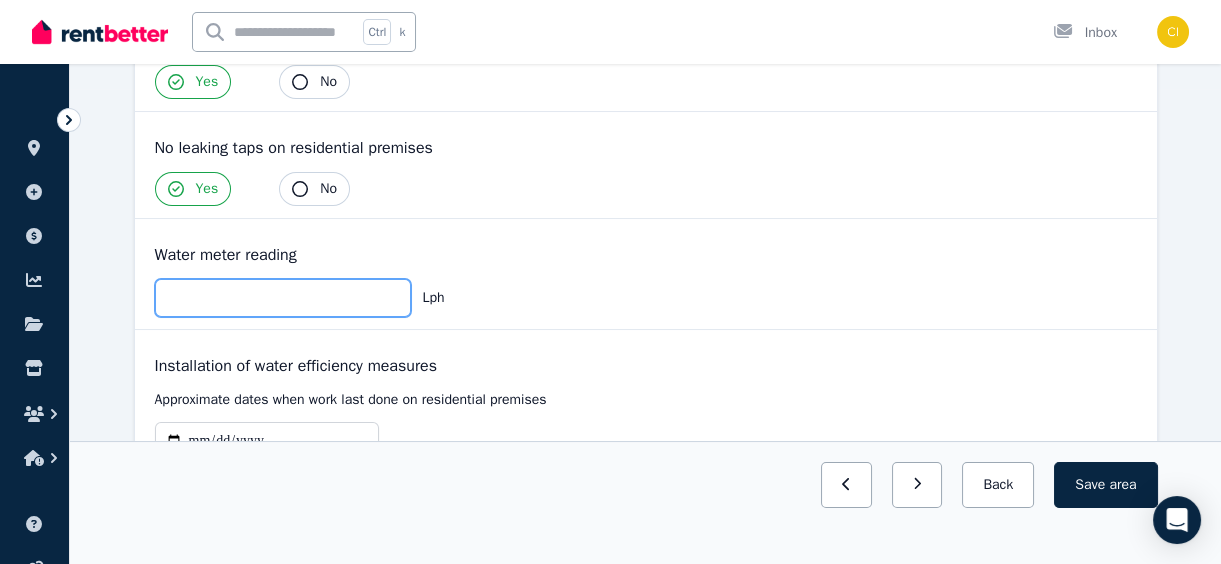 scroll, scrollTop: 592, scrollLeft: 0, axis: vertical 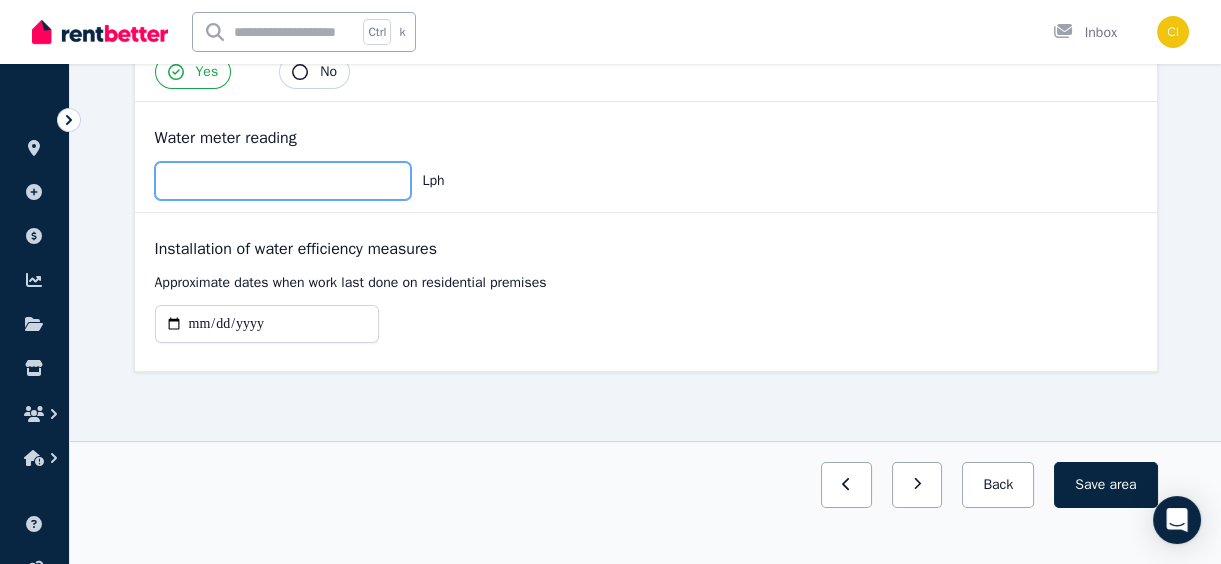 type on "*" 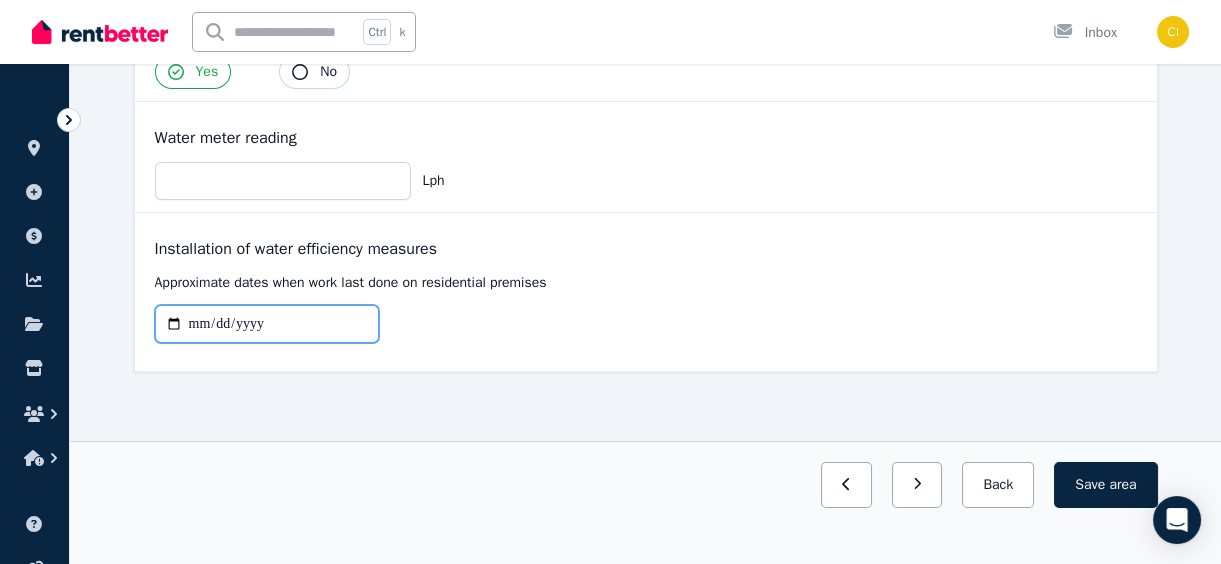 click at bounding box center [267, 324] 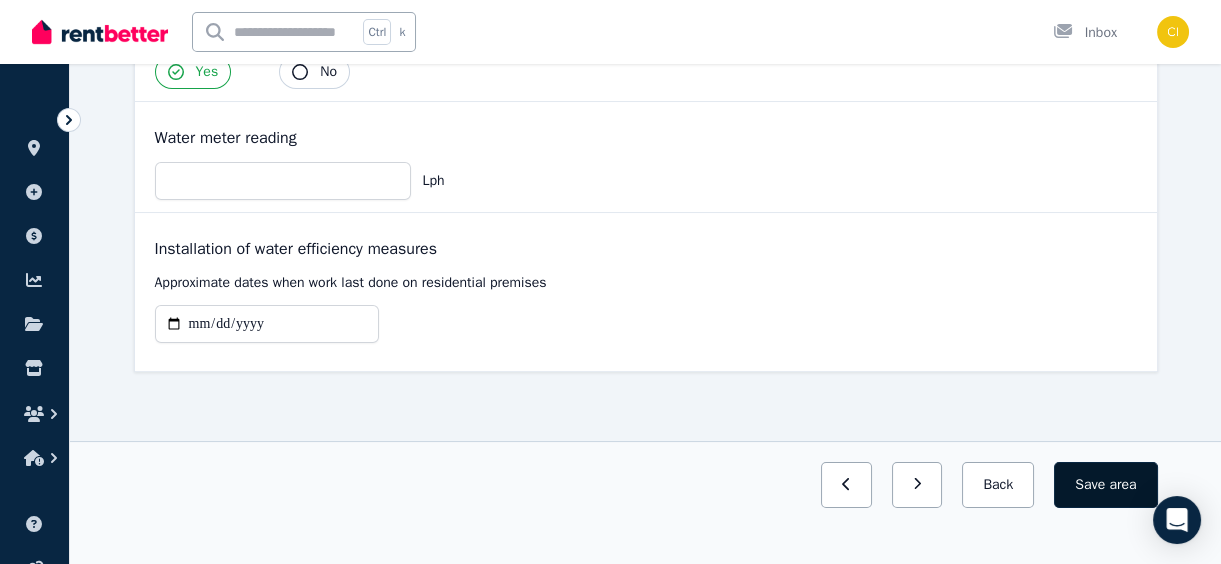 type on "**********" 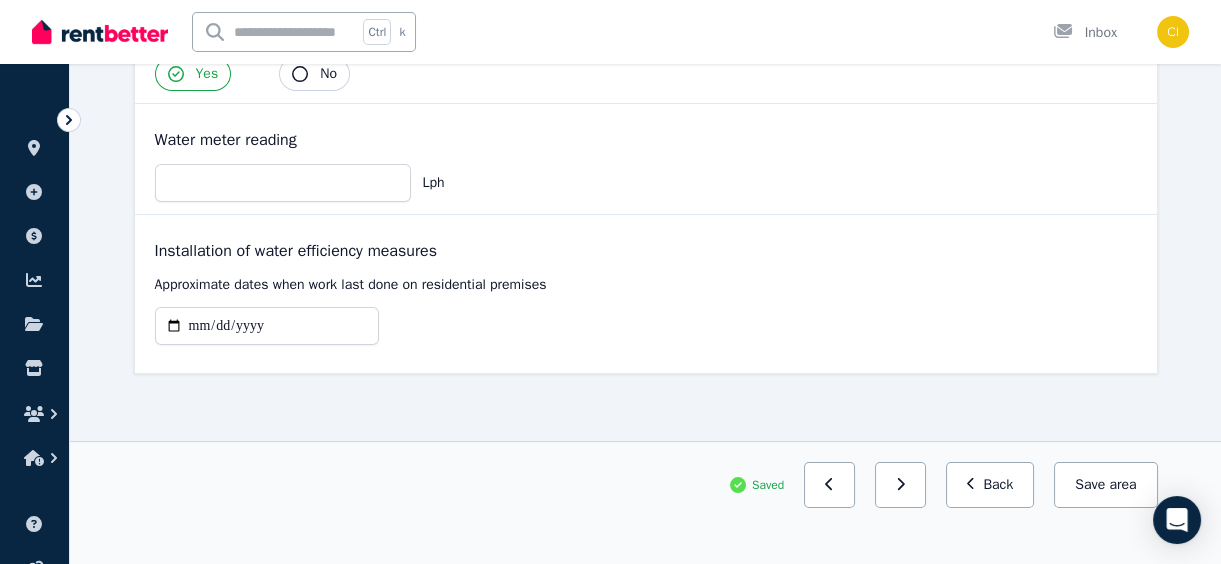 scroll, scrollTop: 592, scrollLeft: 0, axis: vertical 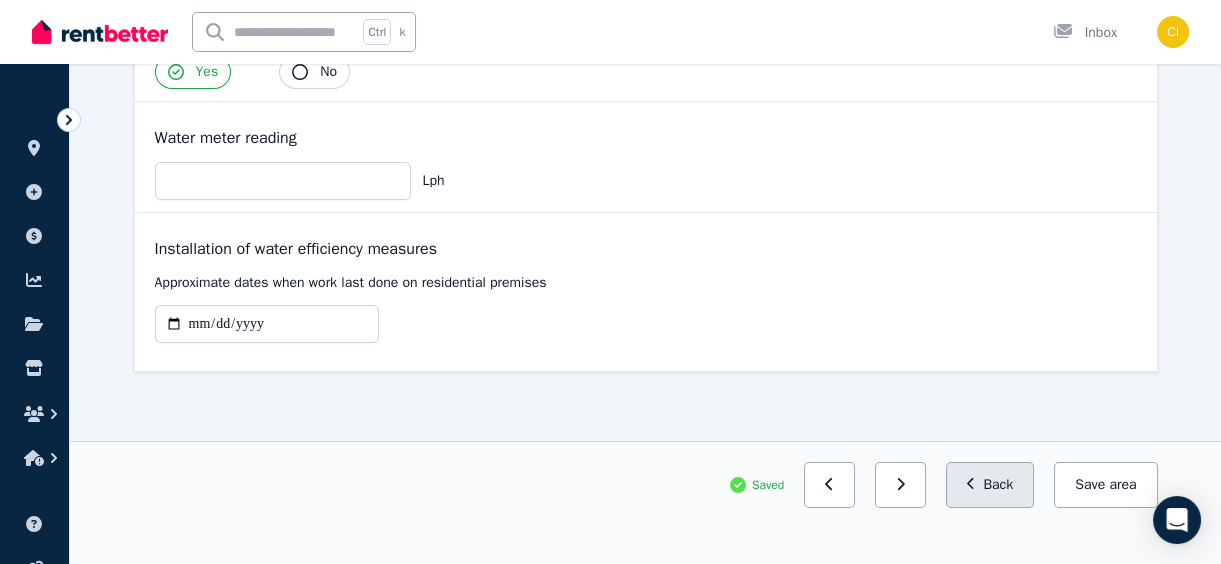 click 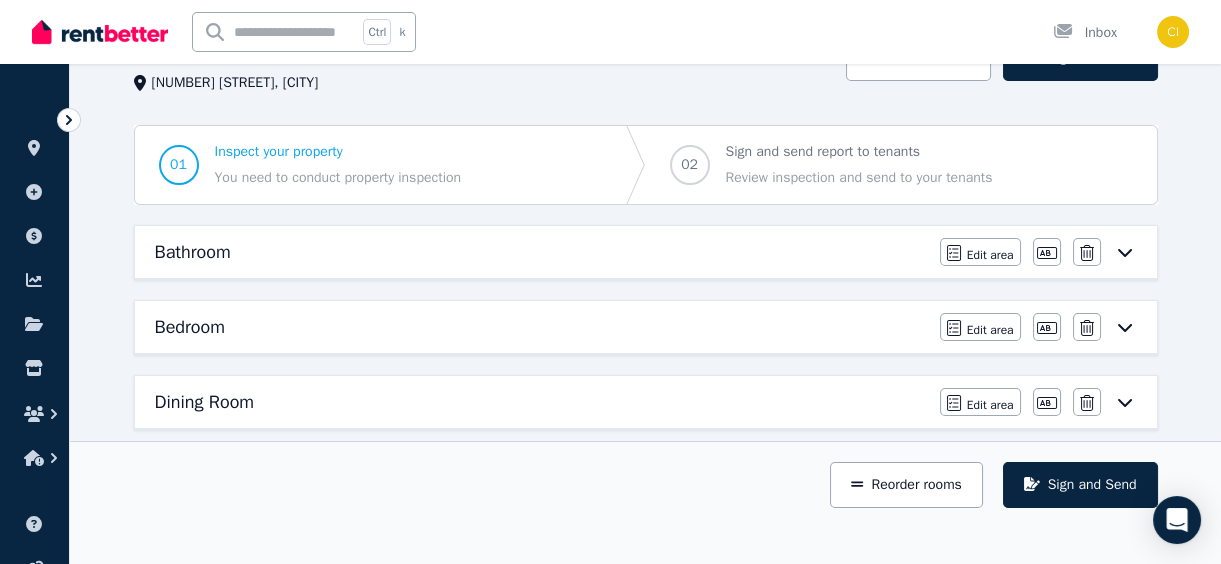 scroll, scrollTop: 0, scrollLeft: 0, axis: both 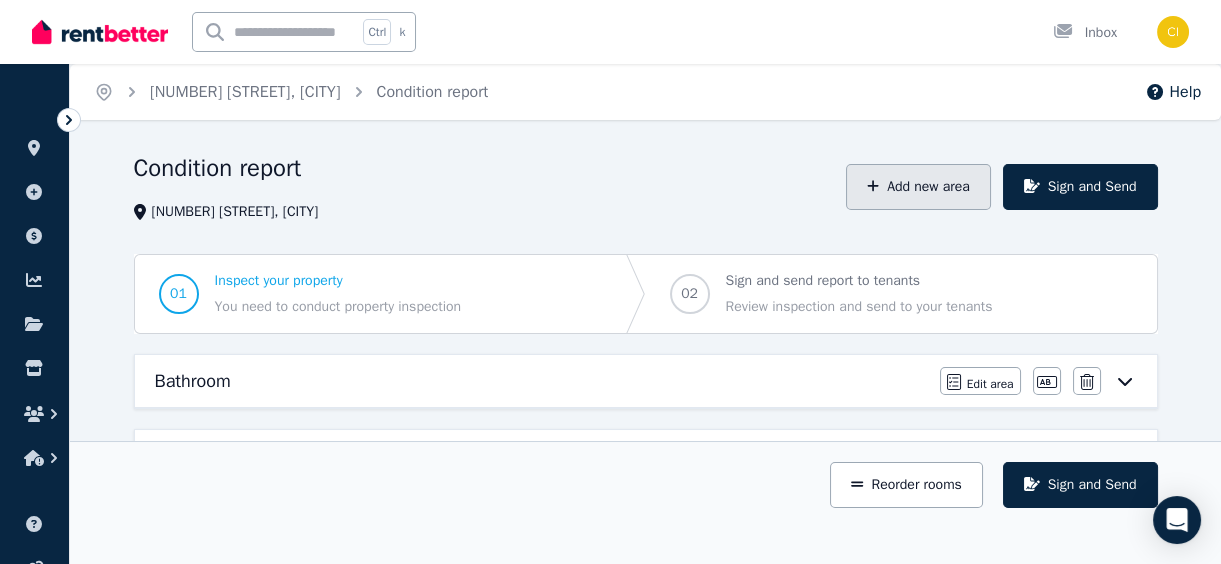 click on "Add new area" at bounding box center (918, 187) 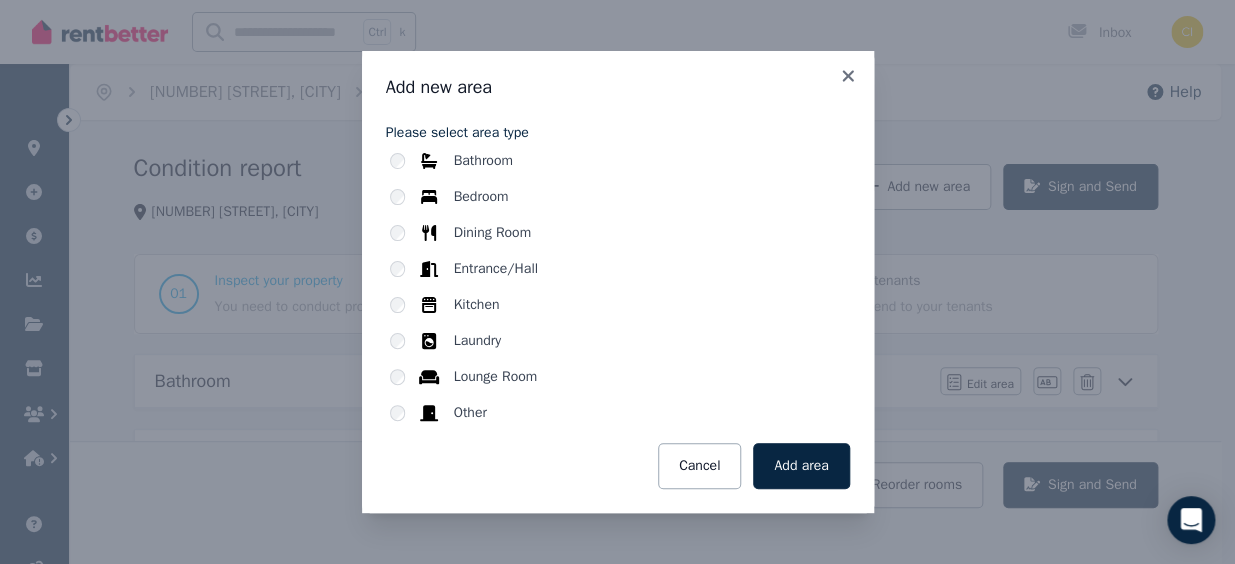 click on "Other" at bounding box center (469, 413) 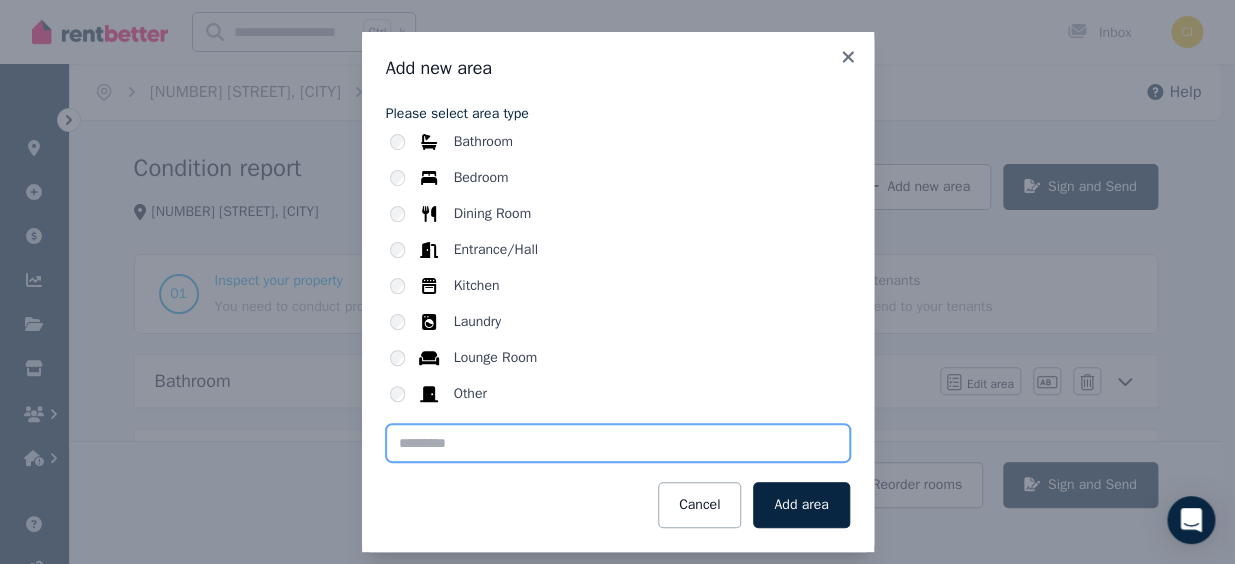click at bounding box center (618, 443) 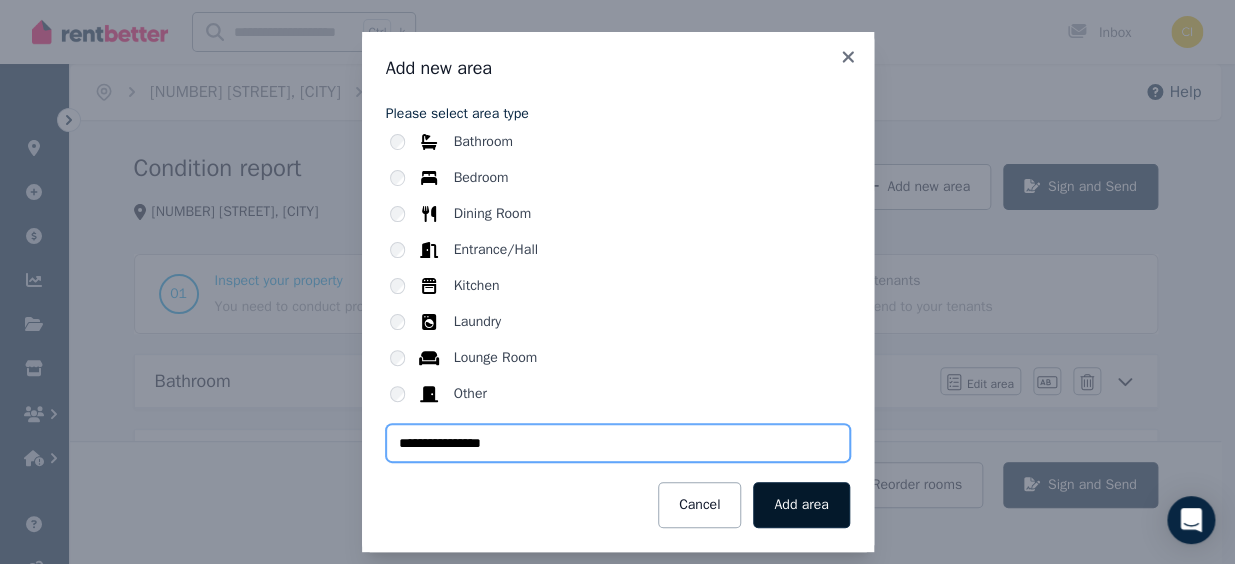 type on "**********" 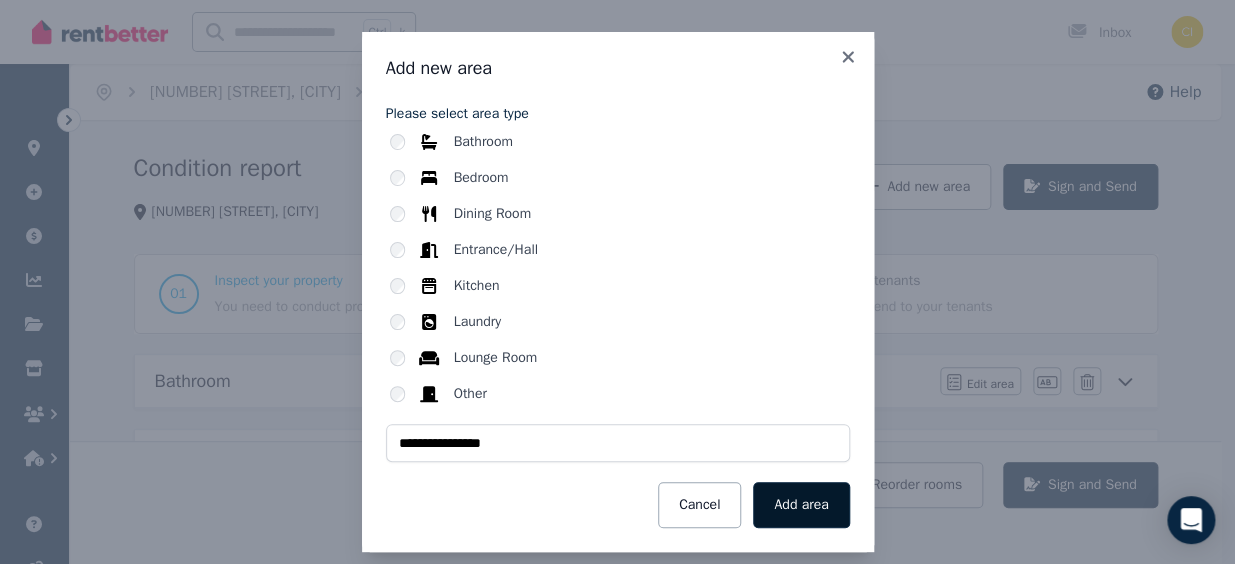 click on "Add area" at bounding box center (801, 505) 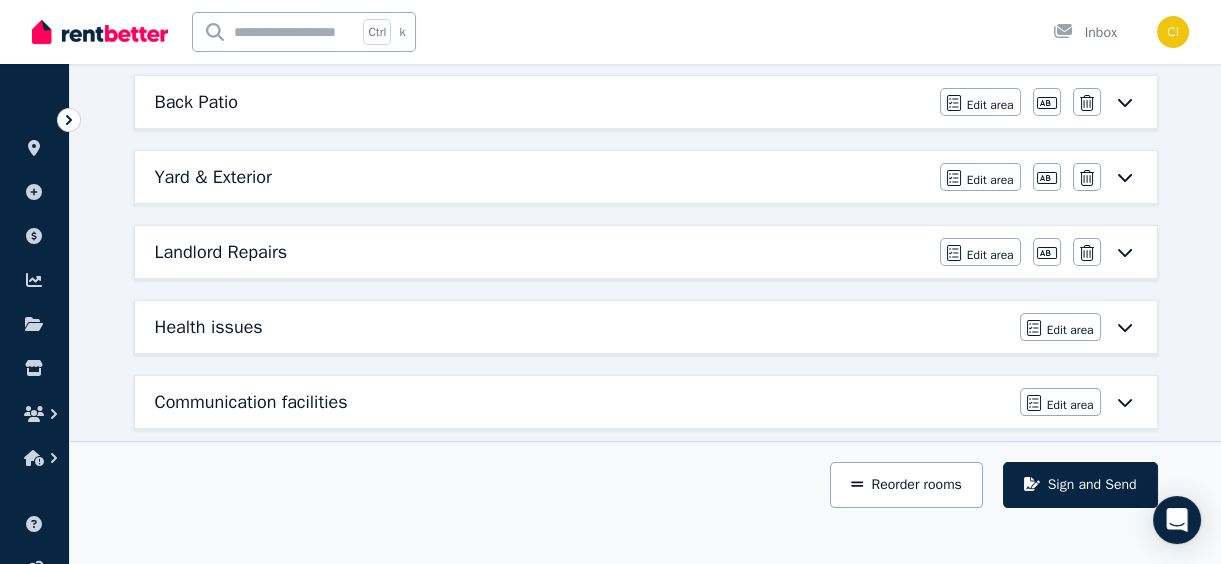 scroll, scrollTop: 867, scrollLeft: 0, axis: vertical 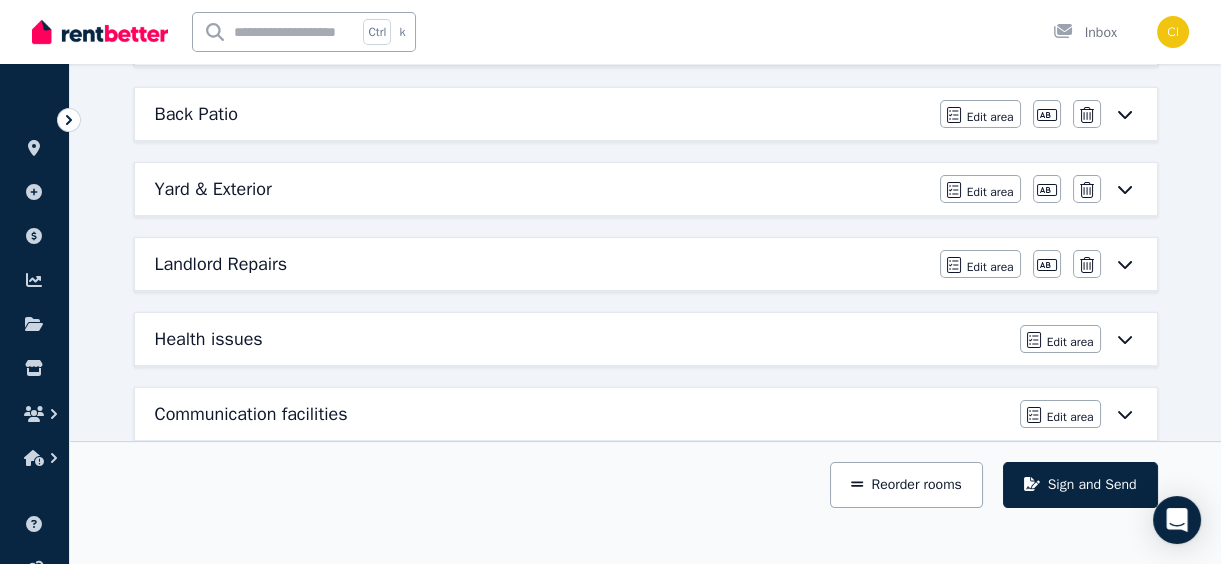 click on "Landlord Repairs" at bounding box center [541, 264] 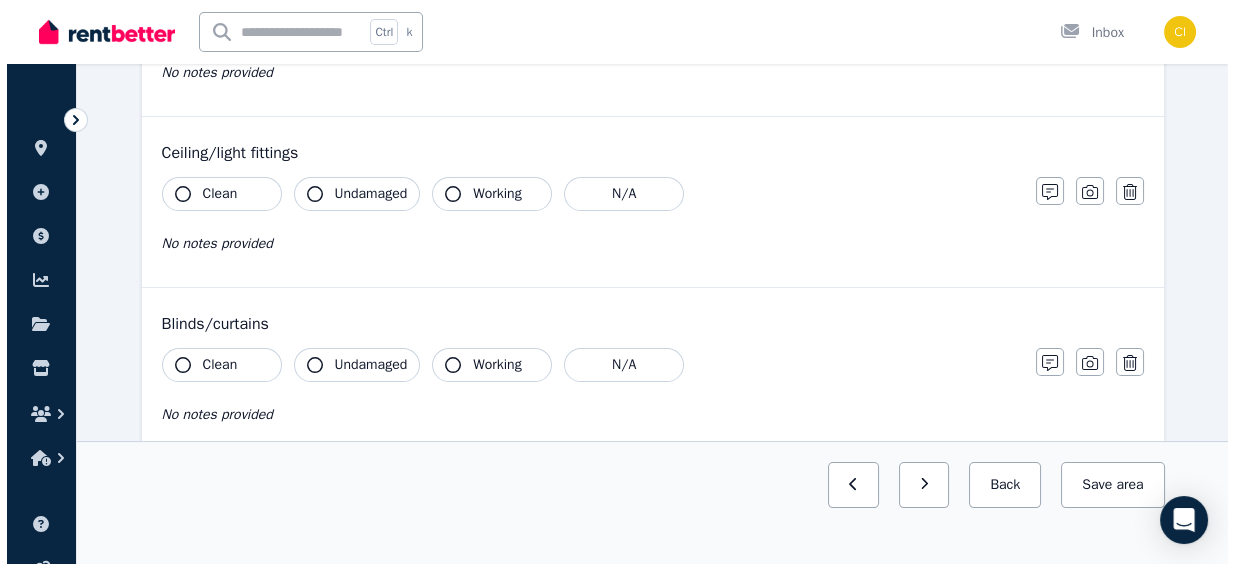 scroll, scrollTop: 700, scrollLeft: 0, axis: vertical 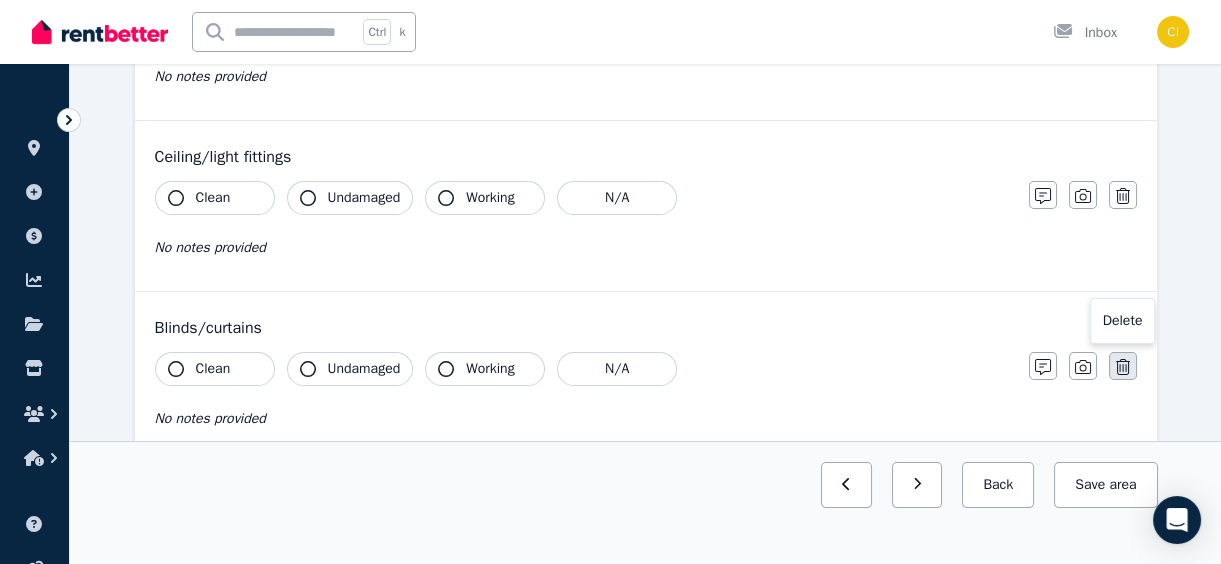 click 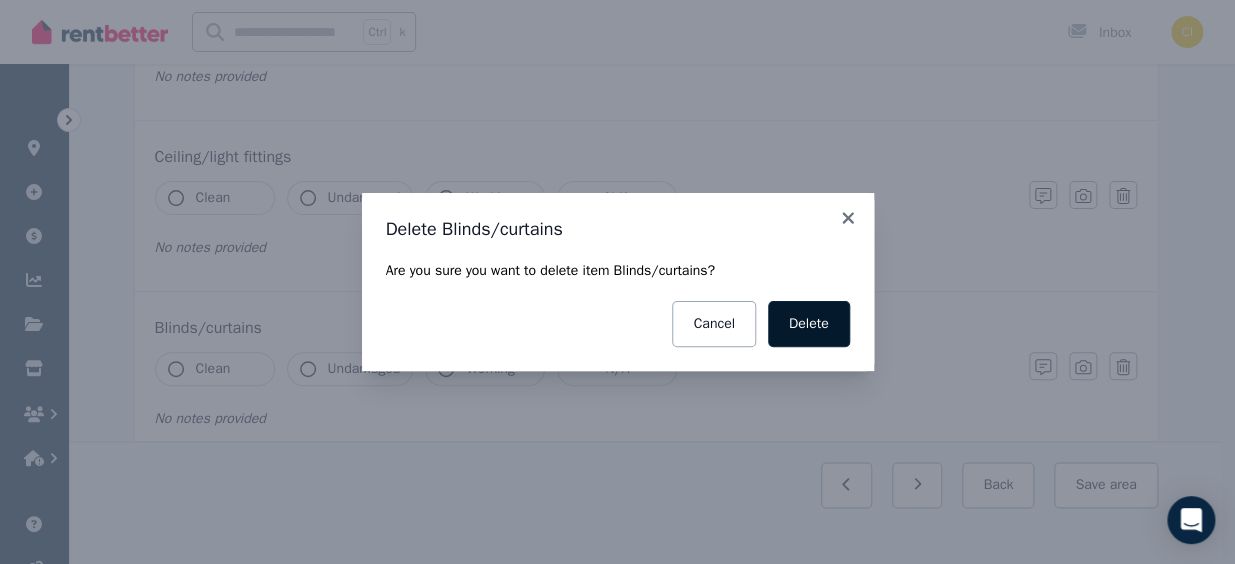 click on "Delete" at bounding box center (809, 324) 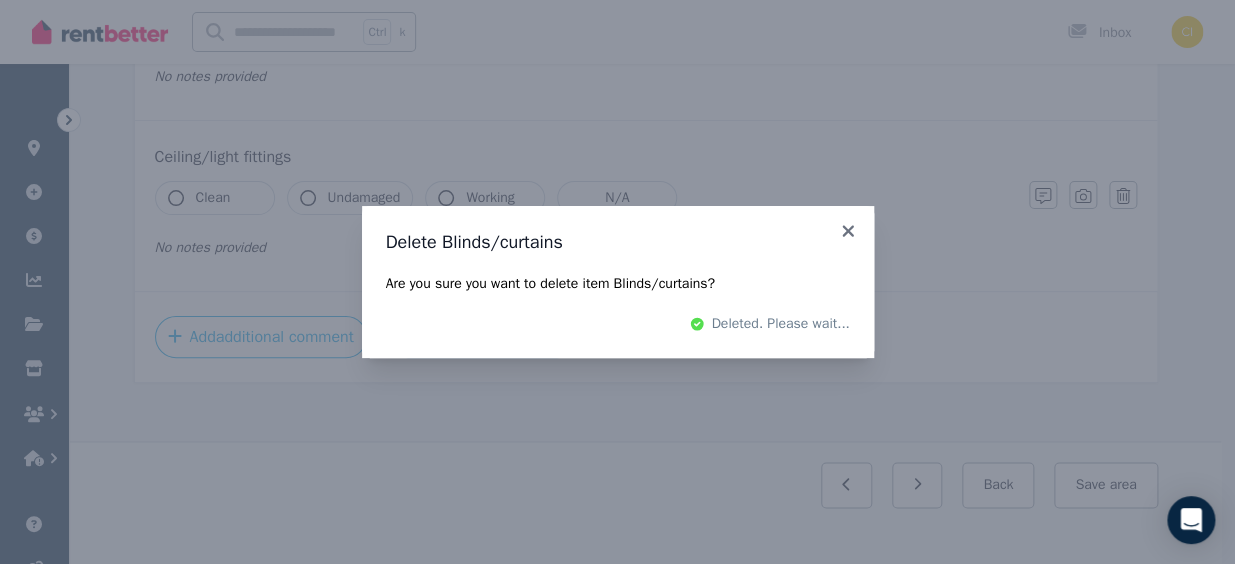 scroll, scrollTop: 530, scrollLeft: 0, axis: vertical 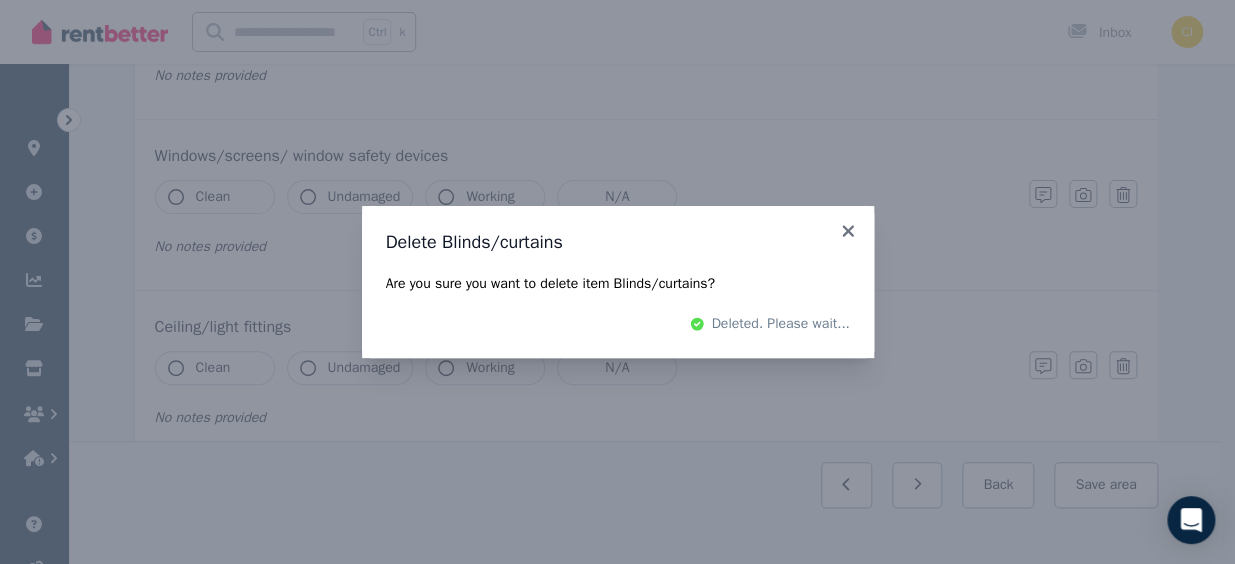click on "Delete Blinds/curtains Are you sure you want to delete   item   Blinds/curtains ? Deleted. Please wait..." at bounding box center [617, 282] 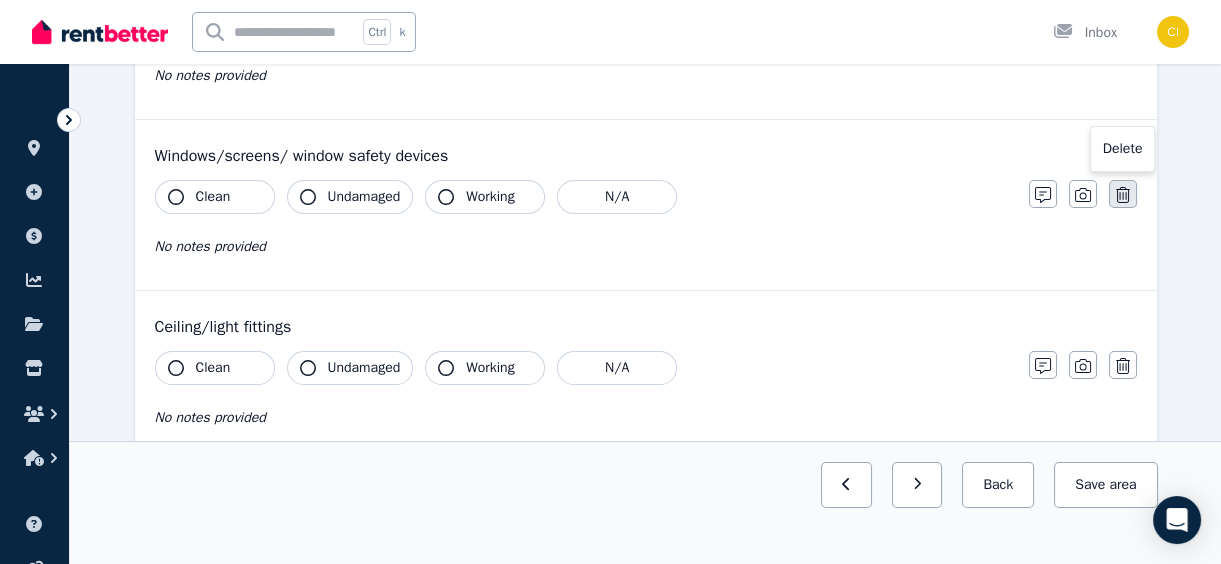 click 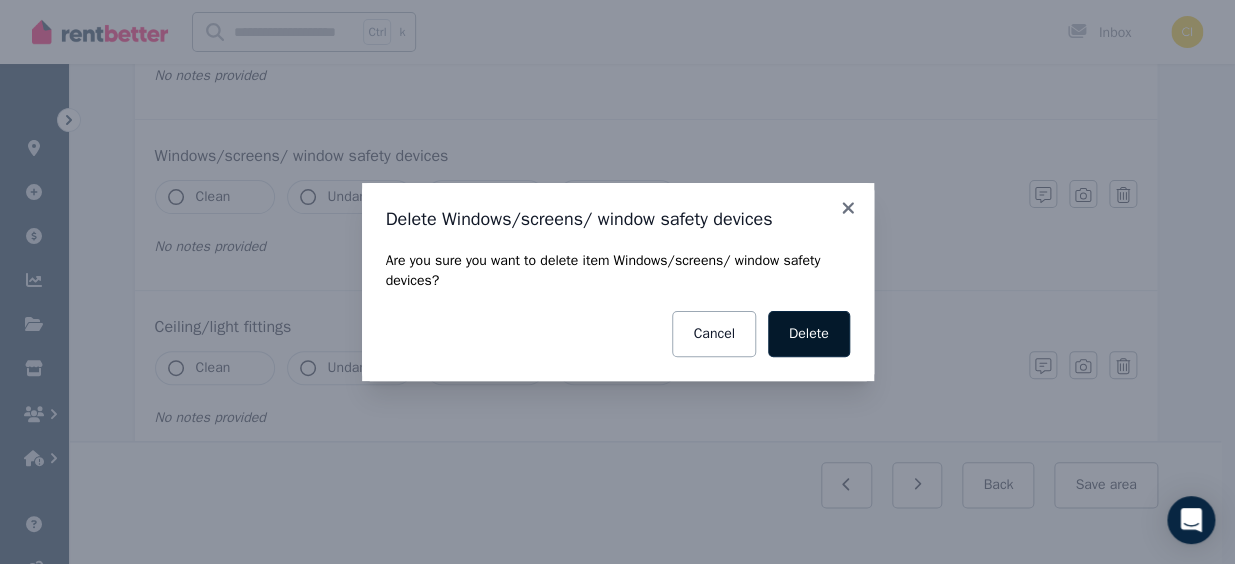click on "Delete" at bounding box center [809, 334] 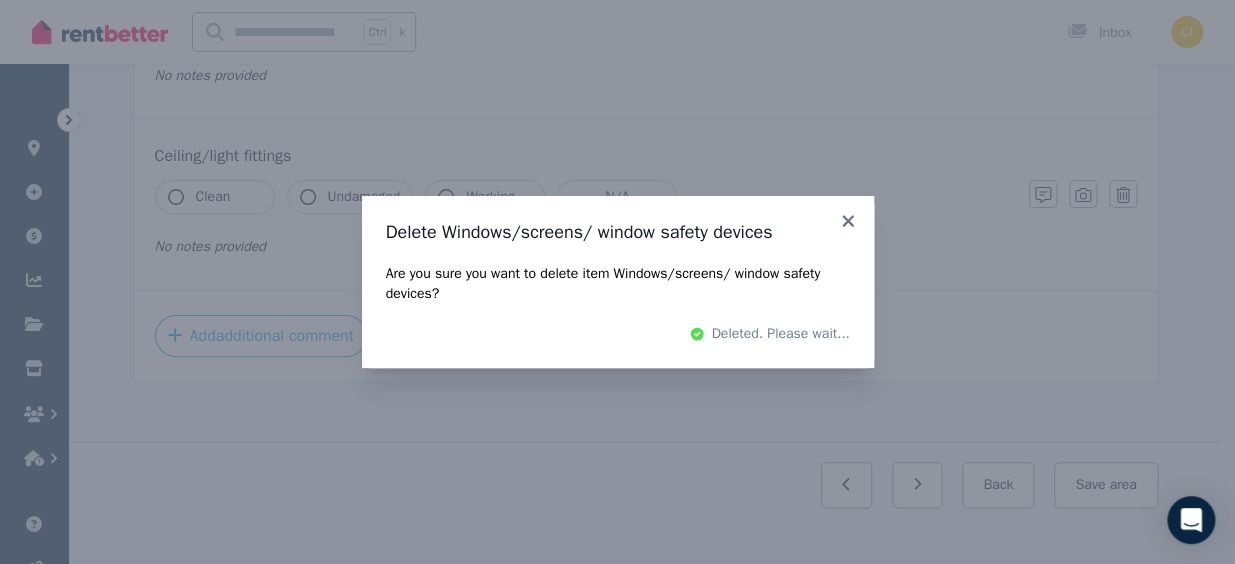 scroll, scrollTop: 360, scrollLeft: 0, axis: vertical 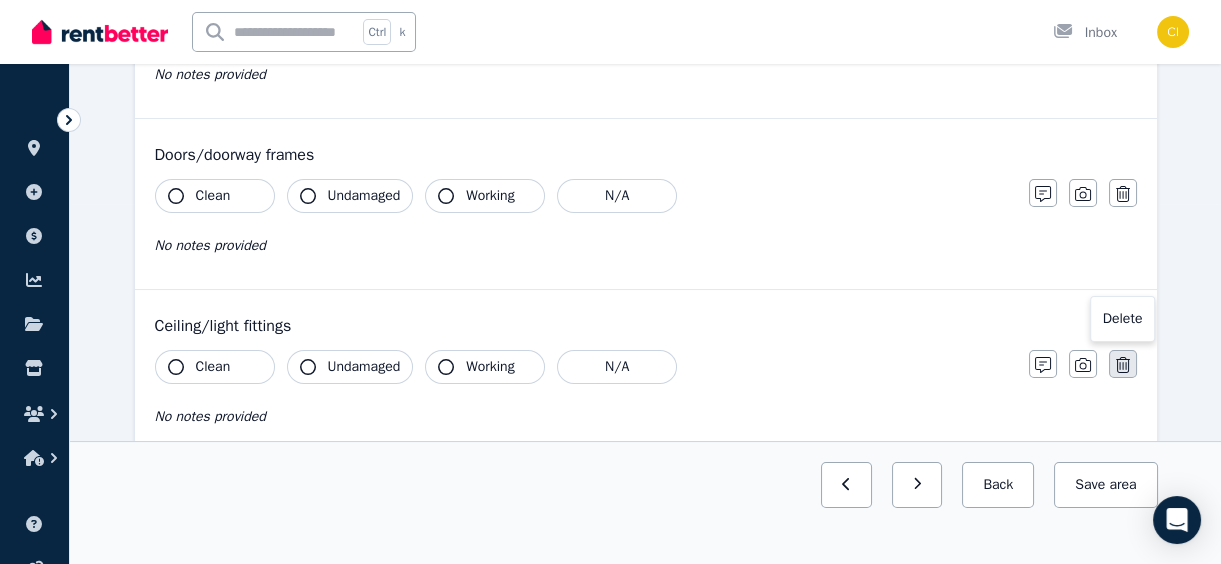 click 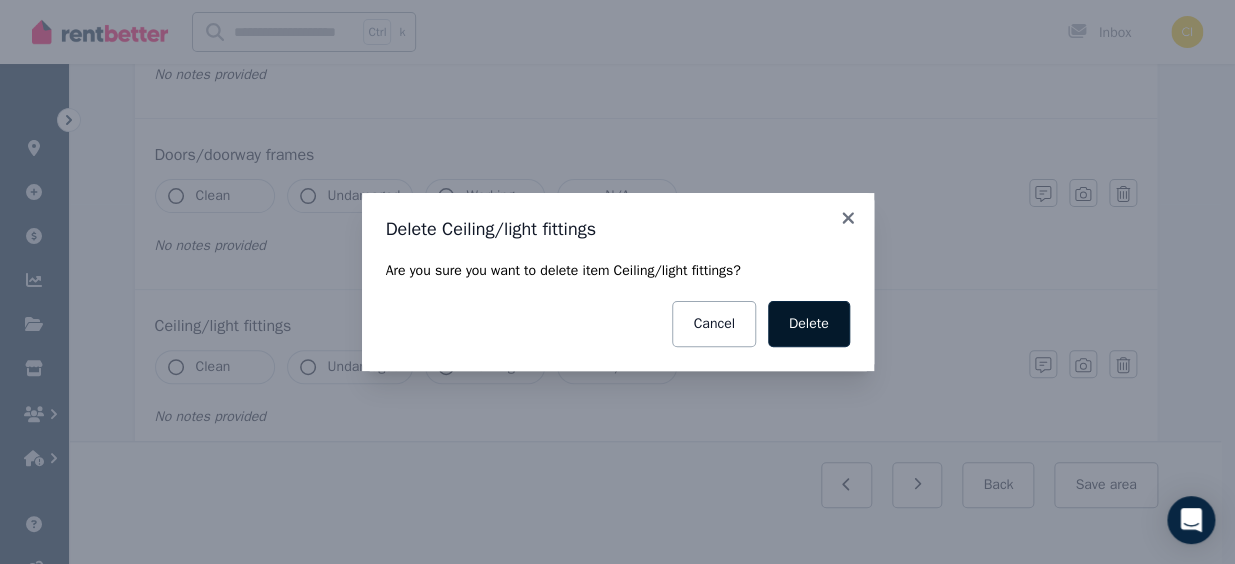 click on "Delete" at bounding box center (809, 324) 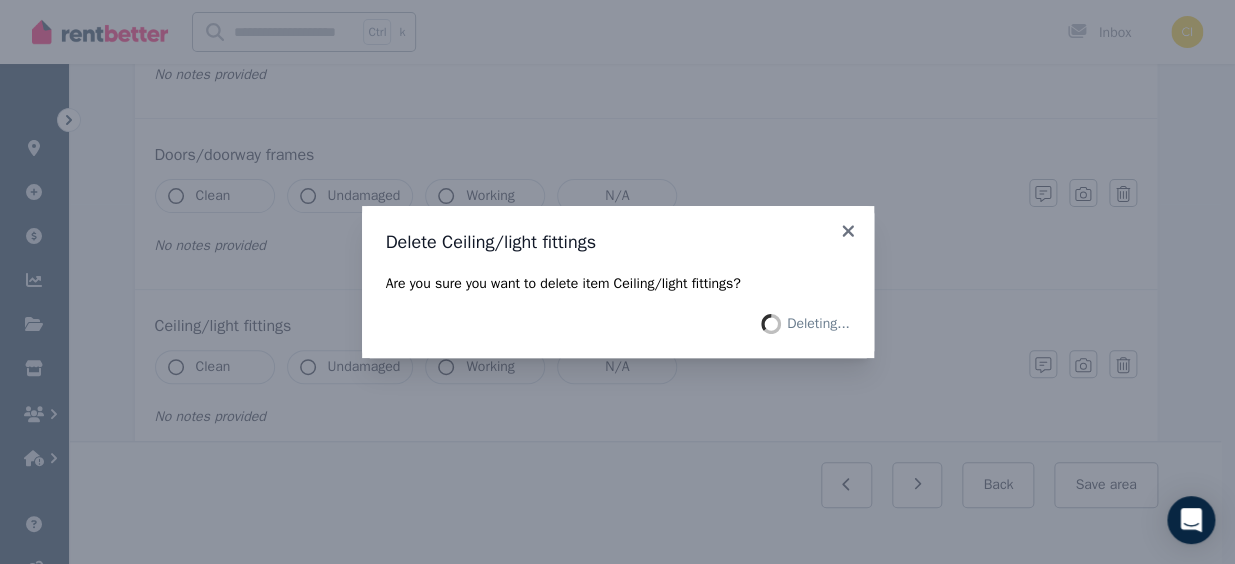 scroll, scrollTop: 189, scrollLeft: 0, axis: vertical 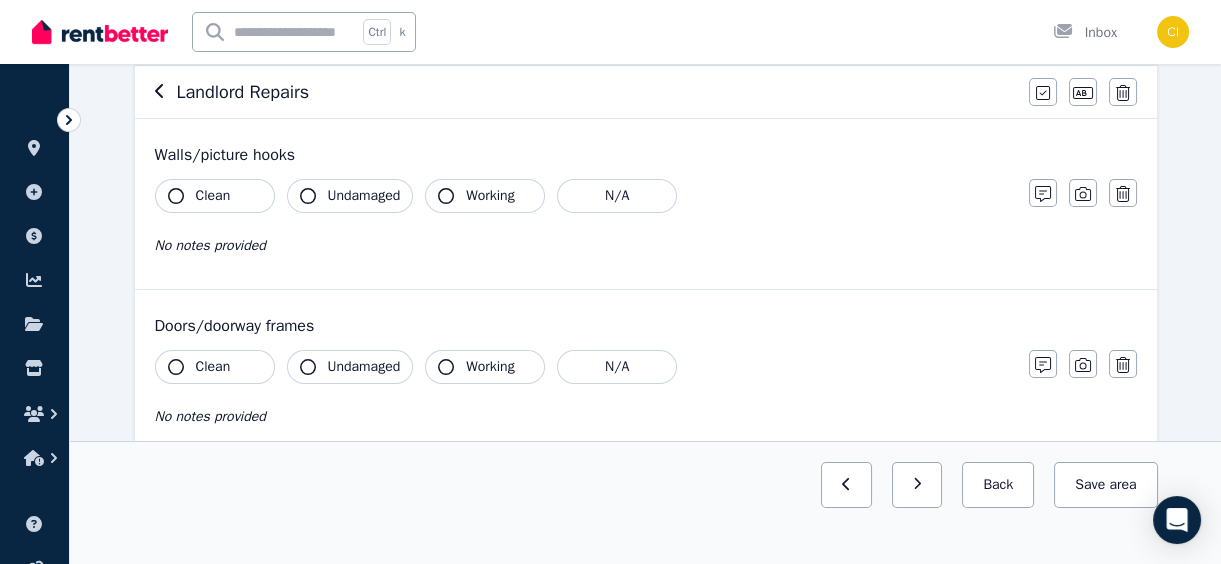 click 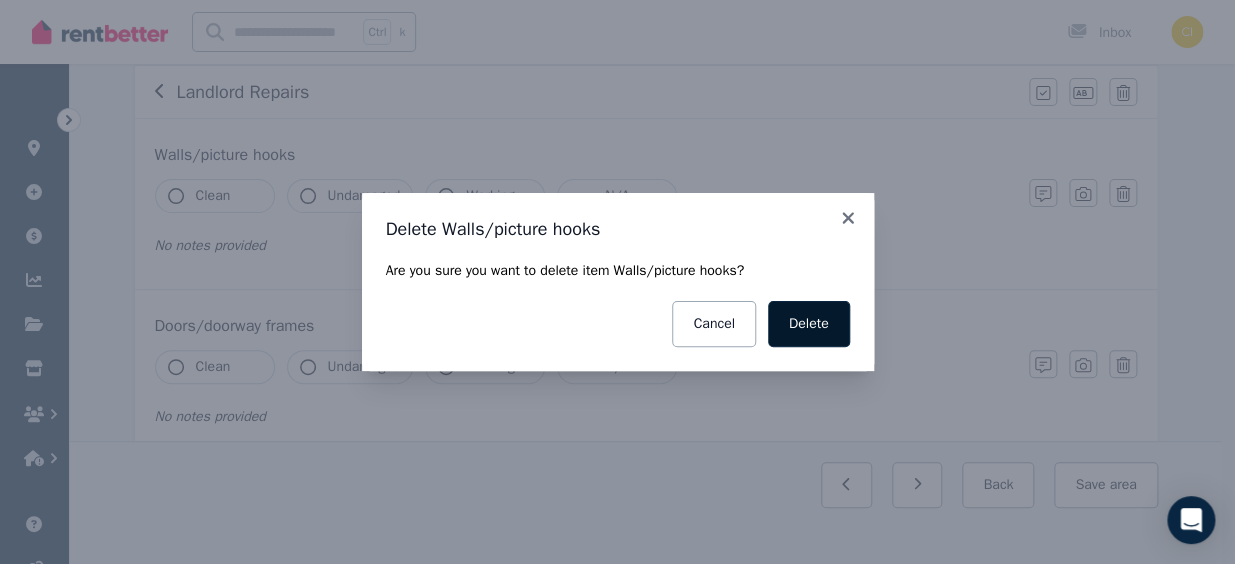 click on "Delete" at bounding box center (809, 324) 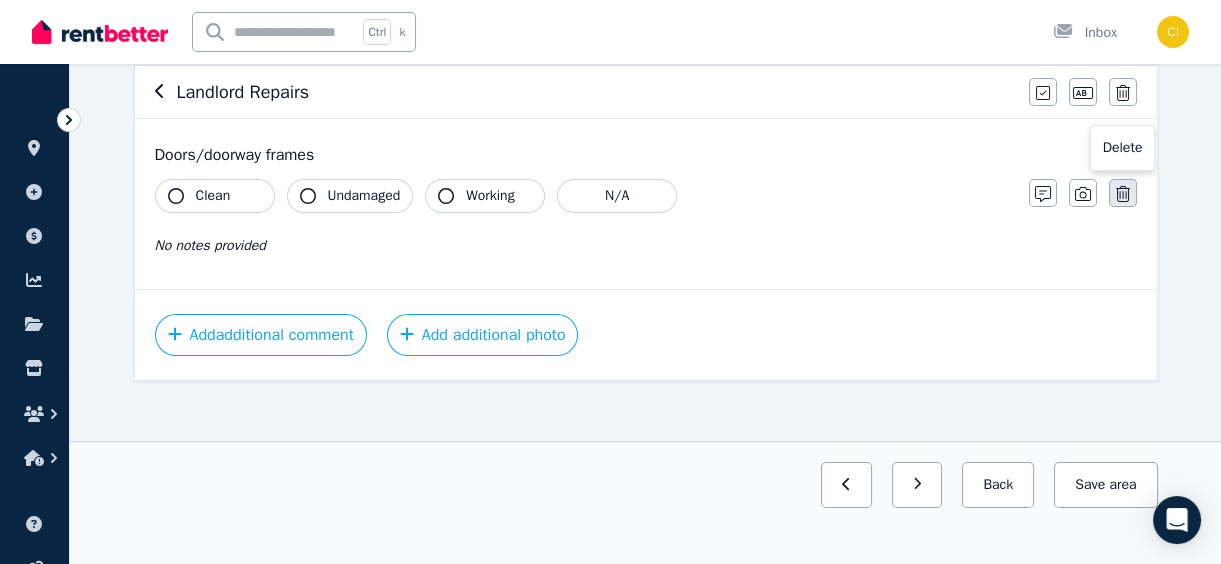 click 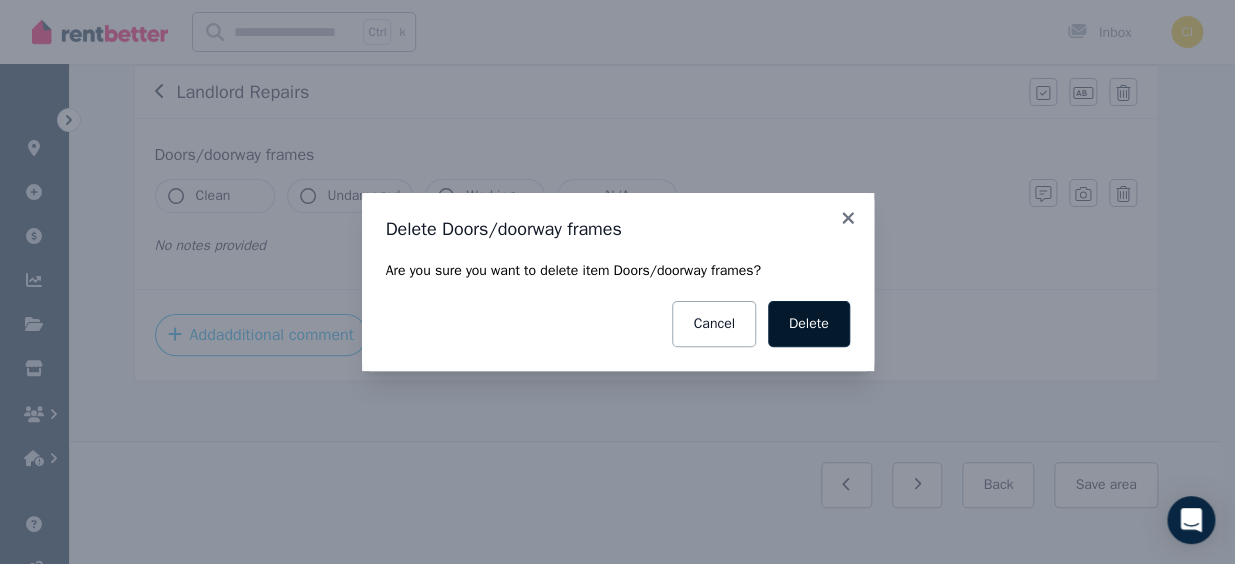 click on "Delete" at bounding box center (809, 324) 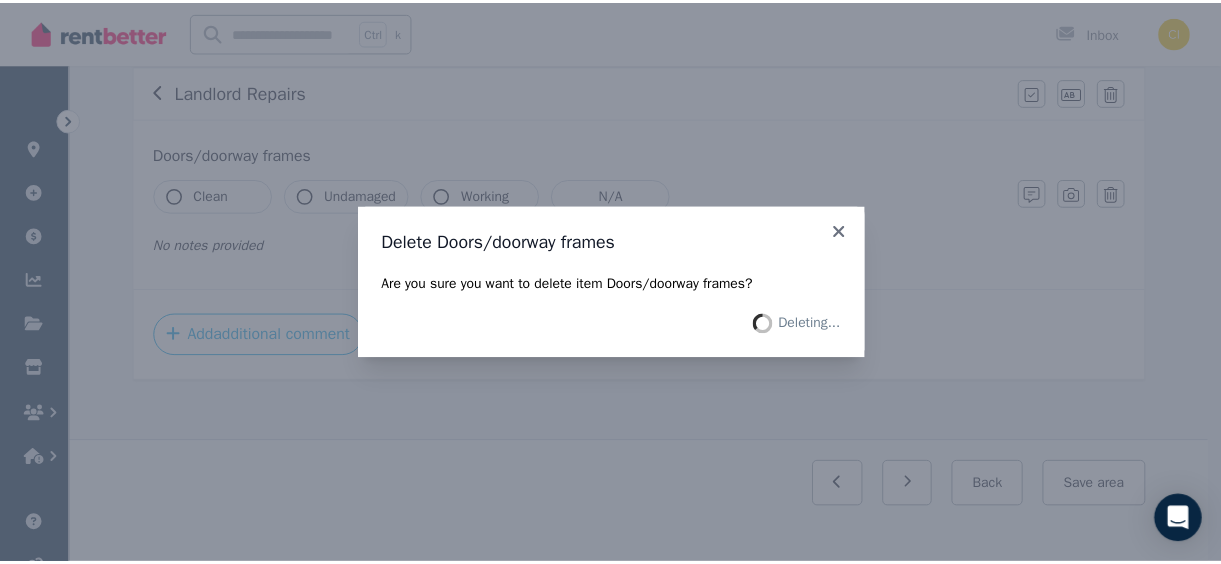 scroll, scrollTop: 29, scrollLeft: 0, axis: vertical 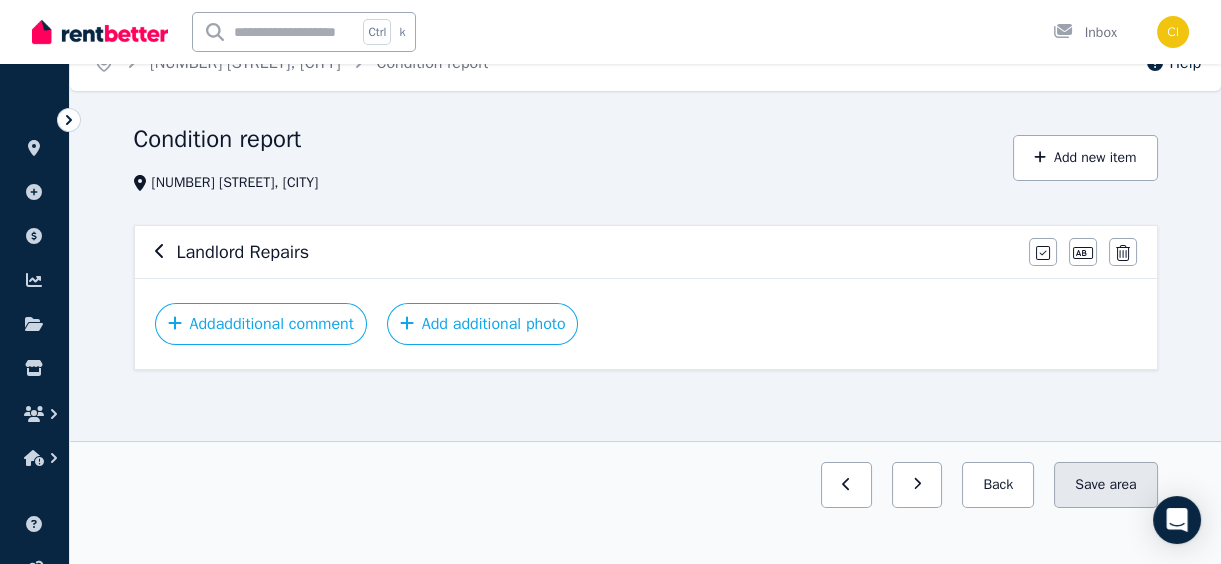 click on "Save   area" at bounding box center (1105, 485) 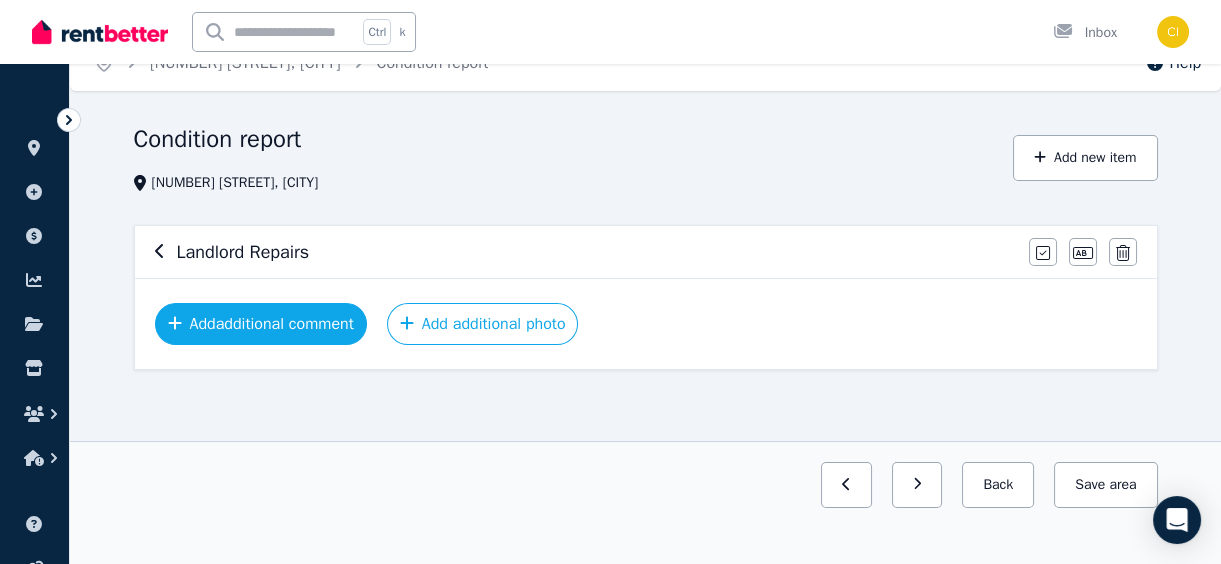 click on "Add  additional comment" at bounding box center [261, 324] 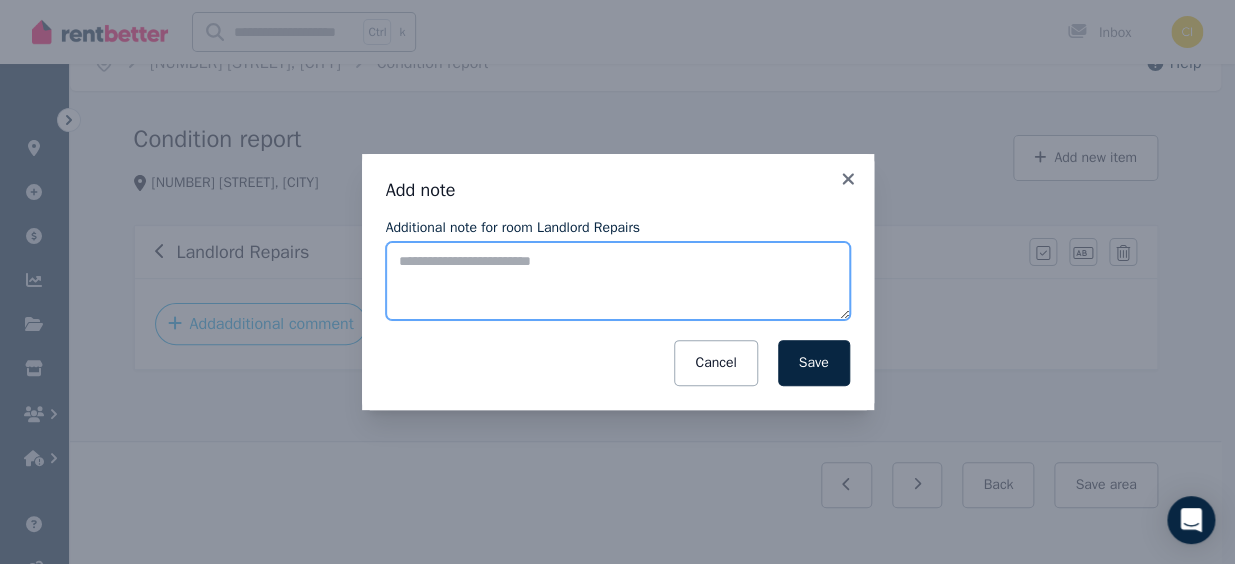 click on "Additional note for room Landlord Repairs" at bounding box center [618, 281] 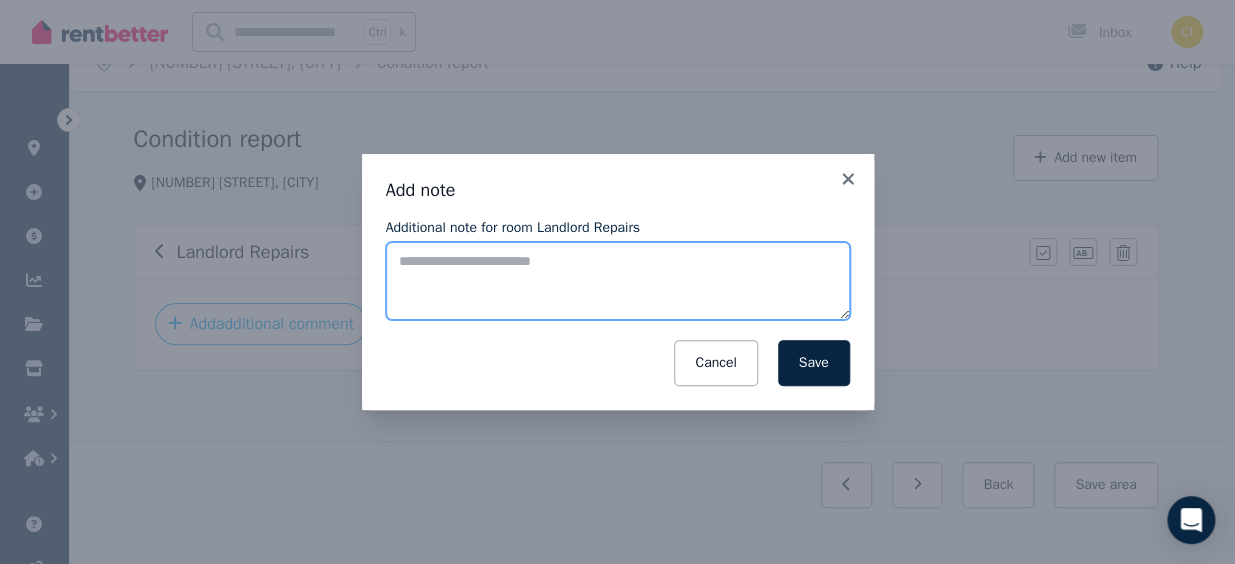 paste on "**********" 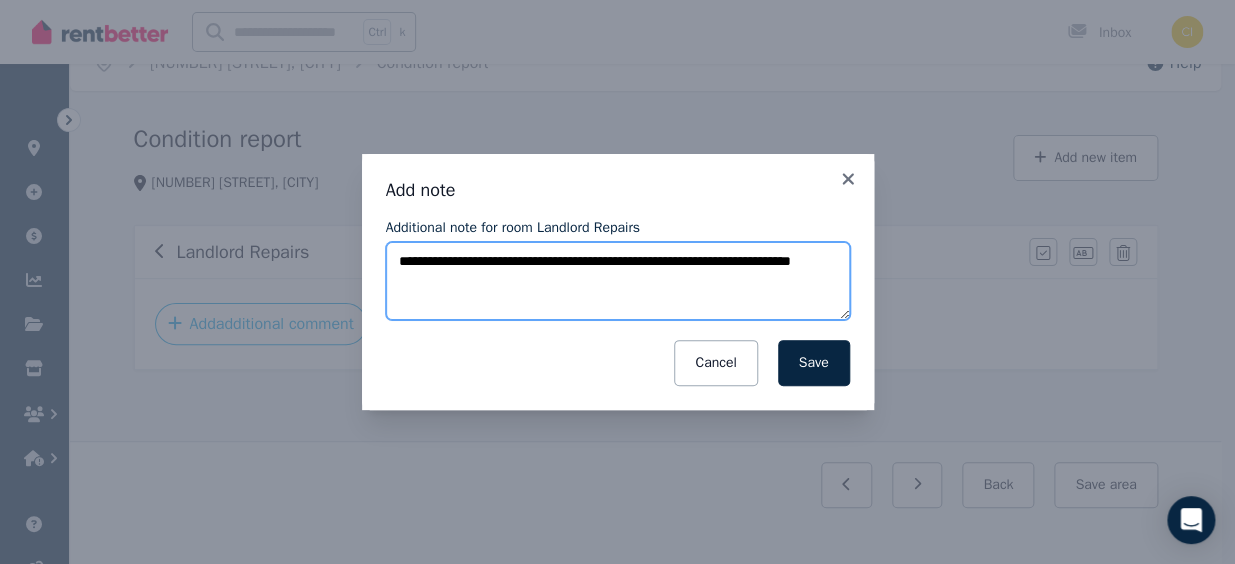 drag, startPoint x: 468, startPoint y: 282, endPoint x: 397, endPoint y: 285, distance: 71.063354 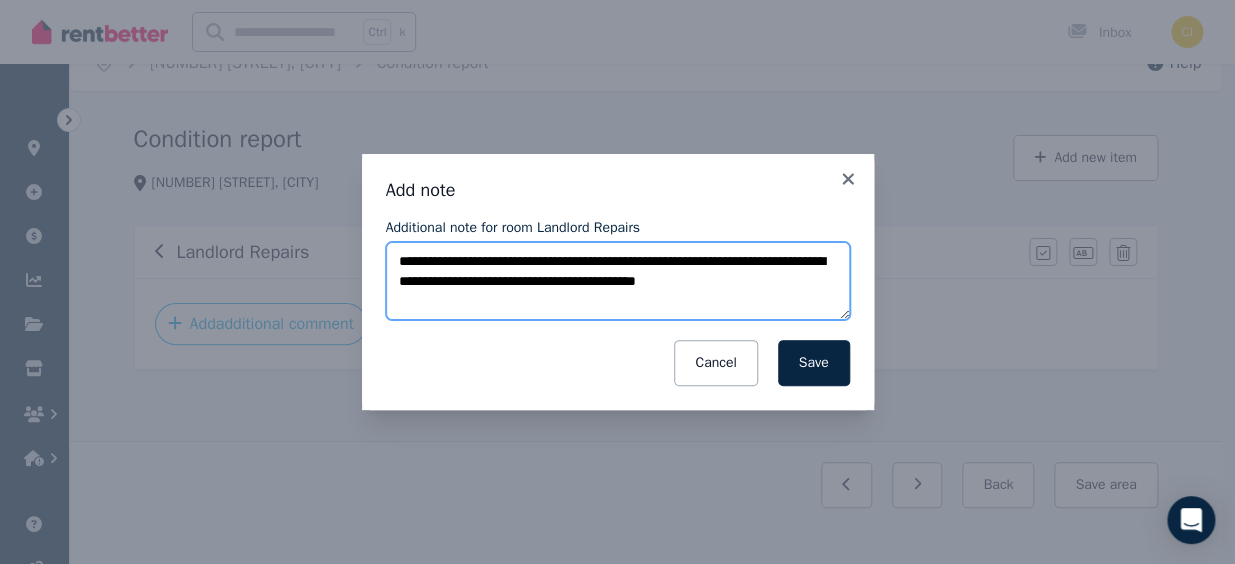 click on "**********" at bounding box center [618, 281] 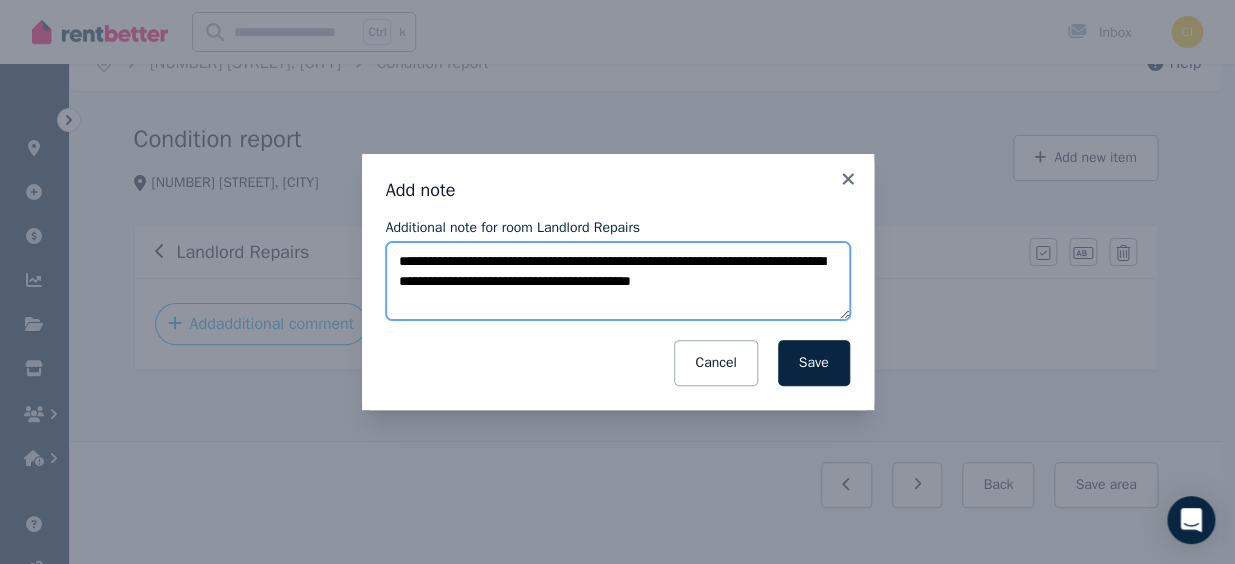 click on "**********" at bounding box center (618, 281) 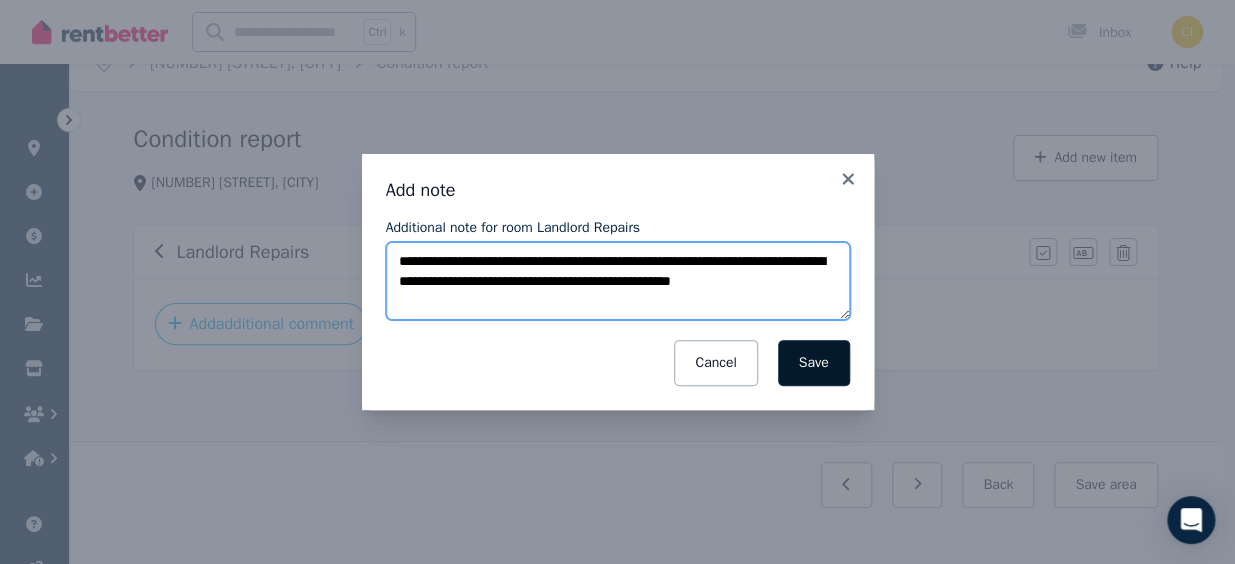 type on "**********" 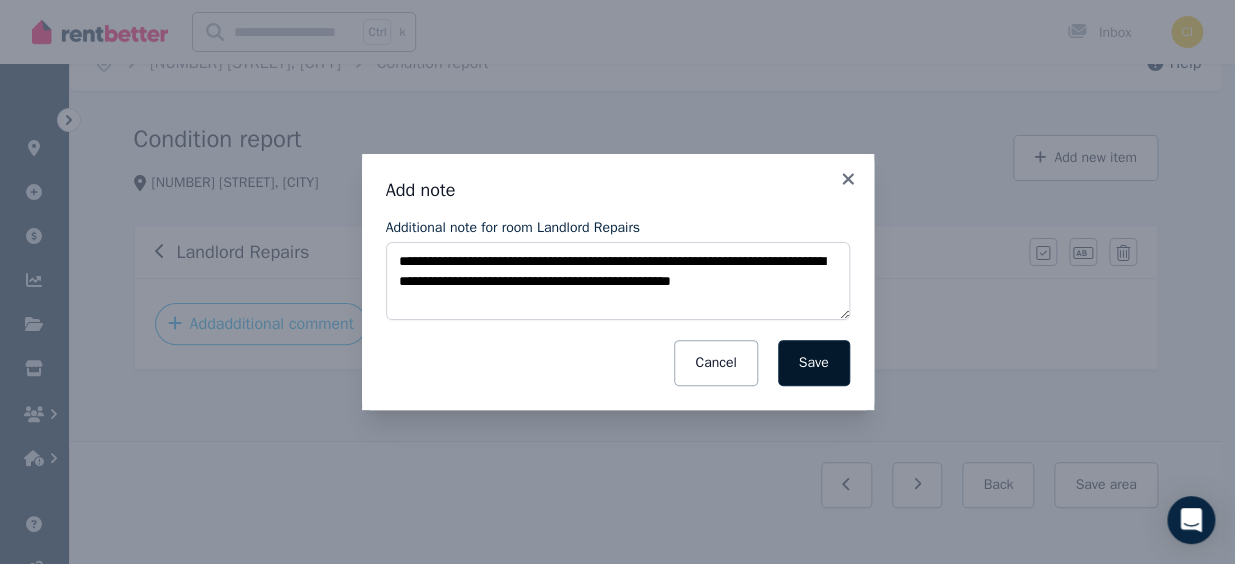 click on "Save" at bounding box center (814, 363) 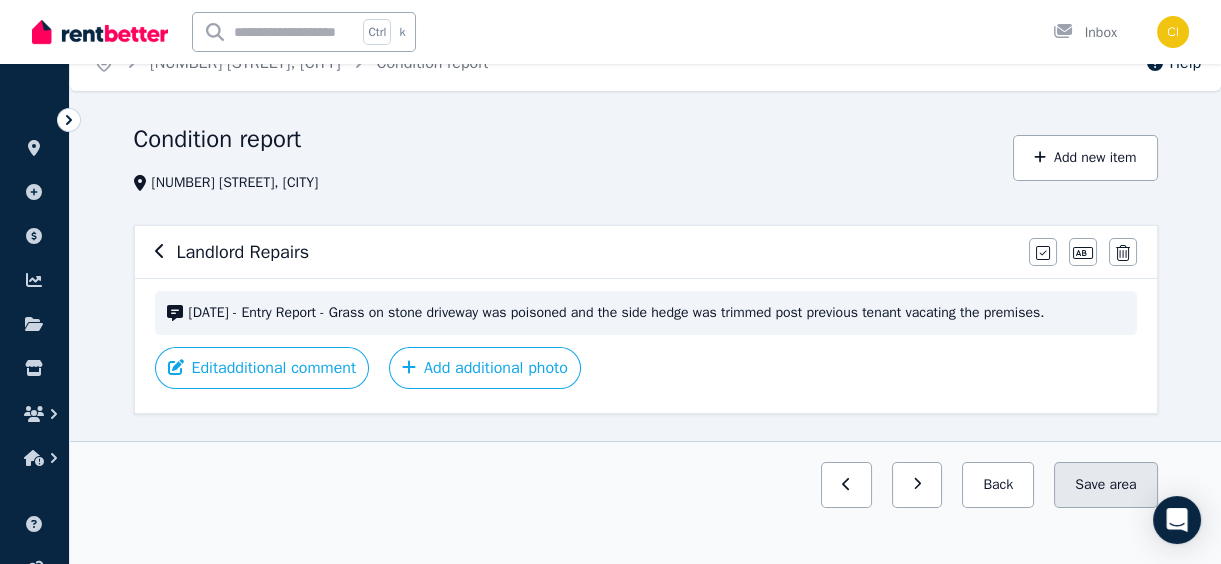 click on "Save   area" at bounding box center (1105, 485) 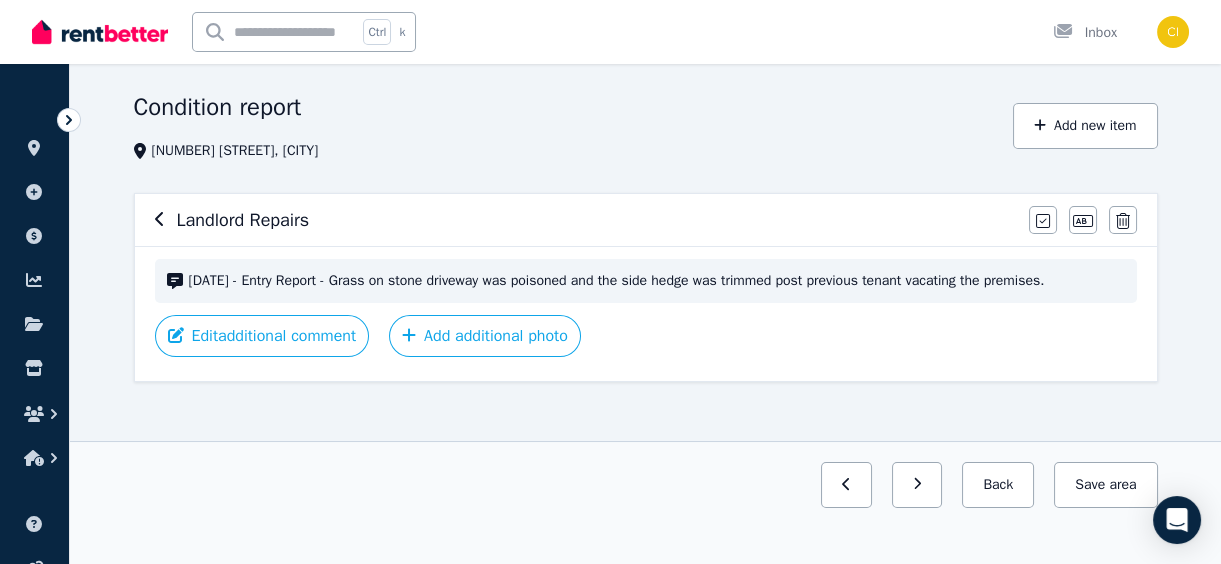 scroll, scrollTop: 73, scrollLeft: 0, axis: vertical 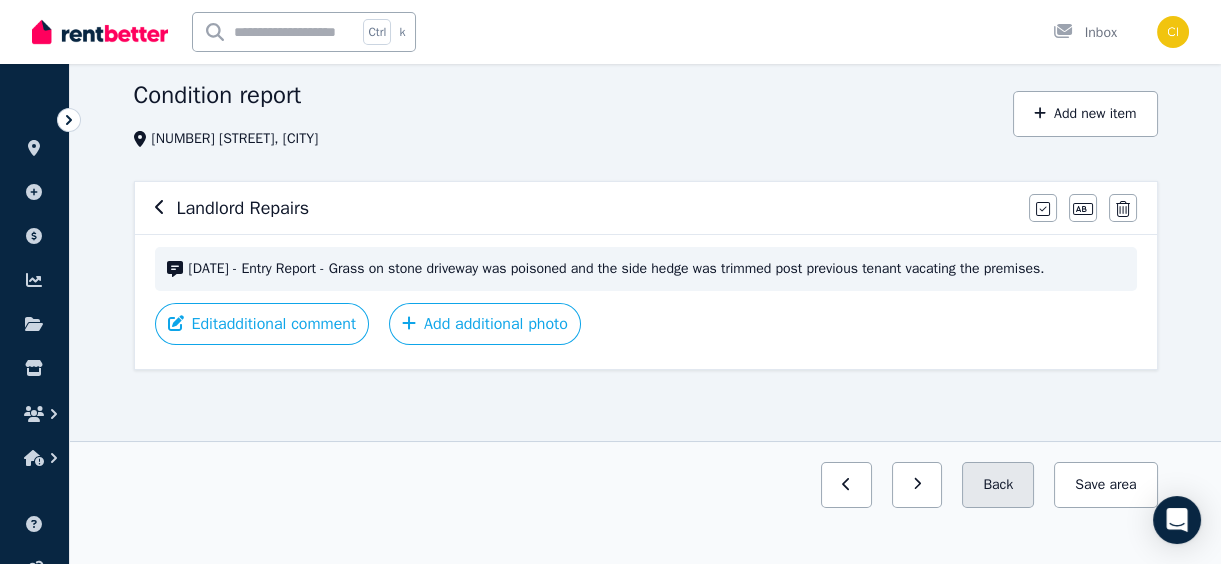 click on "Back" at bounding box center (998, 485) 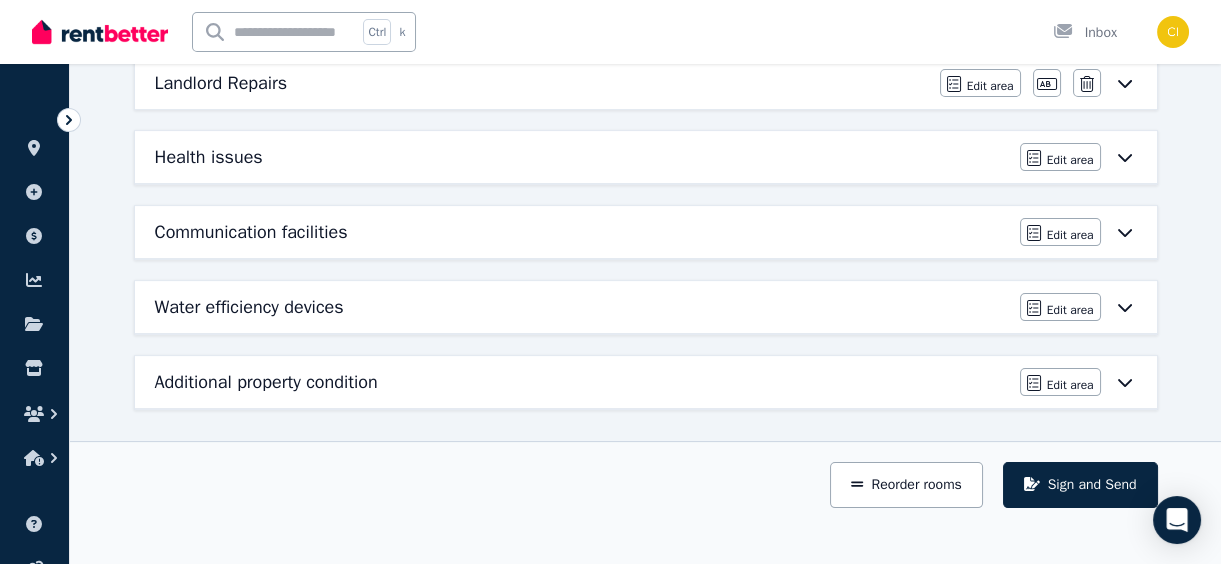 scroll, scrollTop: 957, scrollLeft: 0, axis: vertical 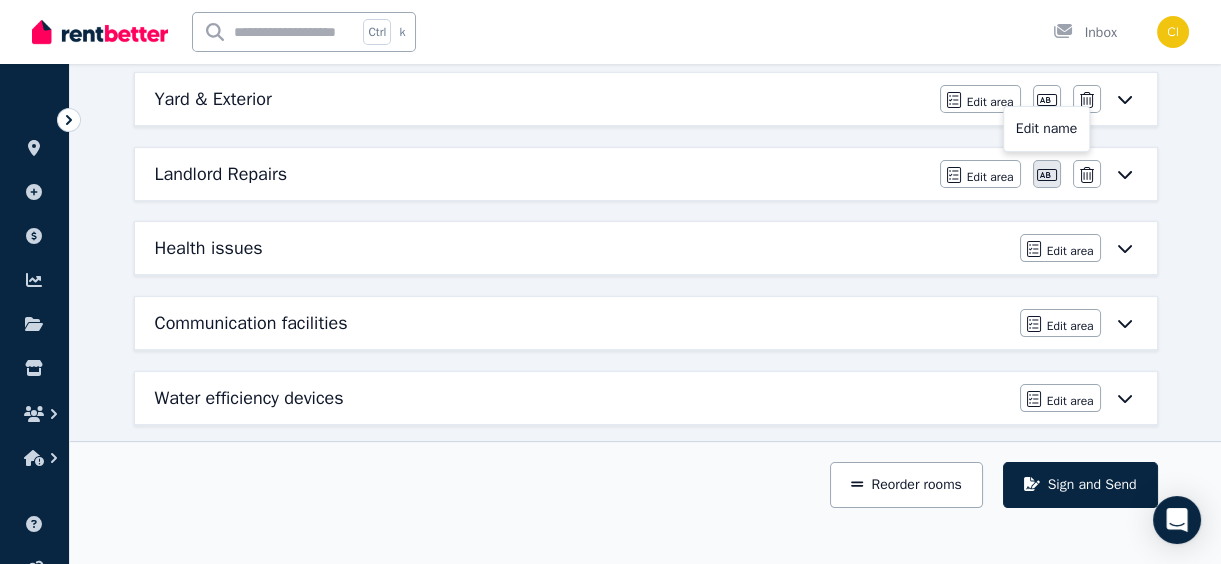 click 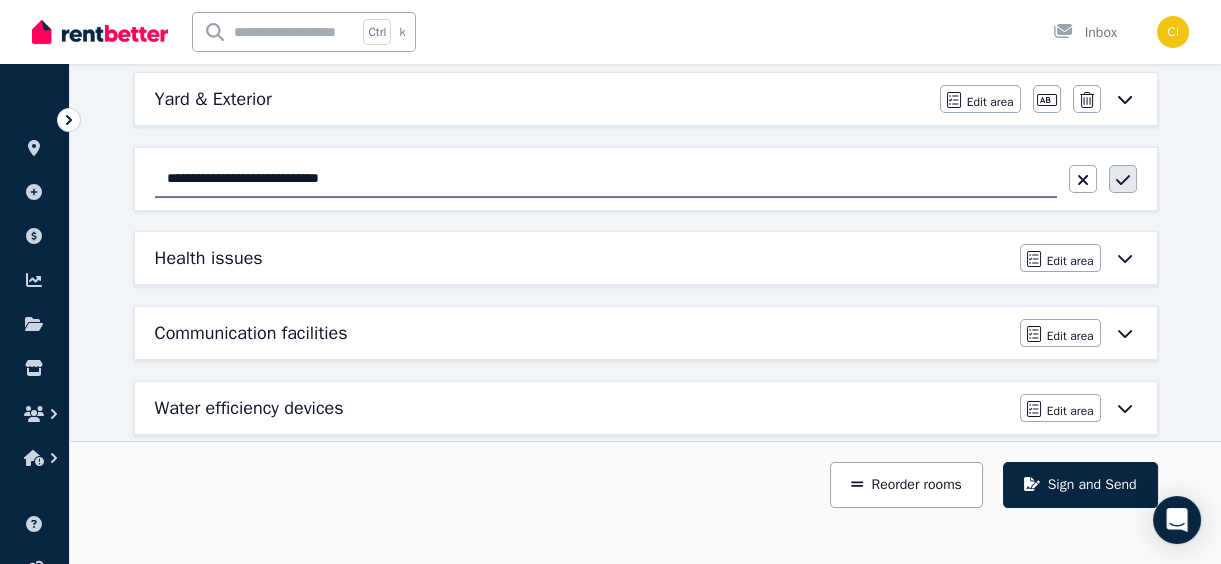 type on "**********" 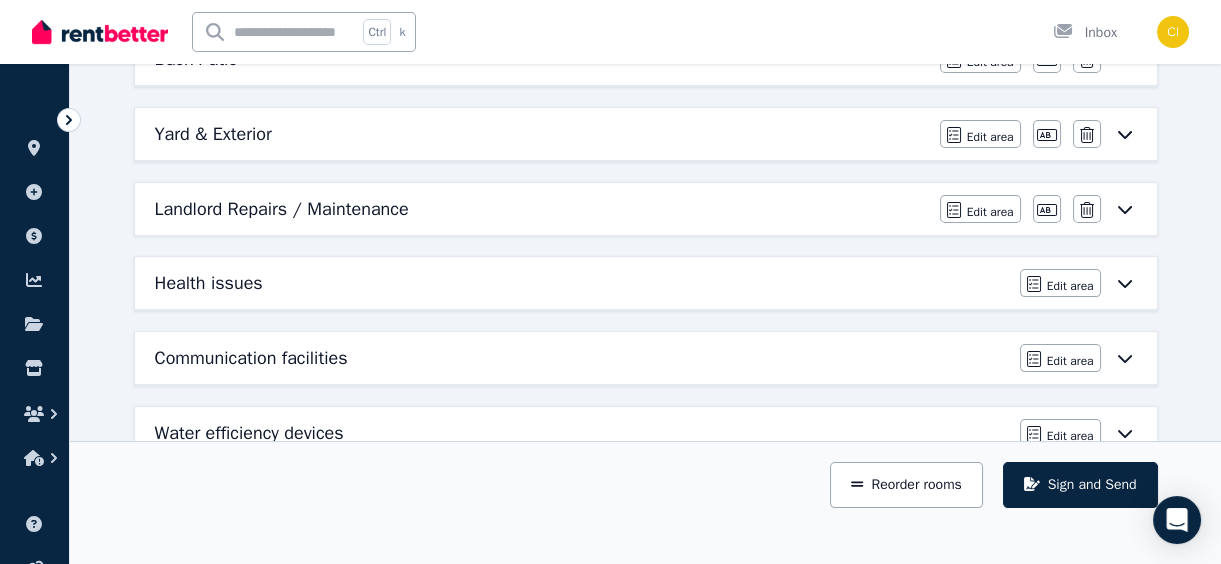 scroll, scrollTop: 1048, scrollLeft: 0, axis: vertical 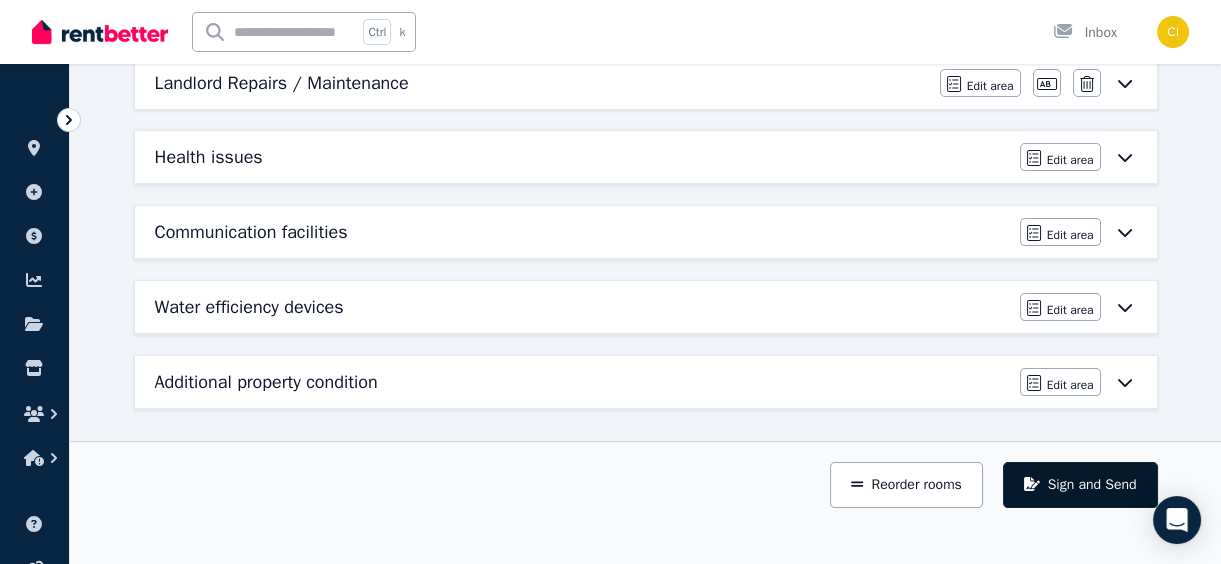 click on "Sign and Send" at bounding box center (1080, 485) 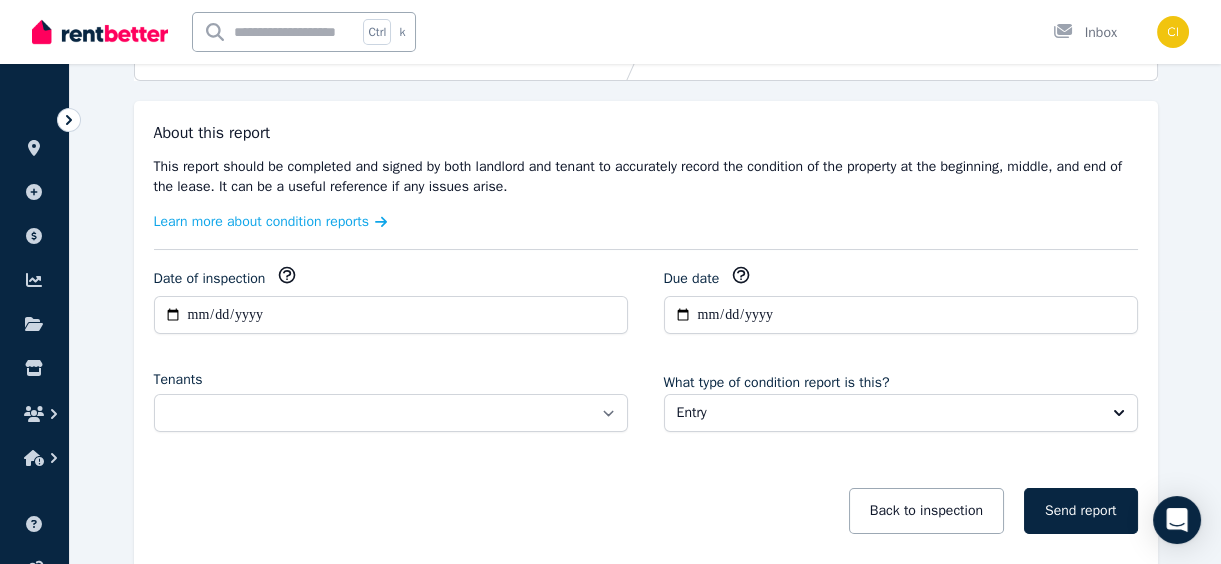 scroll, scrollTop: 353, scrollLeft: 0, axis: vertical 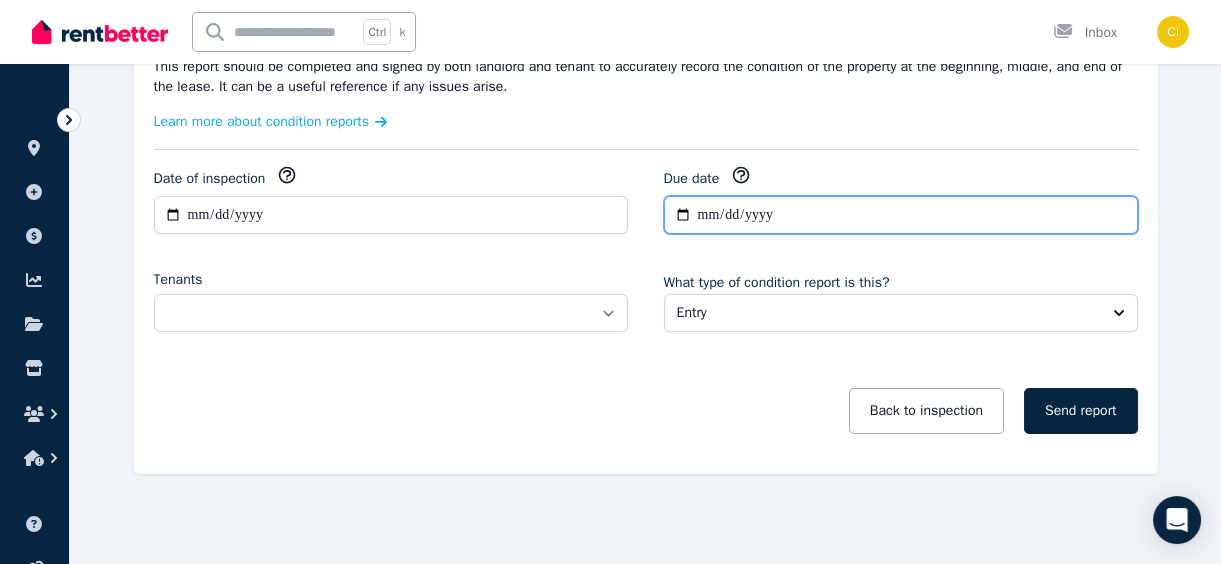 click on "**********" at bounding box center [901, 215] 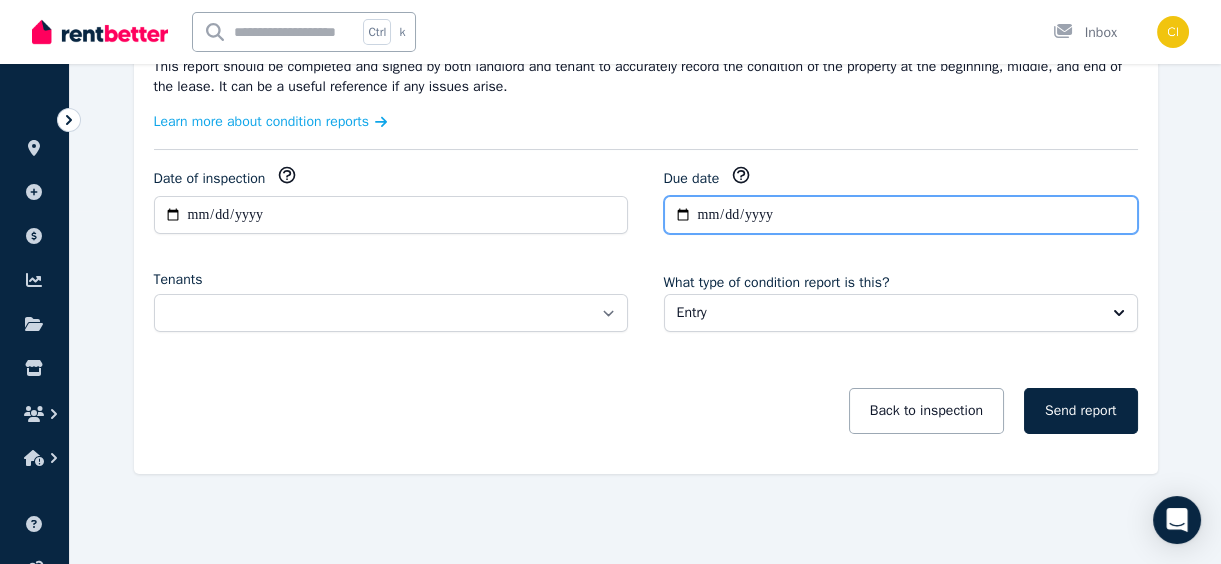 type on "**********" 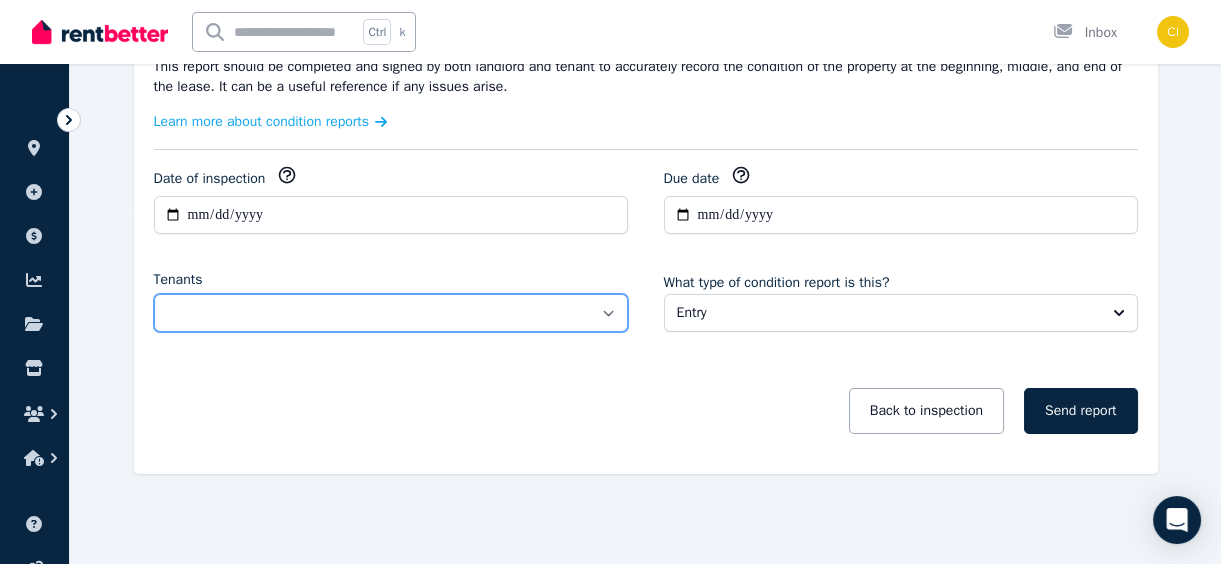 click on "**********" at bounding box center [391, 313] 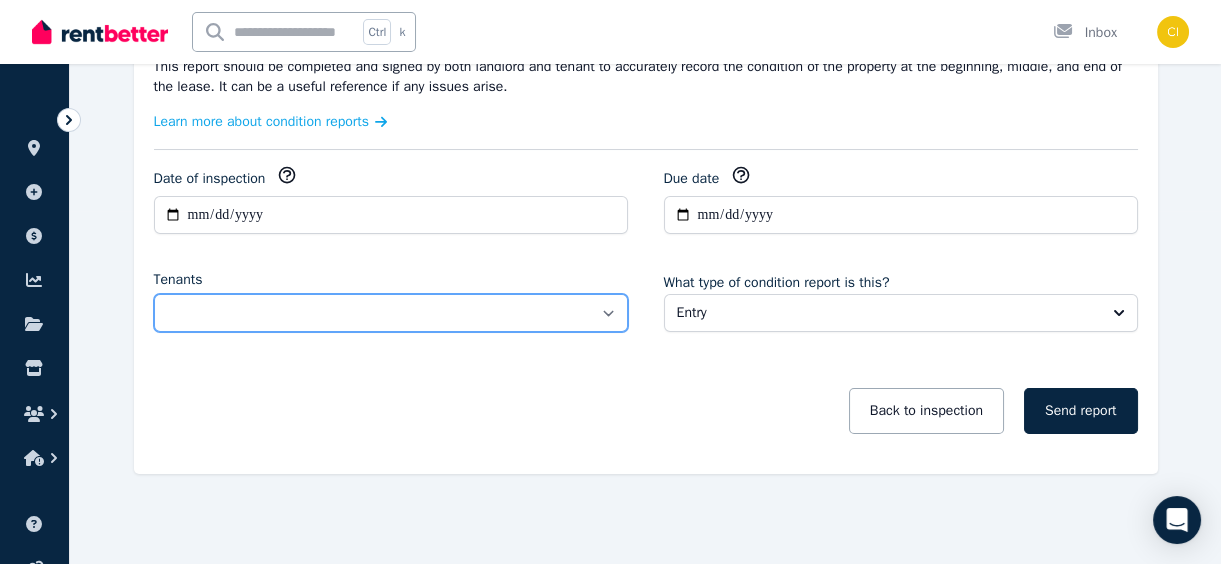 select on "**********" 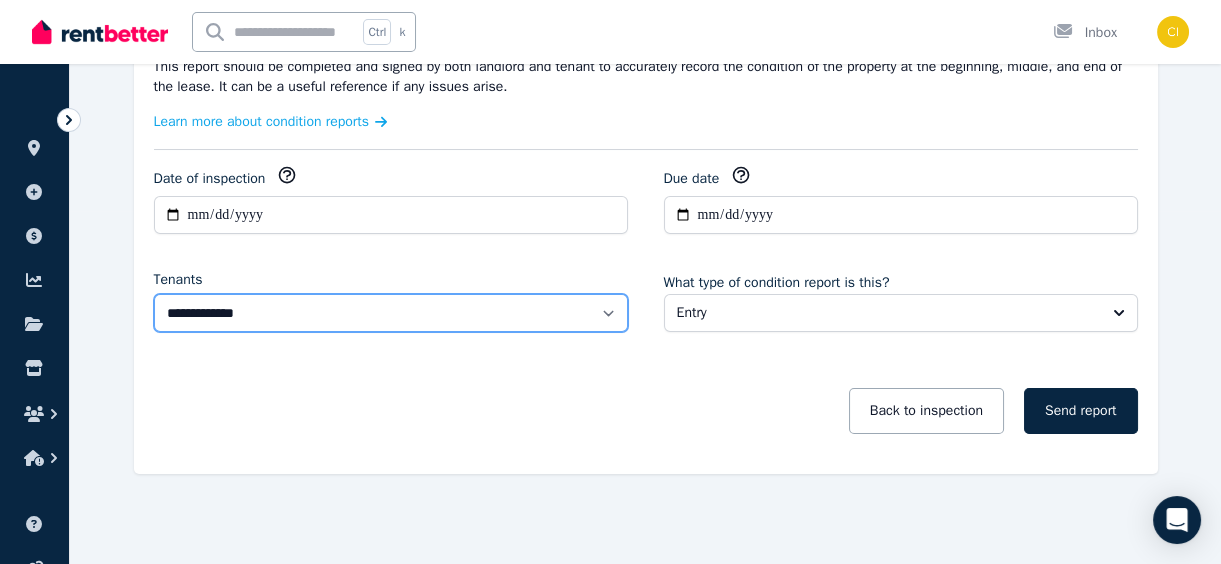 click on "**********" at bounding box center (391, 313) 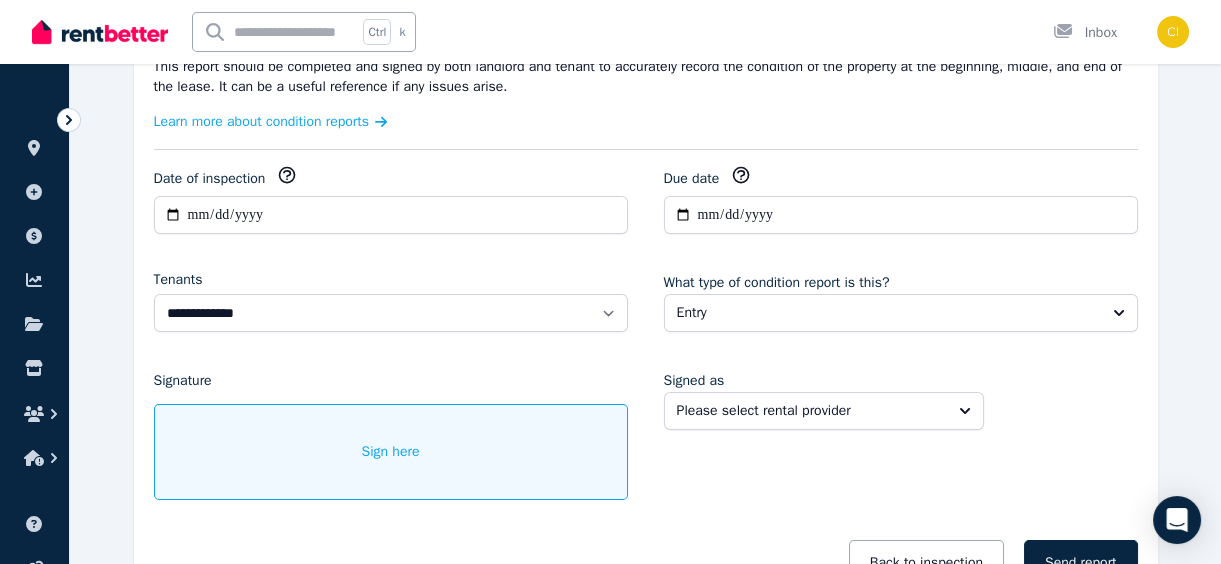 click on "Sign here" at bounding box center [391, 452] 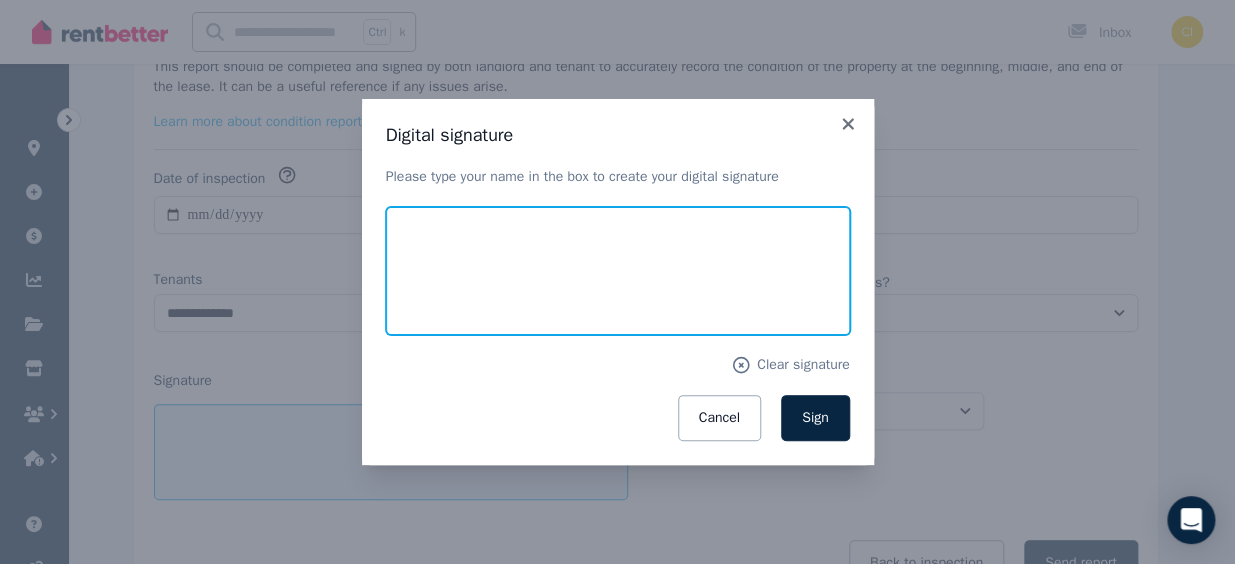 click at bounding box center (618, 271) 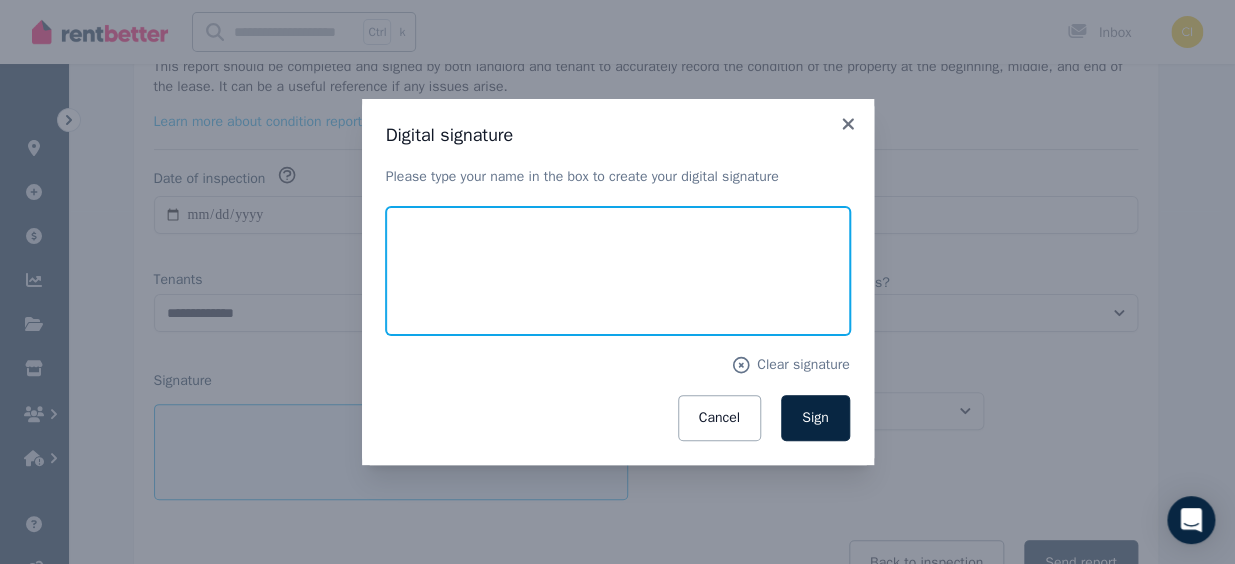 type on "**********" 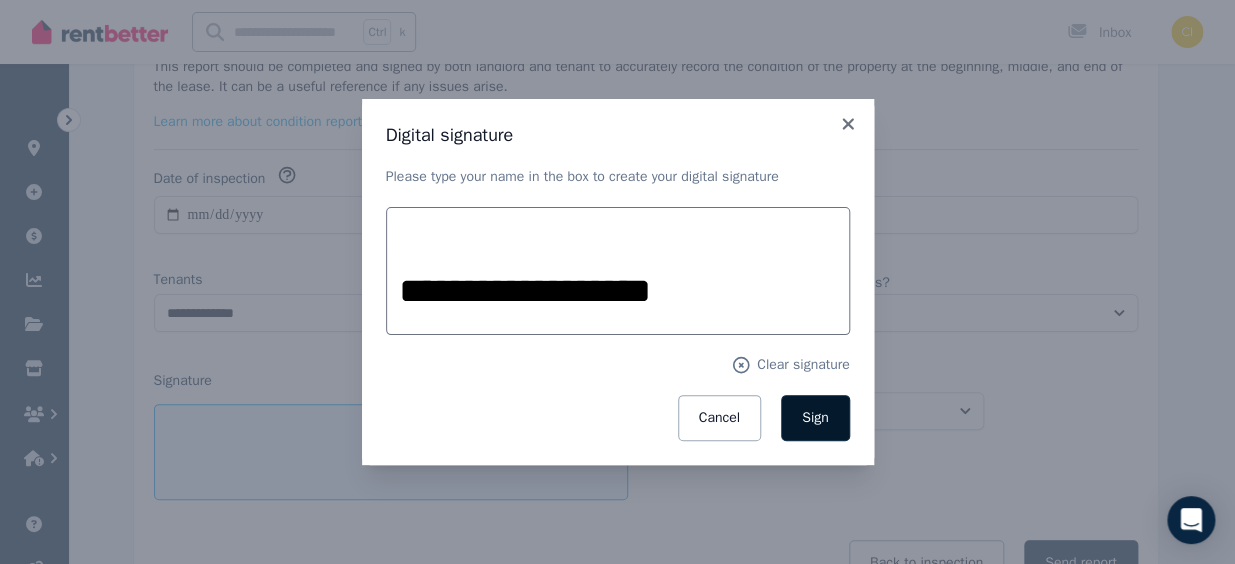 click on "Sign" at bounding box center (815, 417) 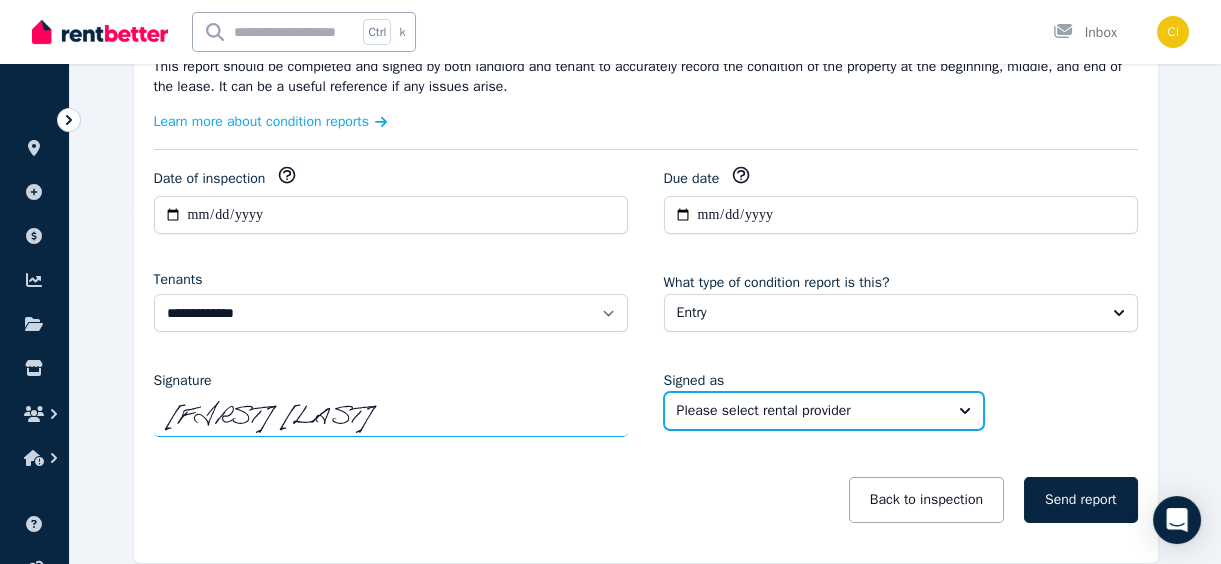 click on "Please select rental provider" at bounding box center [810, 411] 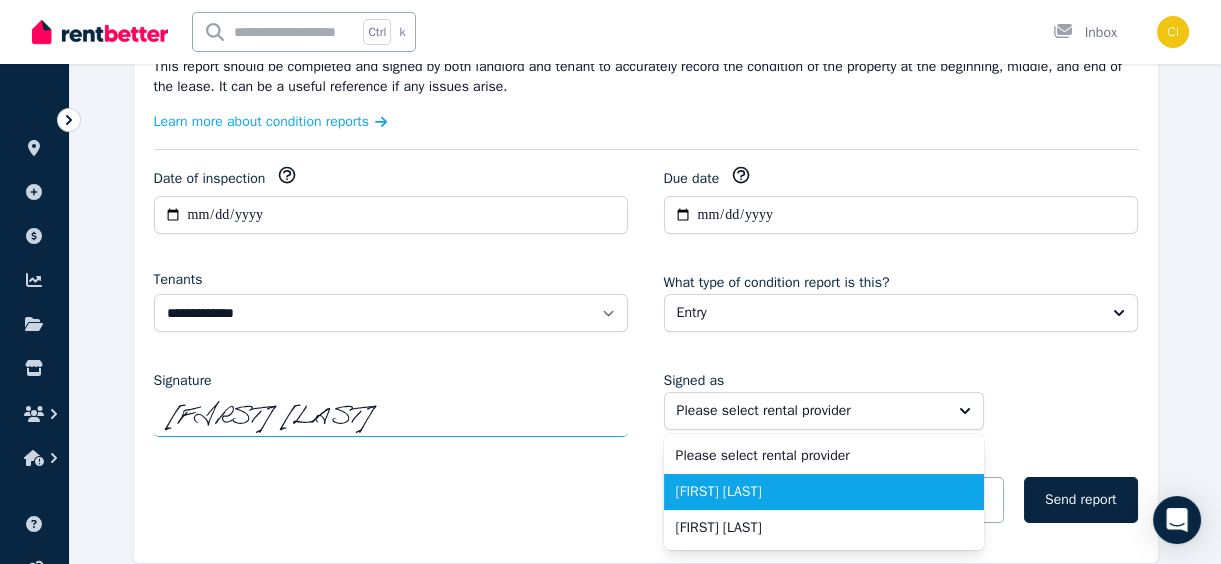 click on "[FIRST] [LAST]" at bounding box center [812, 492] 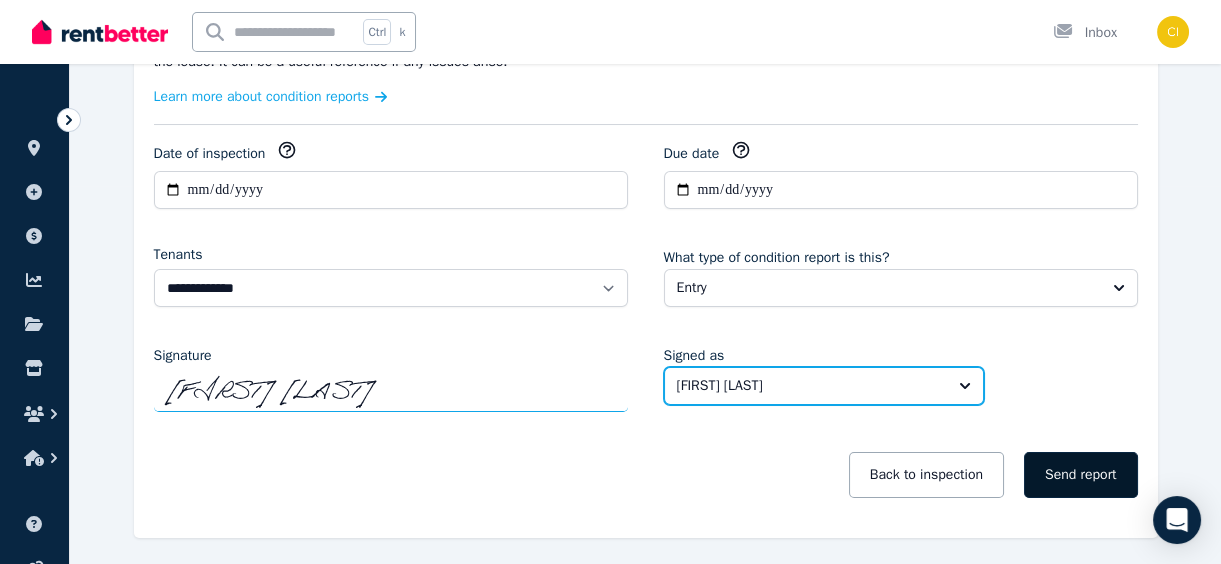 scroll, scrollTop: 441, scrollLeft: 0, axis: vertical 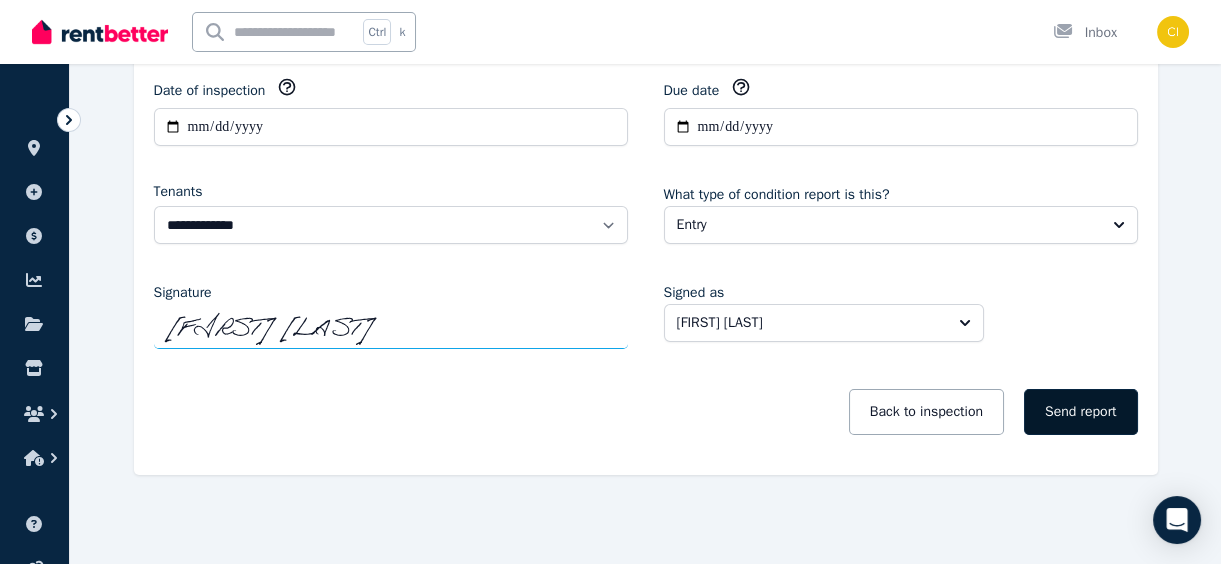 click on "Send report" at bounding box center (1081, 412) 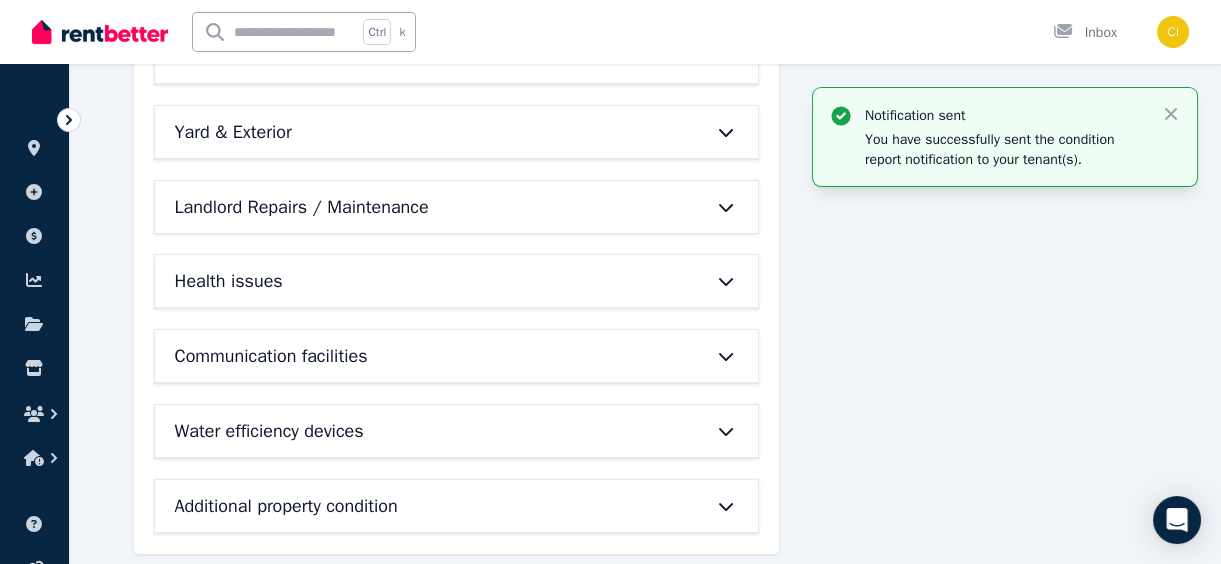 scroll, scrollTop: 909, scrollLeft: 0, axis: vertical 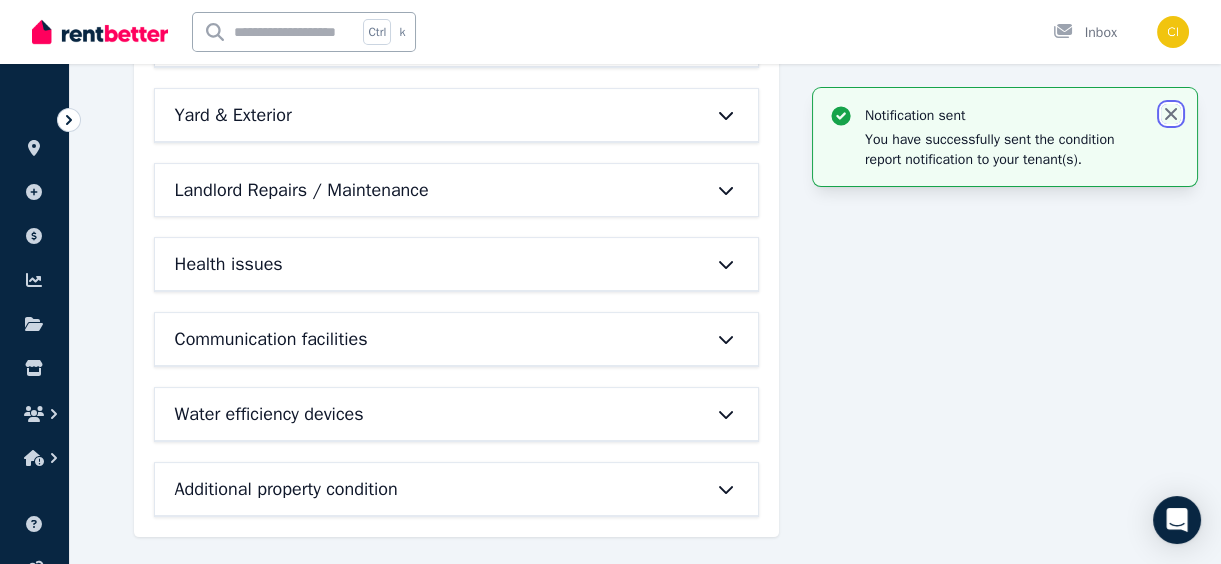click 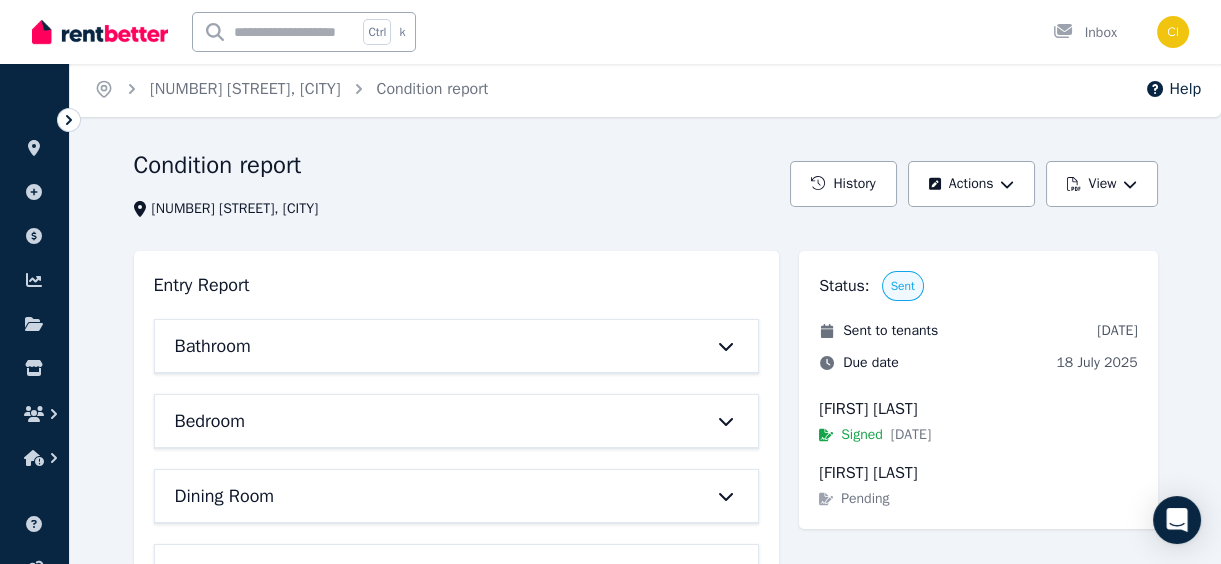 scroll, scrollTop: 0, scrollLeft: 0, axis: both 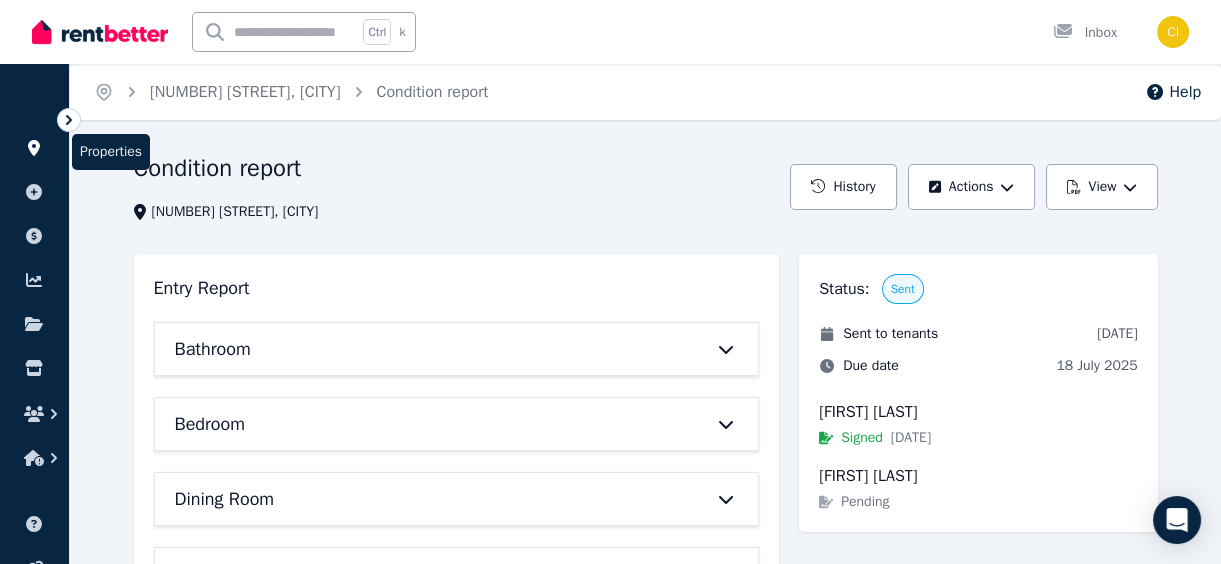 click 